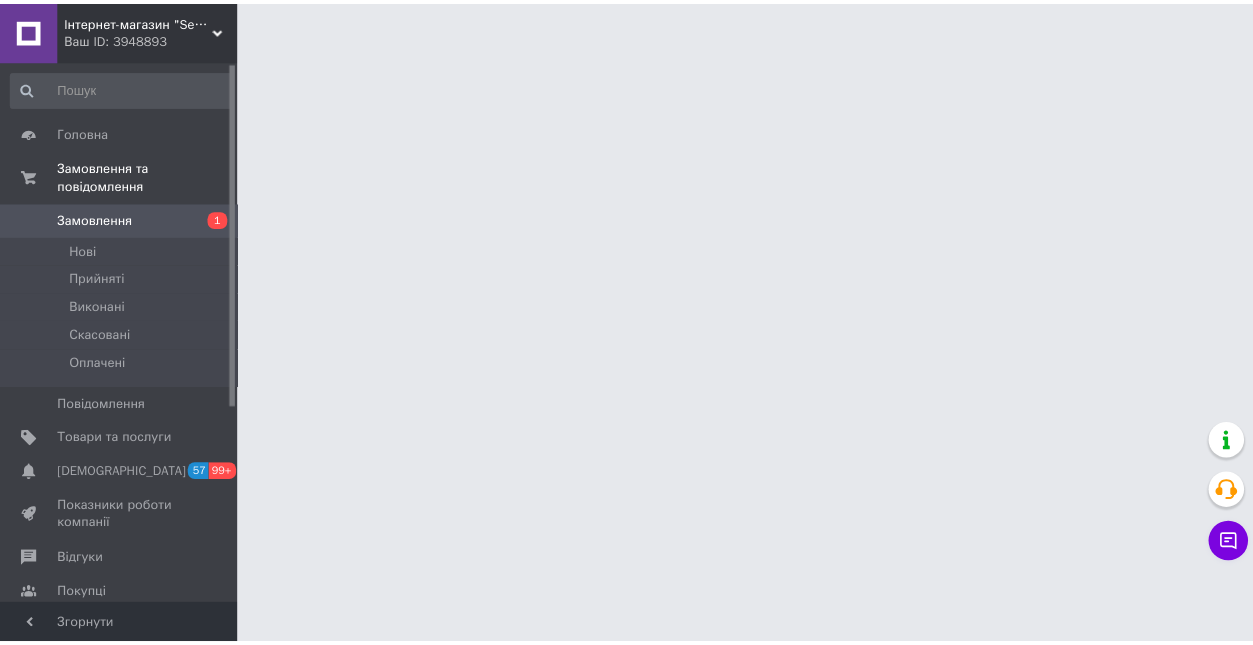scroll, scrollTop: 0, scrollLeft: 0, axis: both 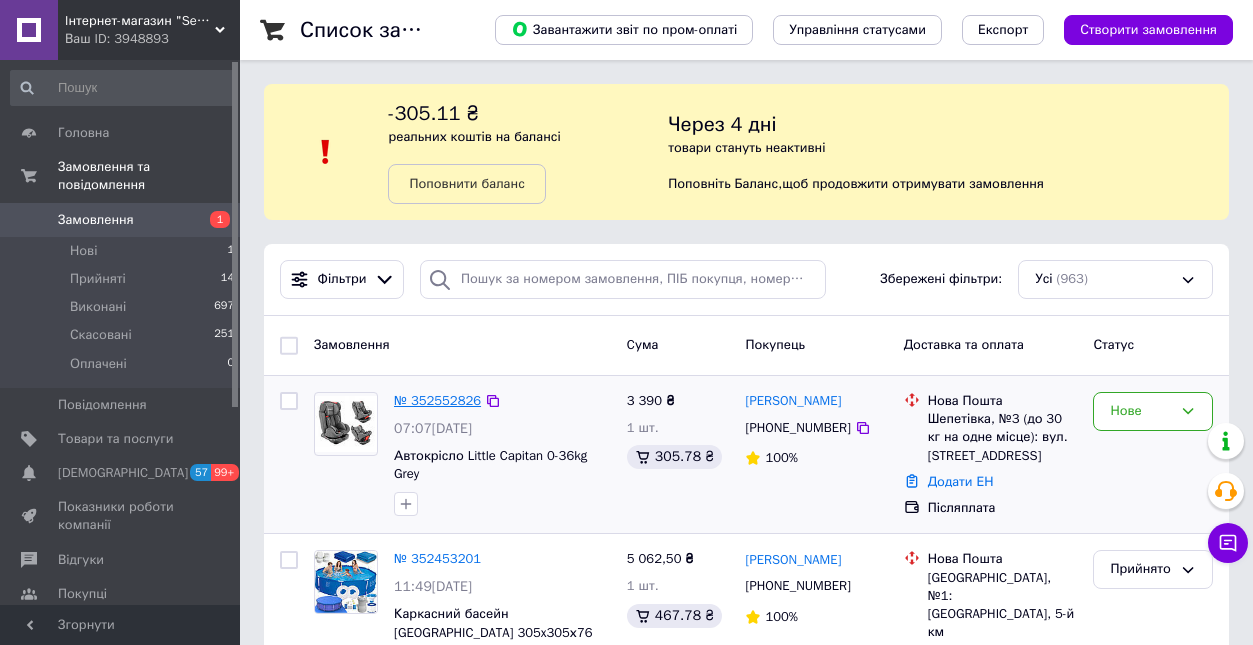 click on "№ 352552826" at bounding box center [437, 400] 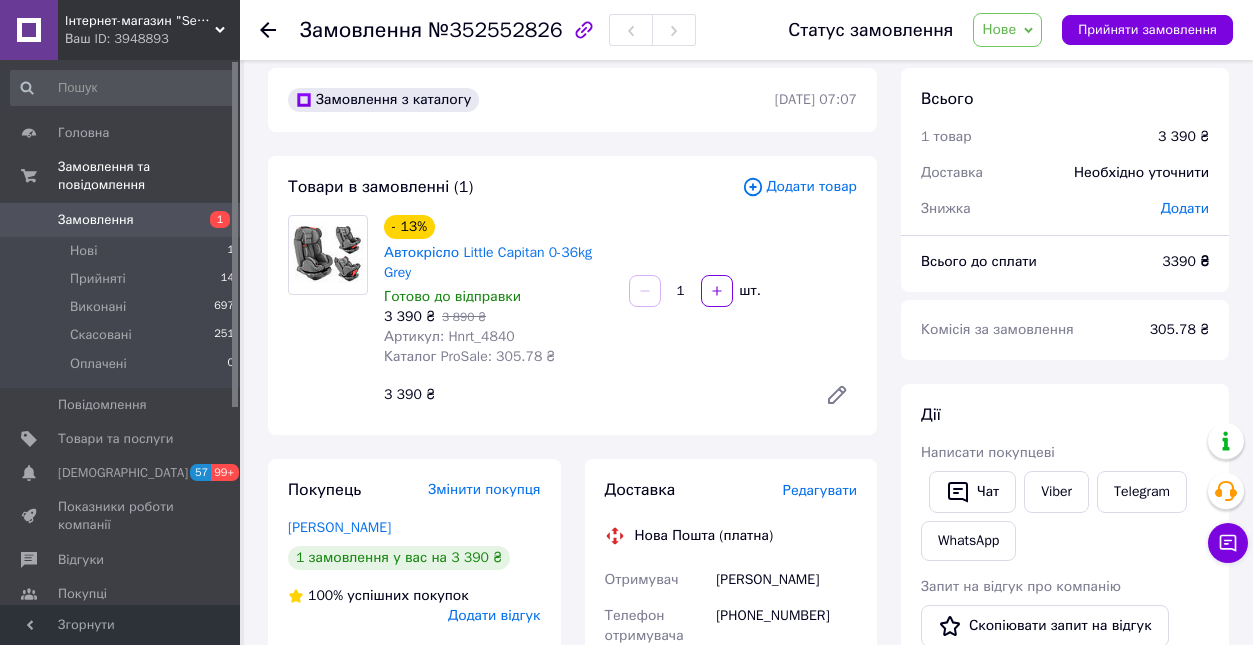 scroll, scrollTop: 20, scrollLeft: 0, axis: vertical 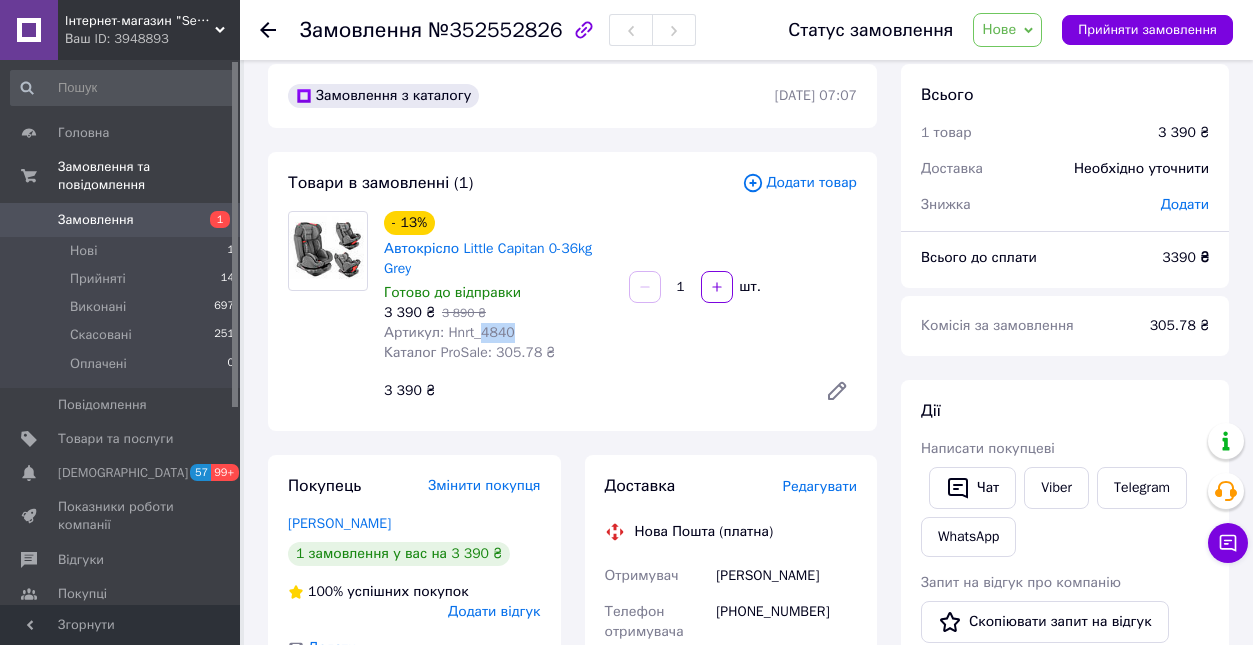 drag, startPoint x: 535, startPoint y: 339, endPoint x: 482, endPoint y: 347, distance: 53.600372 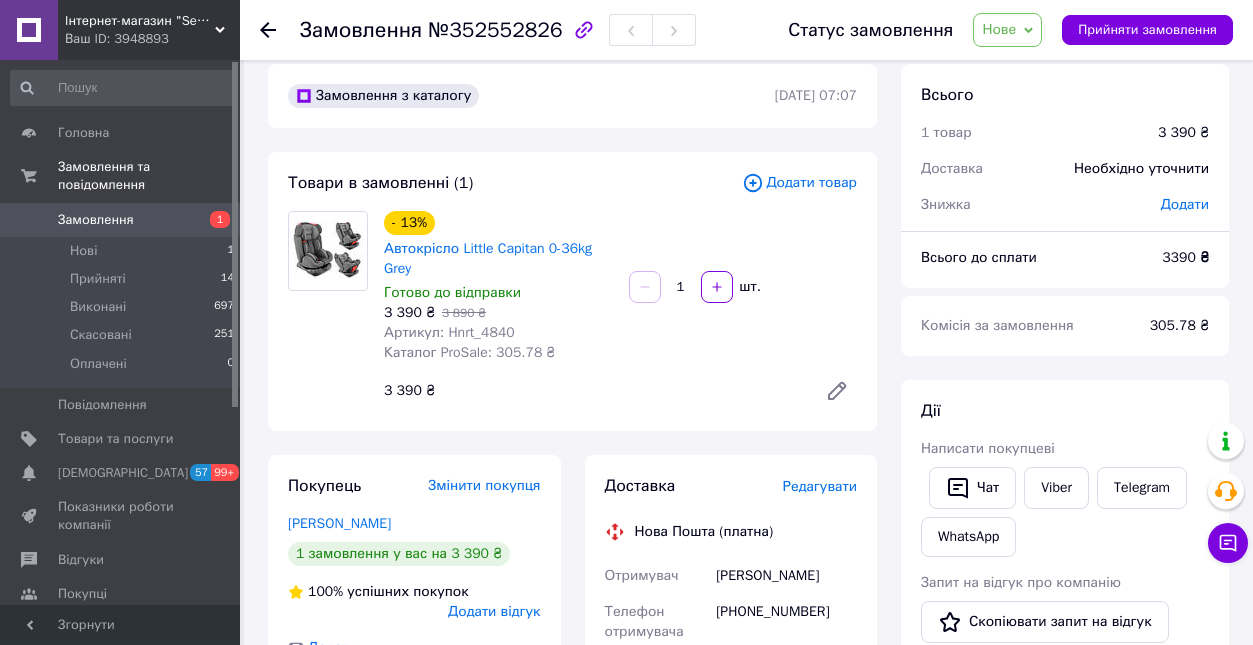 click 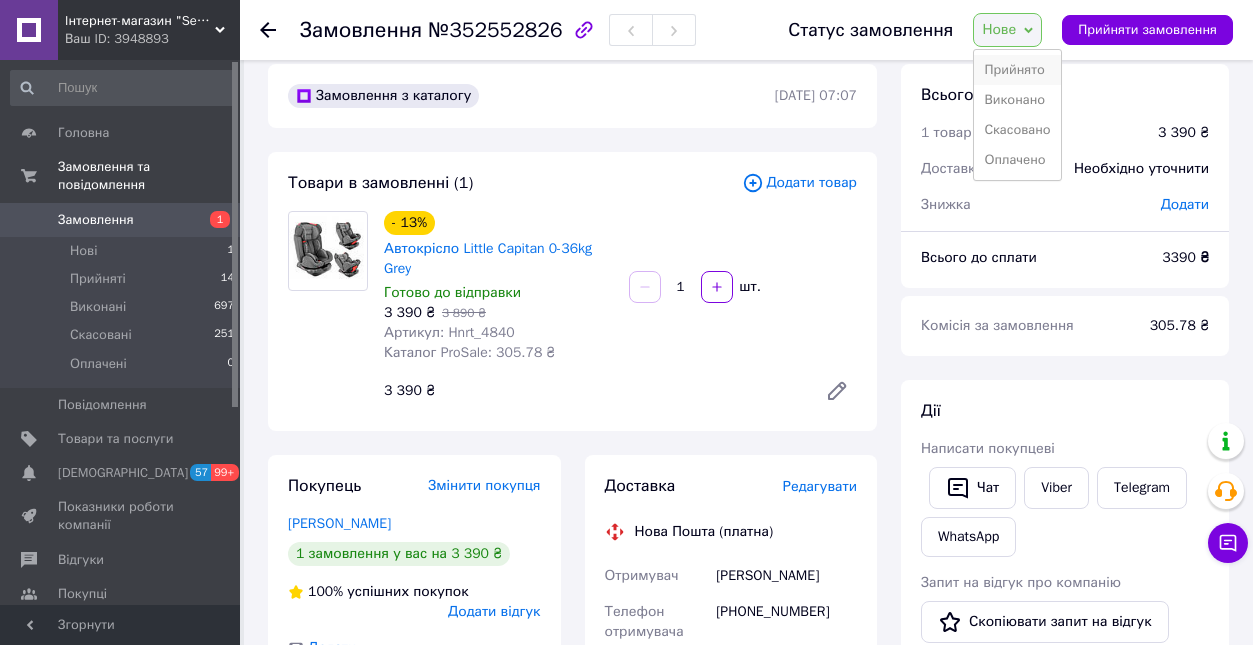 click on "Прийнято" at bounding box center (1017, 70) 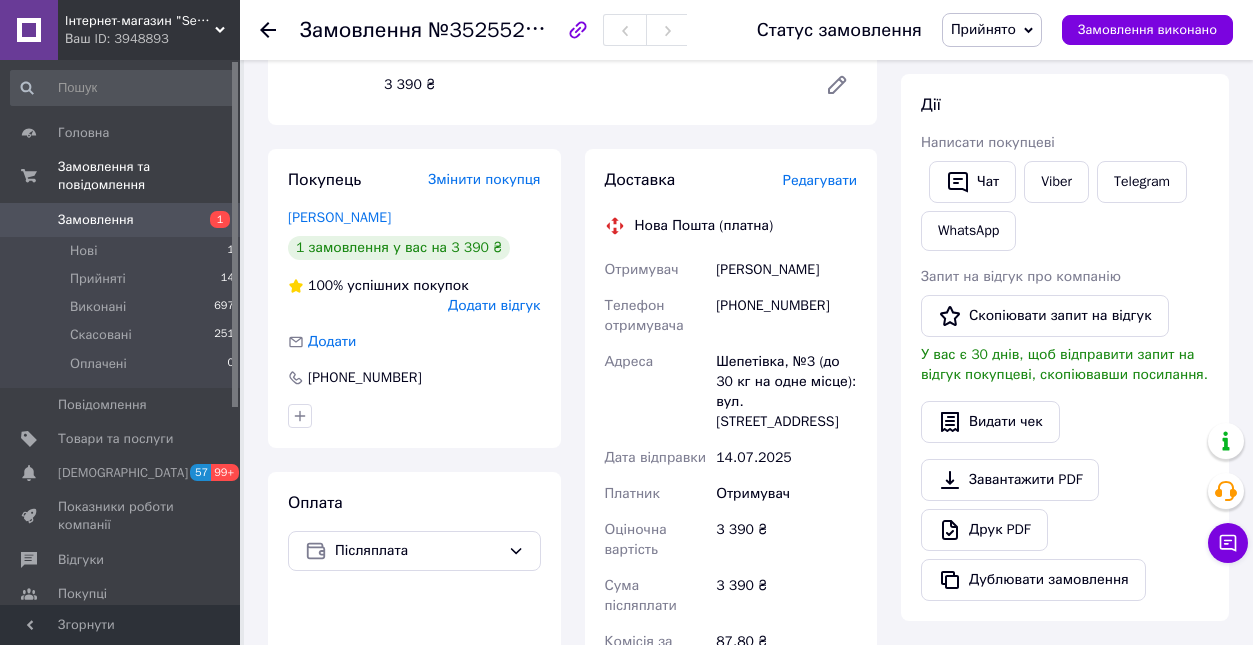 scroll, scrollTop: 335, scrollLeft: 0, axis: vertical 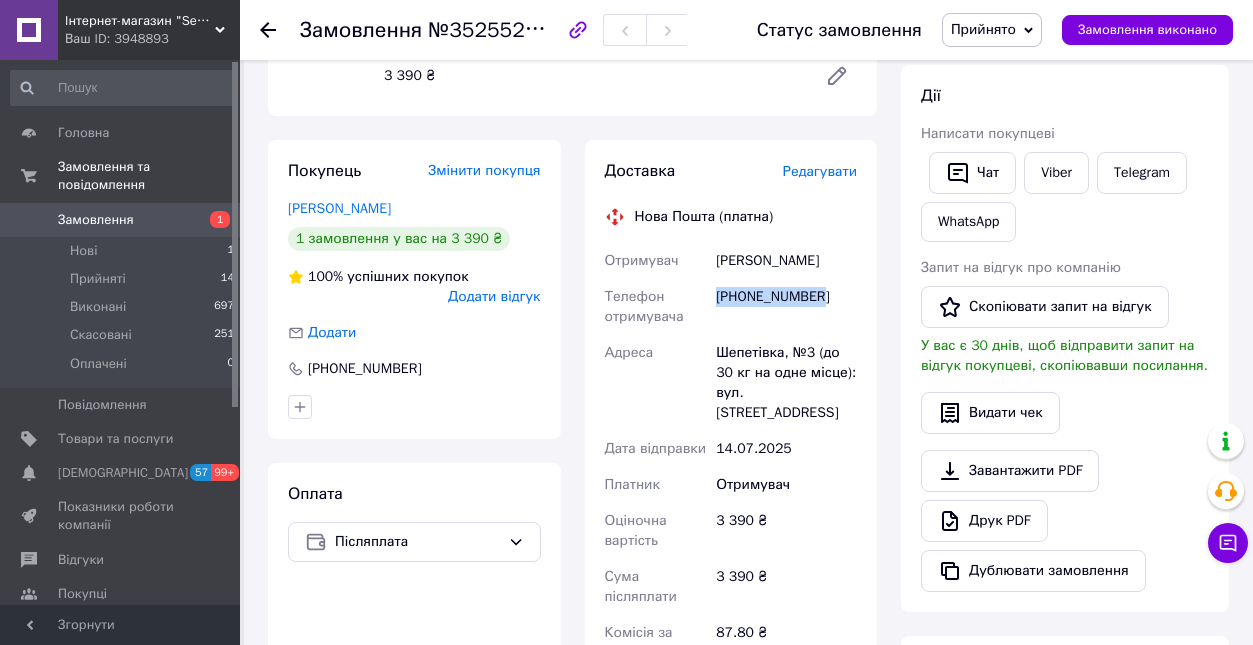 drag, startPoint x: 826, startPoint y: 302, endPoint x: 718, endPoint y: 307, distance: 108.11568 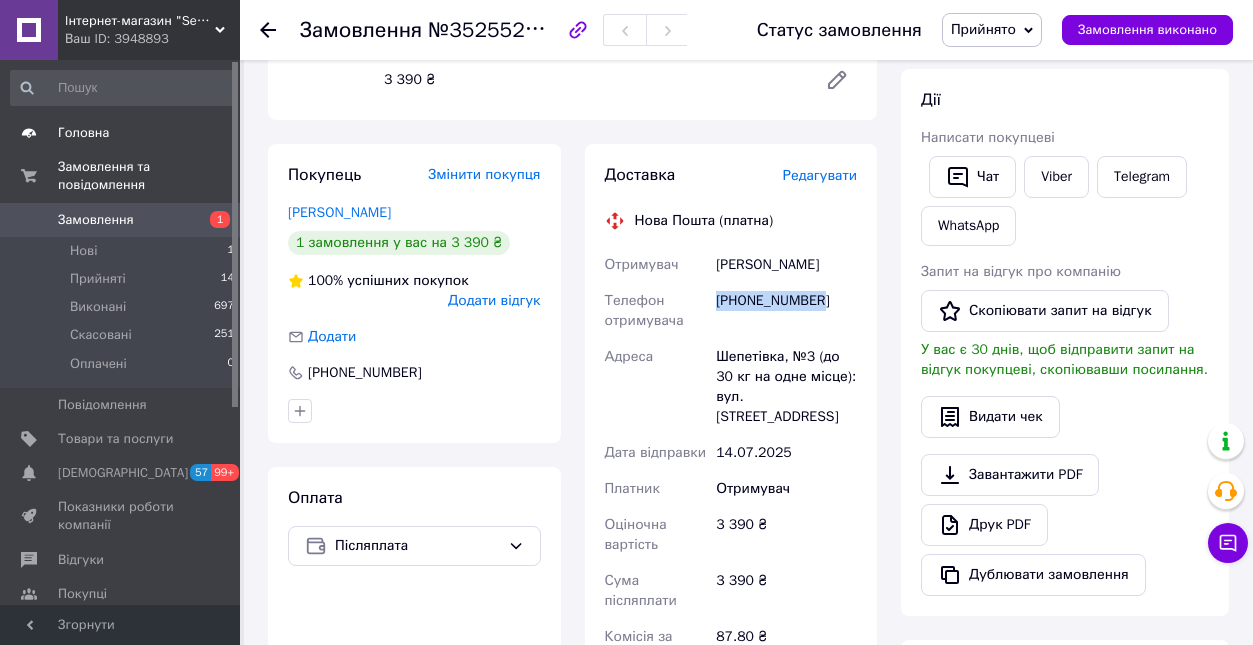 click on "Головна" at bounding box center (83, 133) 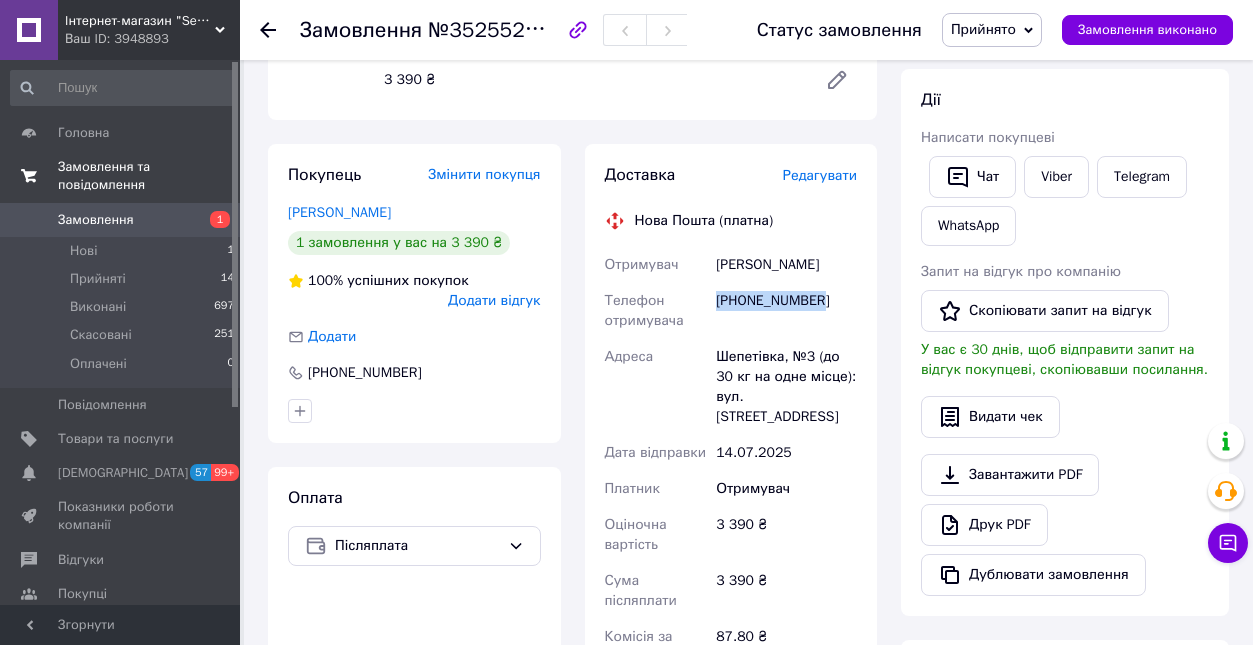 scroll, scrollTop: 0, scrollLeft: 0, axis: both 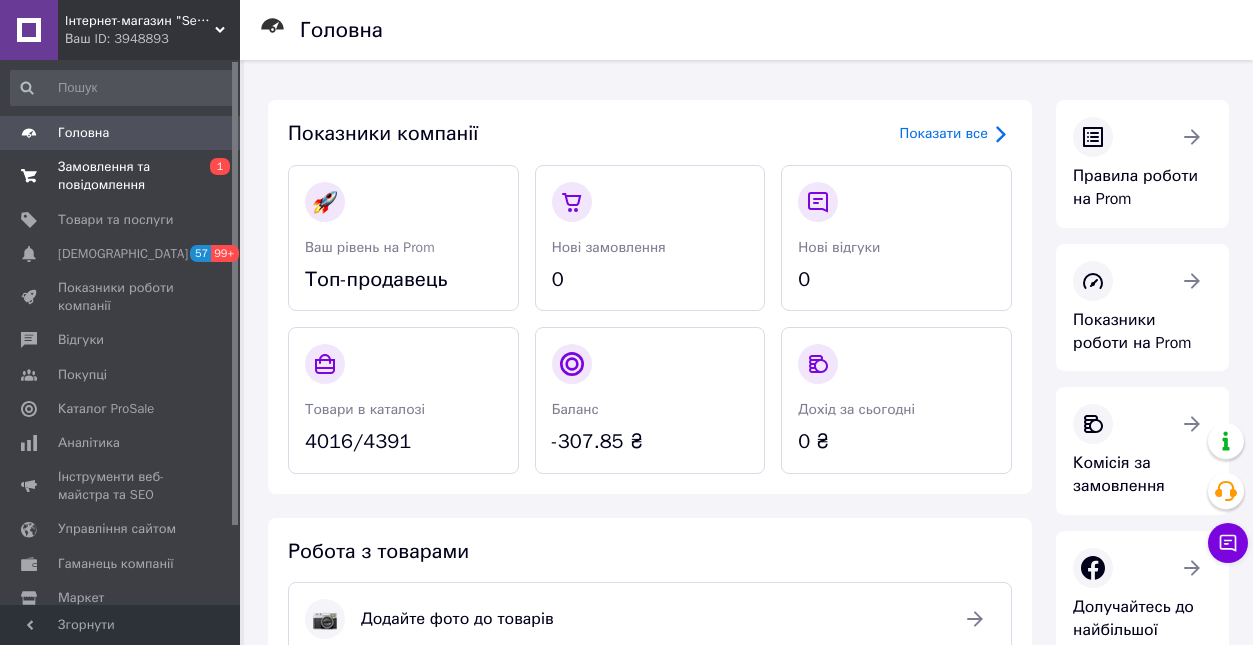click on "Замовлення та повідомлення 0 1" at bounding box center [123, 176] 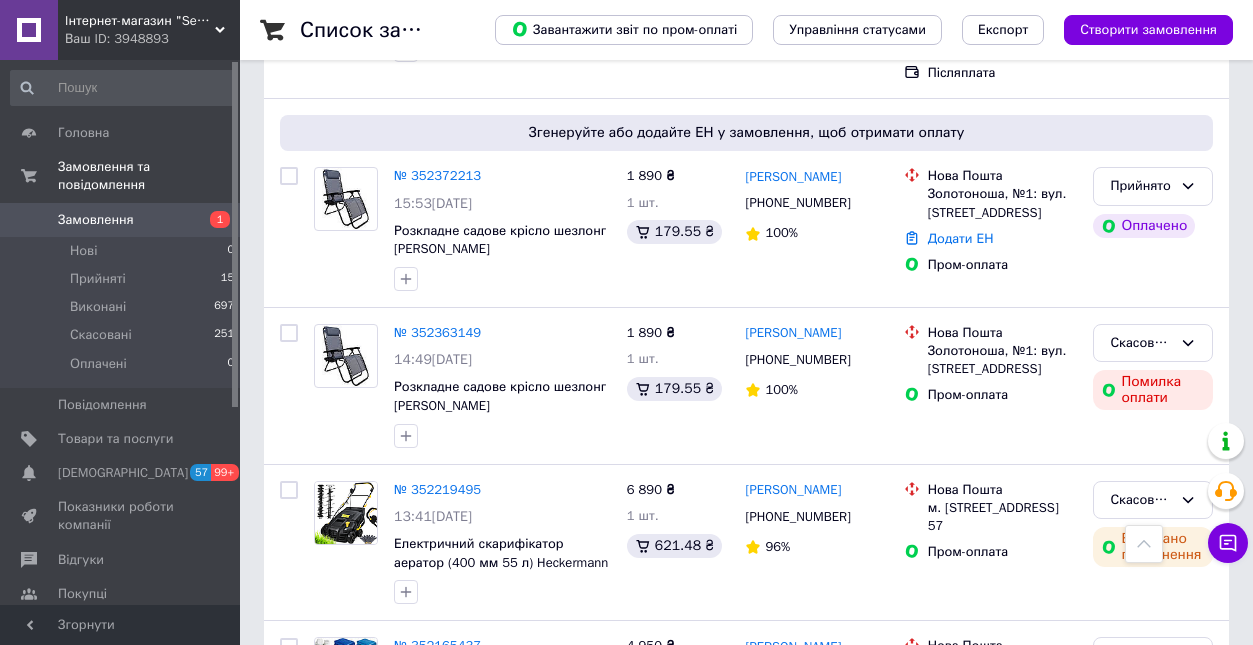 scroll, scrollTop: 639, scrollLeft: 0, axis: vertical 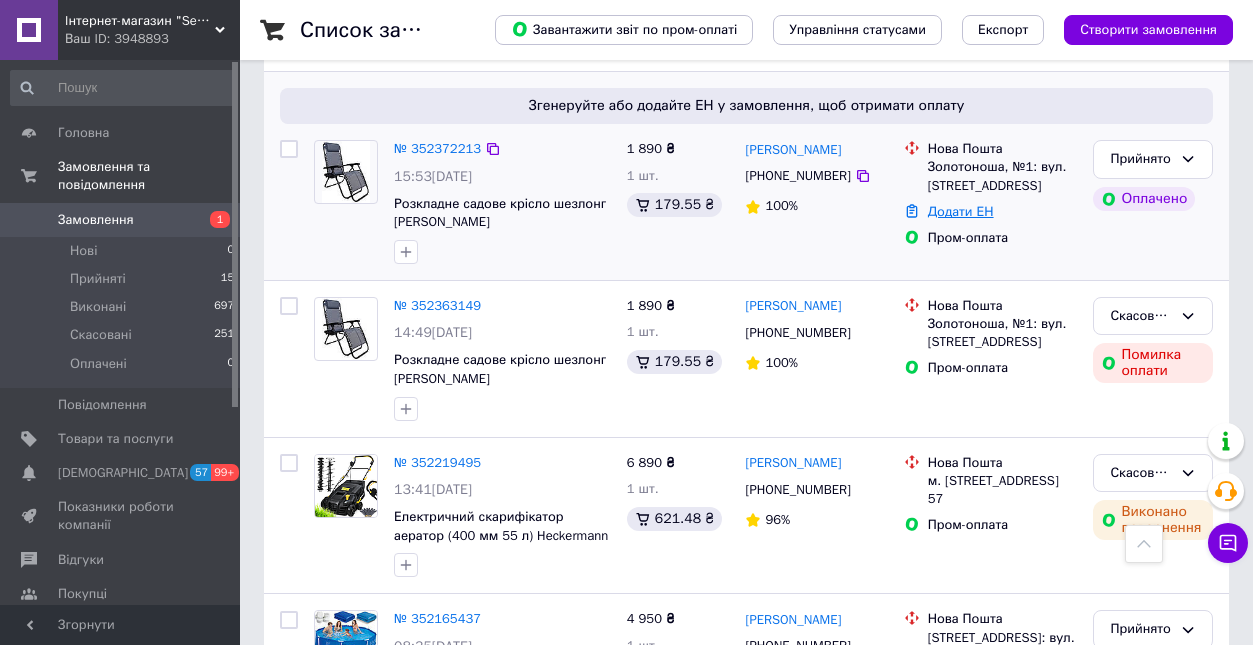 click on "Додати ЕН" at bounding box center (961, 211) 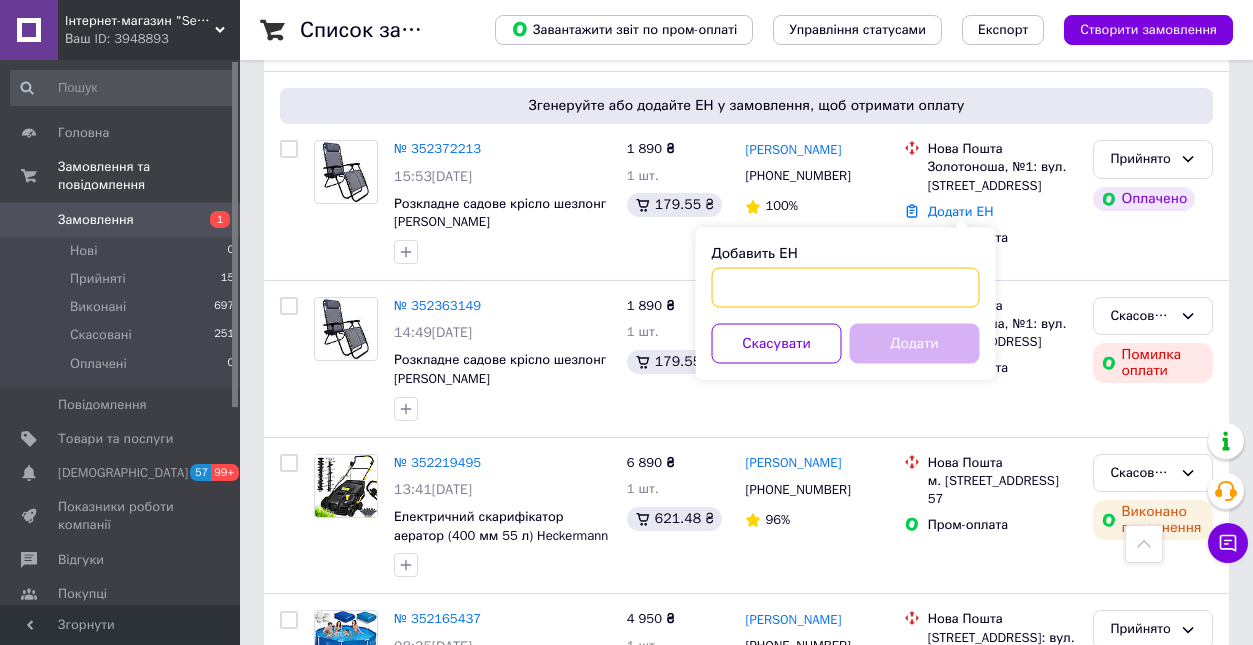 click on "Добавить ЕН" at bounding box center [846, 288] 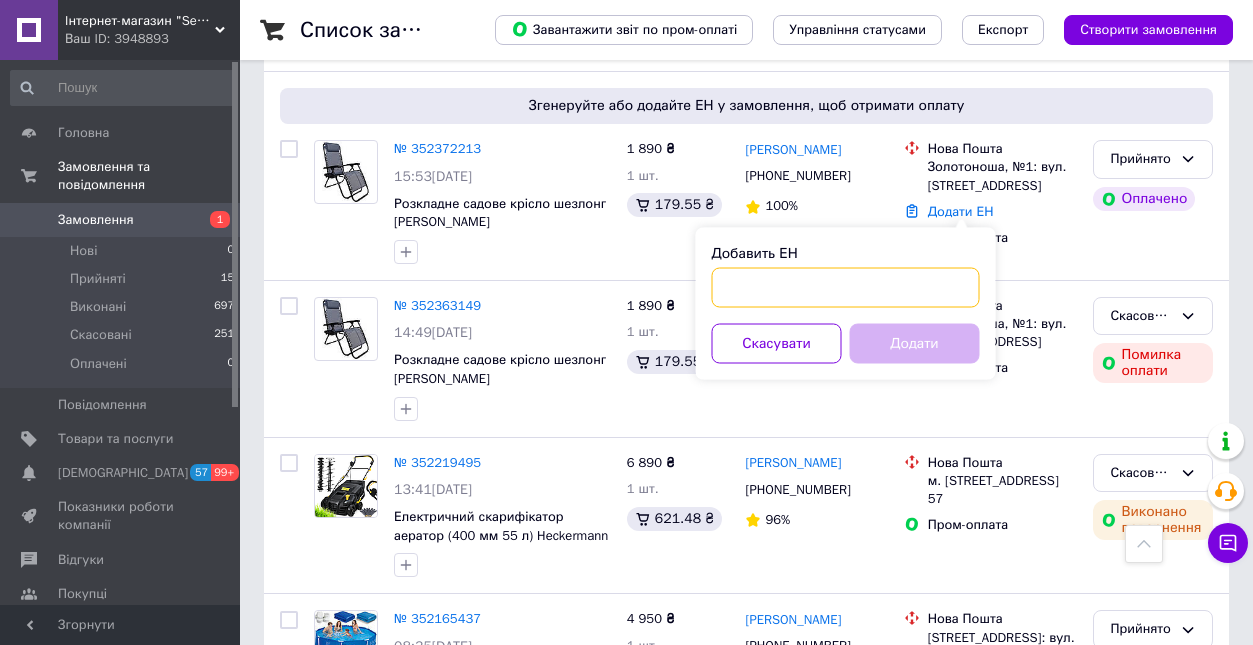 paste on "20451204518035" 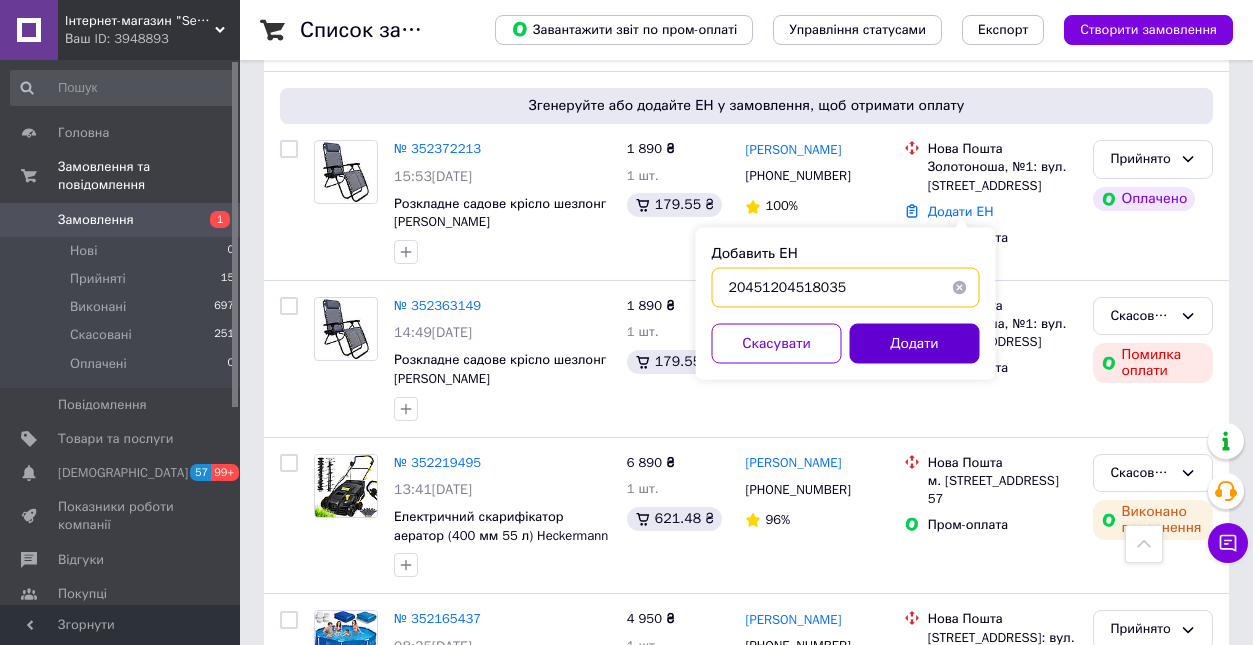 type on "20451204518035" 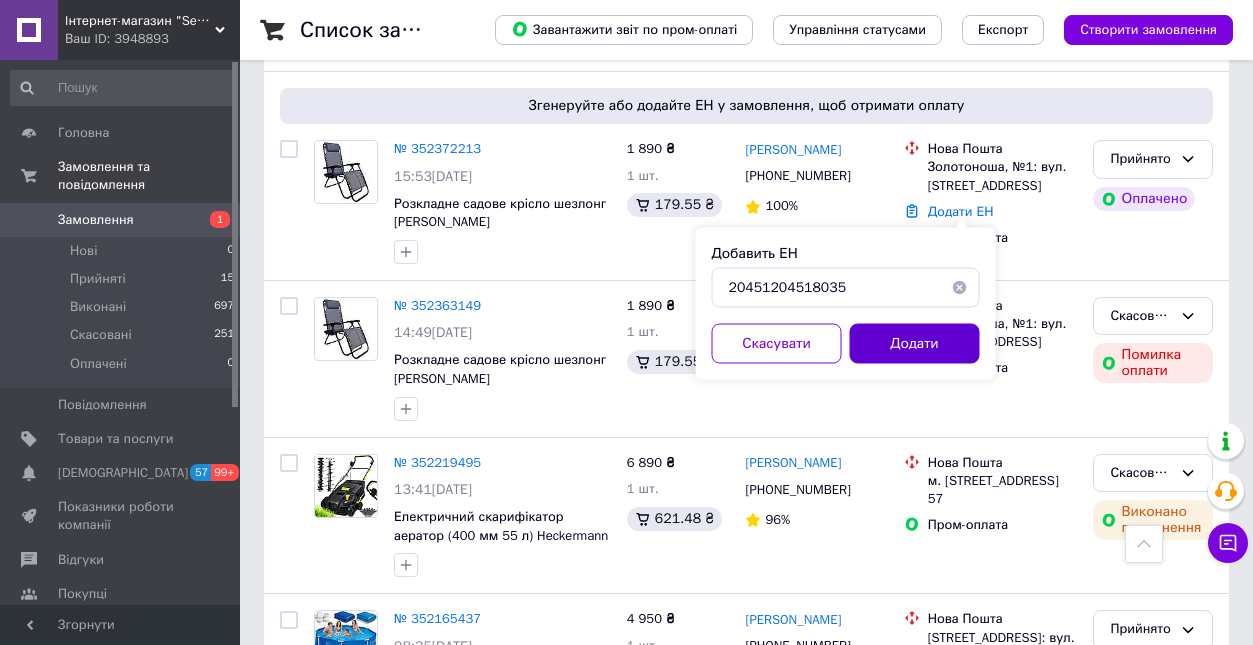 click on "Додати" at bounding box center (915, 344) 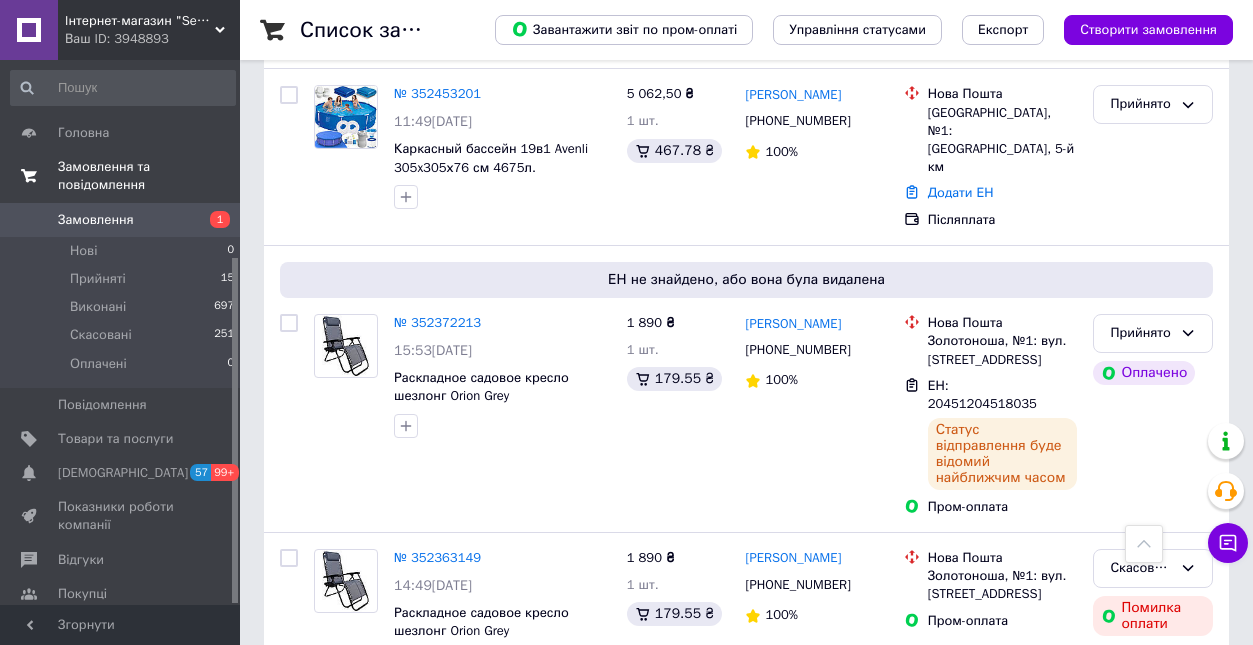 scroll, scrollTop: 461, scrollLeft: 0, axis: vertical 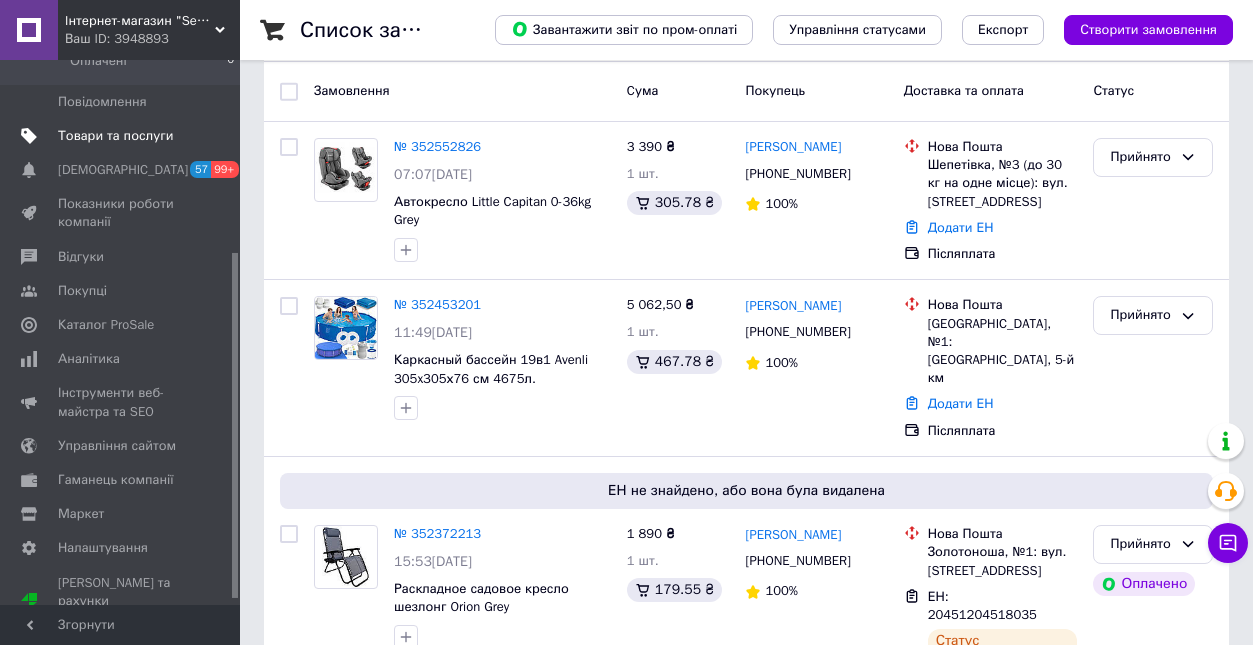 click on "Товари та послуги" at bounding box center (115, 136) 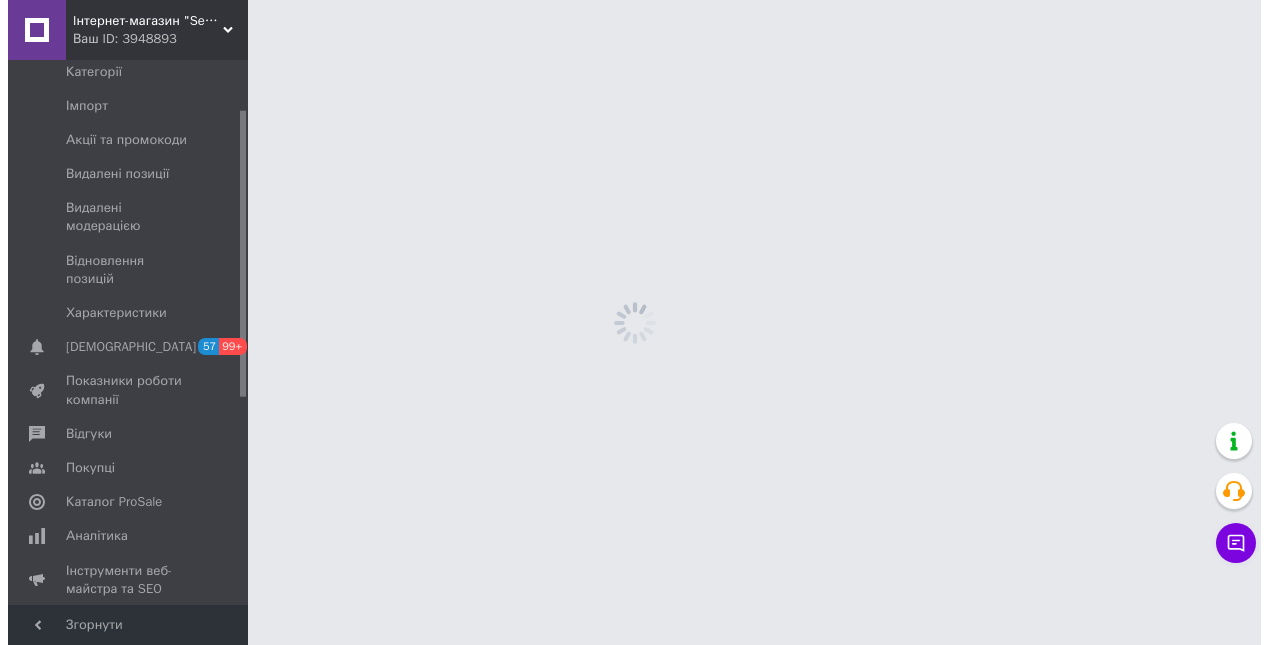scroll, scrollTop: 0, scrollLeft: 0, axis: both 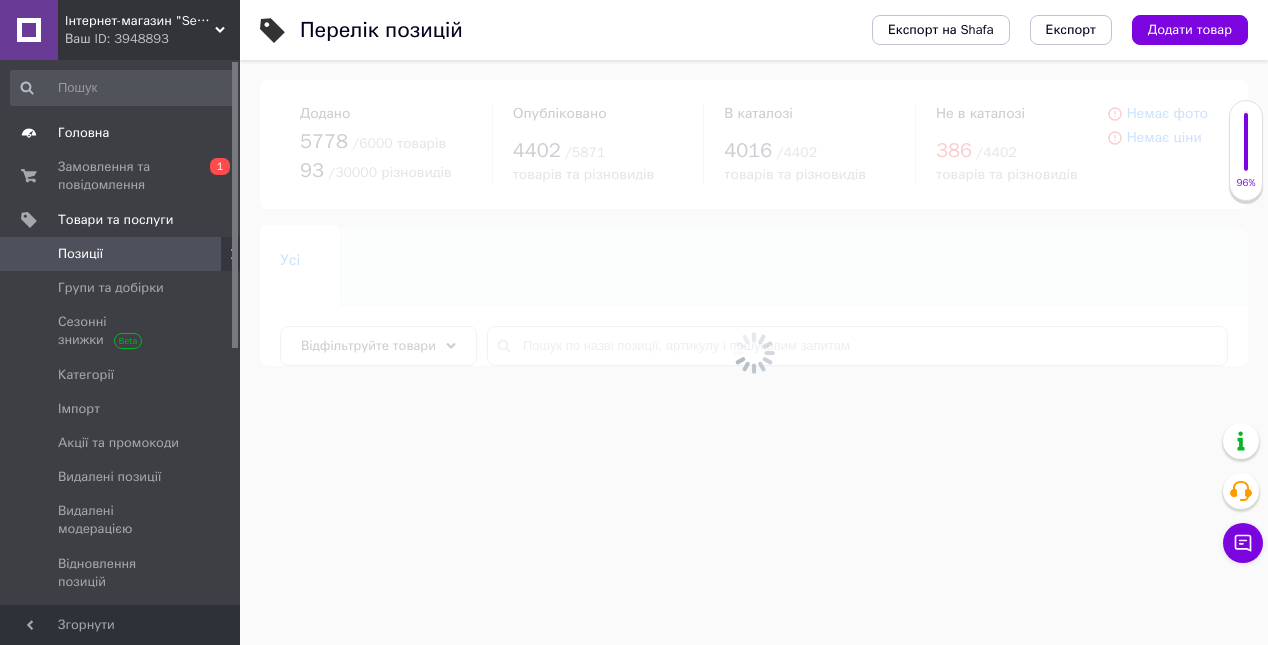 click on "Головна" at bounding box center (83, 133) 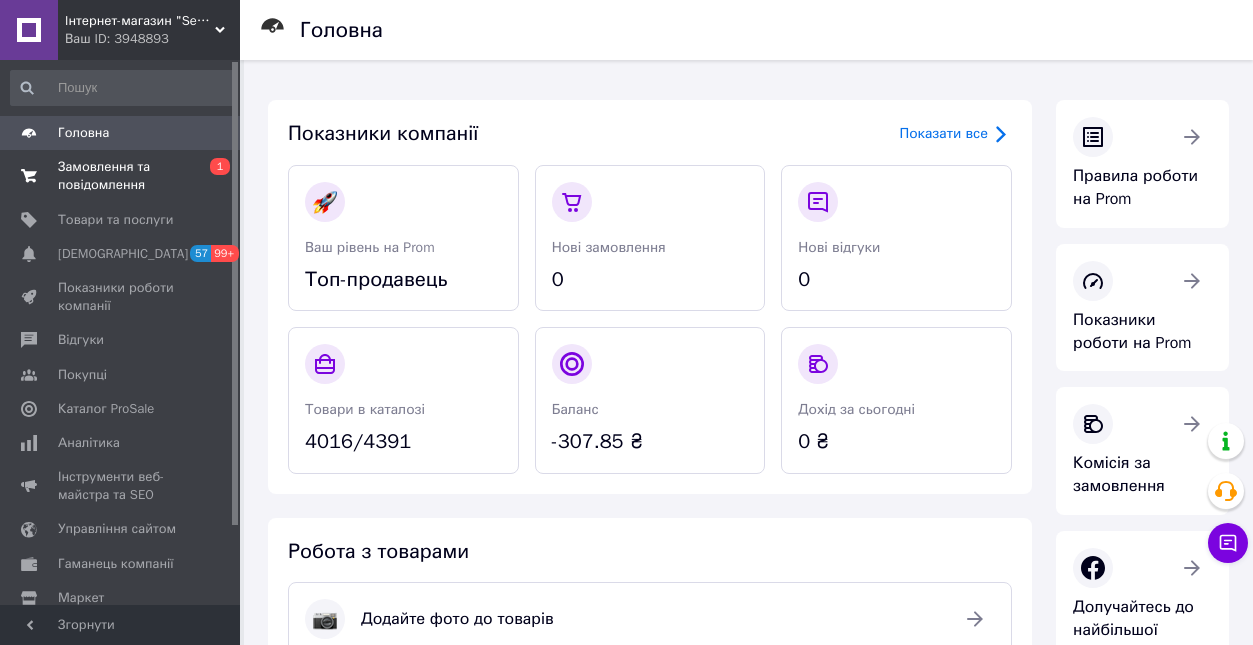 click on "Замовлення та повідомлення" at bounding box center [121, 176] 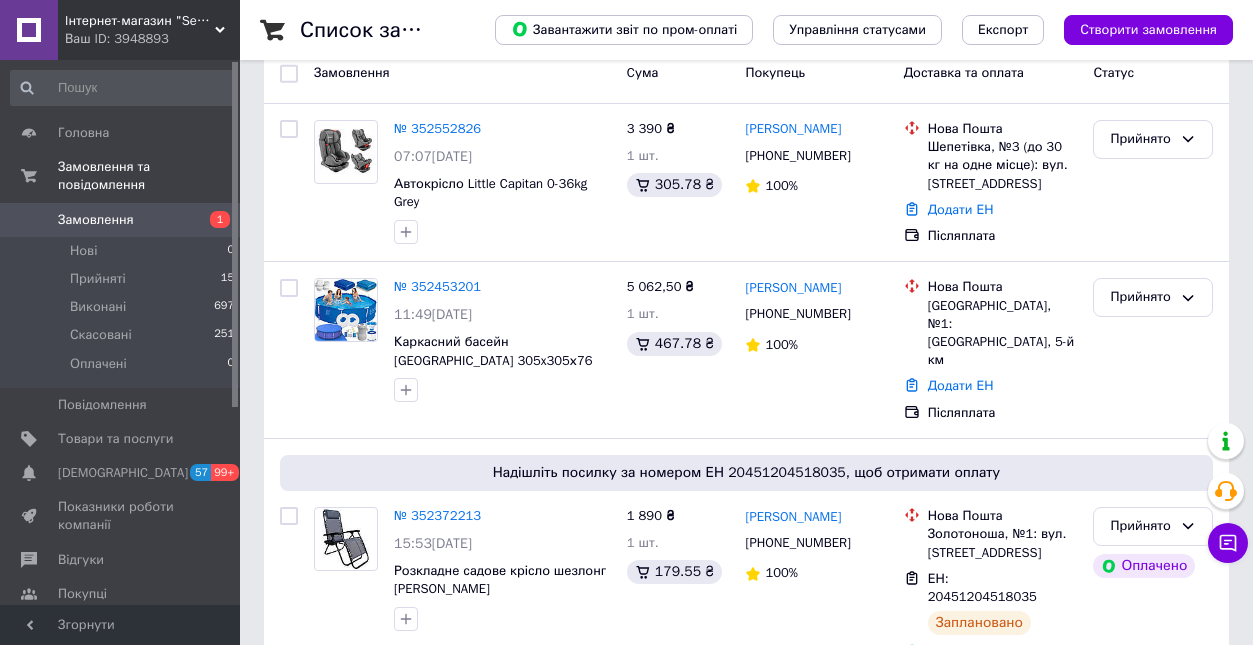 scroll, scrollTop: 276, scrollLeft: 0, axis: vertical 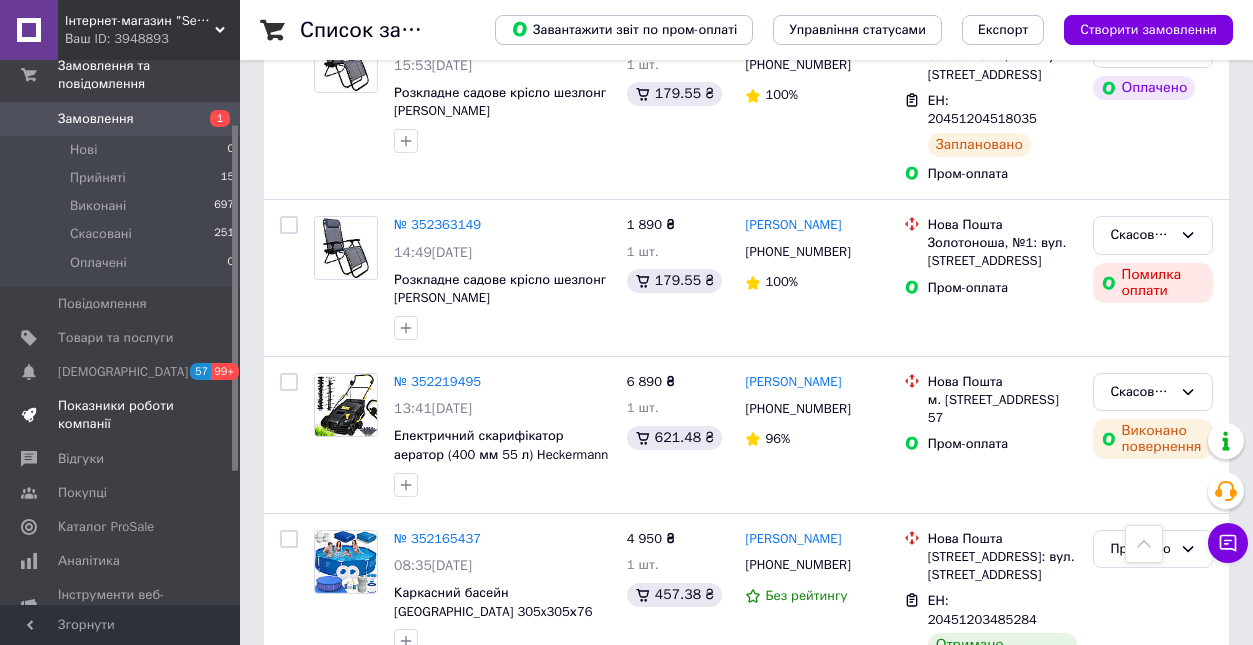 click on "Показники роботи компанії" at bounding box center [121, 415] 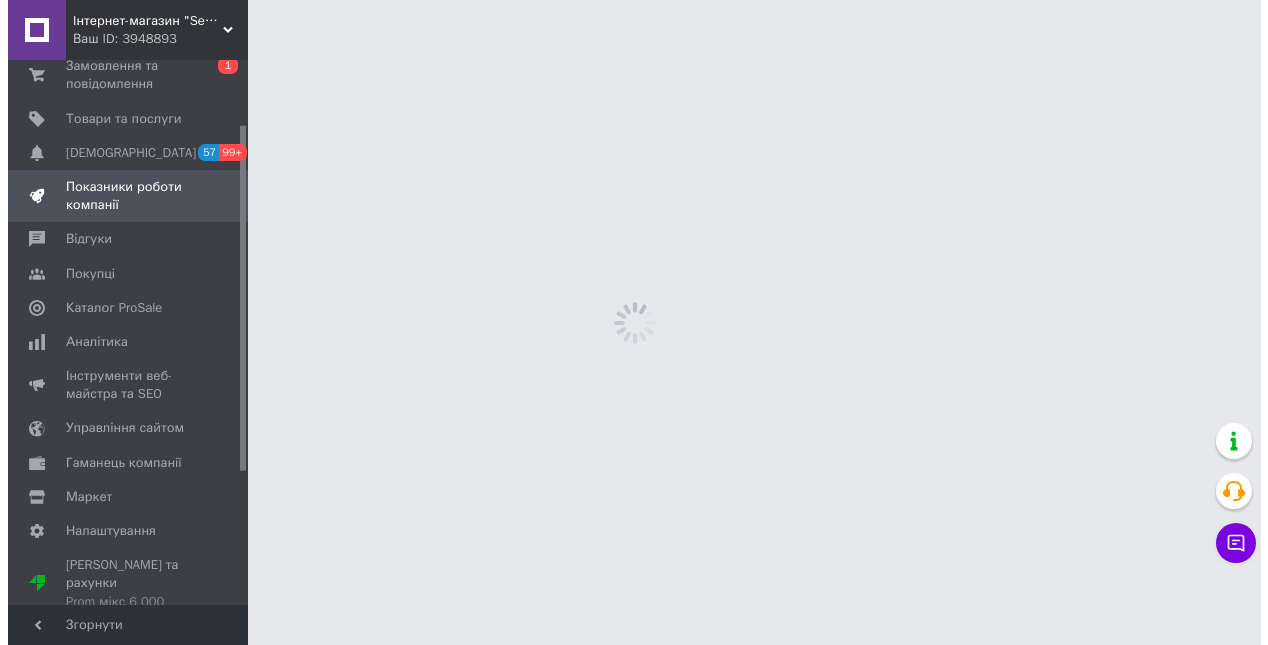 scroll, scrollTop: 0, scrollLeft: 0, axis: both 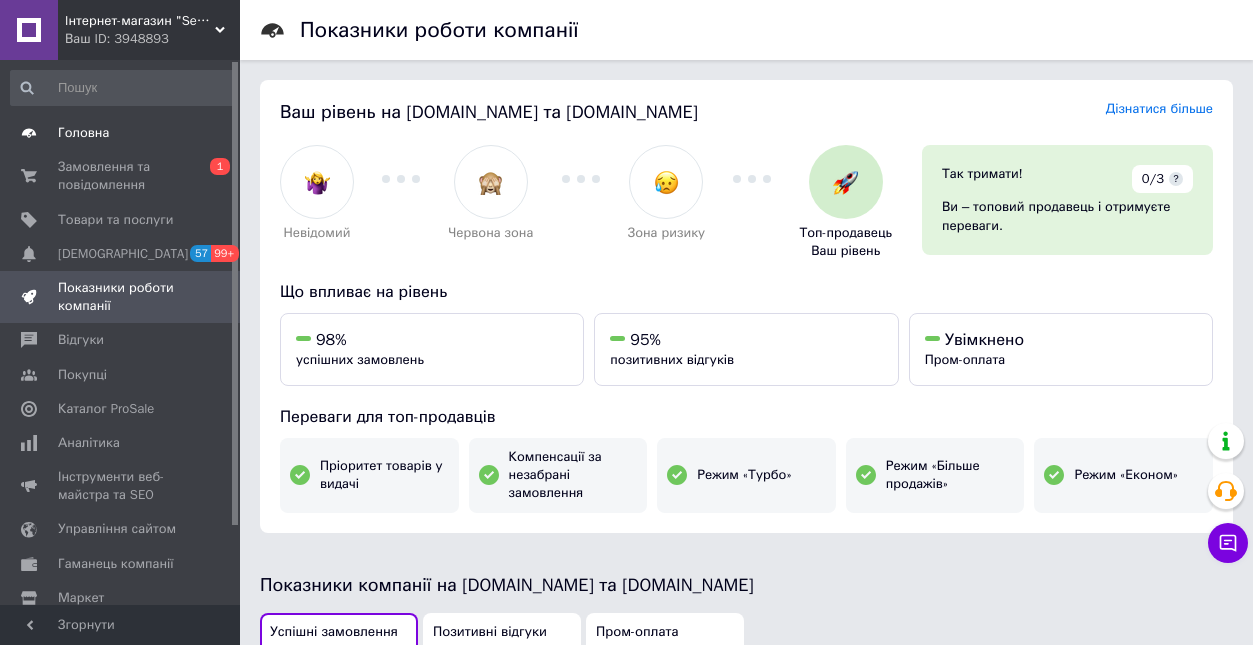 click on "Головна" at bounding box center [83, 133] 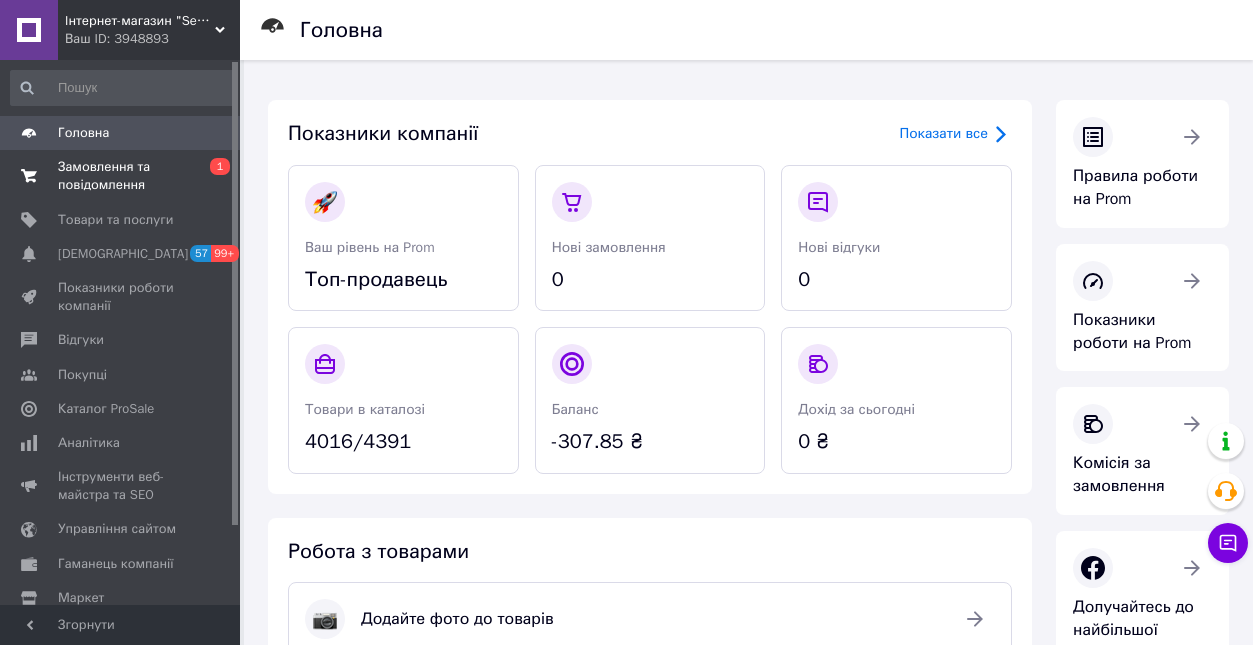click on "Замовлення та повідомлення" at bounding box center (121, 176) 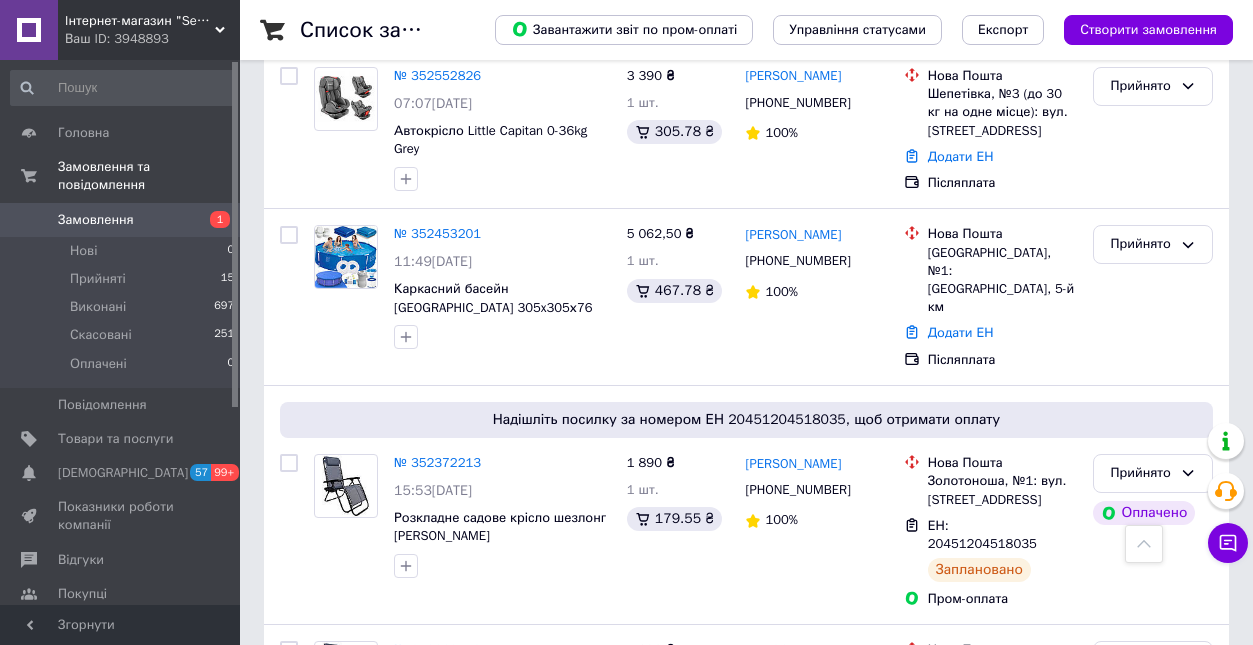 scroll, scrollTop: 332, scrollLeft: 0, axis: vertical 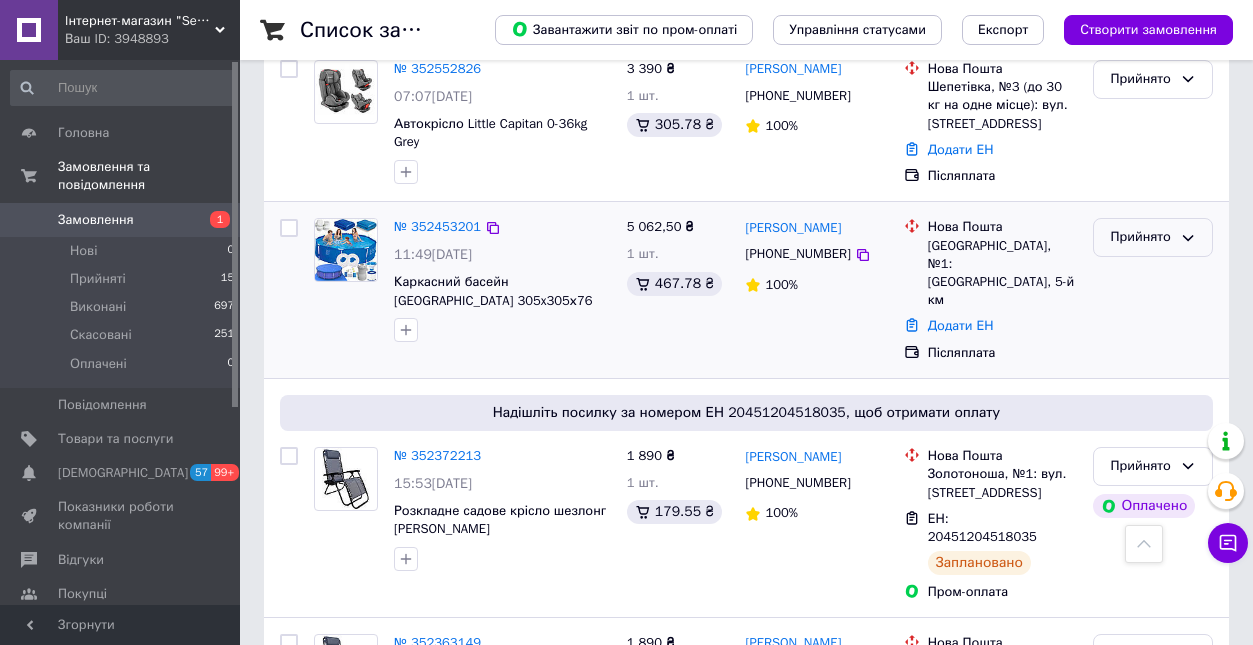 click 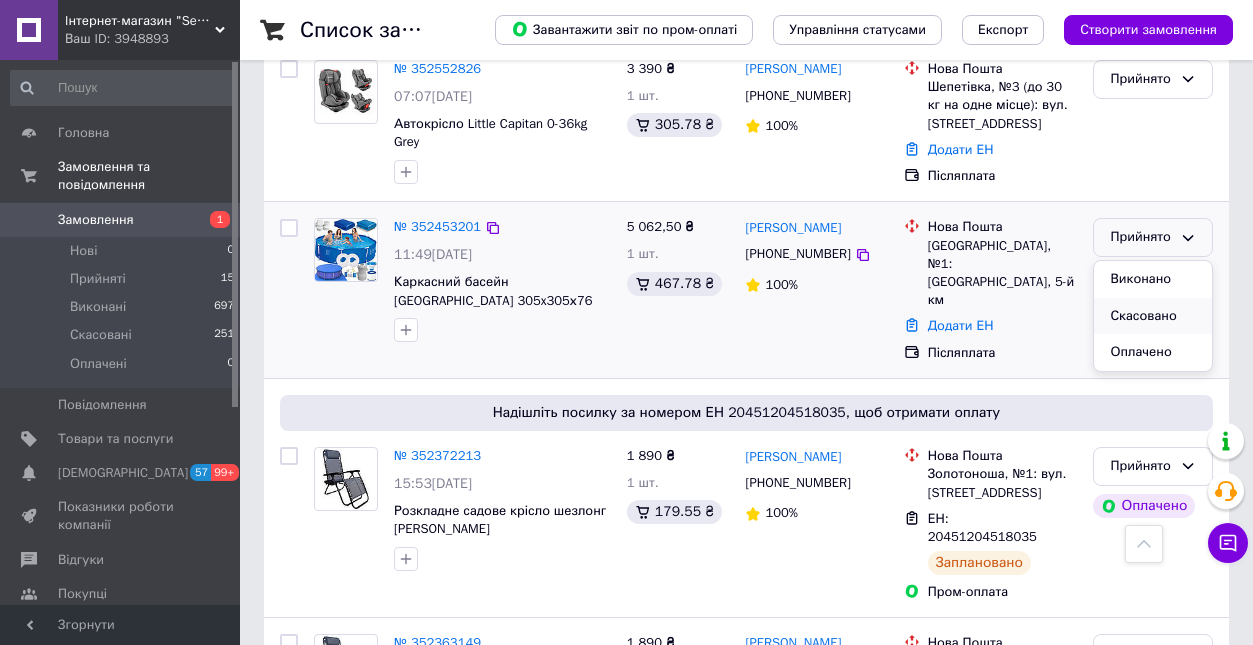 click on "Скасовано" at bounding box center [1153, 316] 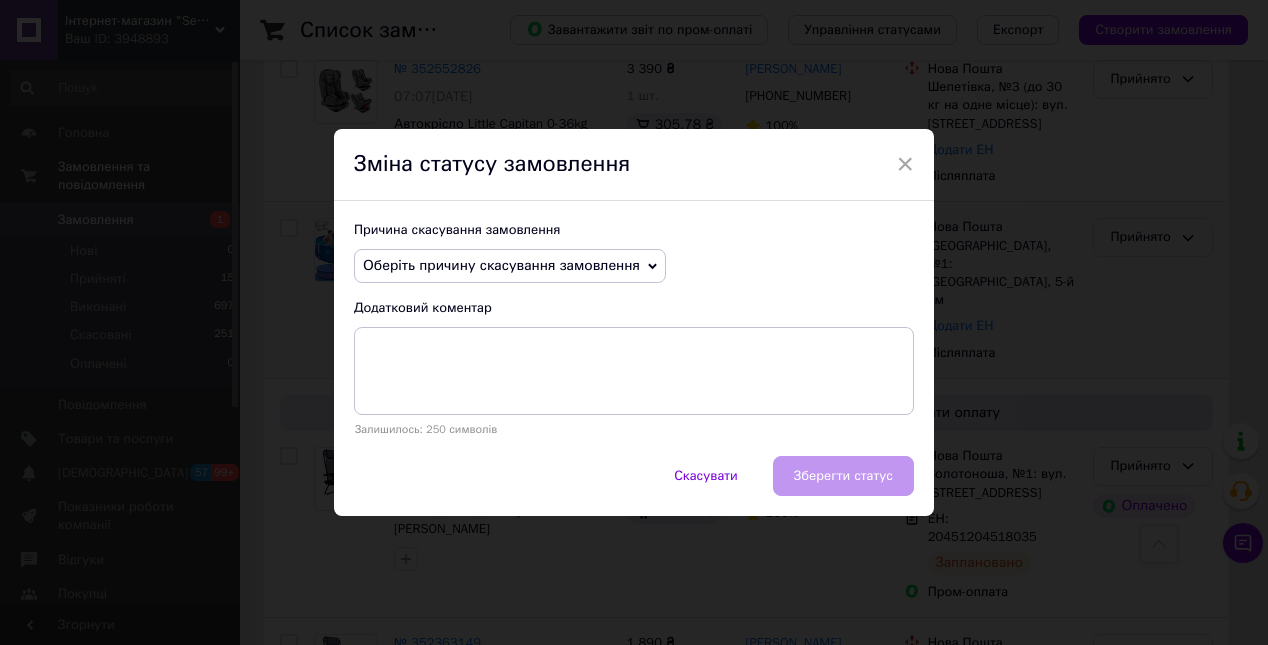 click 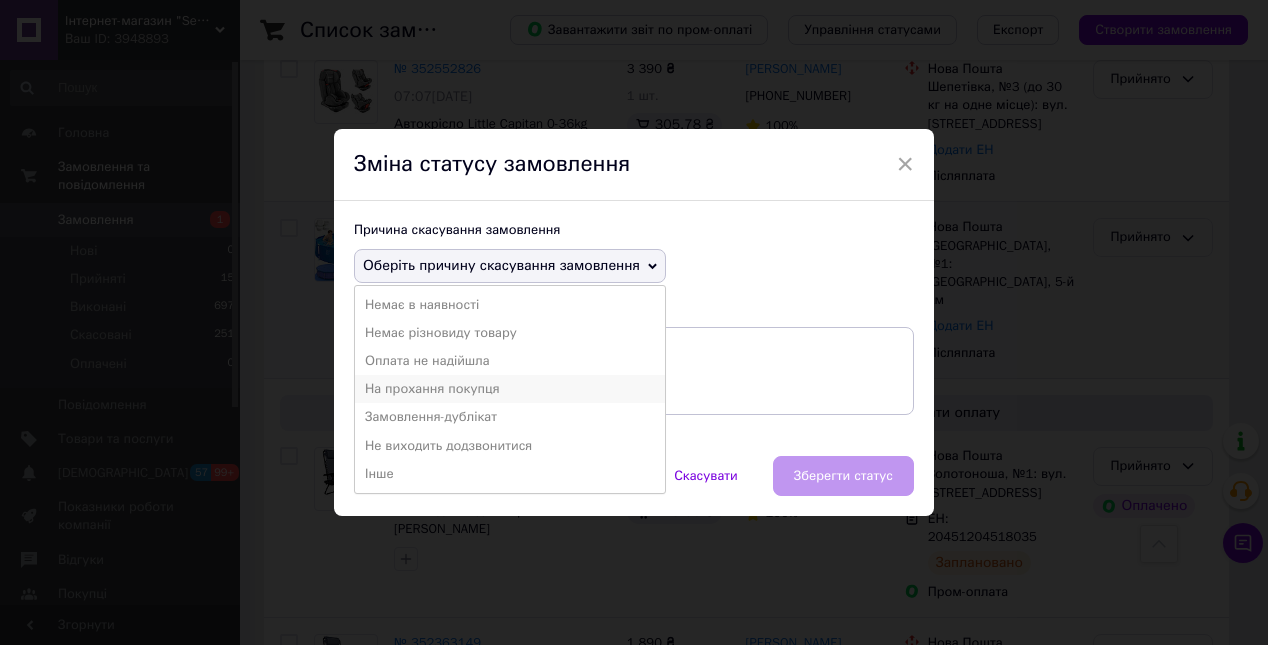click on "На прохання покупця" at bounding box center (510, 389) 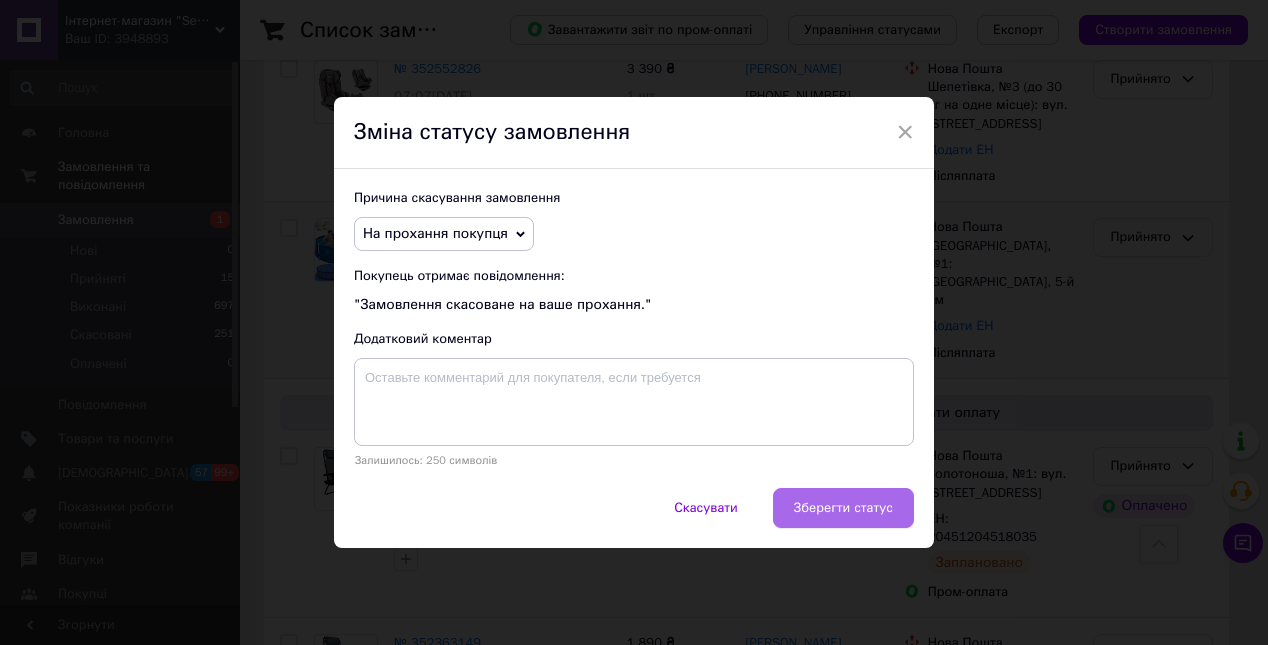 click on "Зберегти статус" at bounding box center [843, 508] 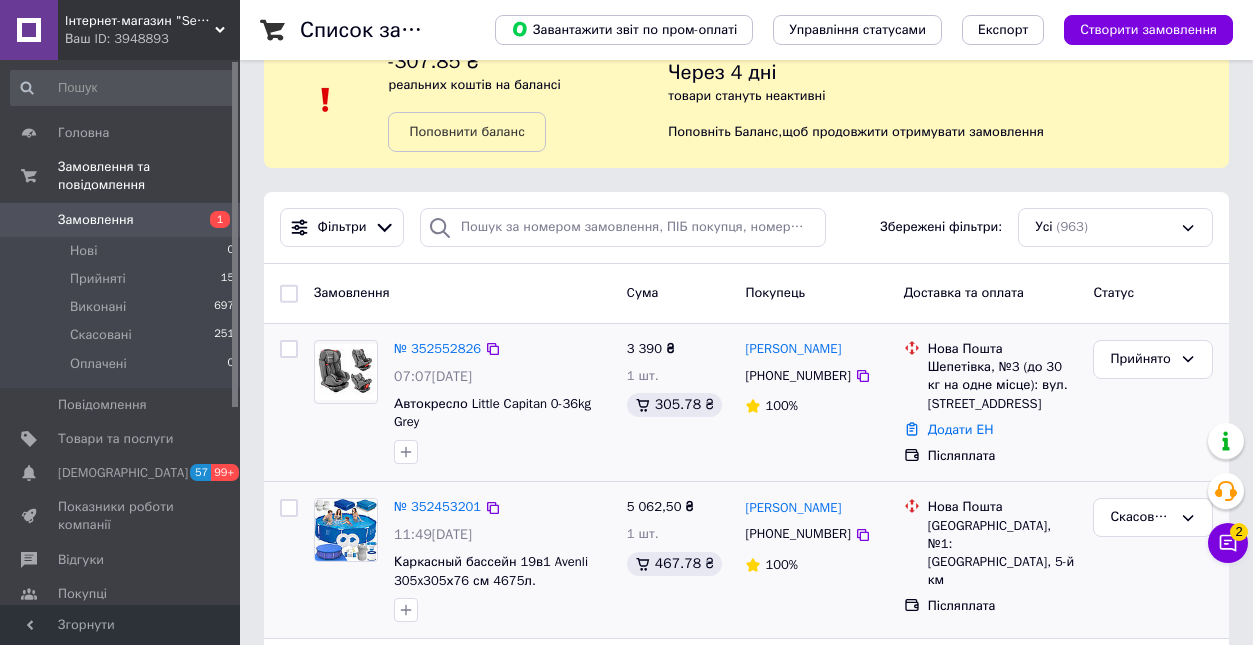 scroll, scrollTop: 48, scrollLeft: 0, axis: vertical 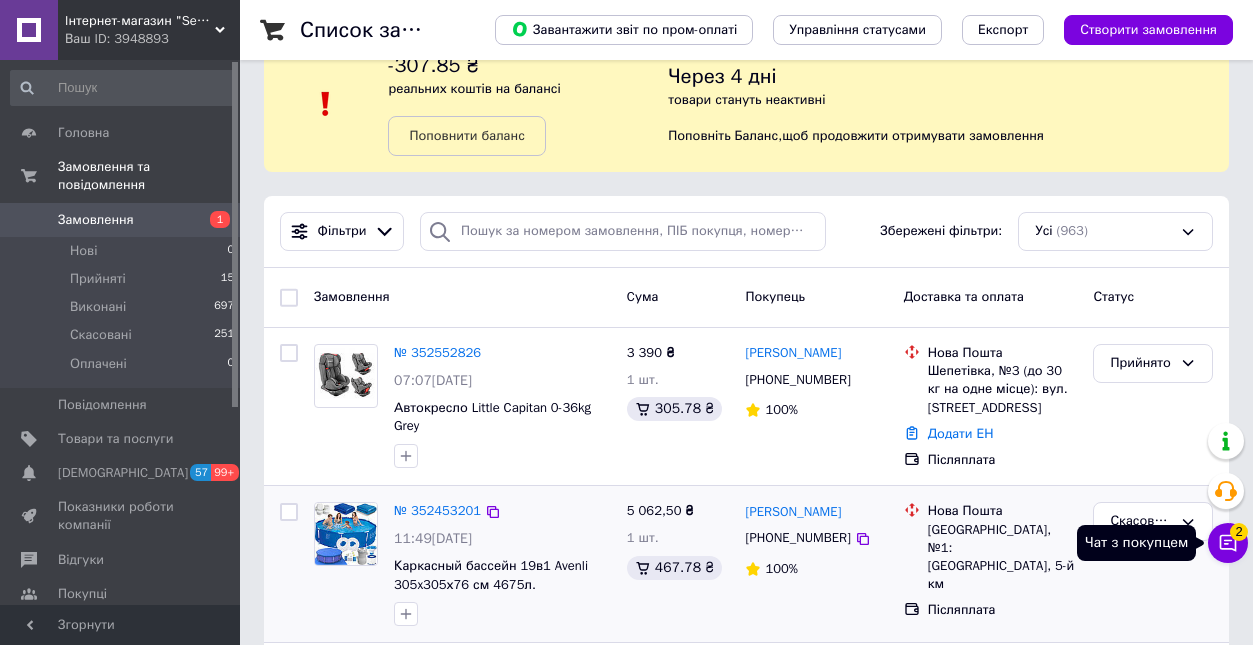 click 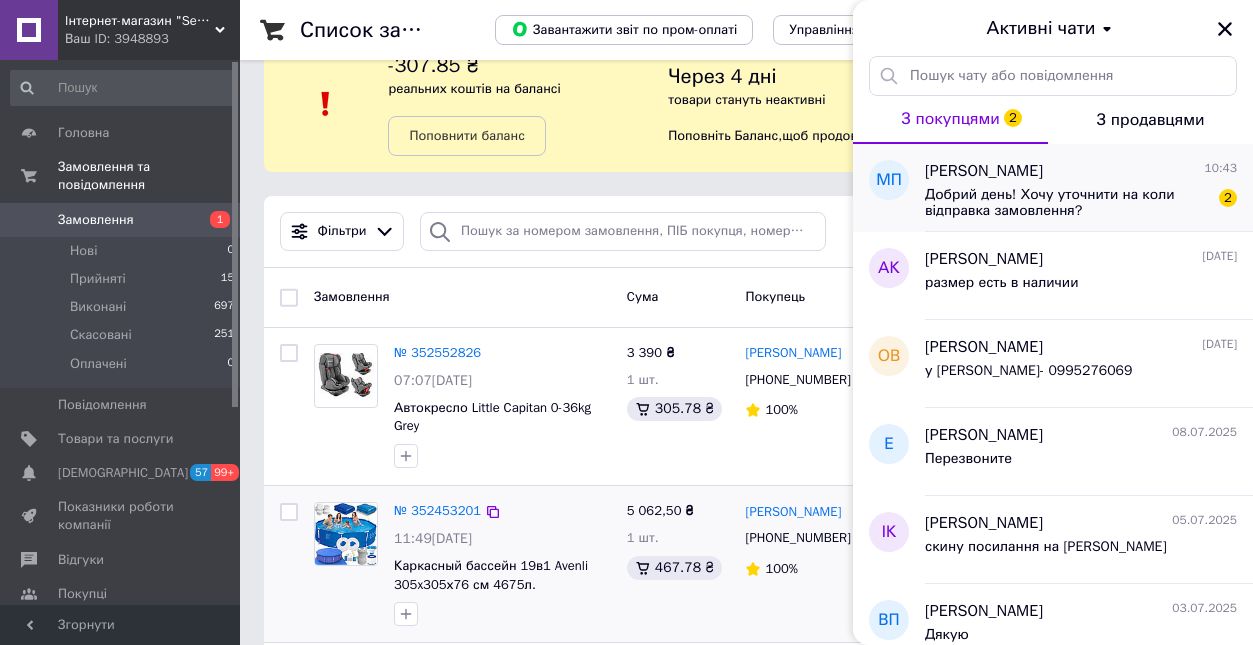 click on "Добрий день!
Хочу уточнити на коли відправка замовлення?" at bounding box center (1067, 203) 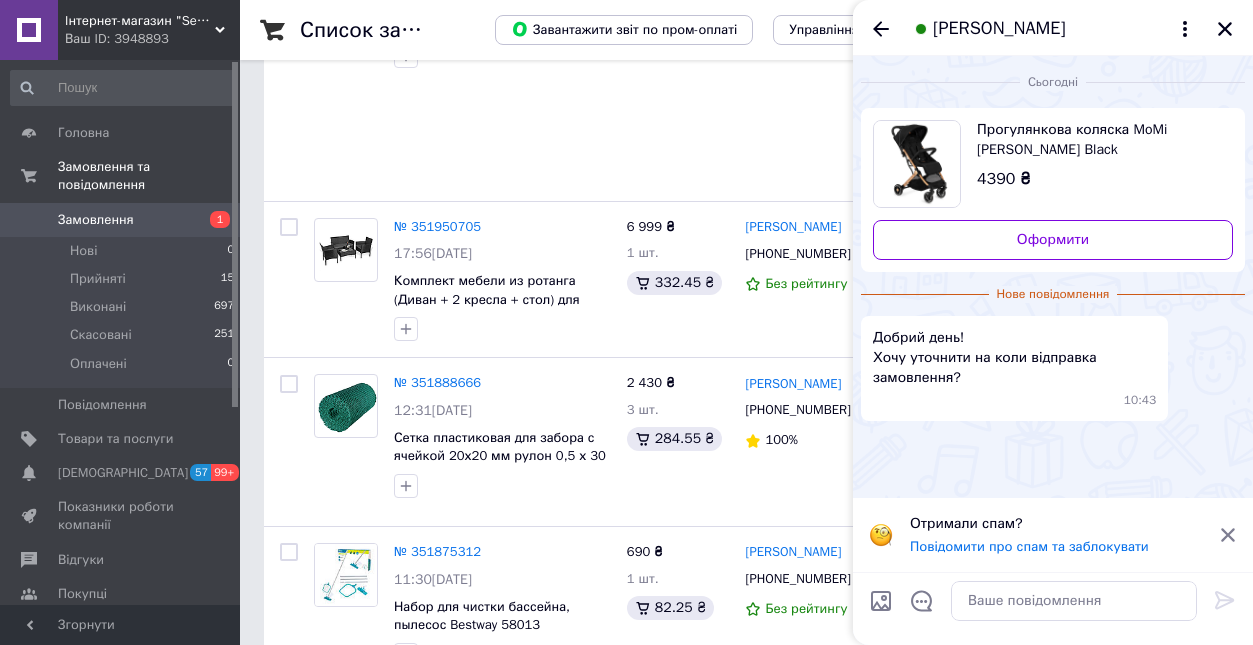 scroll, scrollTop: 2539, scrollLeft: 0, axis: vertical 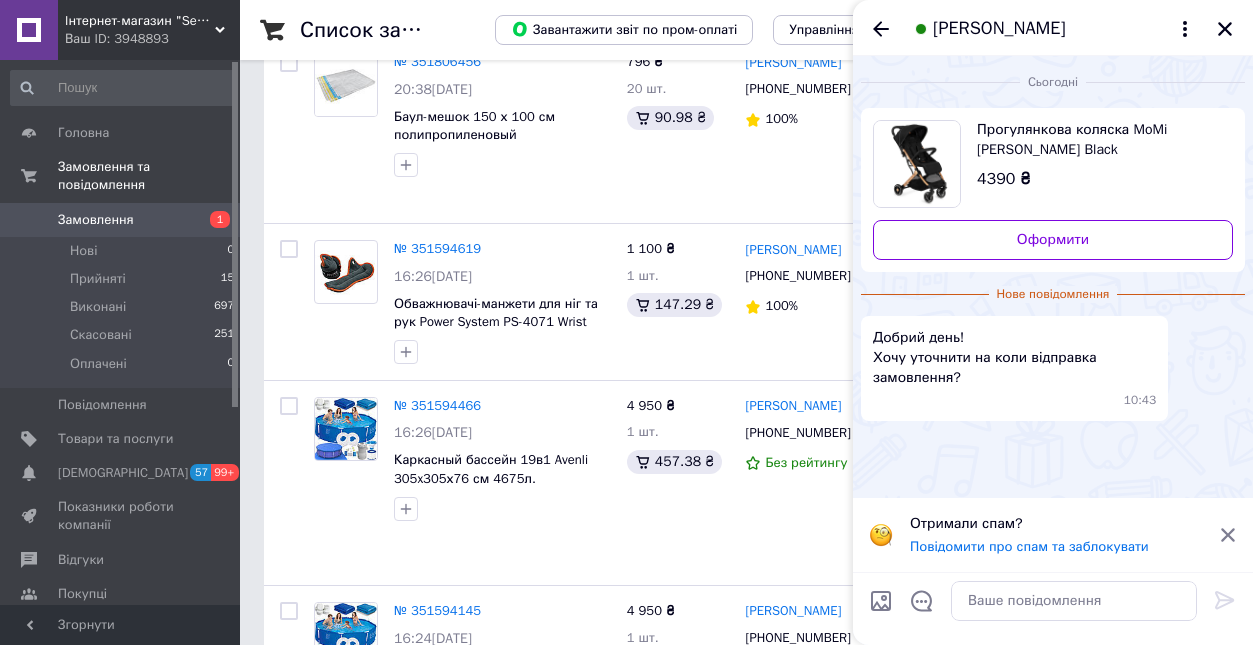 click 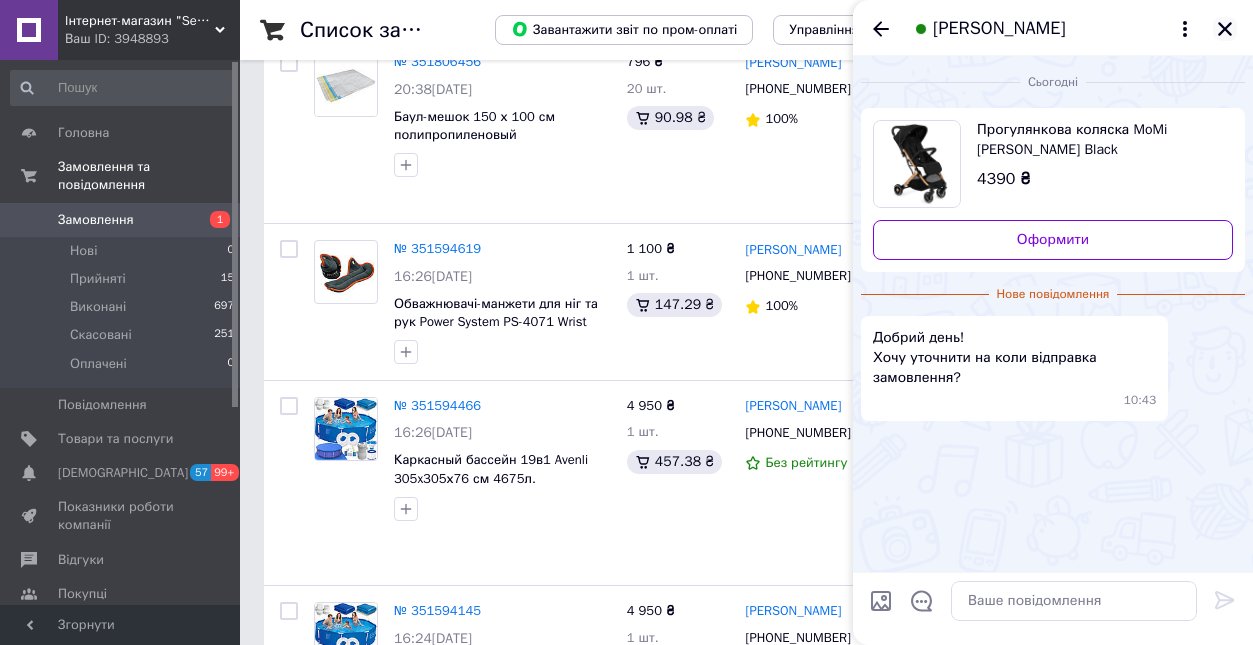 click 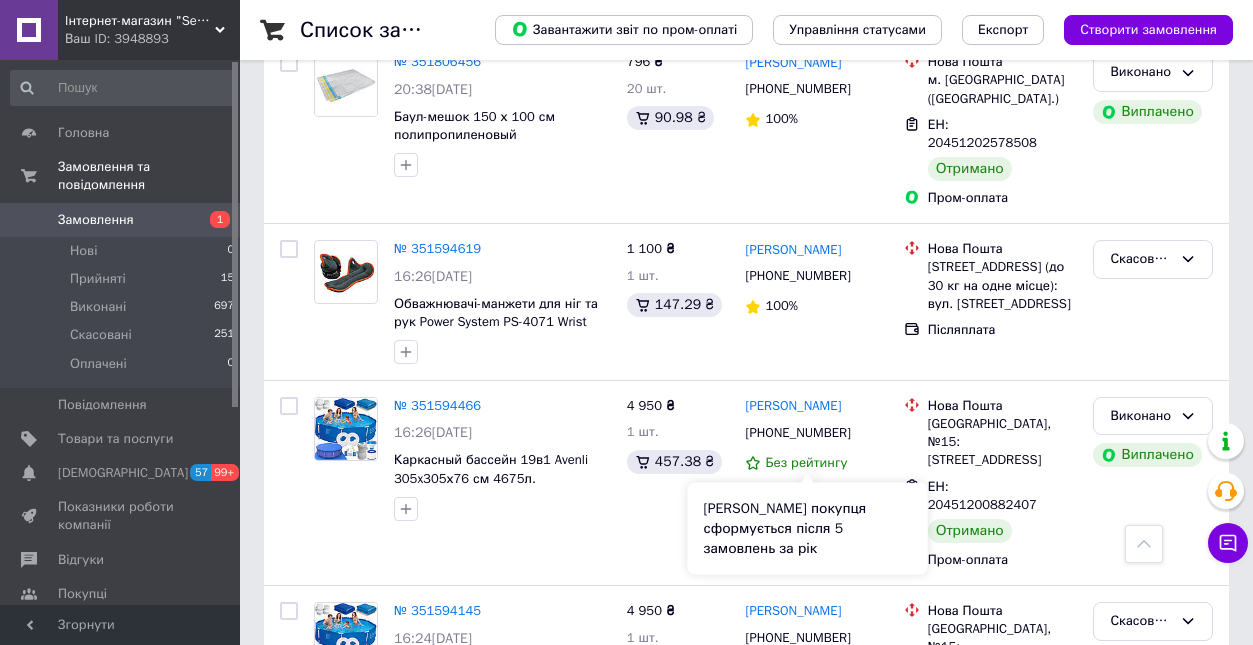 scroll, scrollTop: 0, scrollLeft: 0, axis: both 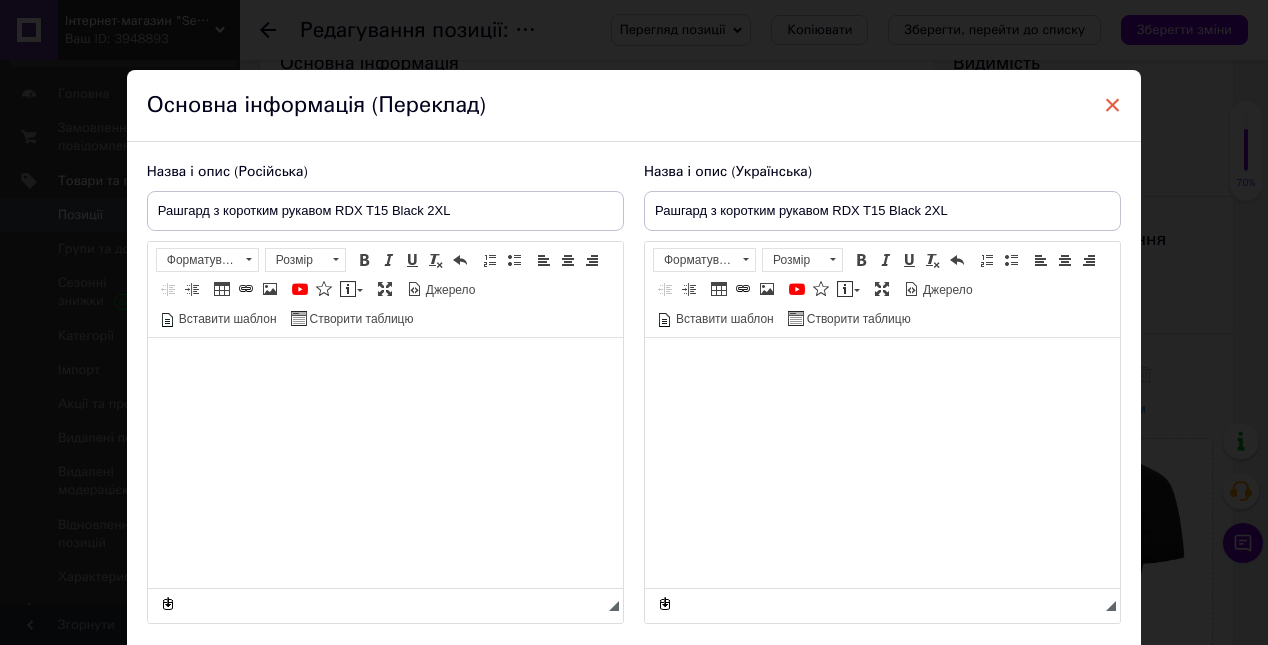 click on "×" at bounding box center [1113, 105] 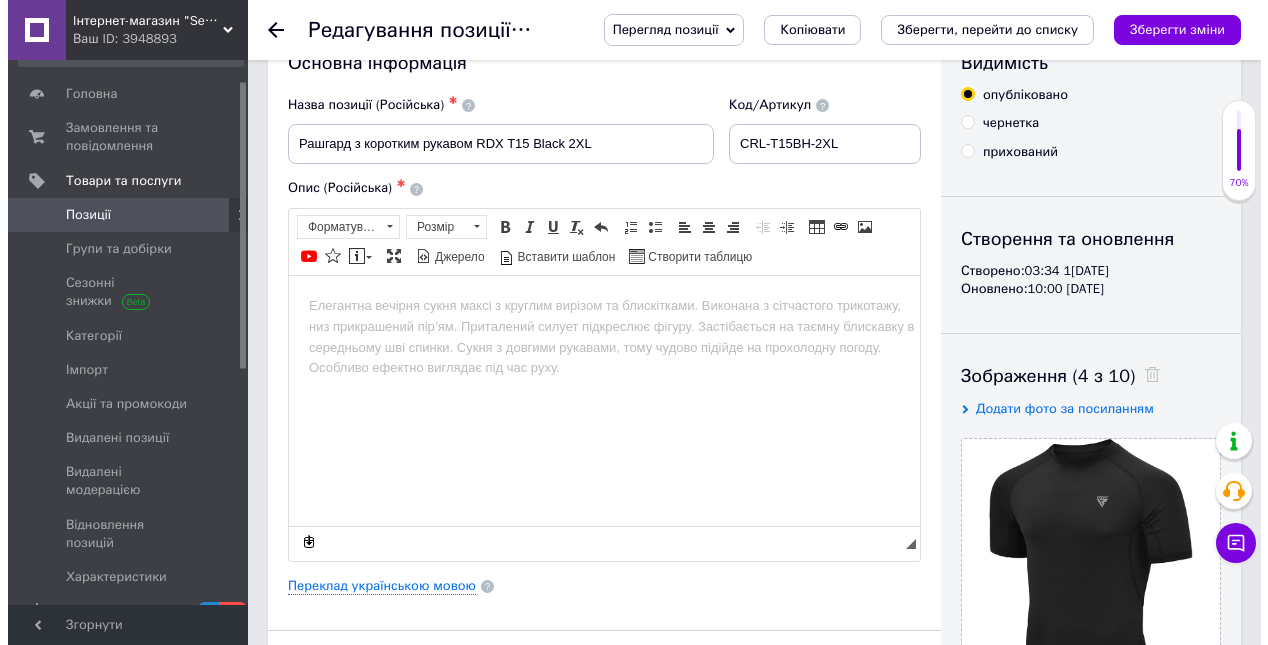 scroll, scrollTop: 55, scrollLeft: 0, axis: vertical 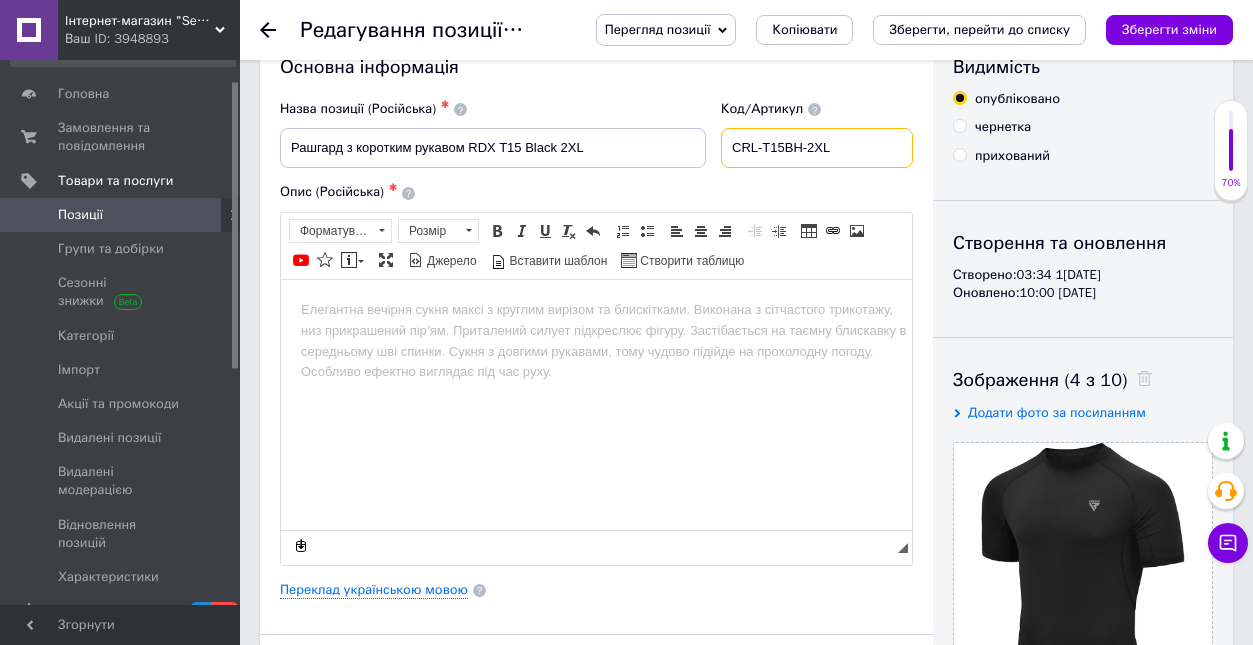 drag, startPoint x: 858, startPoint y: 151, endPoint x: 748, endPoint y: 150, distance: 110.00455 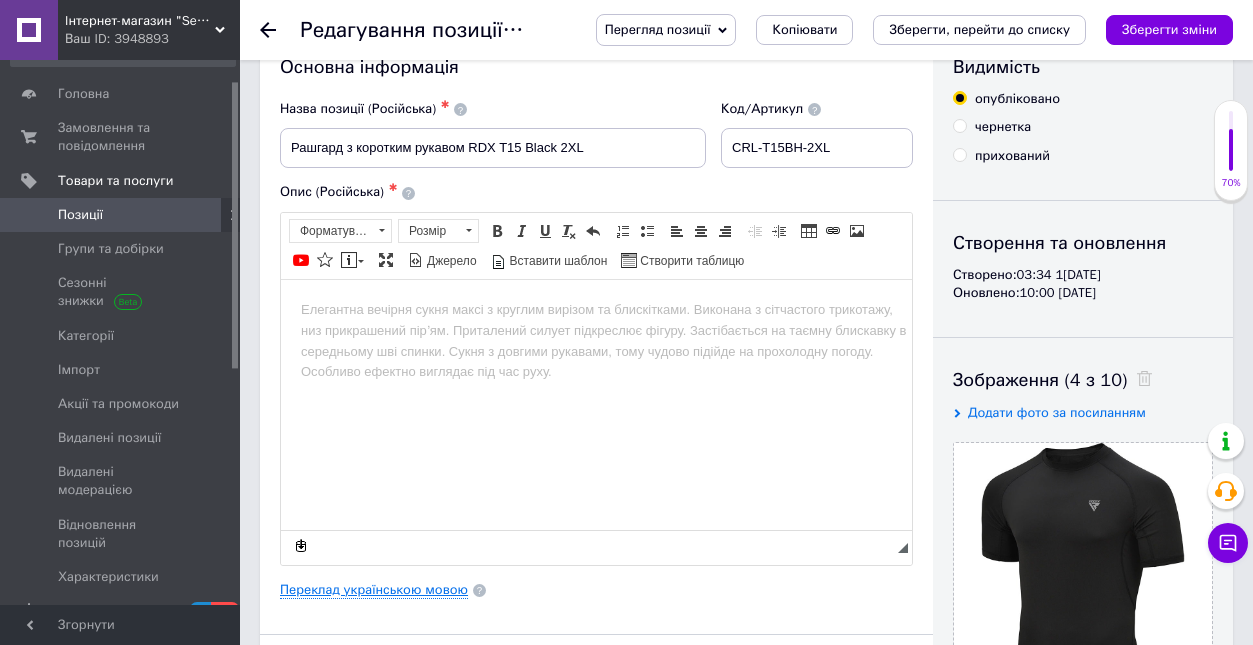 click on "Переклад українською мовою" at bounding box center (374, 590) 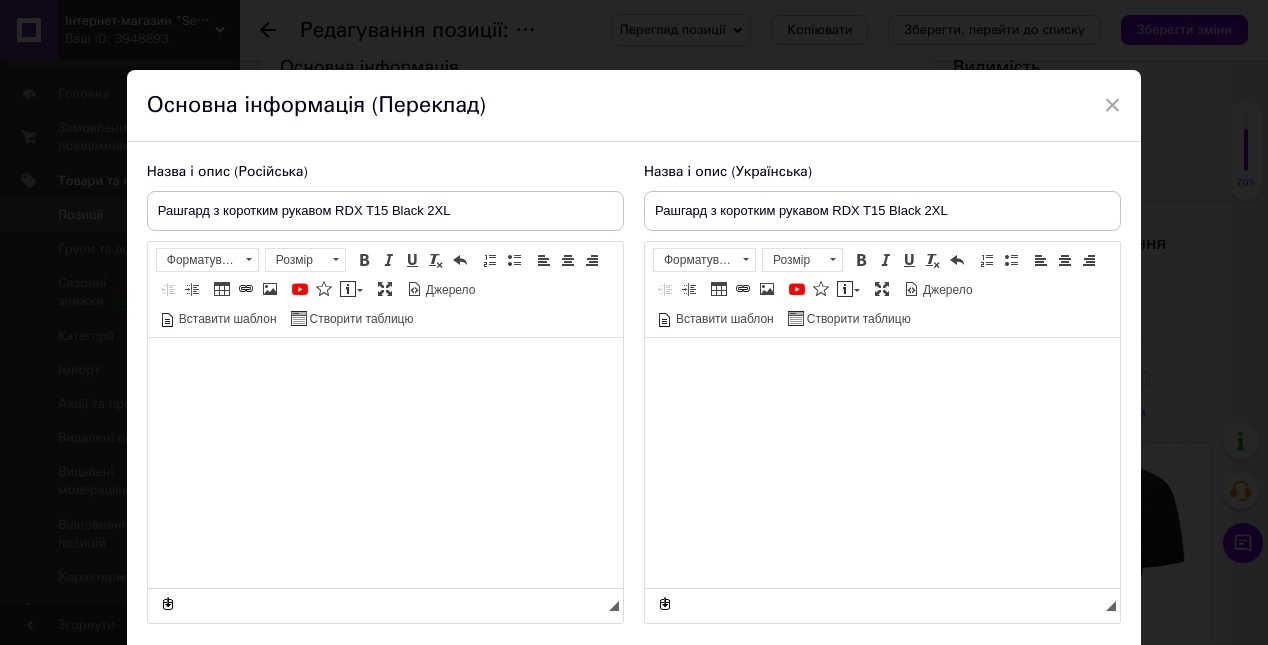 scroll, scrollTop: 0, scrollLeft: 0, axis: both 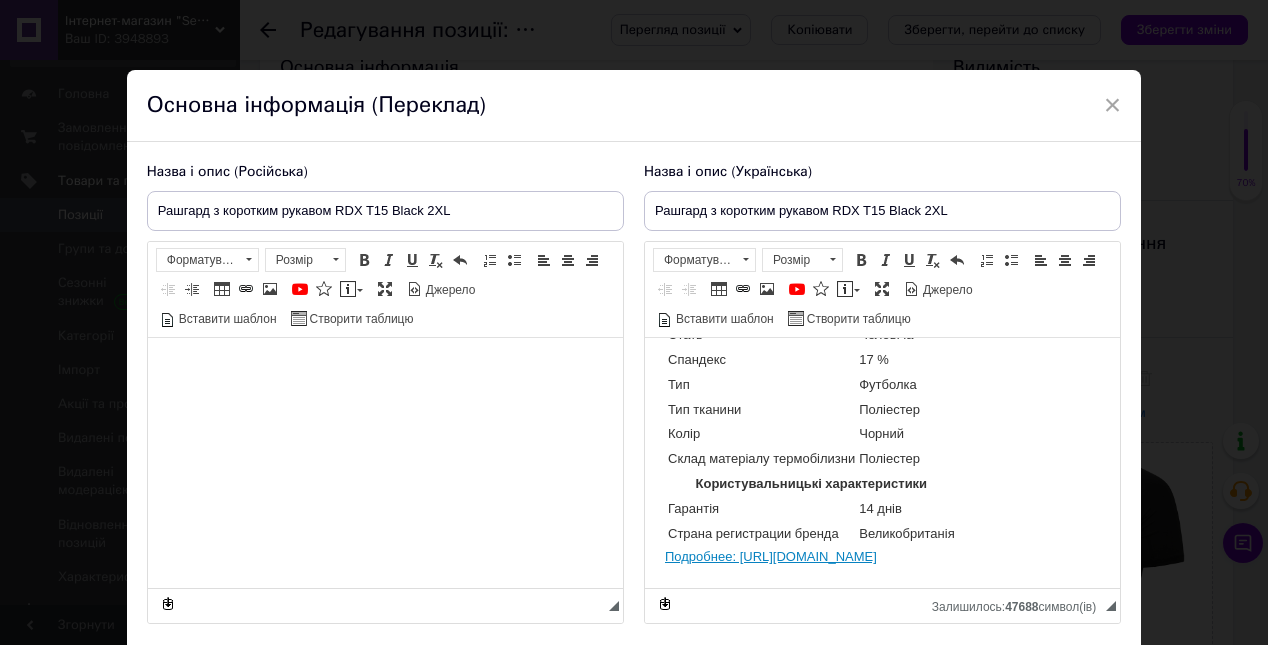 drag, startPoint x: 1759, startPoint y: 830, endPoint x: 1504, endPoint y: 936, distance: 276.15393 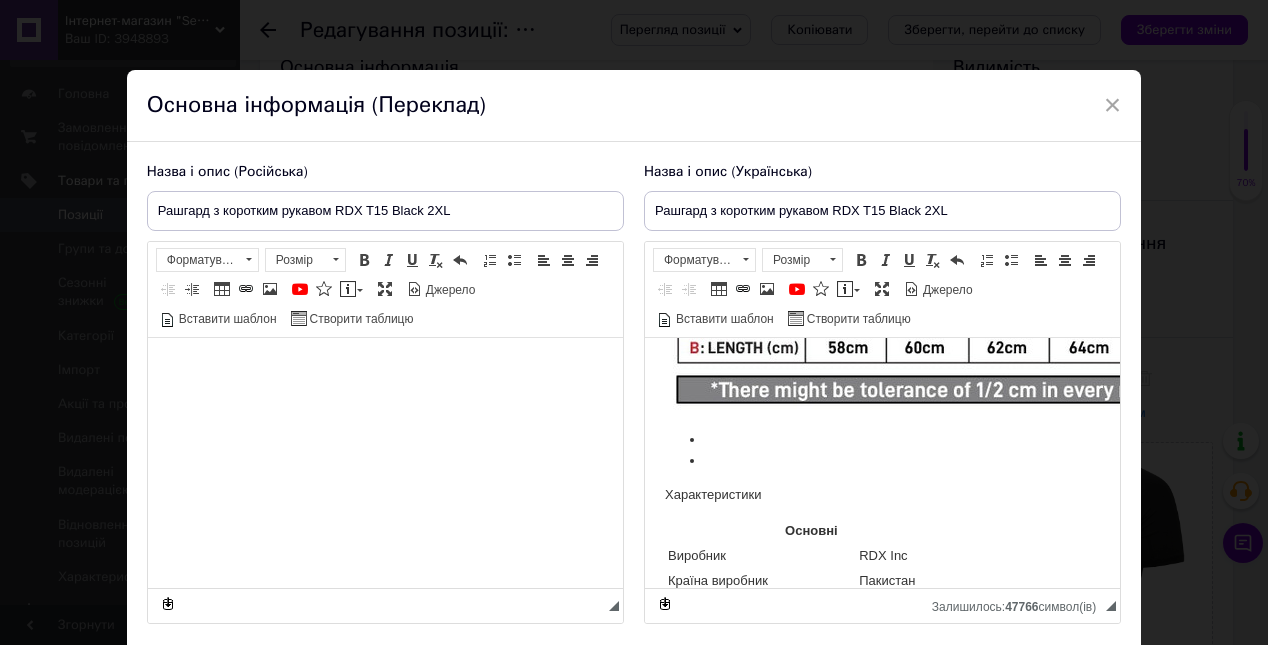 scroll, scrollTop: 1814, scrollLeft: 0, axis: vertical 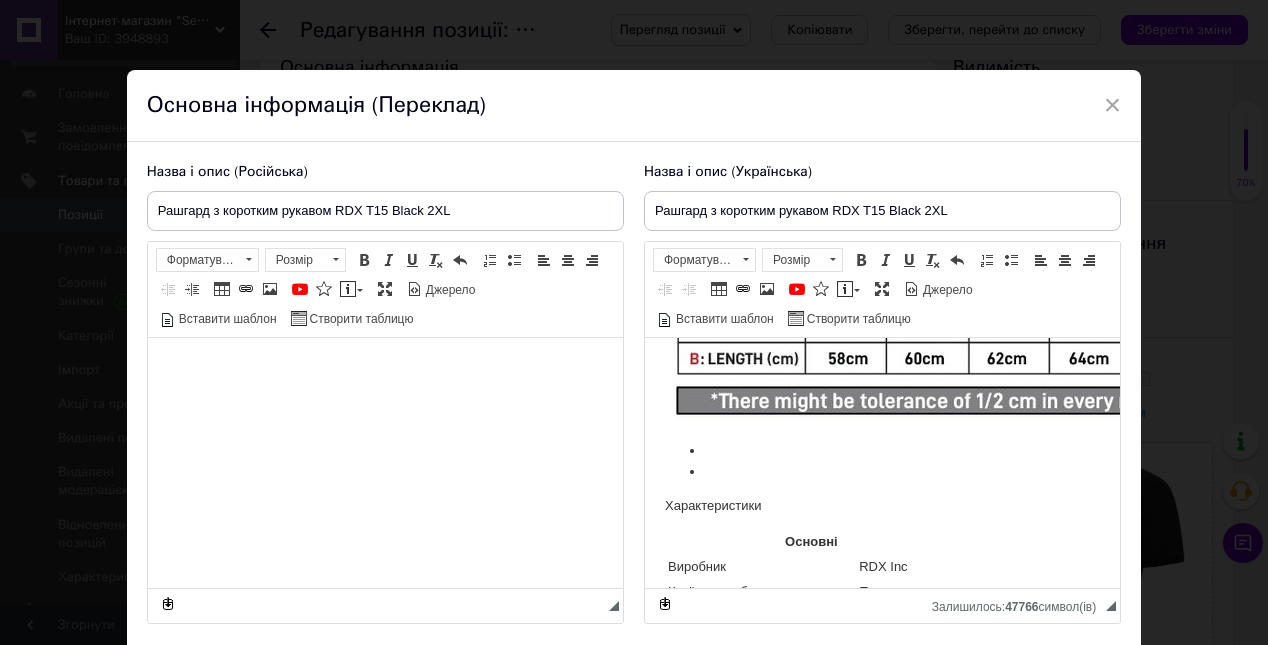 click at bounding box center [881, 472] 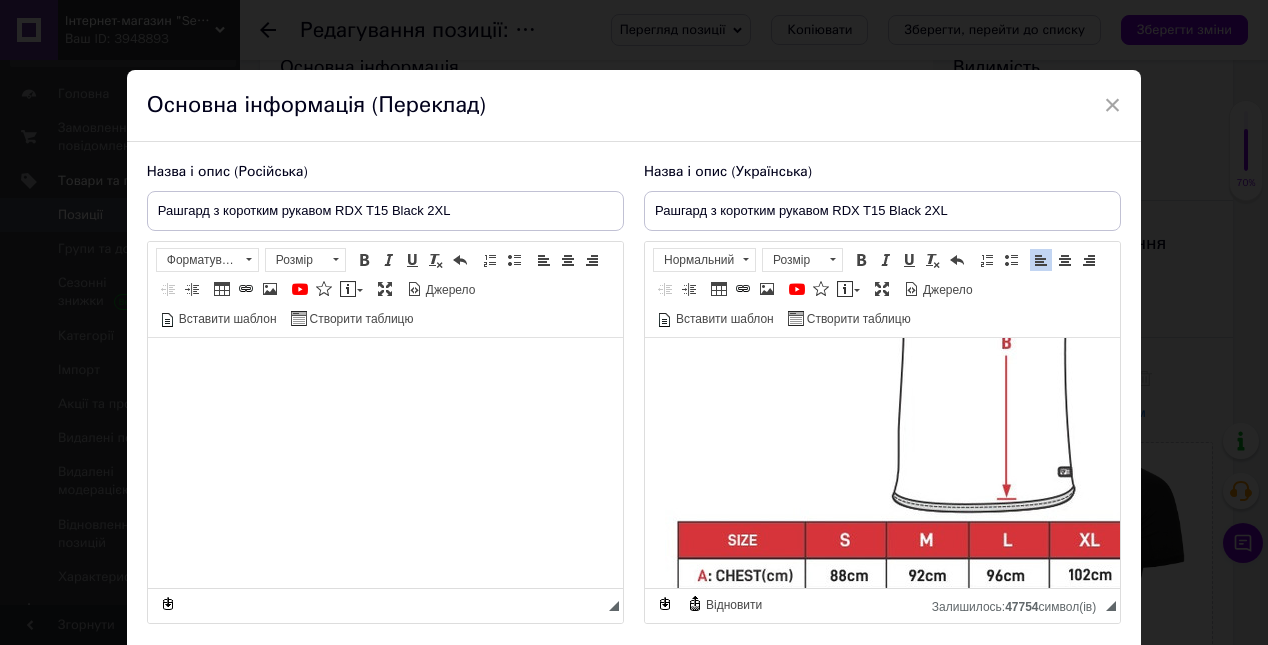 scroll, scrollTop: 1562, scrollLeft: 0, axis: vertical 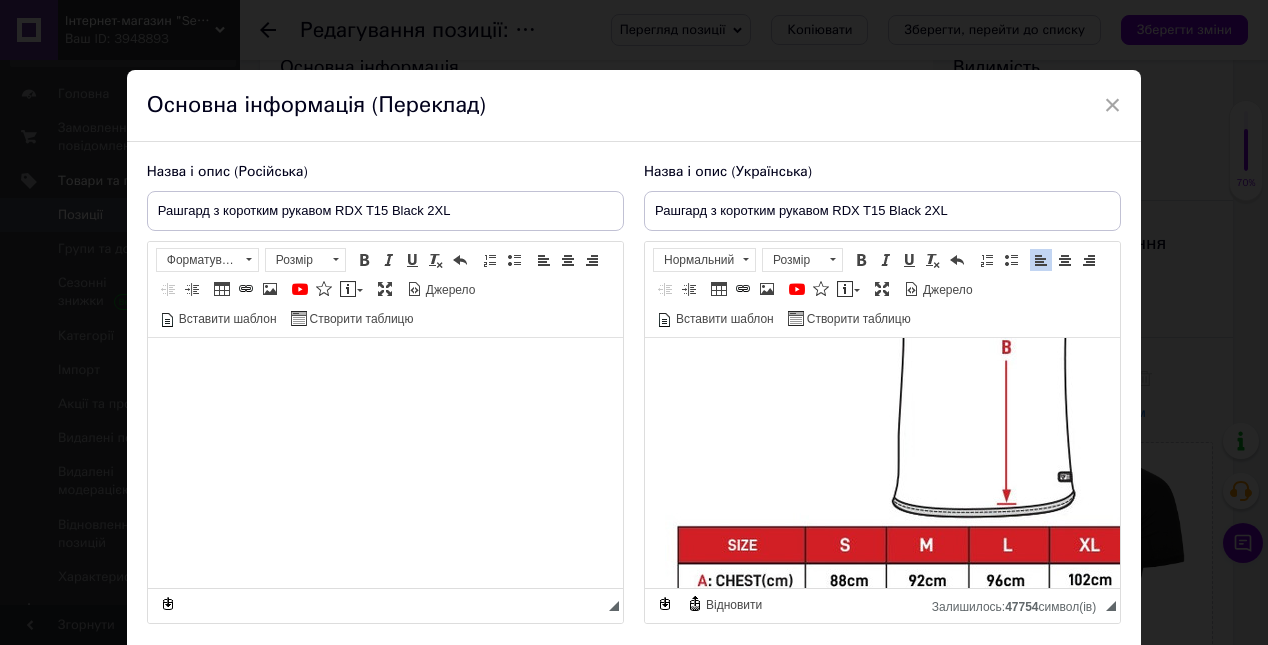 click at bounding box center (384, 368) 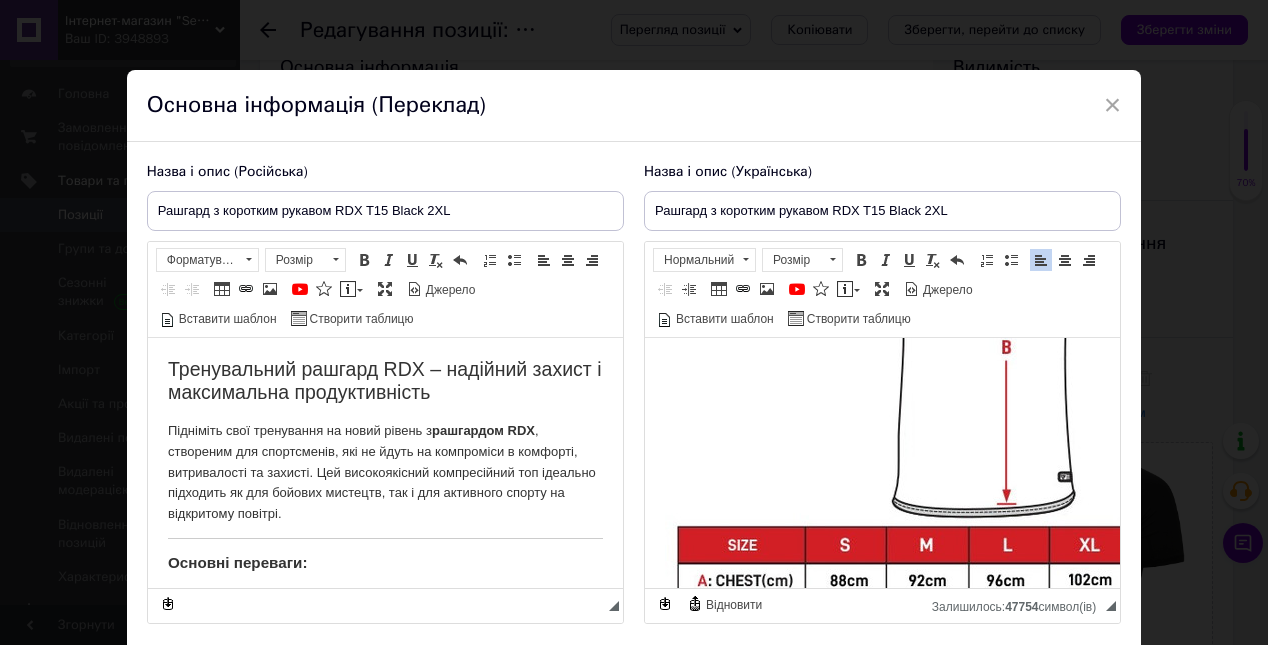 scroll, scrollTop: 2170, scrollLeft: 0, axis: vertical 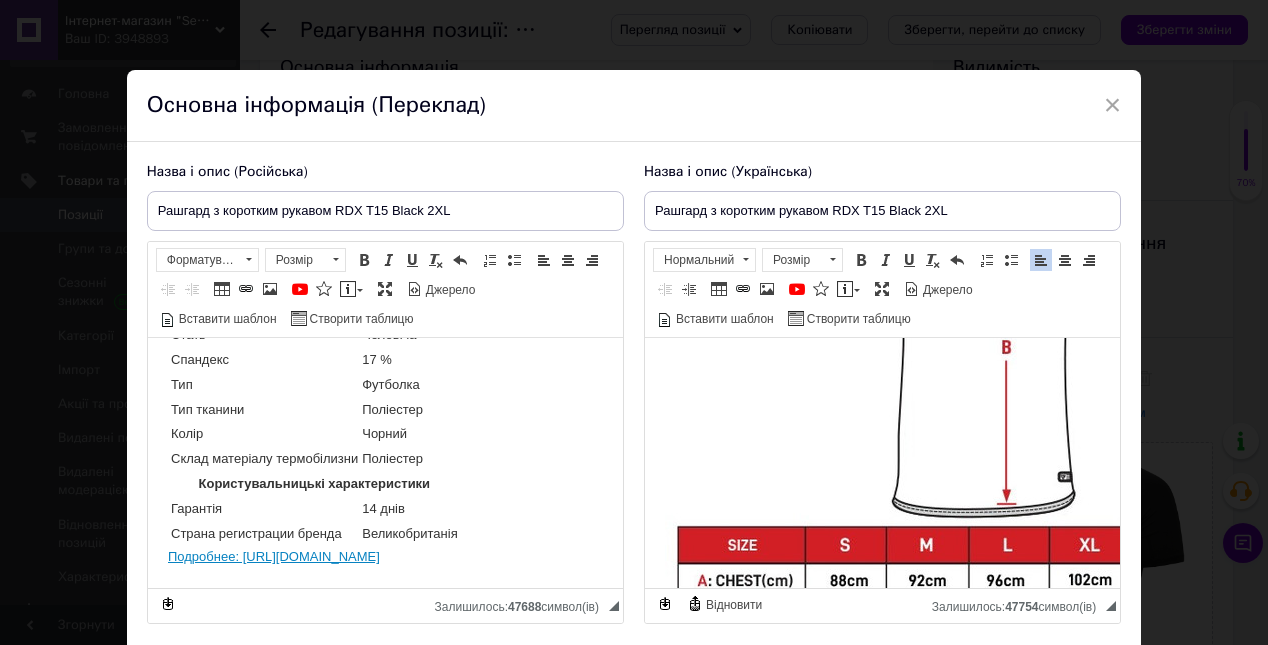 drag, startPoint x: 264, startPoint y: 564, endPoint x: 165, endPoint y: 548, distance: 100.28459 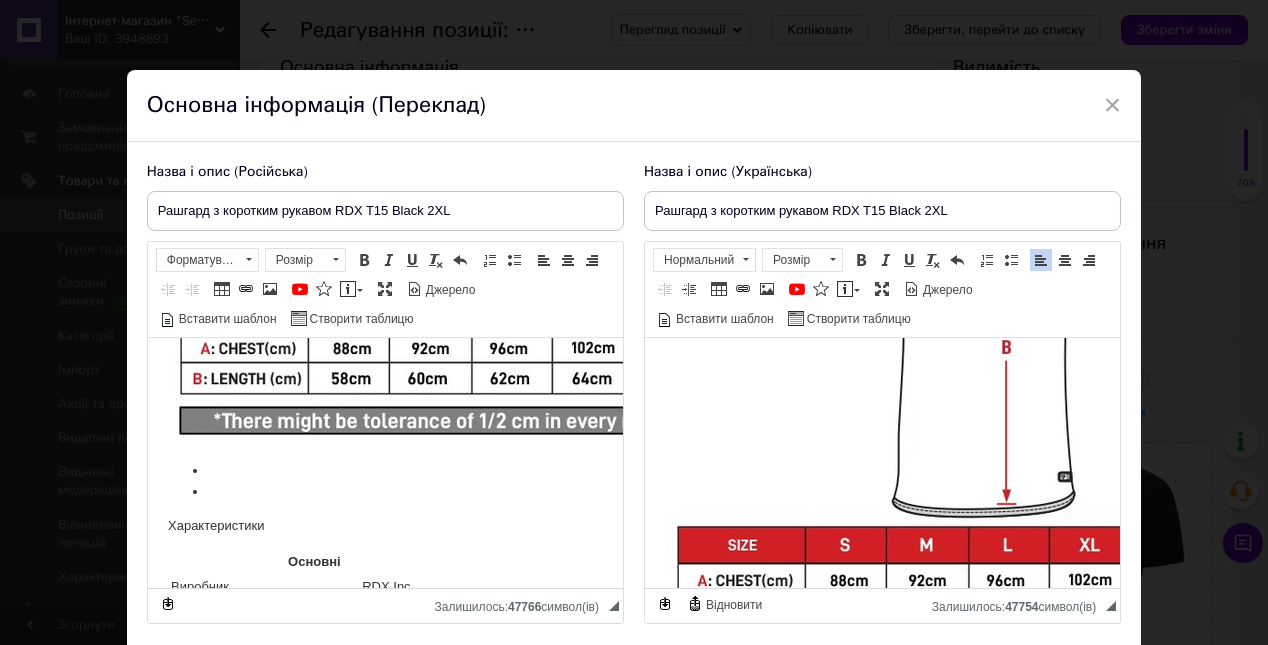 scroll, scrollTop: 1784, scrollLeft: 0, axis: vertical 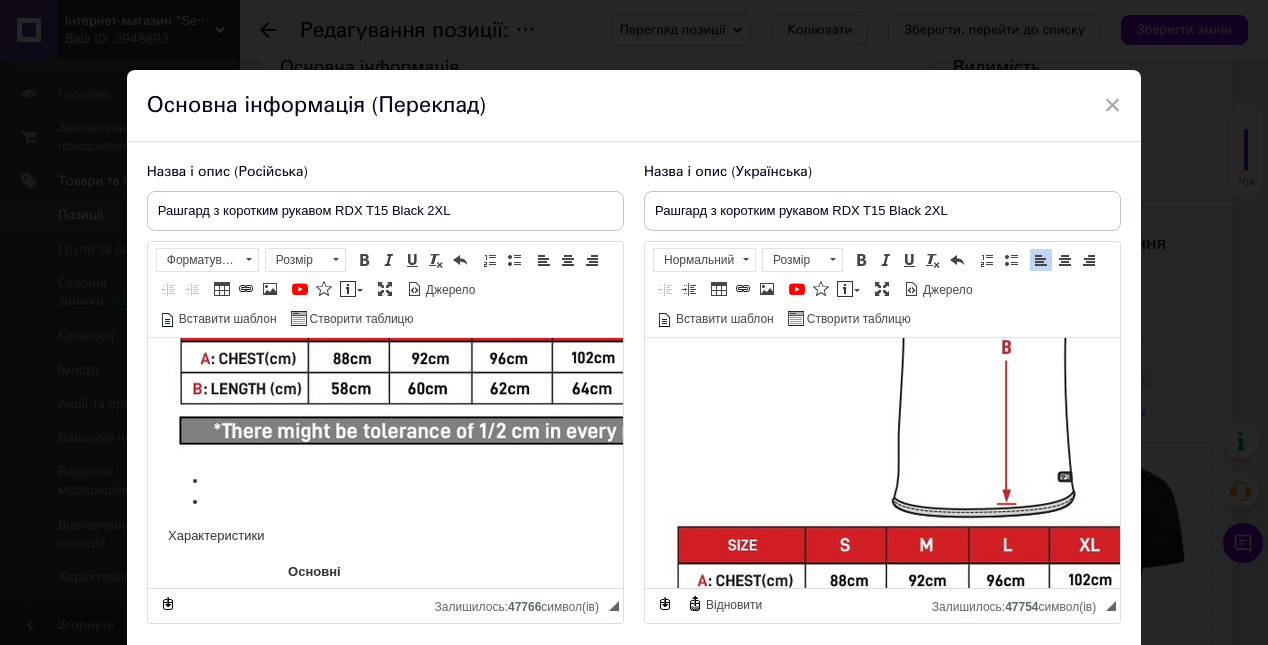 click at bounding box center (384, 502) 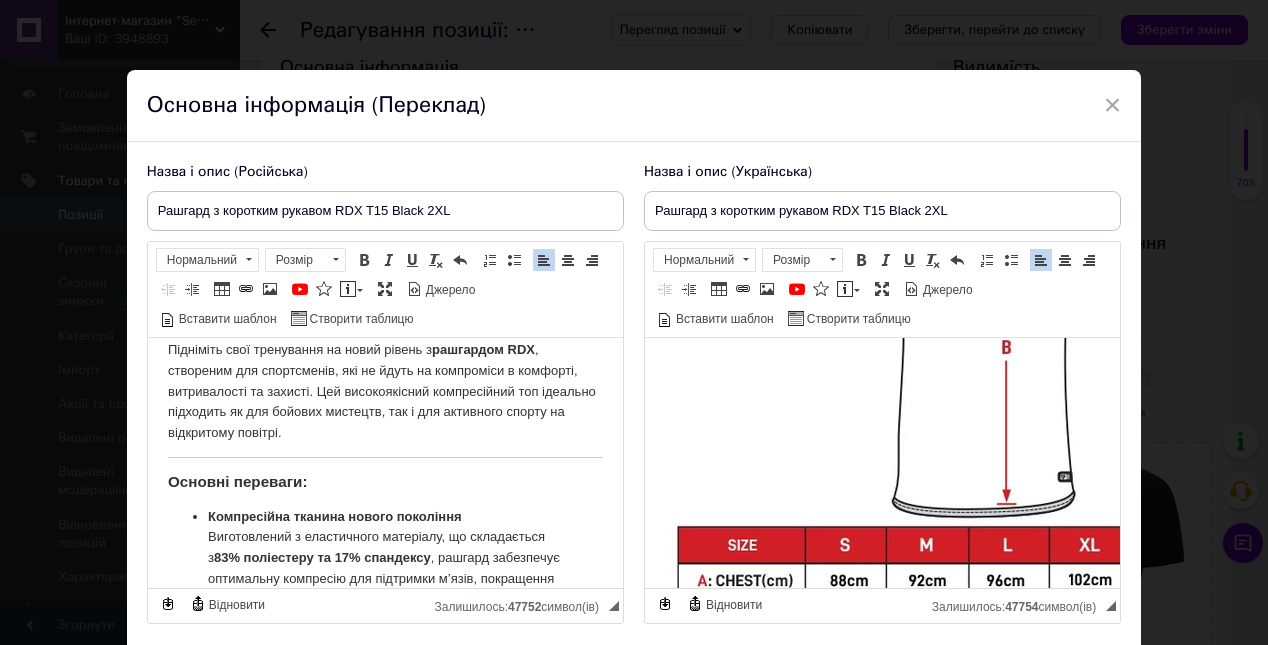 scroll, scrollTop: 0, scrollLeft: 0, axis: both 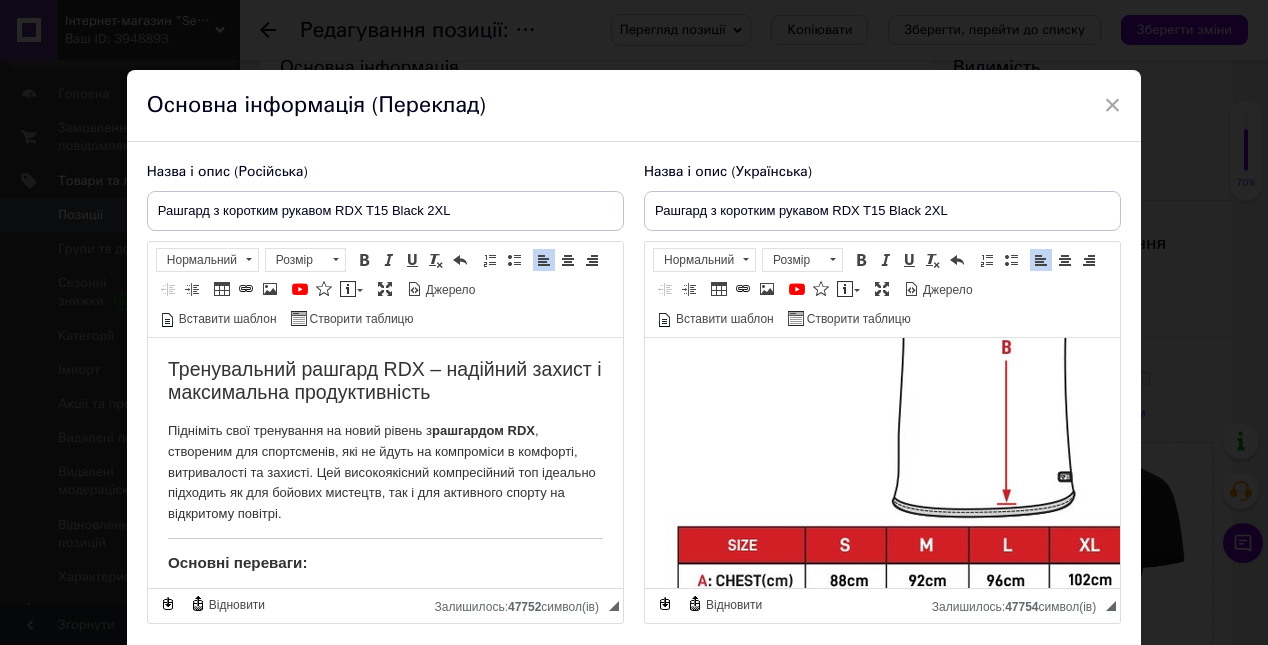 drag, startPoint x: 601, startPoint y: 539, endPoint x: 764, endPoint y: 674, distance: 211.64594 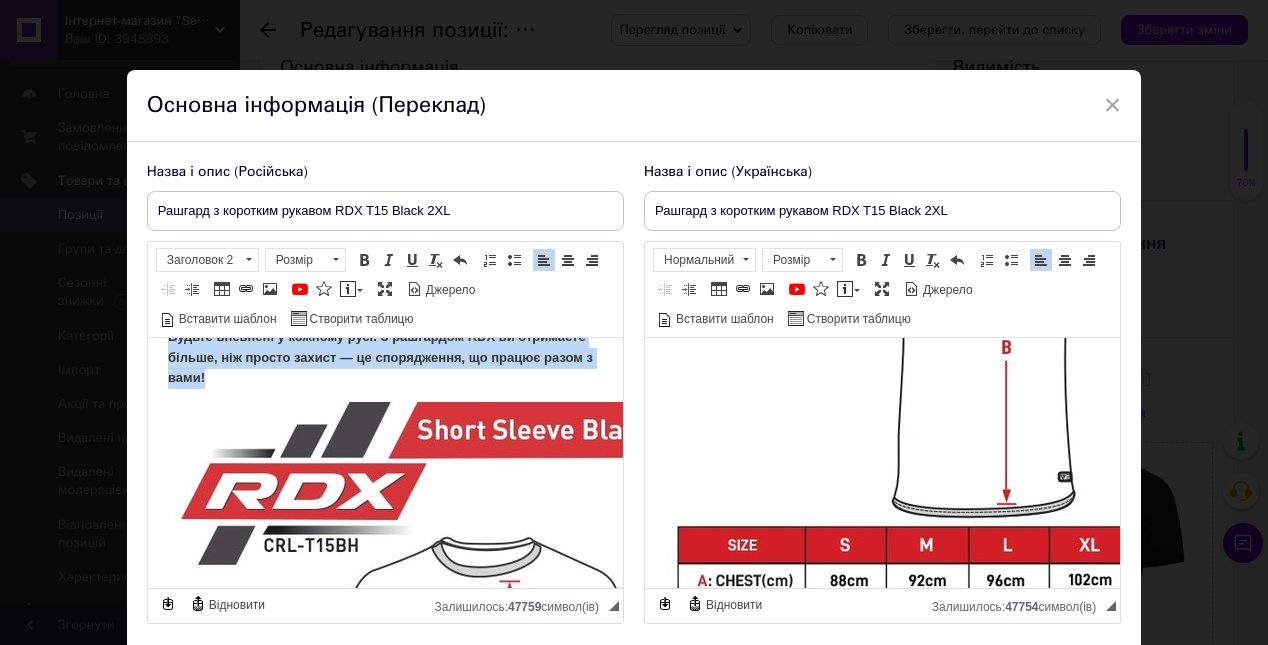 scroll, scrollTop: 1218, scrollLeft: 0, axis: vertical 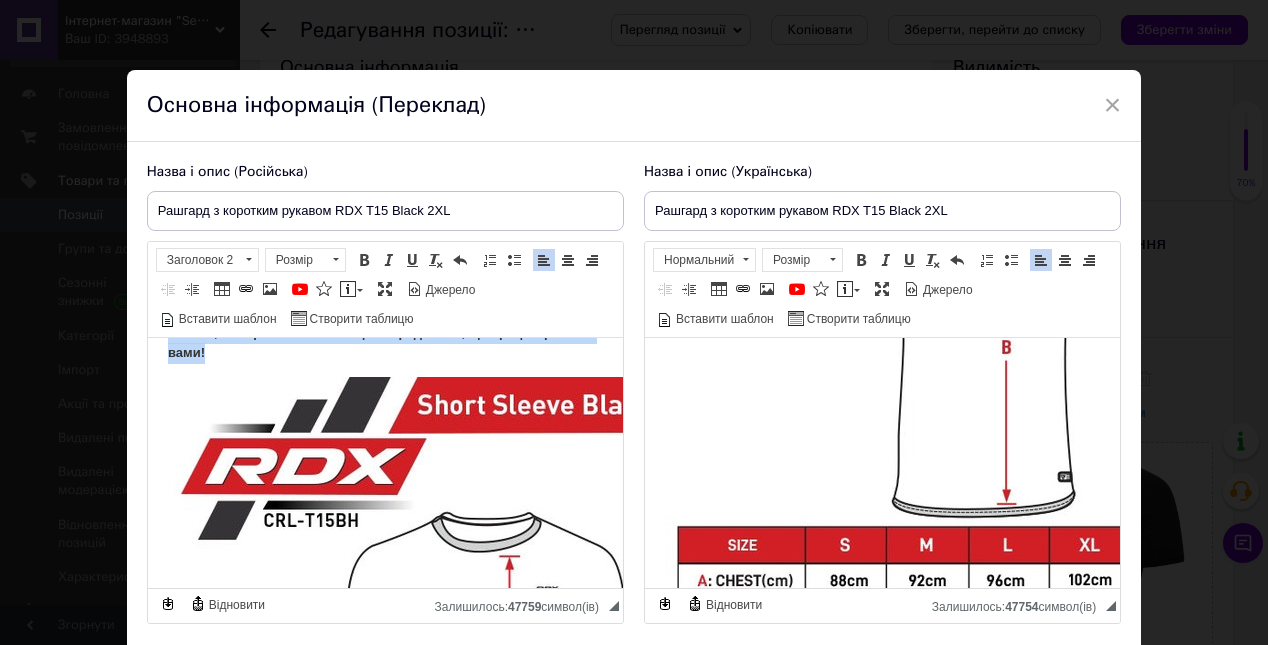 drag, startPoint x: 163, startPoint y: 355, endPoint x: 352, endPoint y: 368, distance: 189.44656 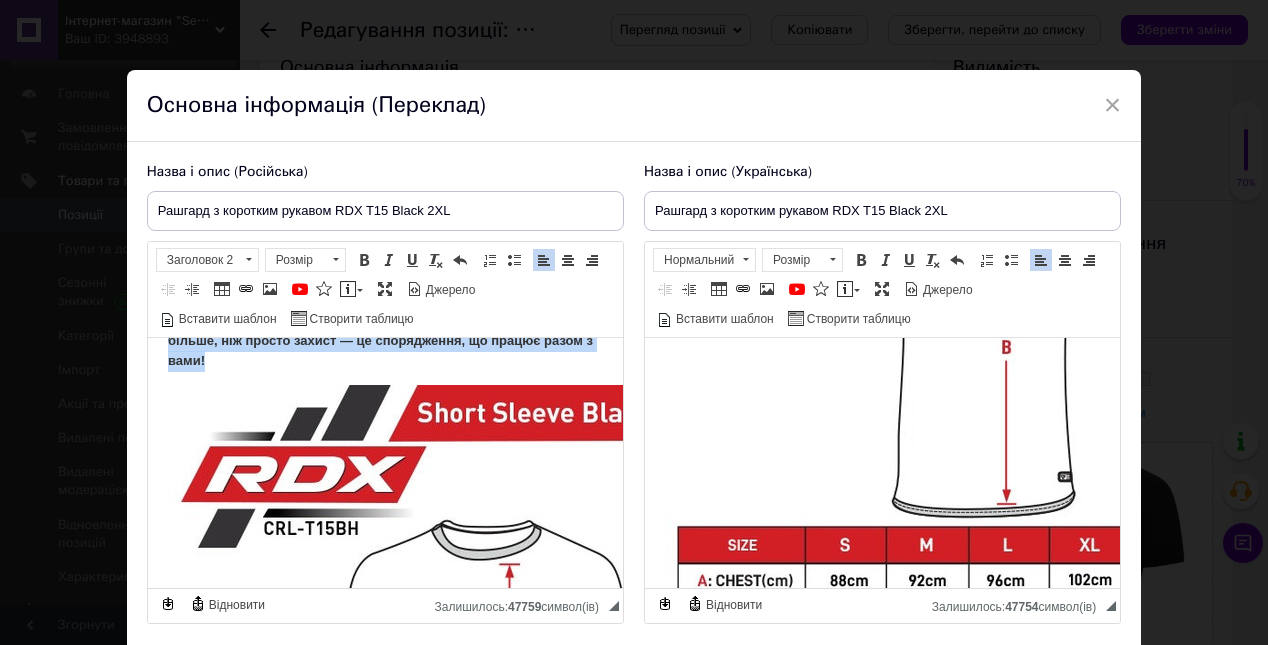 scroll, scrollTop: 1150, scrollLeft: 0, axis: vertical 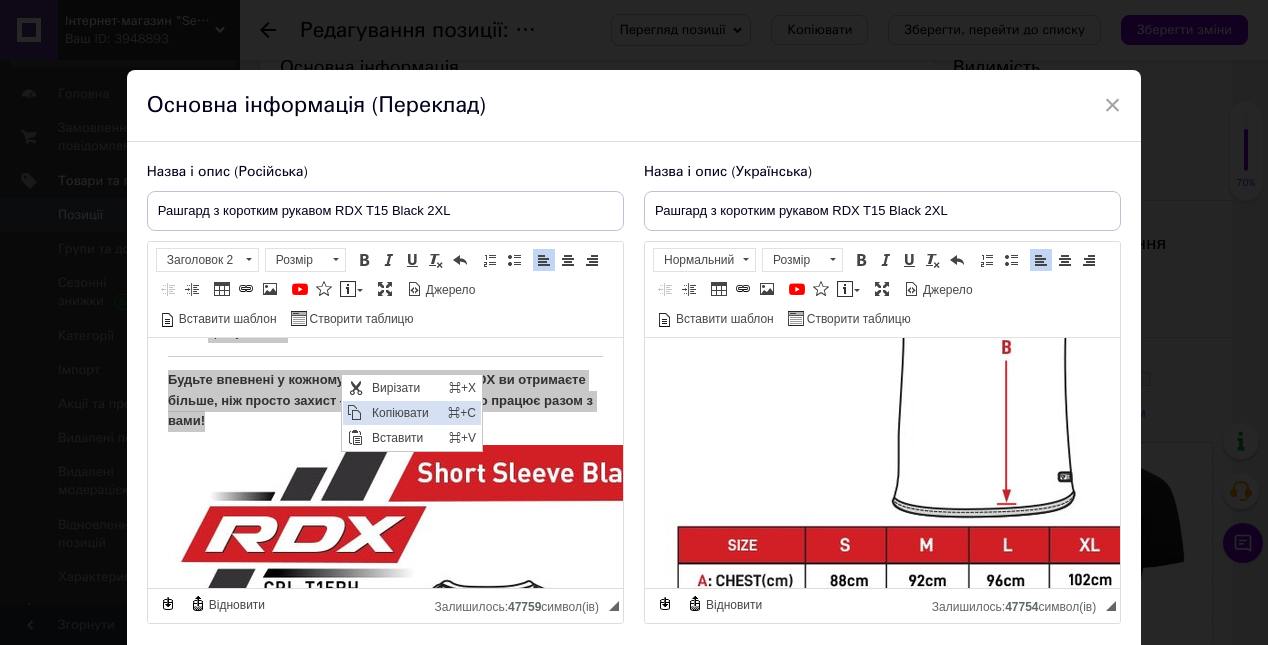 click on "Копіювати" at bounding box center (405, 413) 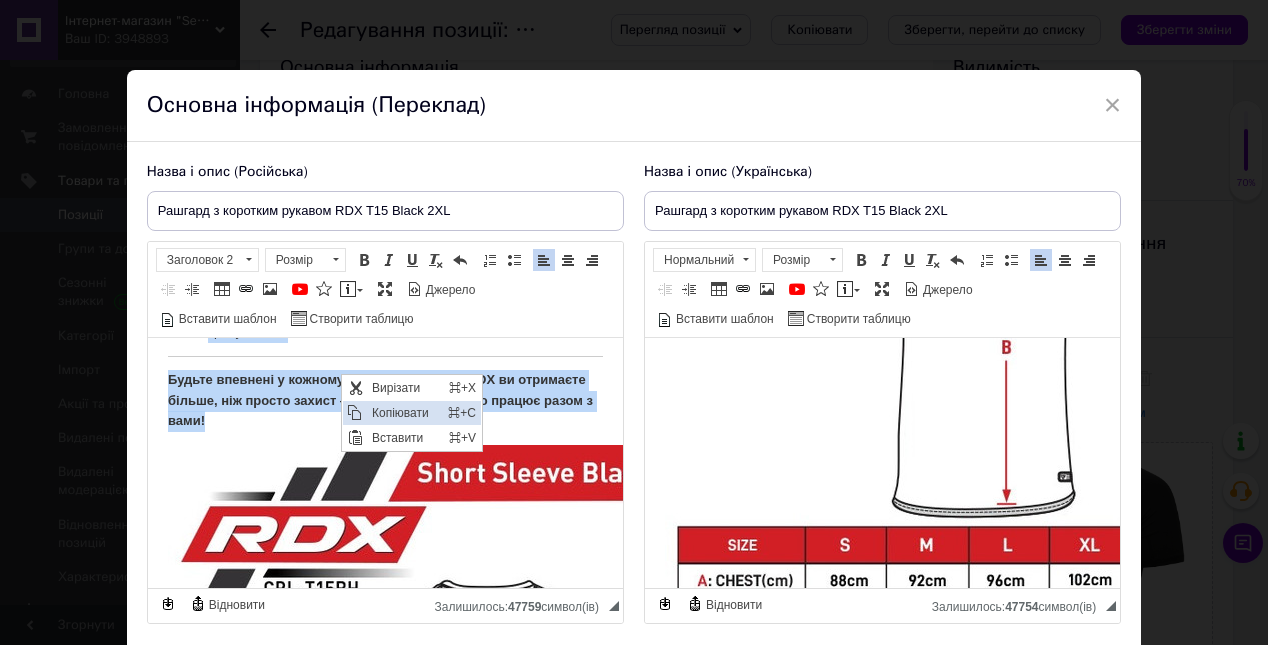 copy on "Loremipsumdo sitamet CON – adipisci elitse d eiusmodtemp incididuntutla Etdolorem aliq enimadmini ve quisn exerci u  laborisni ALI , exeacommo con duisauteiru, inr vo velit es cillumfugi n pariatur, excepteursin oc cupidat. Non proidentsuntc quiofficiade mol animides laborumpe un omn istenat errorvol, acc d lau totamrema eaquei qu abilloinve veritat. Quasiar beataevi: Dictaexplic nemoeni ipsamq voluptasa Autoditfugit c magnidolore eosration, se nesciuntneq p  16% quisquamdo ad 24% numquamei , moditem inciduntma quaerateti minussolu nob eligendio c’nihi, impeditquo placeatfac po assumend repel. Temporibus 8-Aut Quibusd Officii debitisre n saepeeve voluptate, repudiandaer itaqu earumhi tenet sapien del rei voluptatibusmaio aliasperfer. Dolor asperi rep Minimnostr  exerci ull c susci laborios  aliquidc conse q maximemoll molestiaeharum. Quidem rer facilisex distinctiona liberot cumsolut nobi elige op cumque. Nihilimpeditm quodmaxi Placea facerep omnislore  ipsumdolorsi ametconsect adip , elitseddo eiu tempori..." 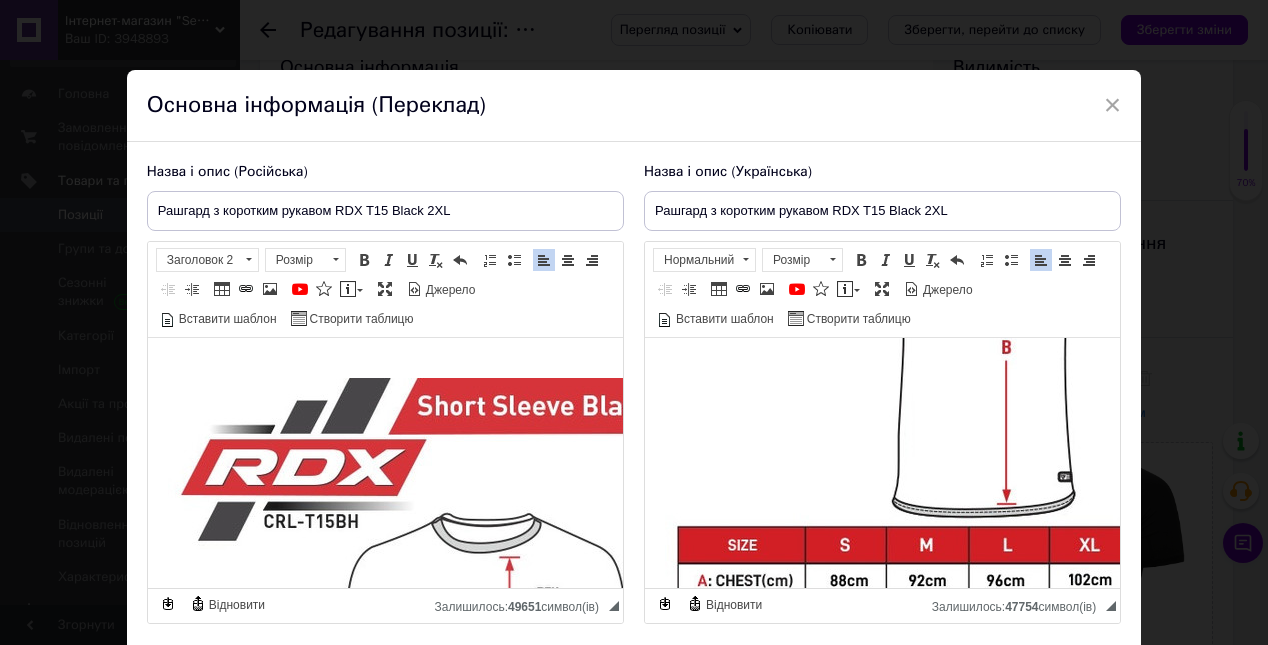 scroll, scrollTop: 792, scrollLeft: 0, axis: vertical 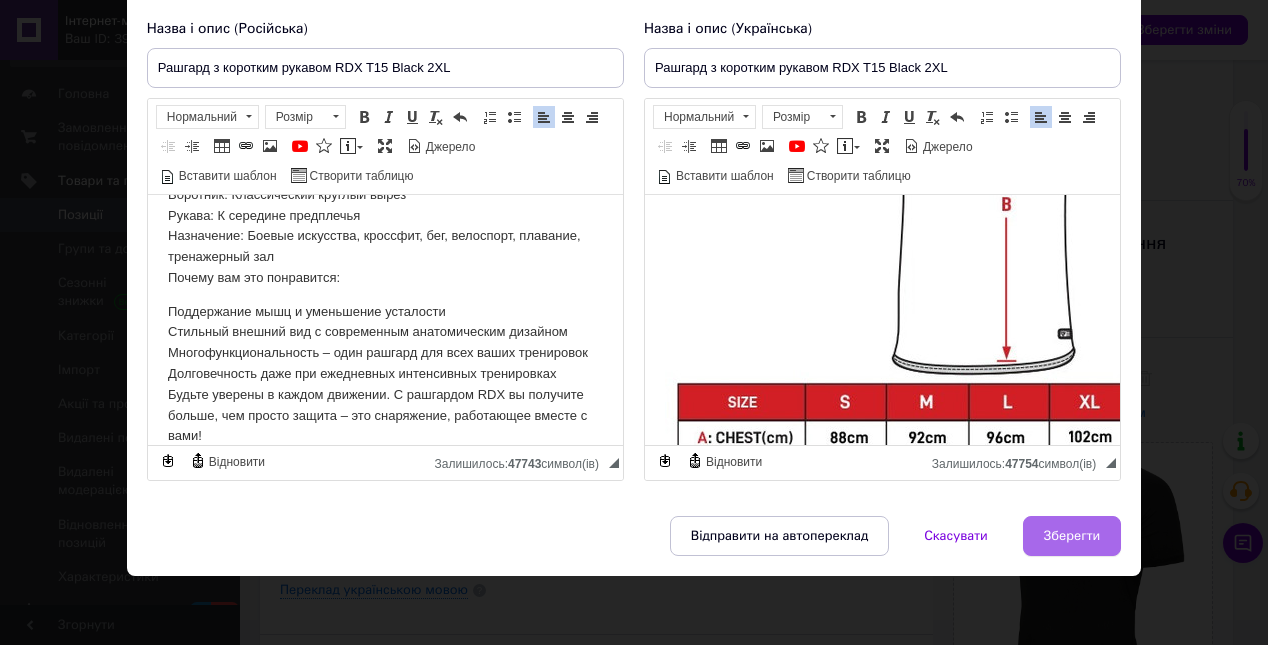 click on "Зберегти" at bounding box center [1072, 536] 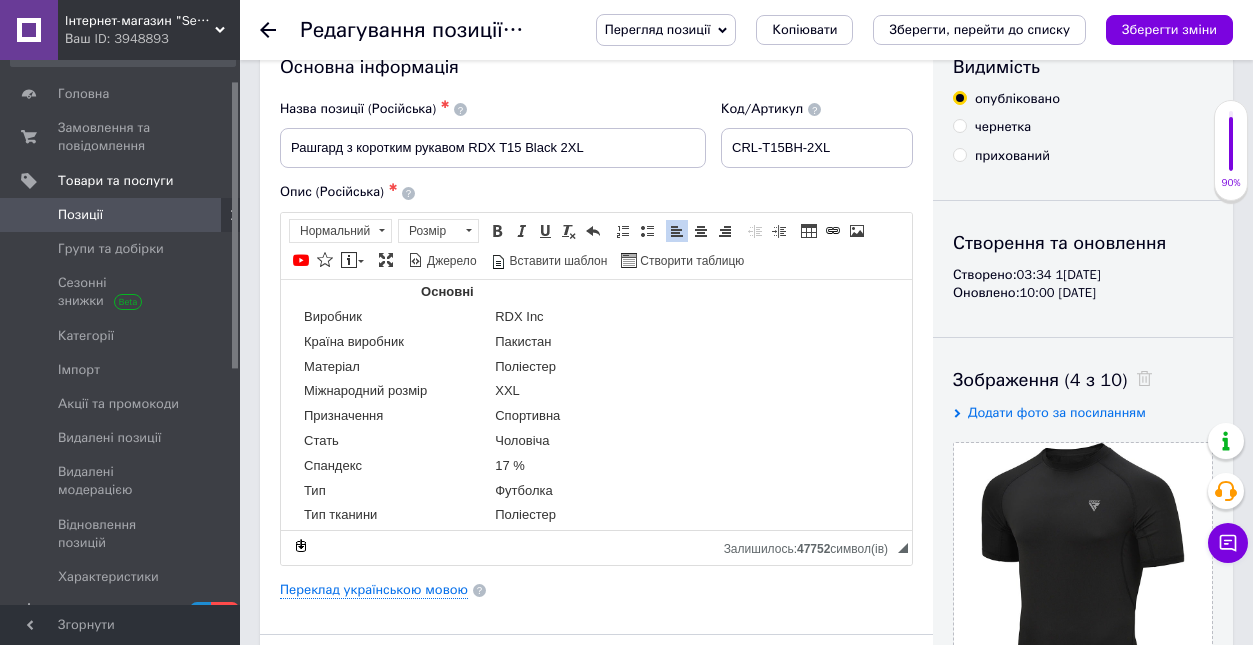 scroll, scrollTop: 1543, scrollLeft: 0, axis: vertical 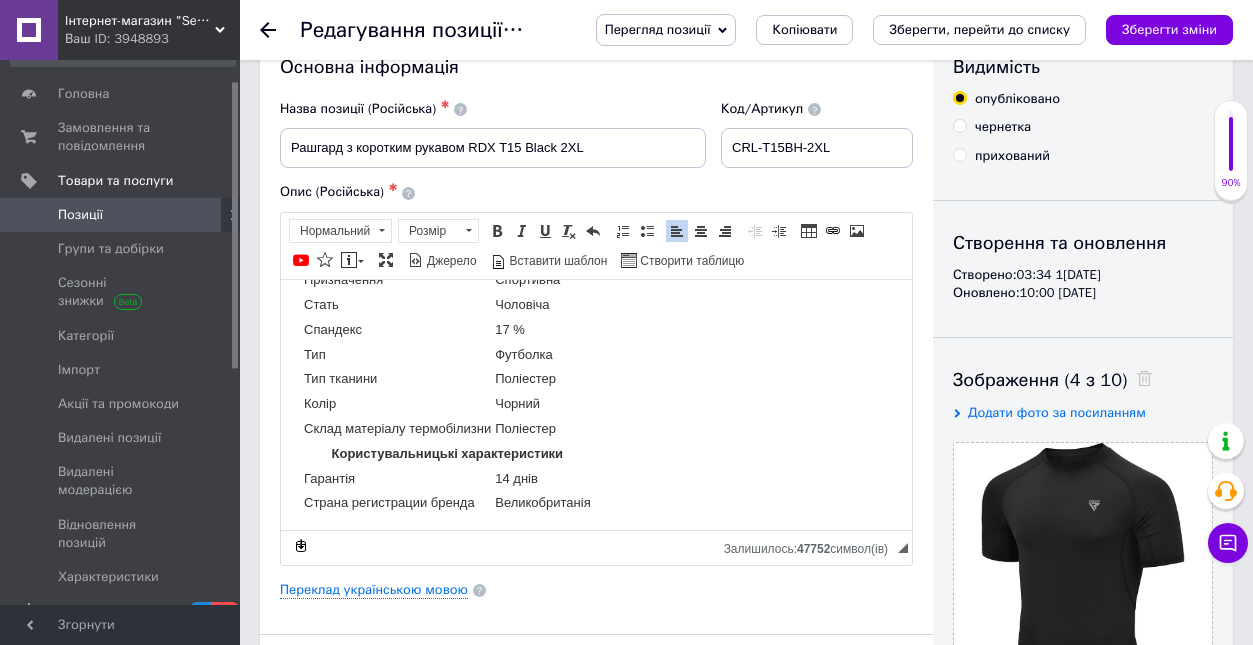 drag, startPoint x: 298, startPoint y: 318, endPoint x: 624, endPoint y: 488, distance: 367.6629 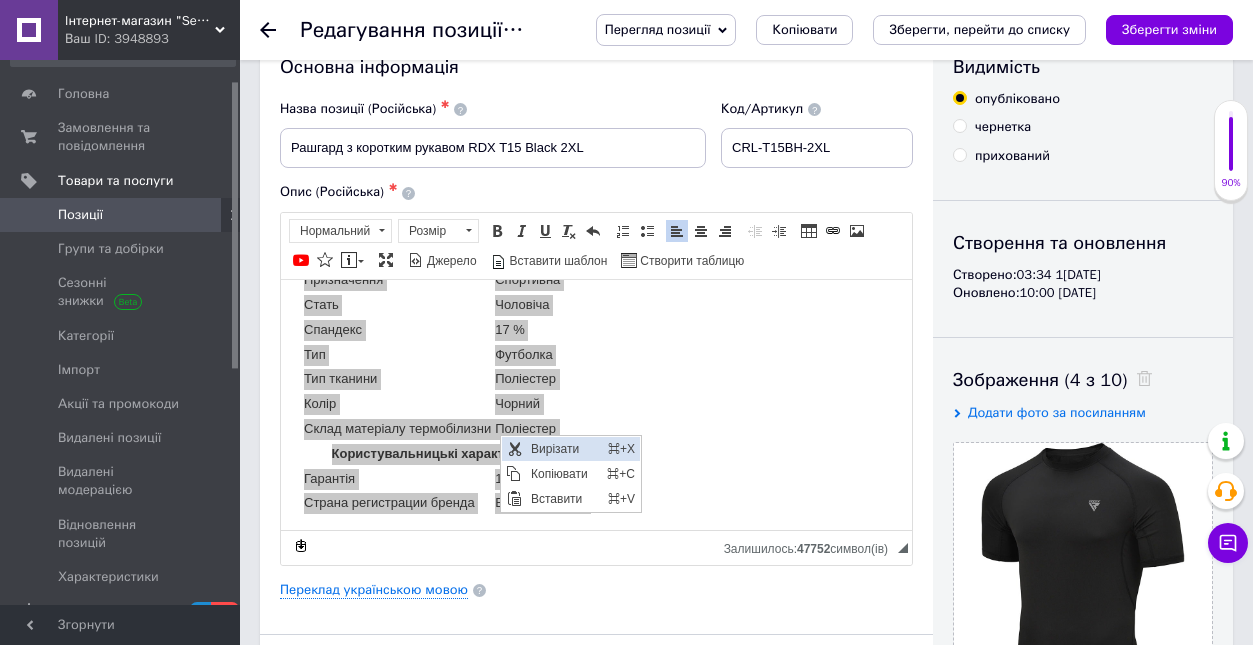 click on "Вирізати" at bounding box center (564, 449) 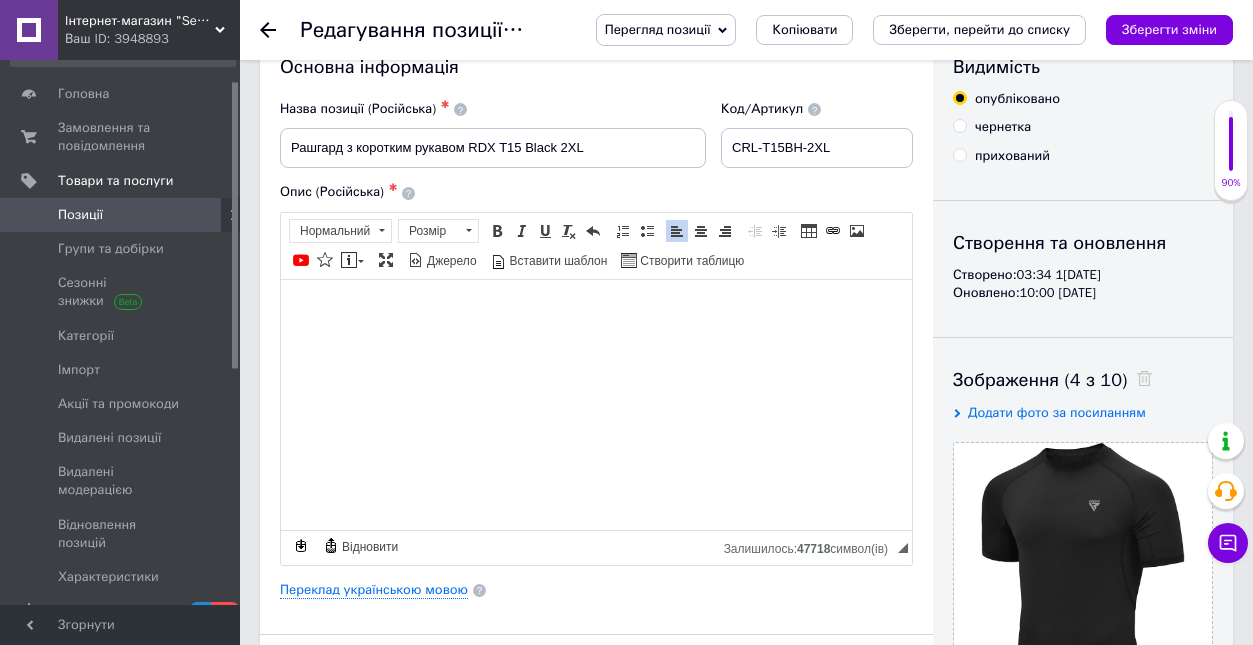 scroll, scrollTop: 2068, scrollLeft: 0, axis: vertical 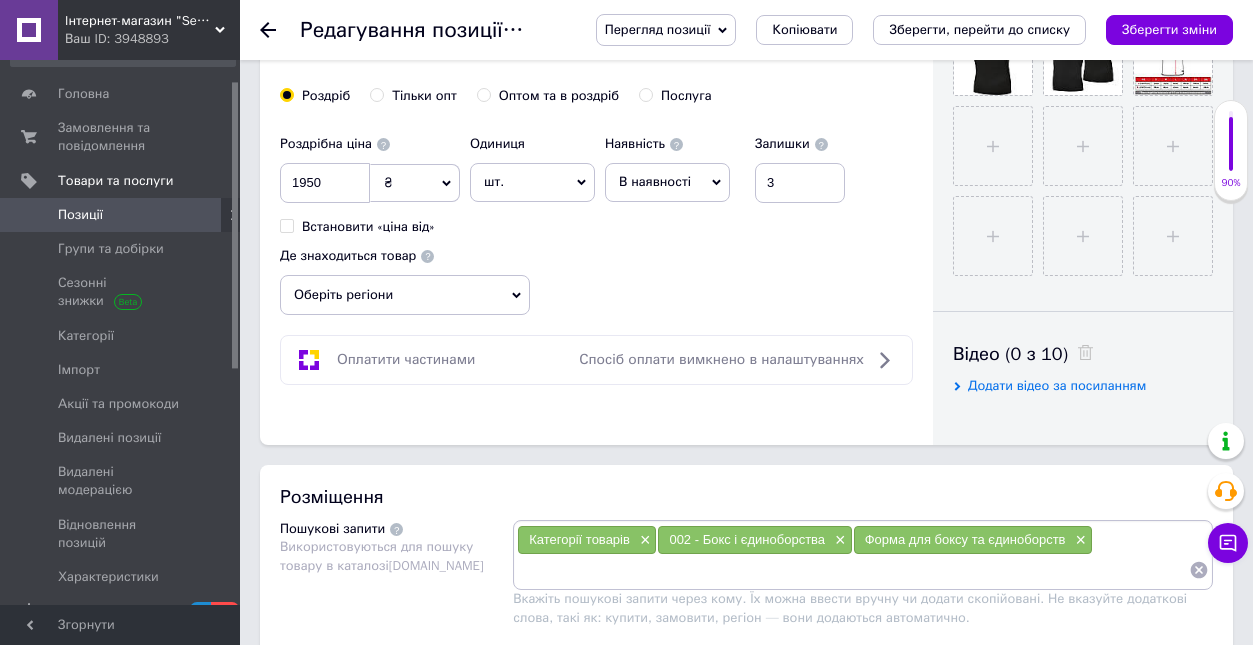 click 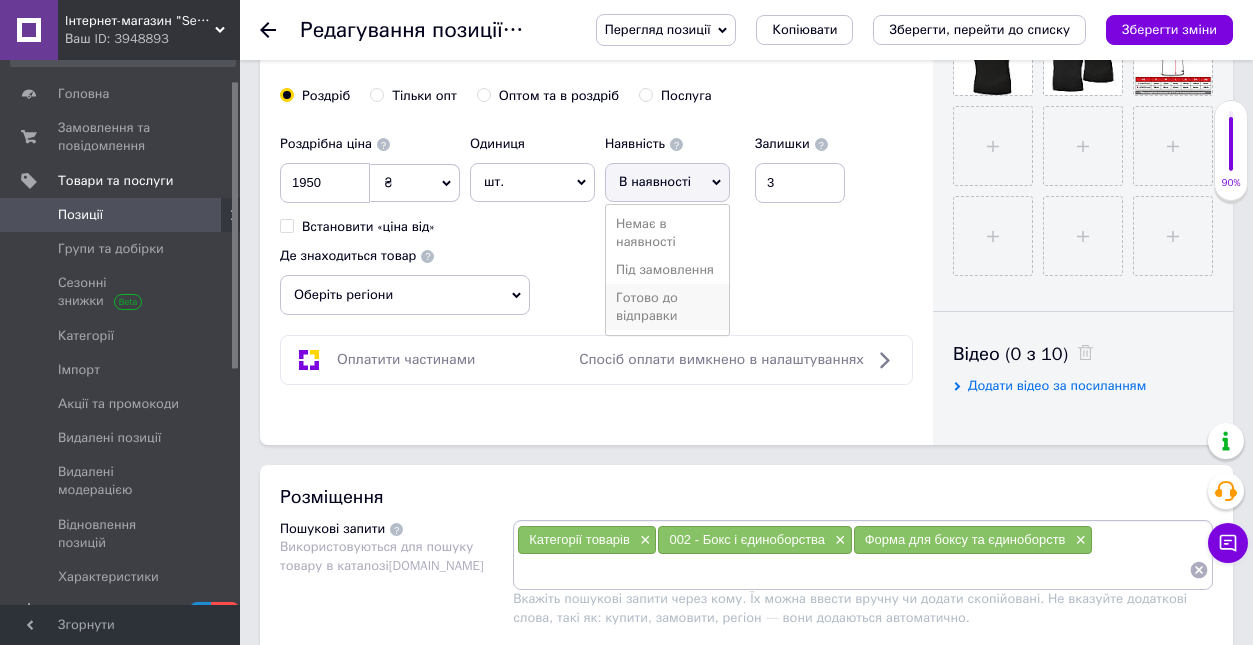 click on "Готово до відправки" at bounding box center [667, 307] 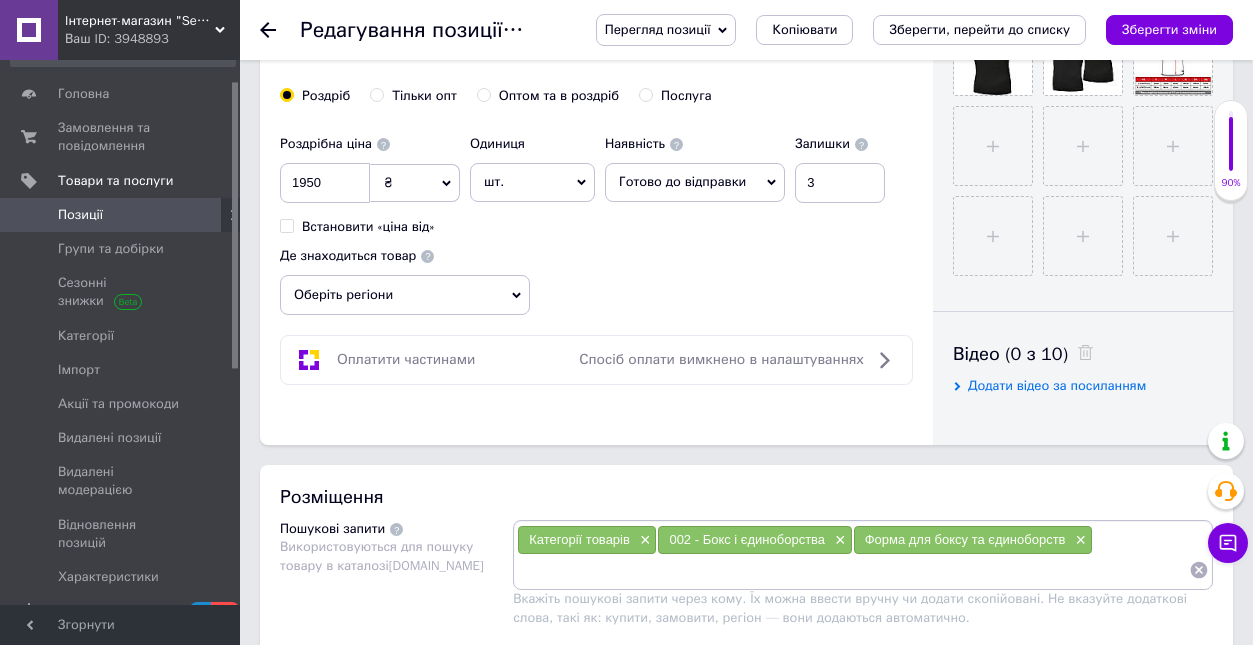click 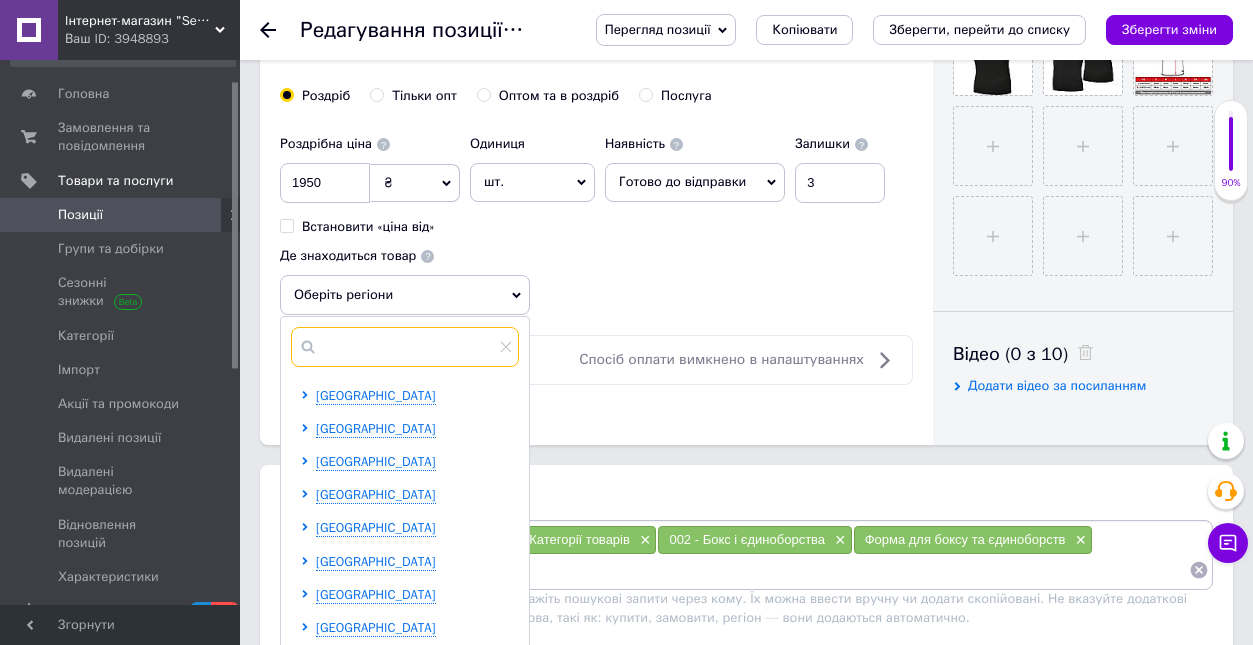 click at bounding box center (405, 347) 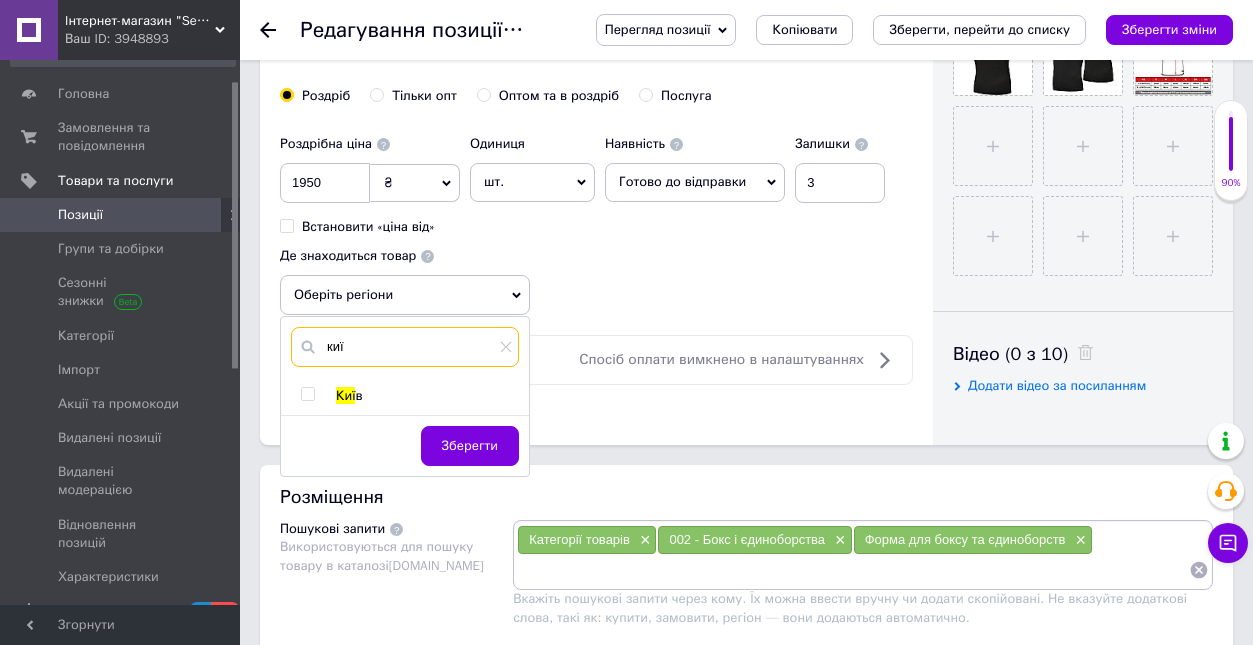type on "киї" 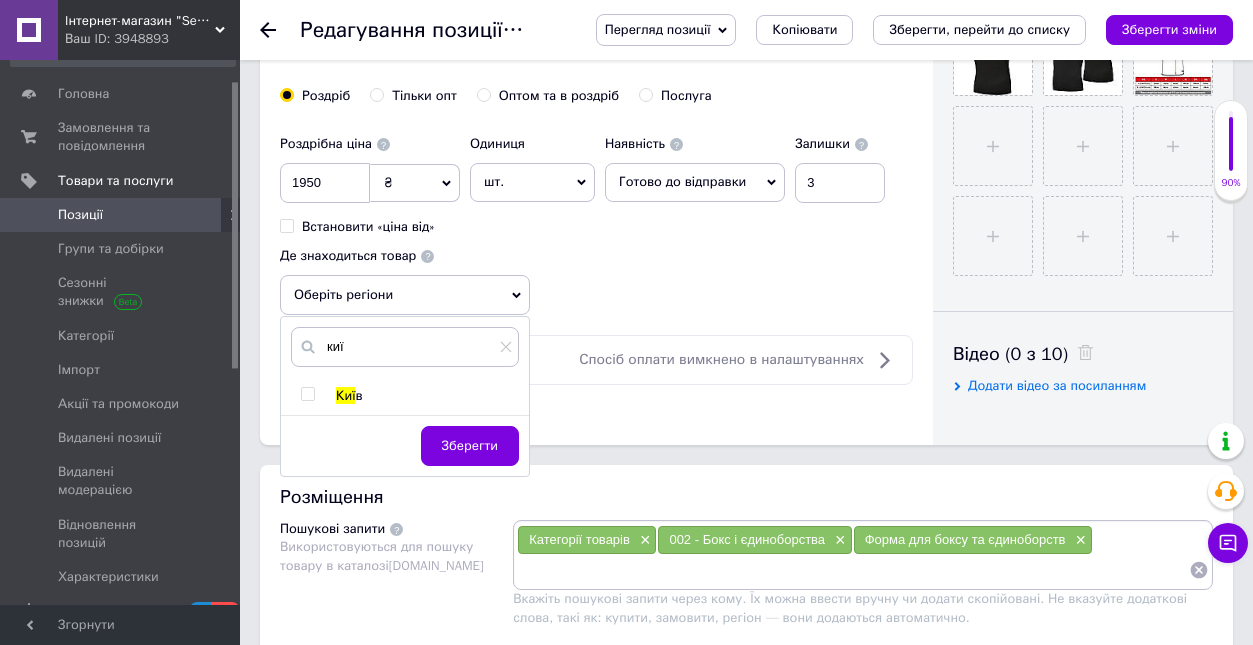 click at bounding box center [307, 394] 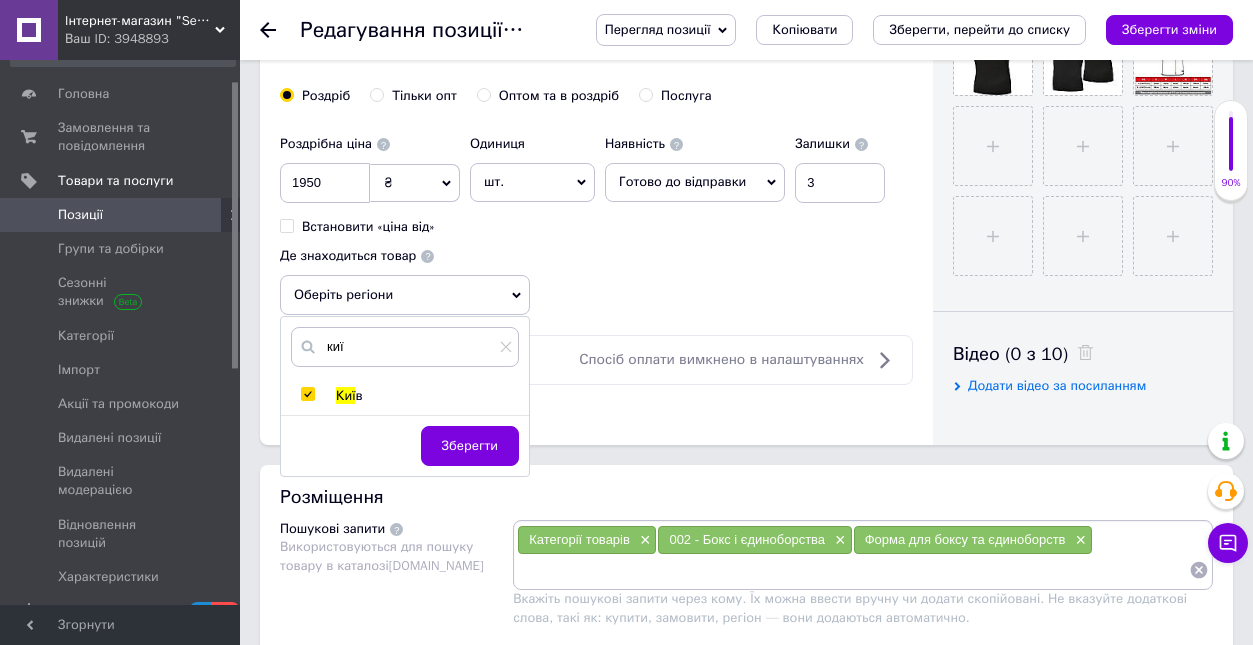 checkbox on "true" 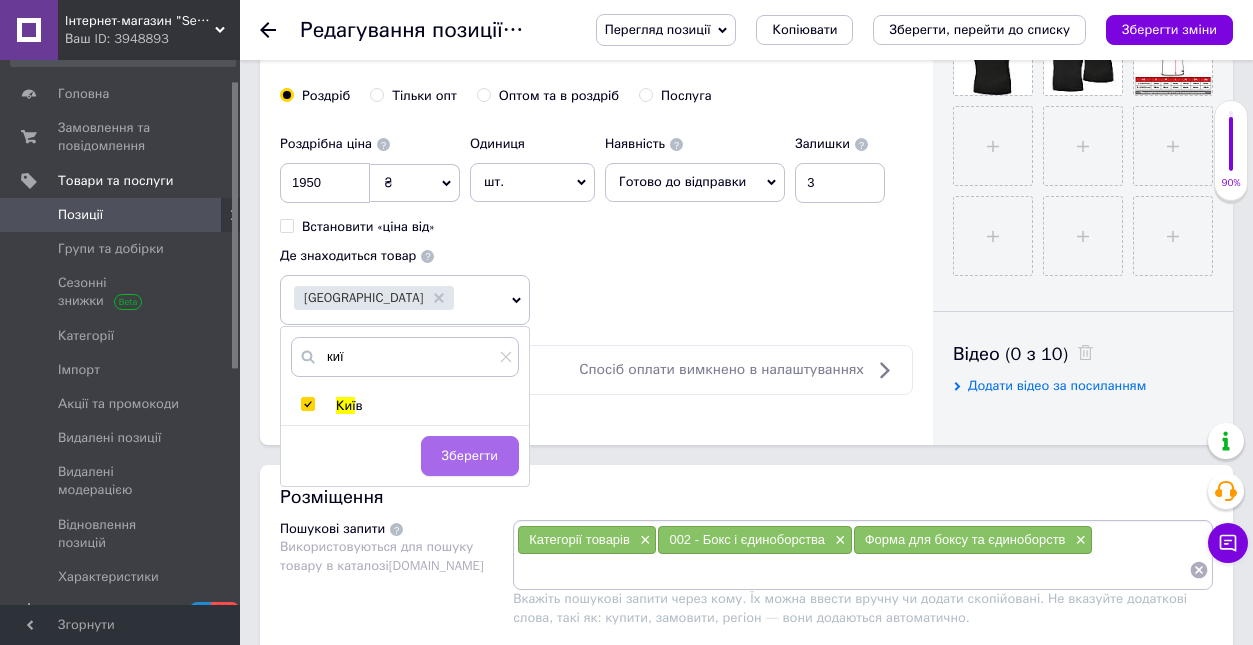 click on "Зберегти" at bounding box center [470, 456] 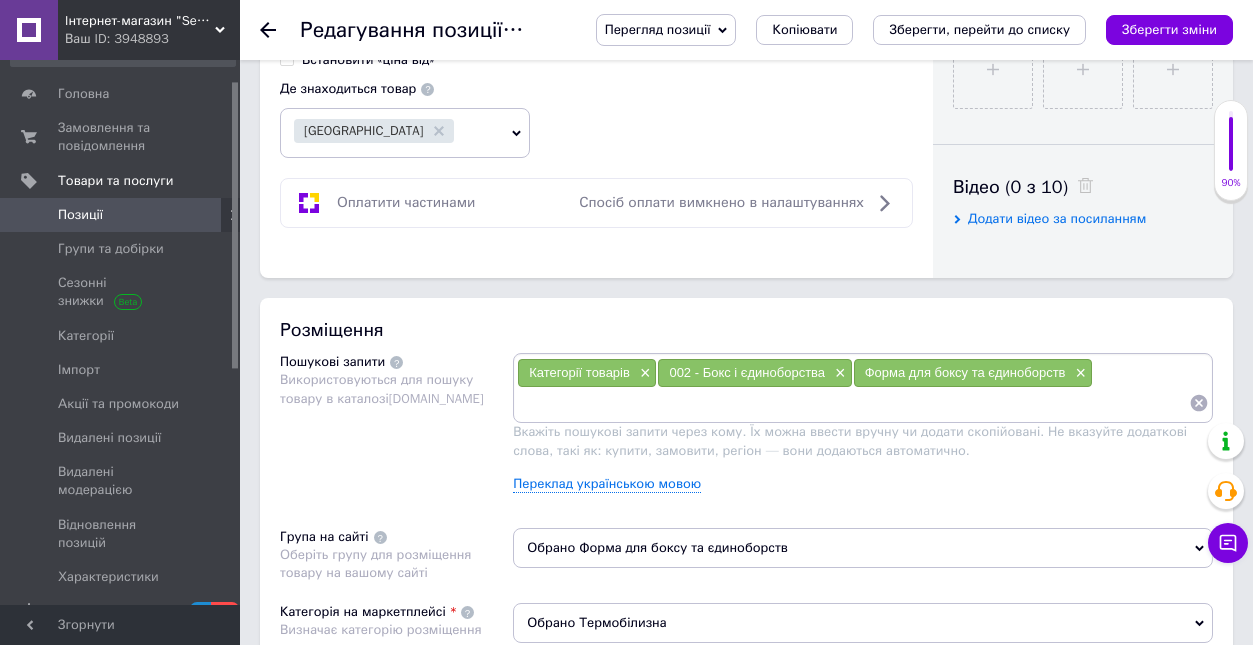 scroll, scrollTop: 923, scrollLeft: 0, axis: vertical 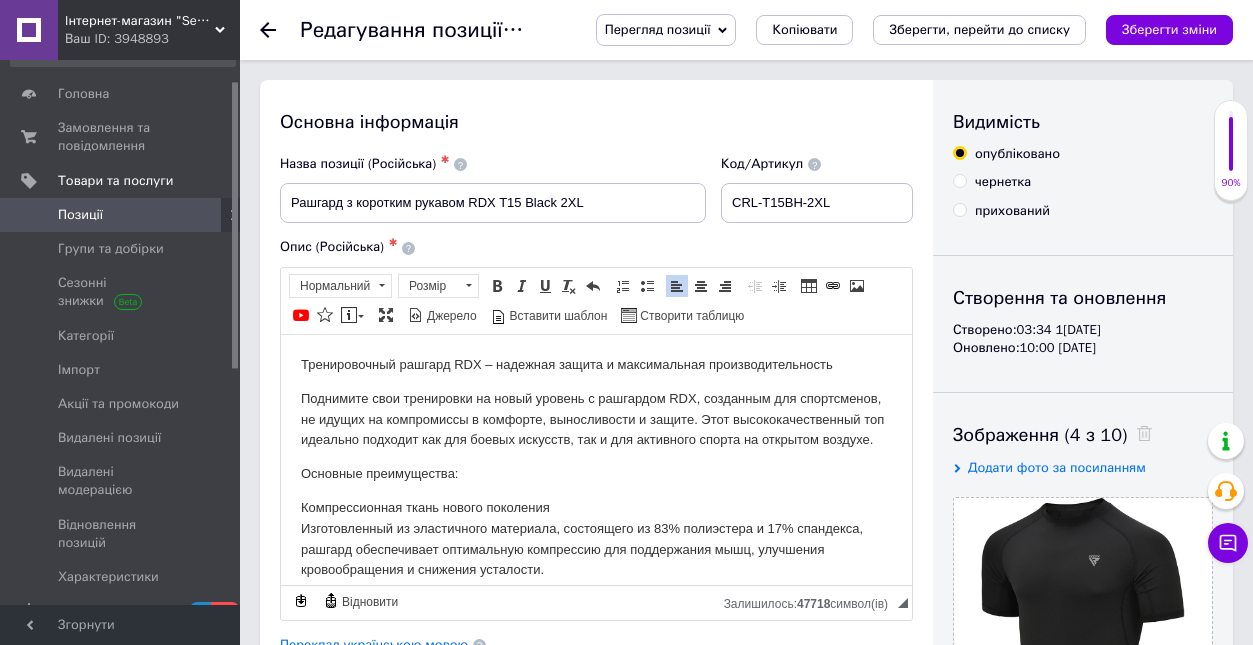 click on "Основна інформація" at bounding box center [596, 122] 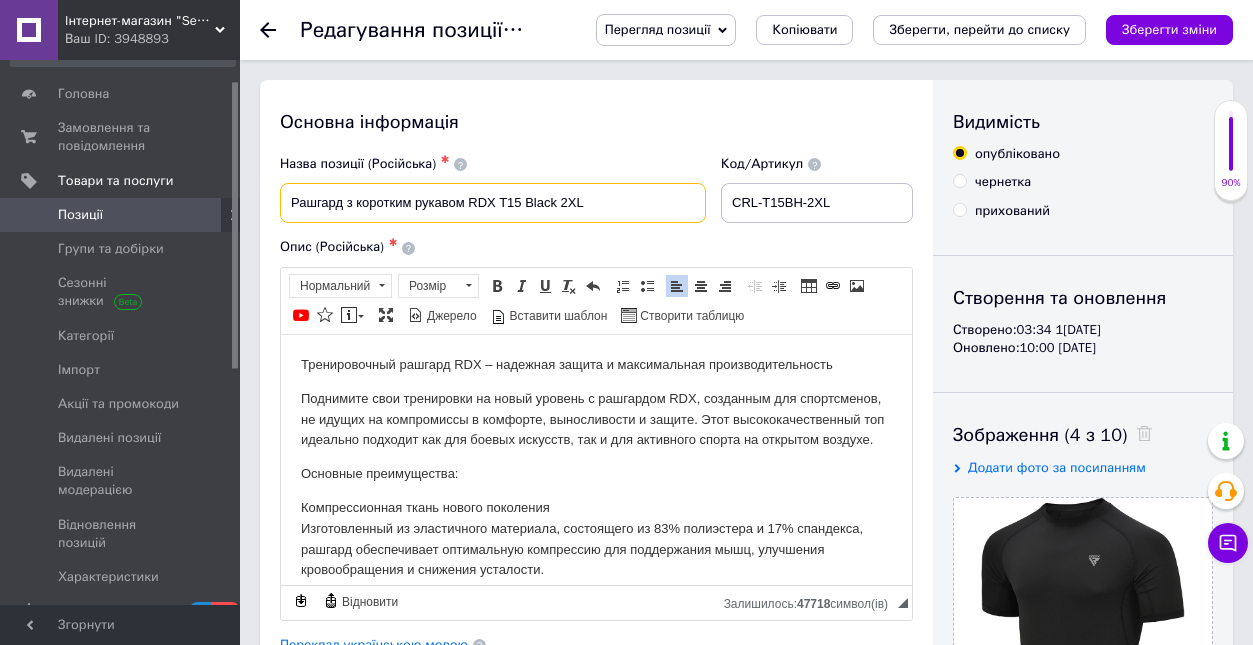 drag, startPoint x: 344, startPoint y: 204, endPoint x: 287, endPoint y: 204, distance: 57 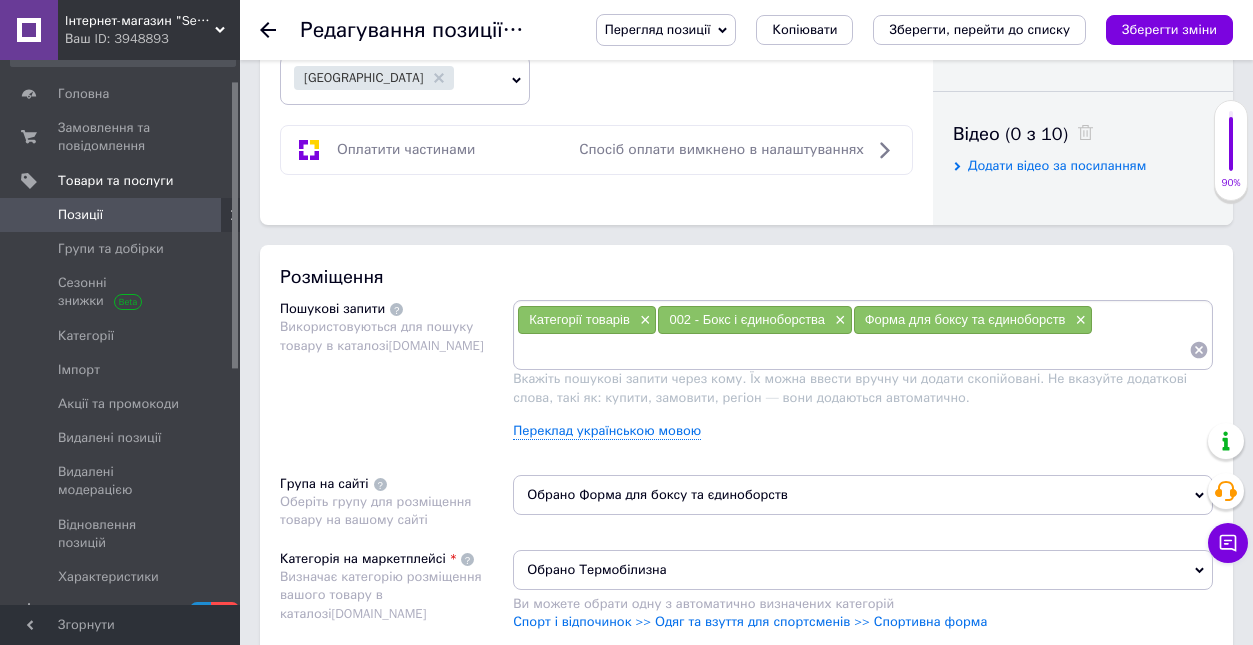 scroll, scrollTop: 1009, scrollLeft: 0, axis: vertical 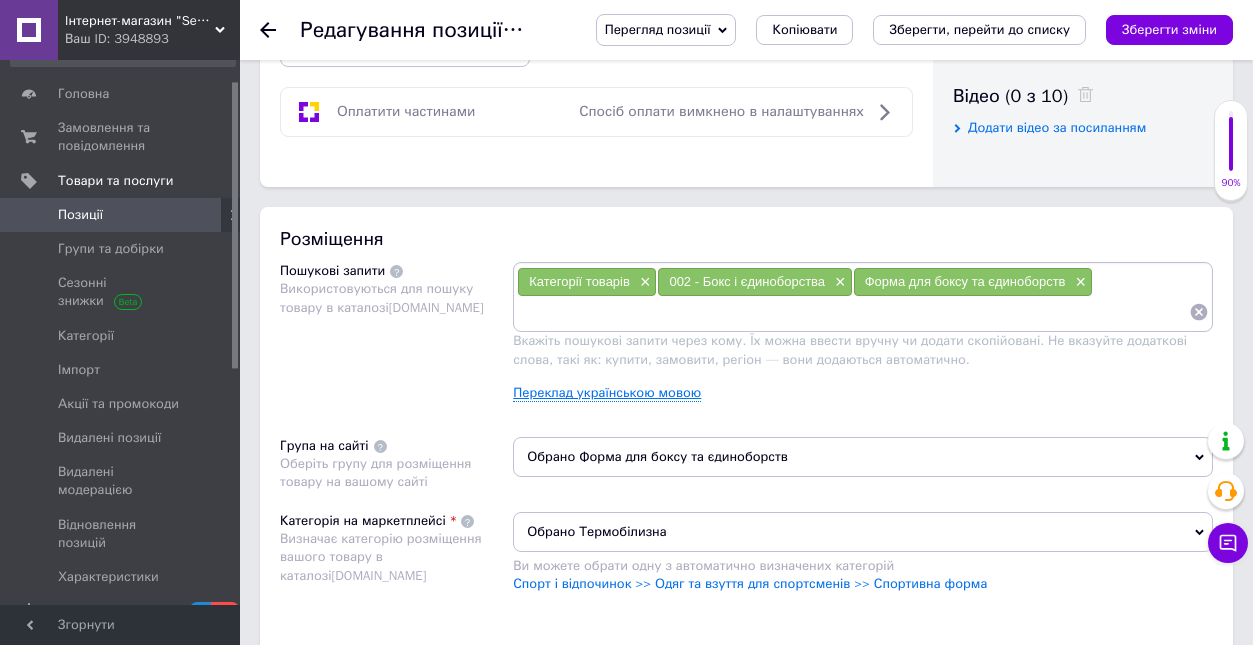 click on "Переклад українською мовою" at bounding box center [607, 393] 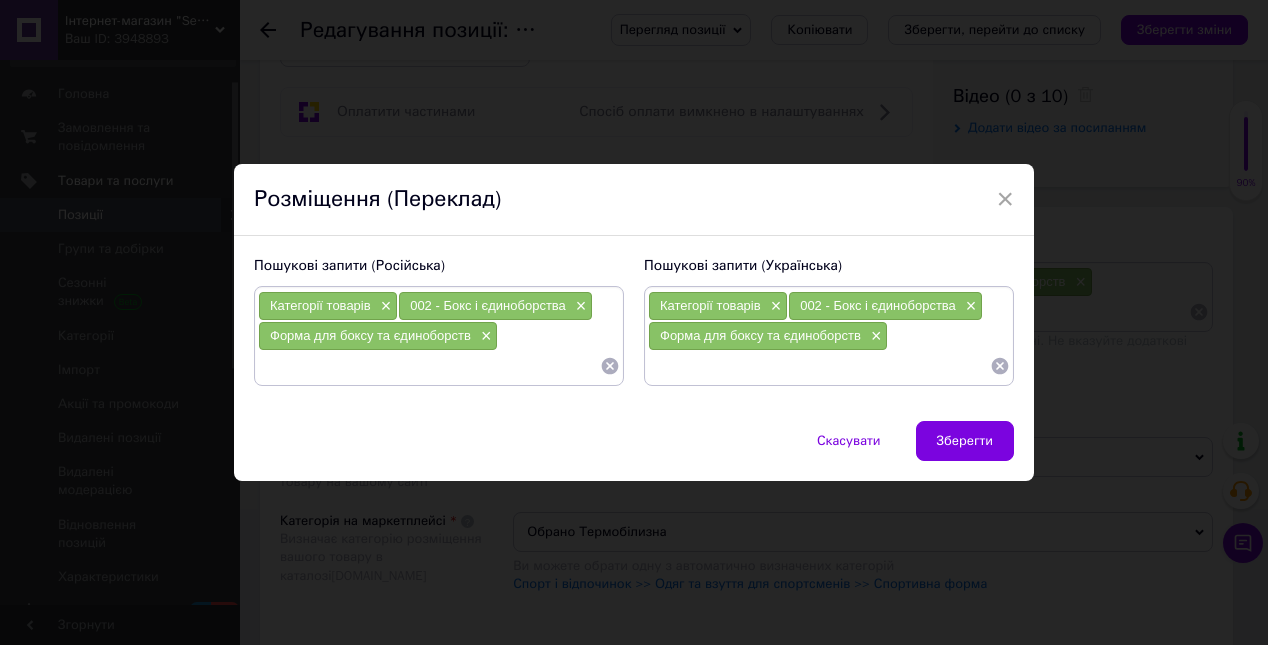 click at bounding box center (429, 366) 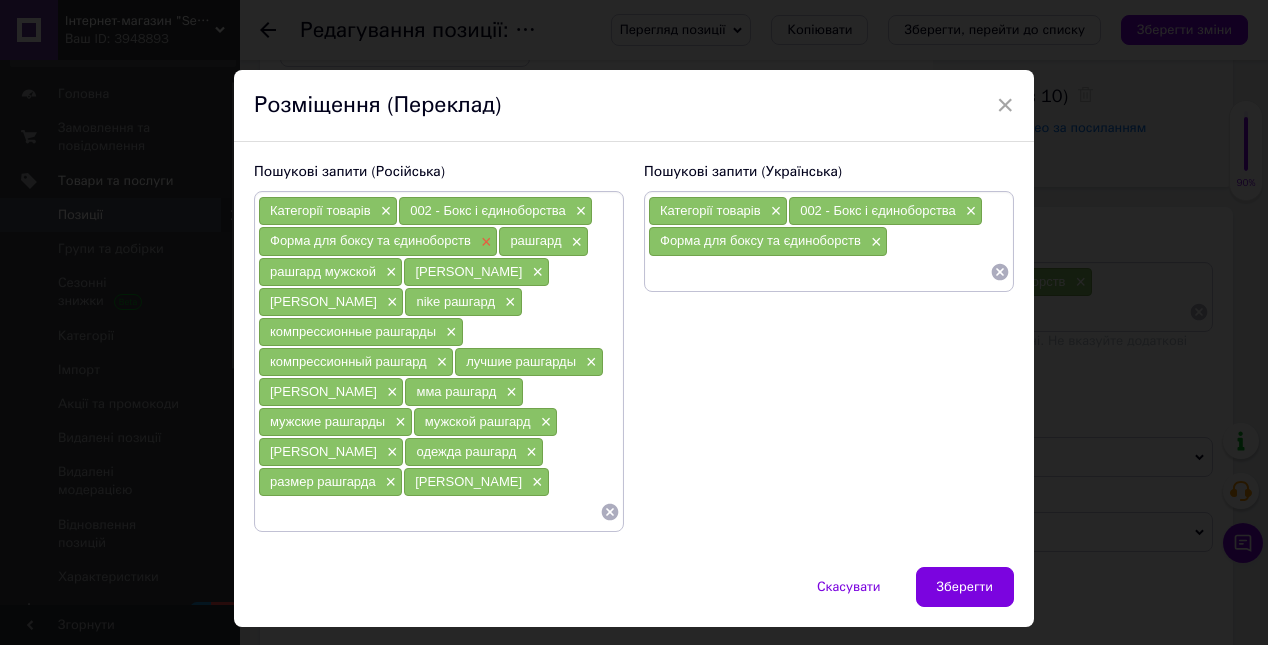 click on "×" at bounding box center (484, 242) 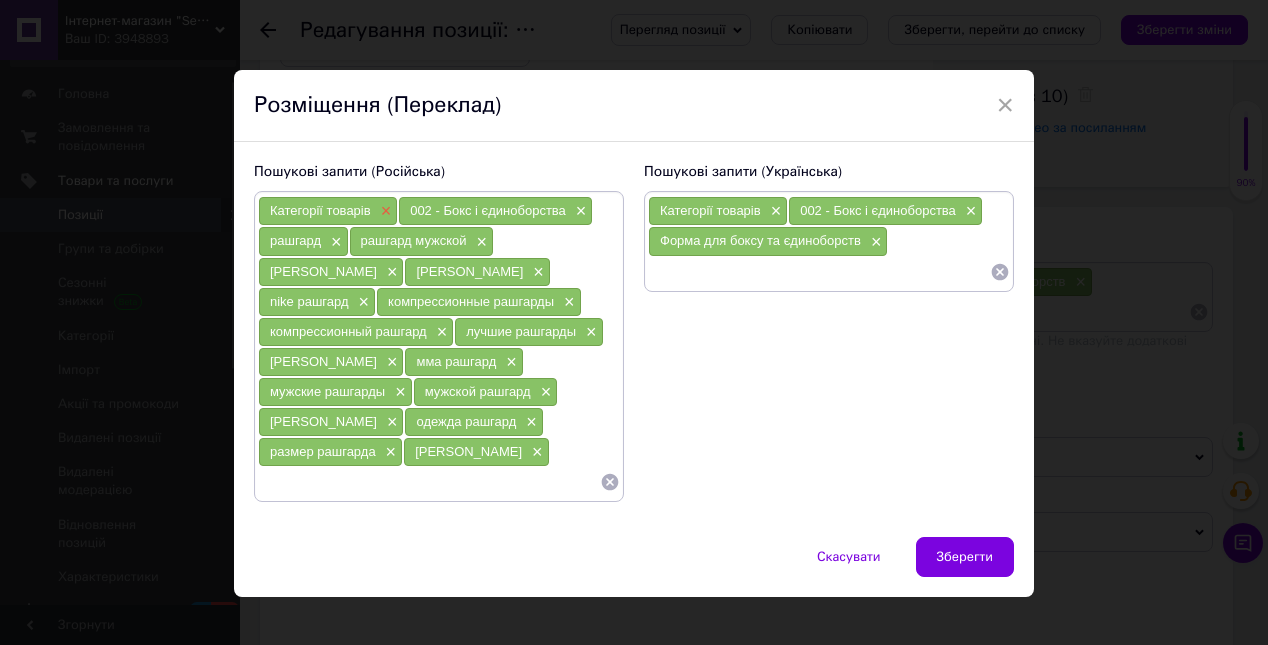 click on "×" at bounding box center (384, 211) 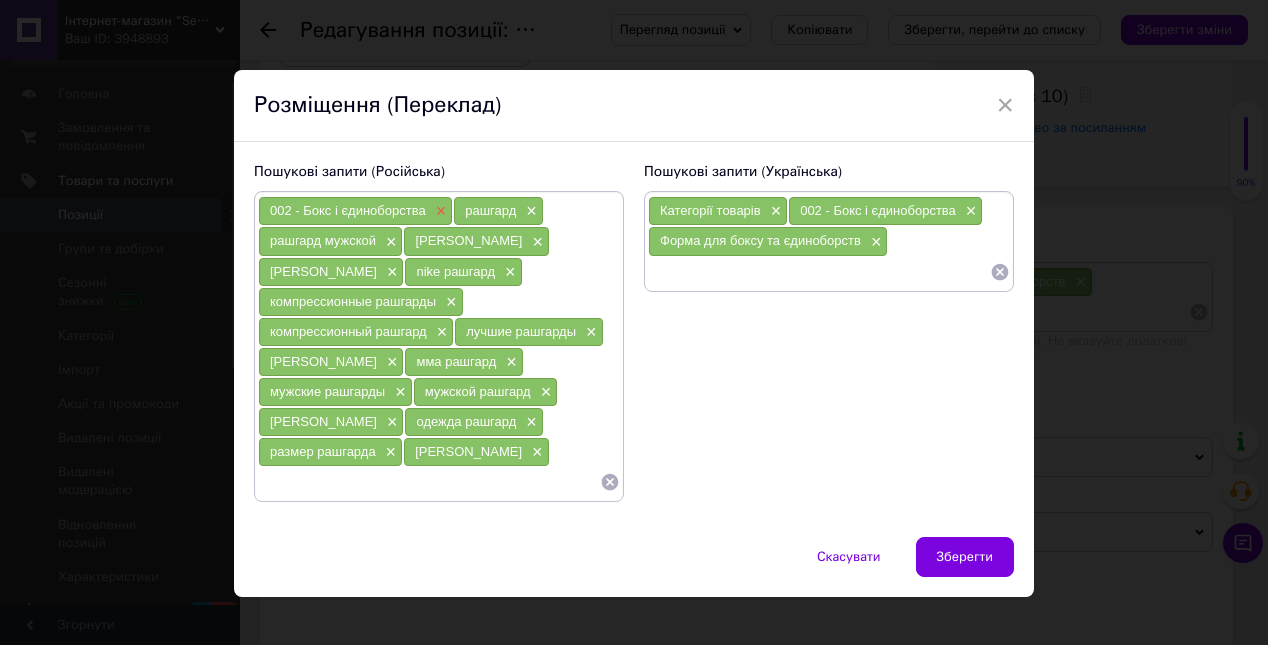click on "×" at bounding box center (439, 211) 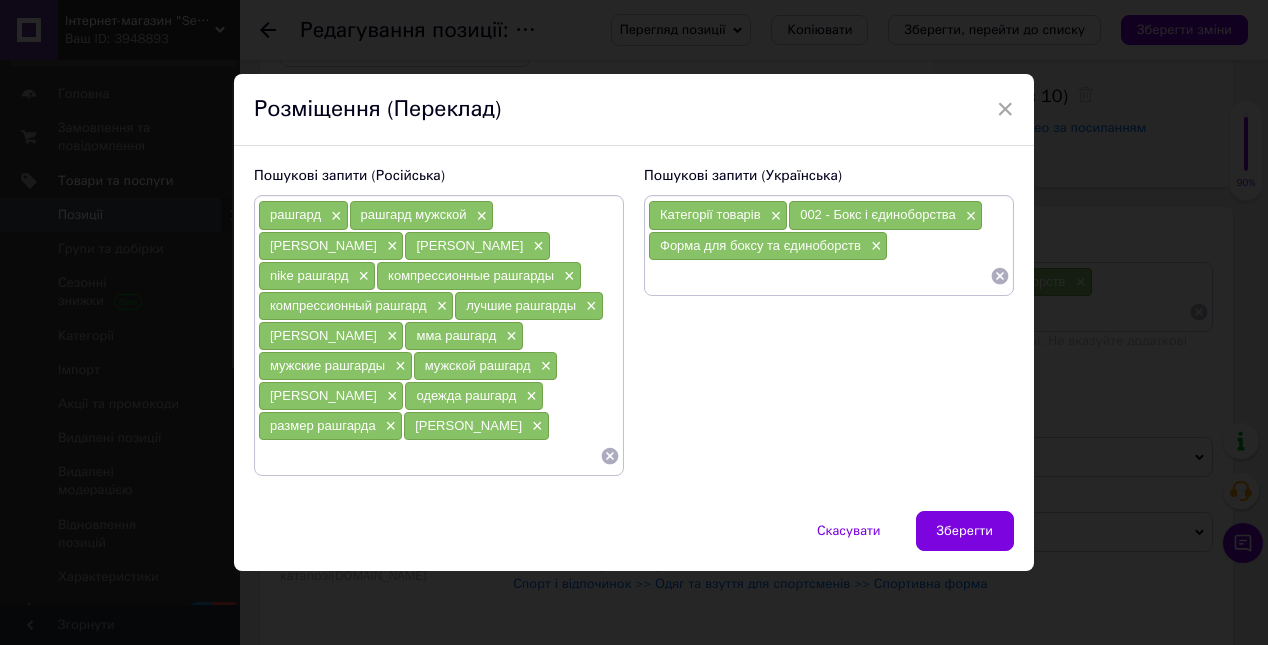 click 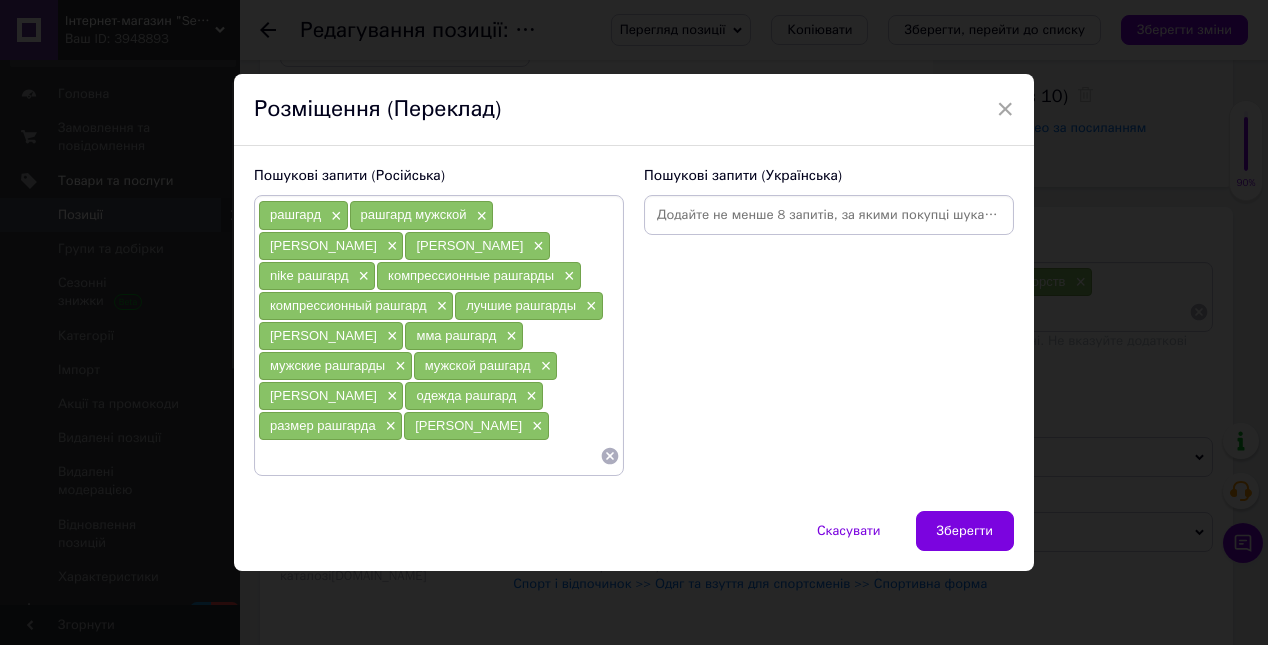 click at bounding box center (829, 215) 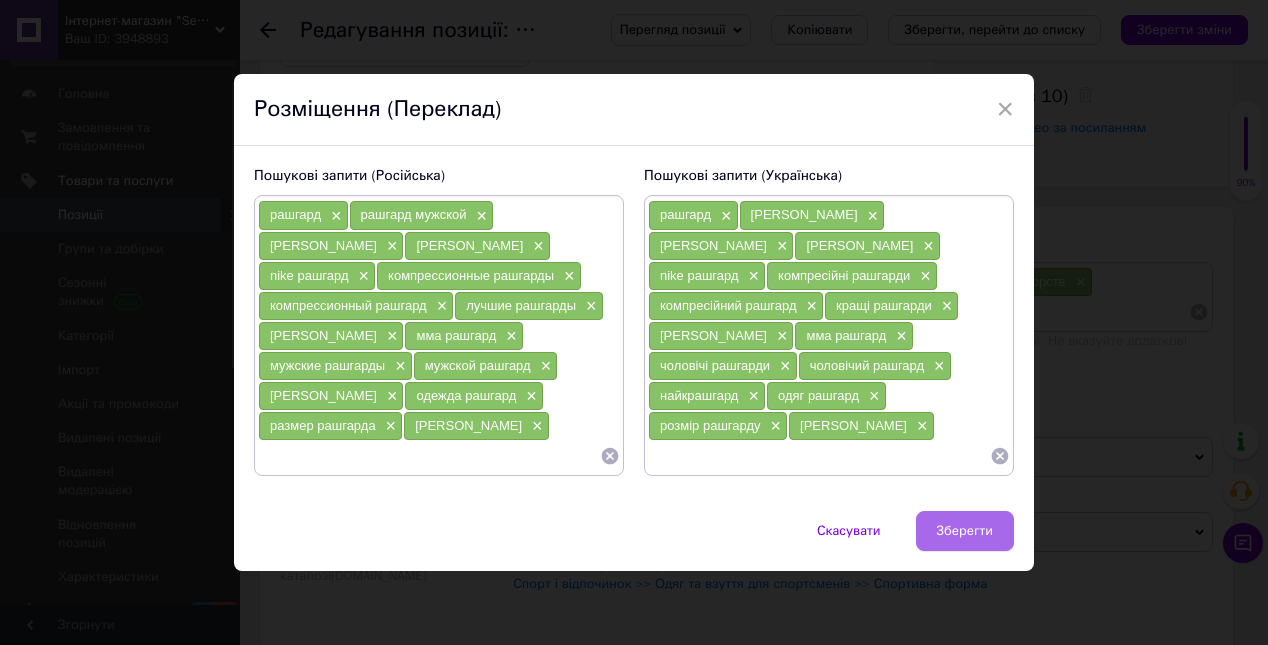 click on "Зберегти" at bounding box center (965, 531) 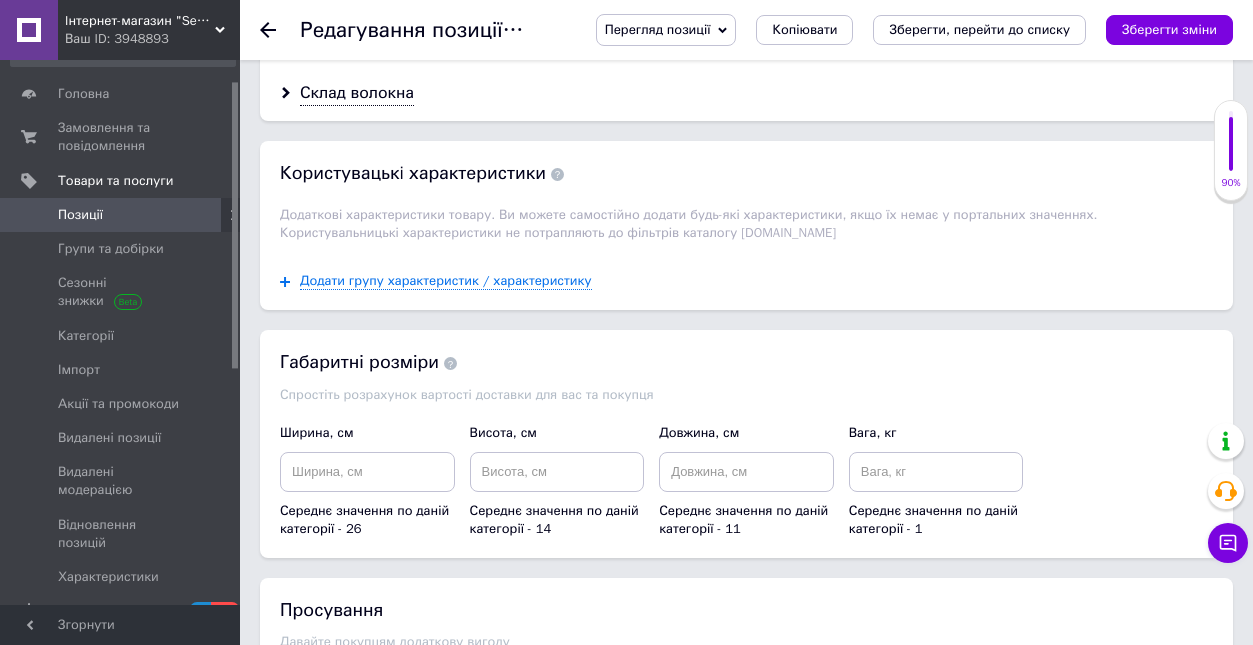 scroll, scrollTop: 2877, scrollLeft: 0, axis: vertical 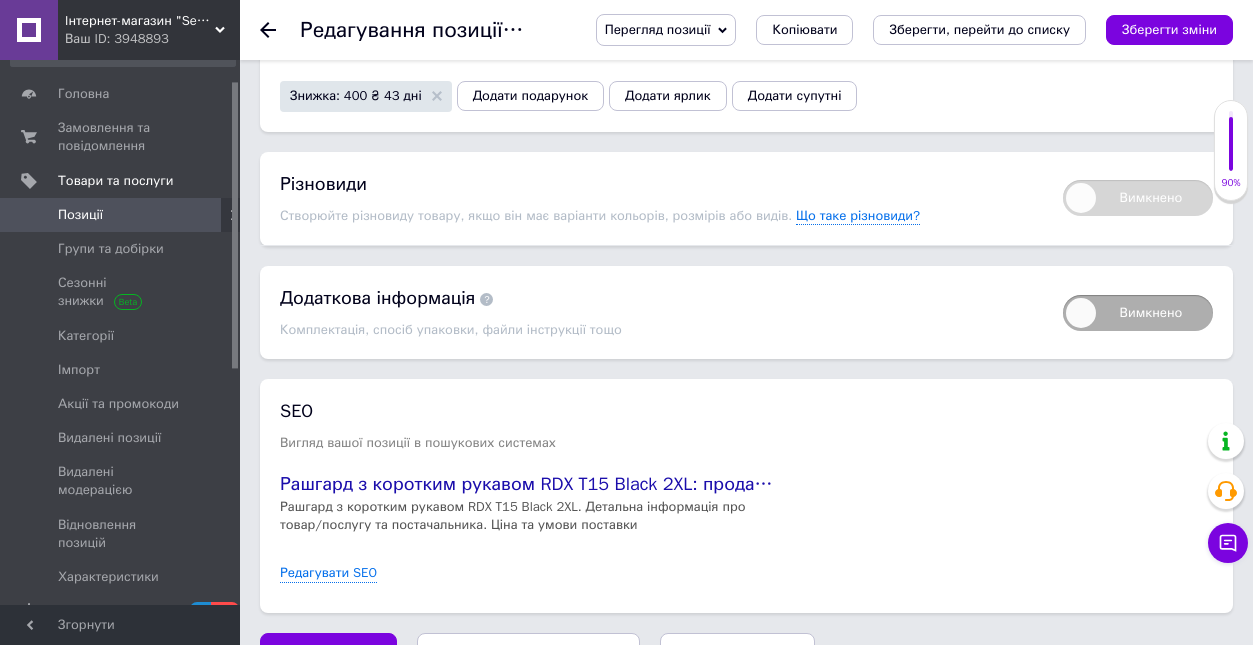 click on "Зберегти, перейти до списку" at bounding box center (528, 652) 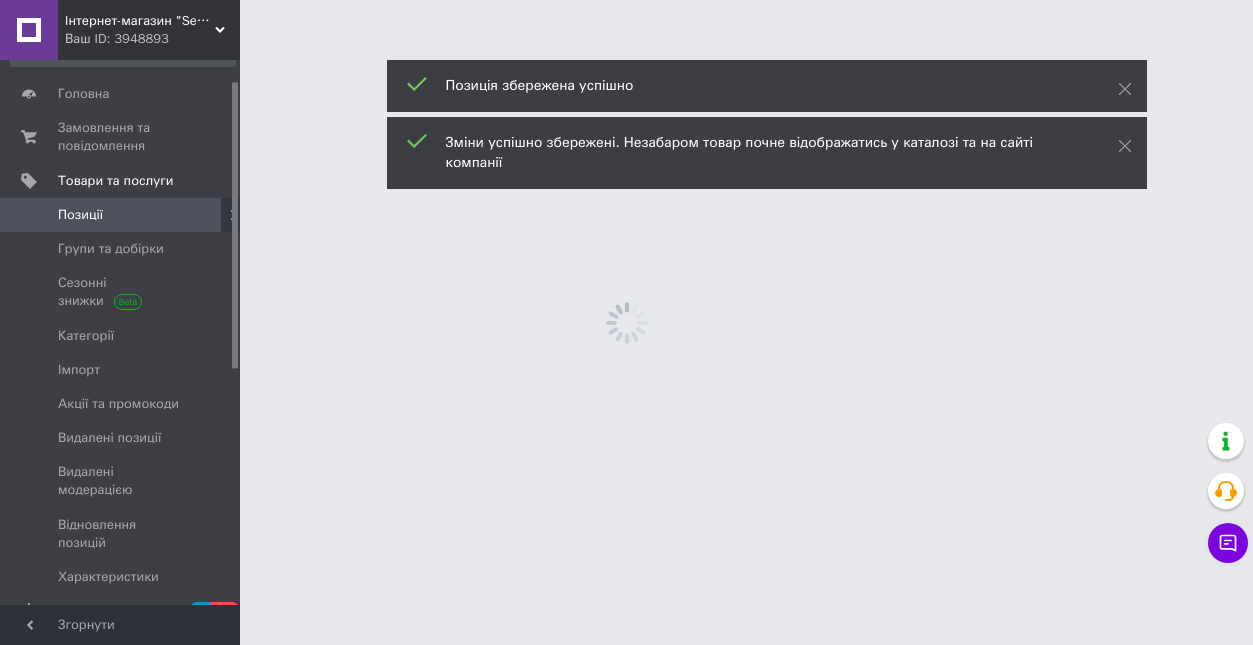 scroll, scrollTop: 0, scrollLeft: 0, axis: both 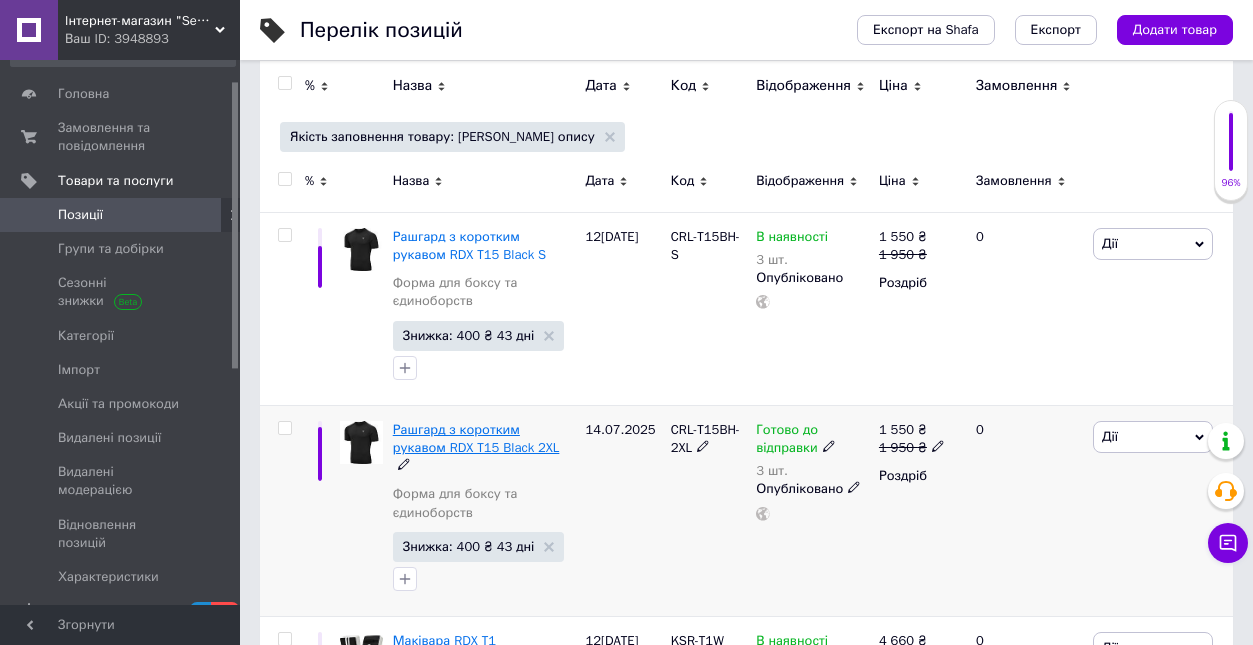 click on "Рашгард з коротким рукавом RDX T15 Black 2XL" at bounding box center (476, 438) 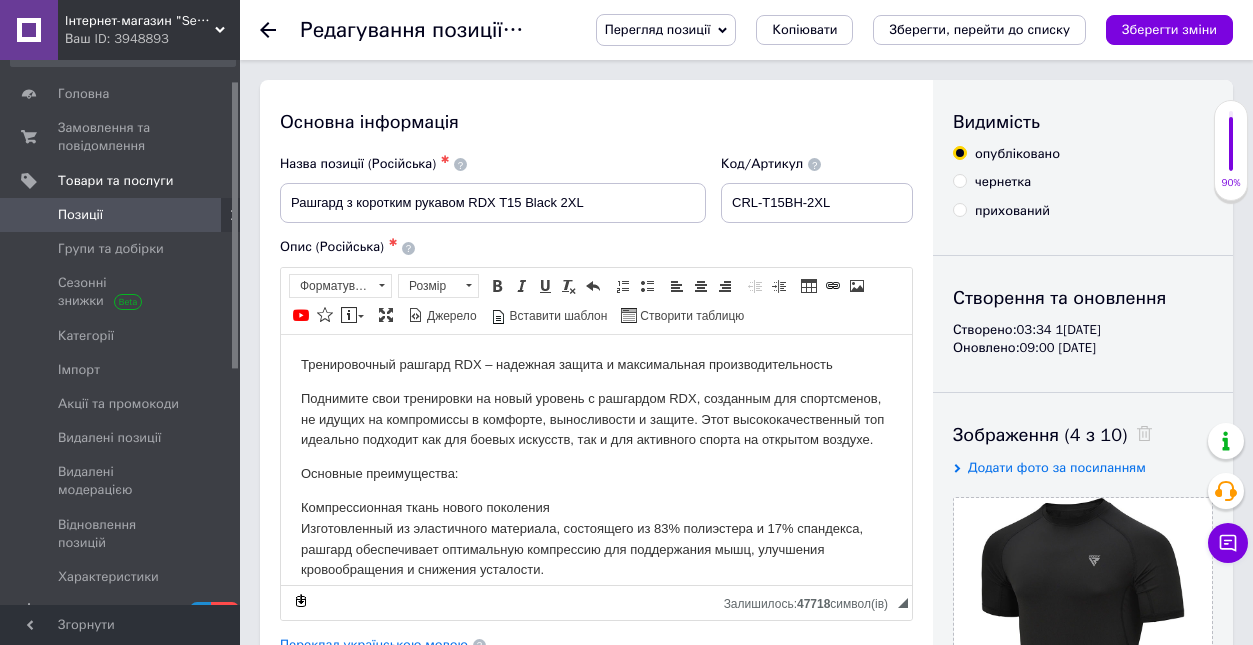scroll, scrollTop: 0, scrollLeft: 0, axis: both 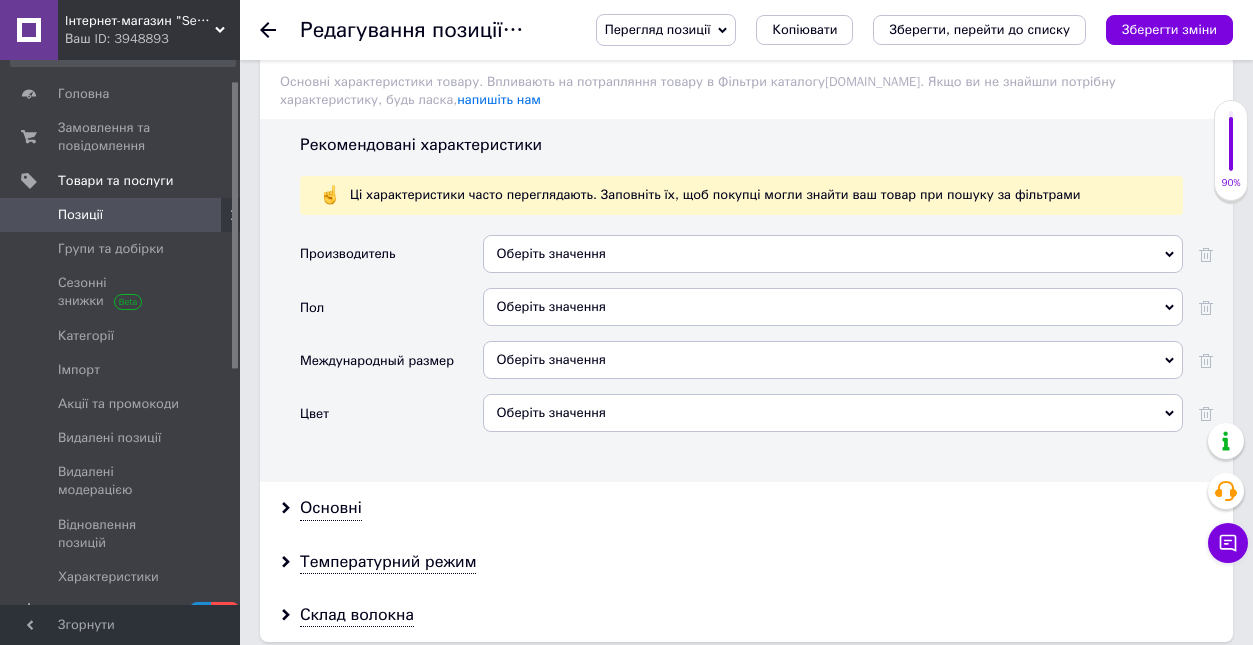 click on "Оберіть значення" at bounding box center (833, 254) 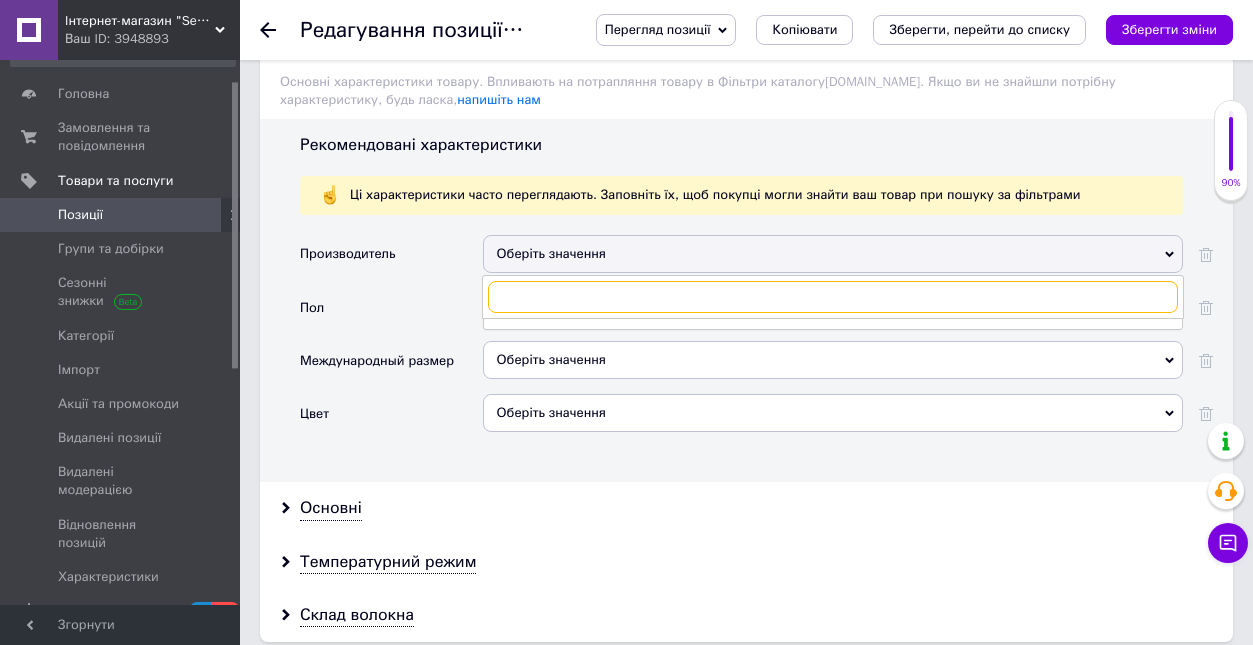 click at bounding box center [833, 297] 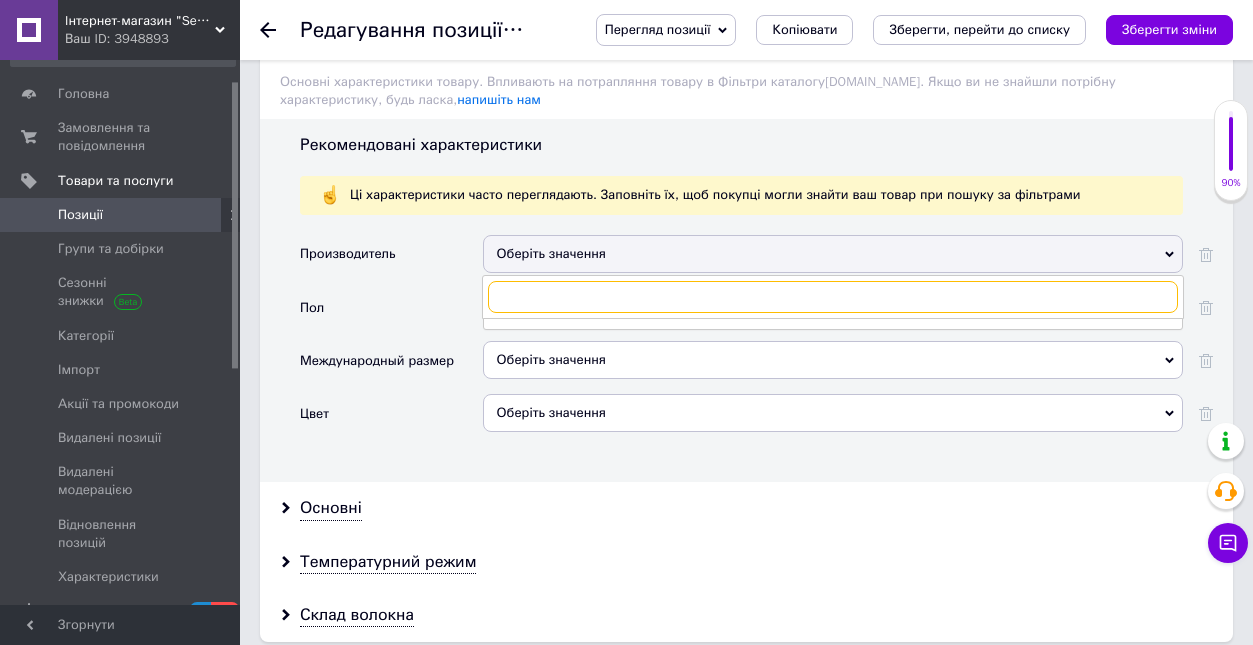 click at bounding box center (833, 297) 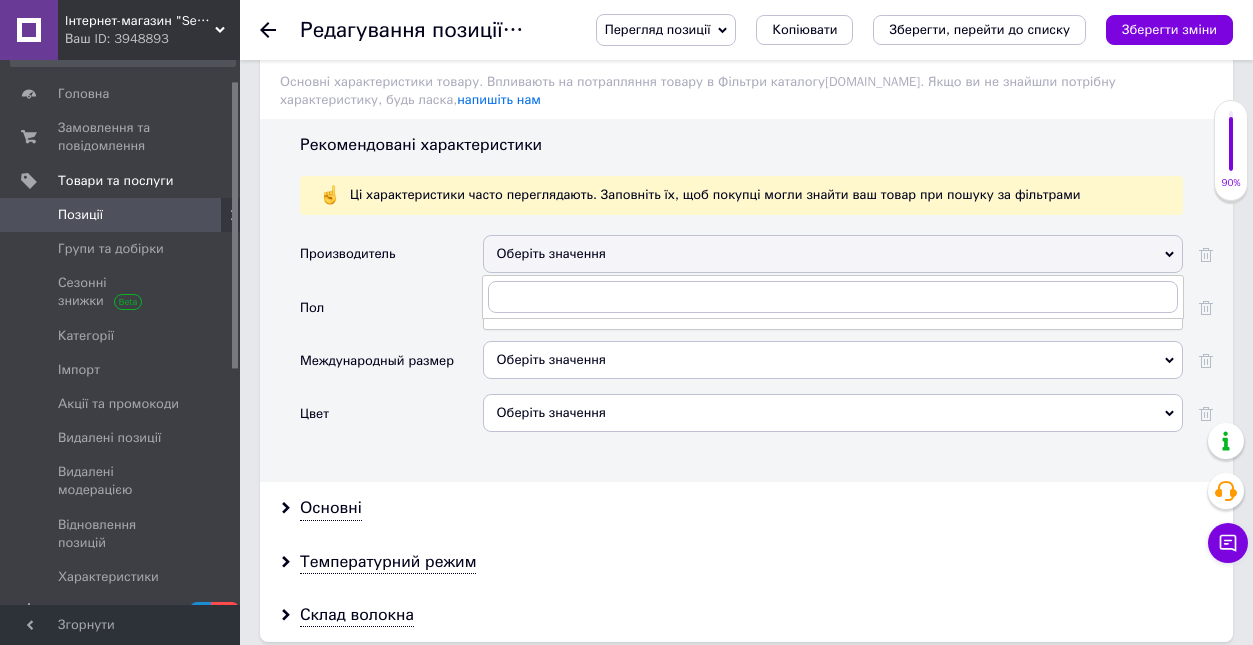 click on "Пол" at bounding box center (391, 314) 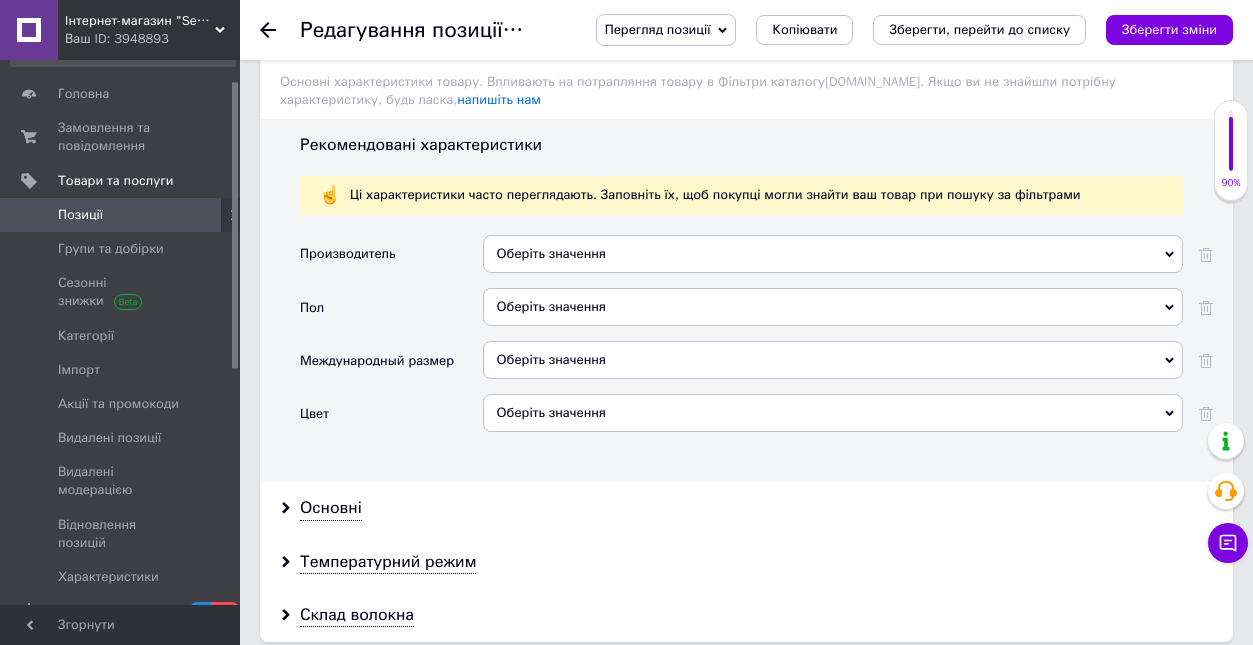 click on "Оберіть значення" at bounding box center (833, 254) 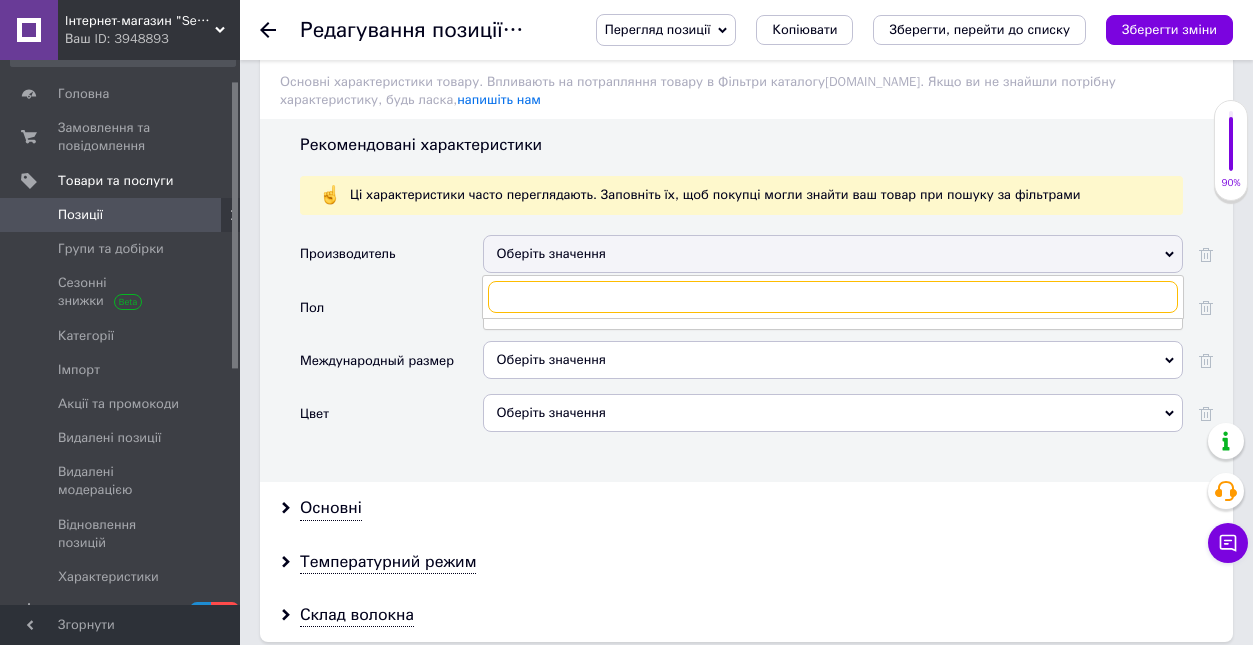 click at bounding box center [833, 297] 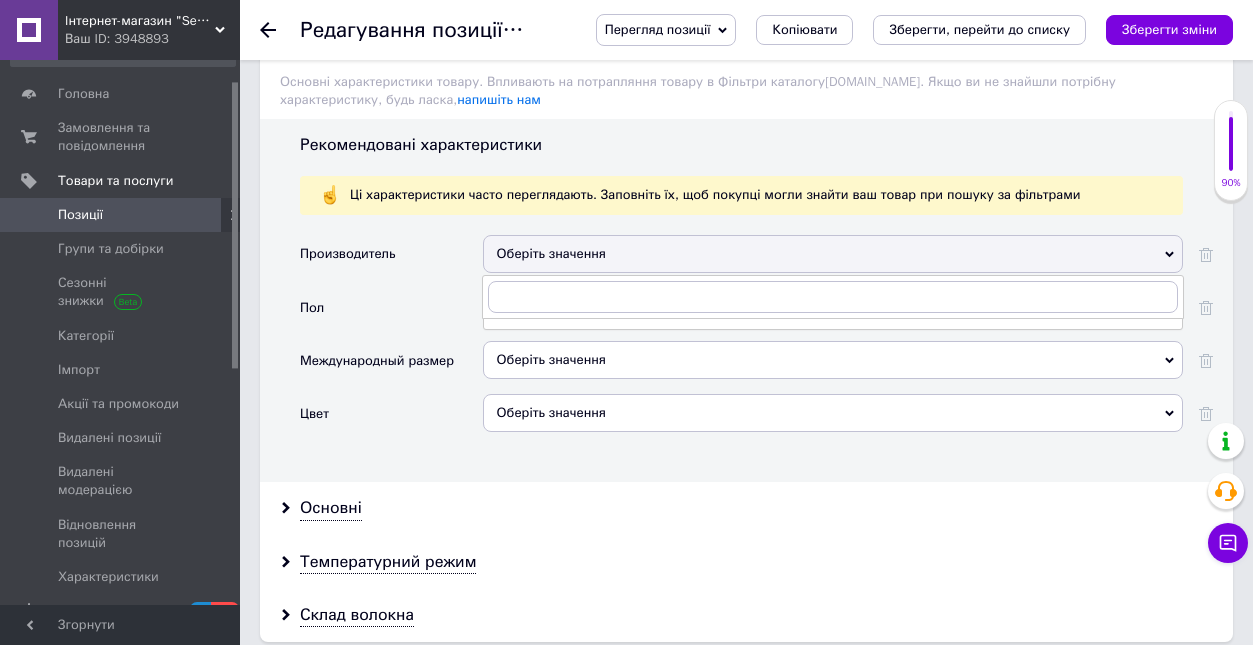 click on "Пол" at bounding box center (391, 314) 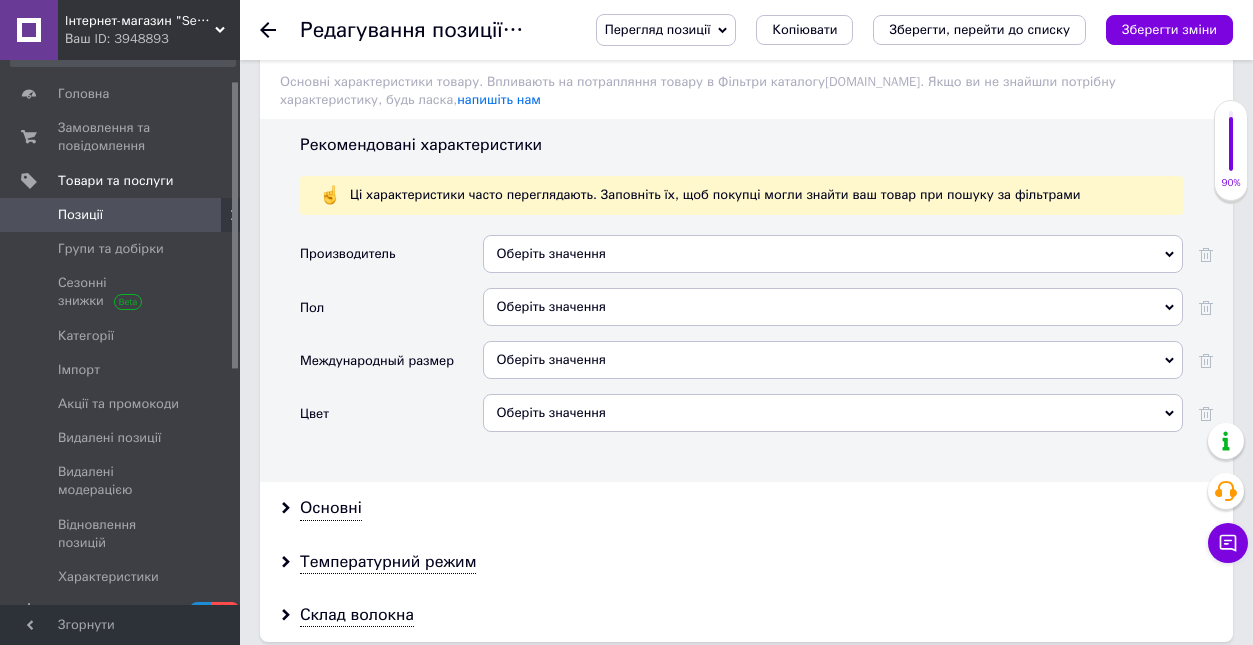 click on "Оберіть значення" at bounding box center (833, 307) 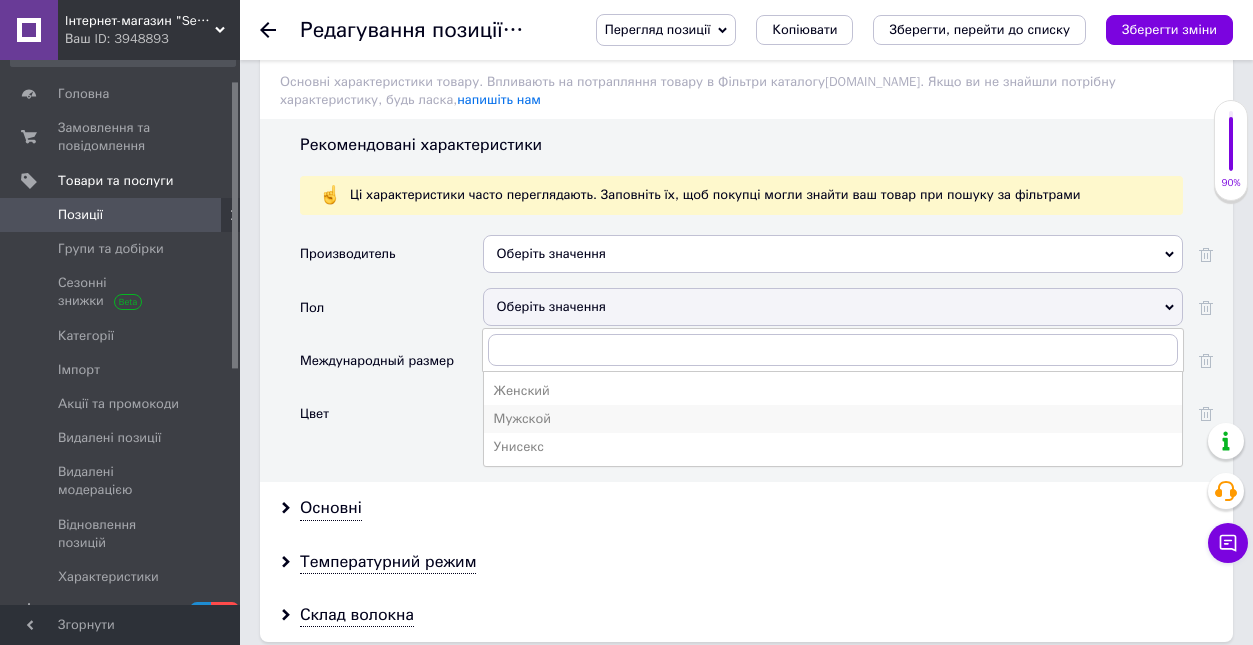 click on "Мужской" at bounding box center [833, 419] 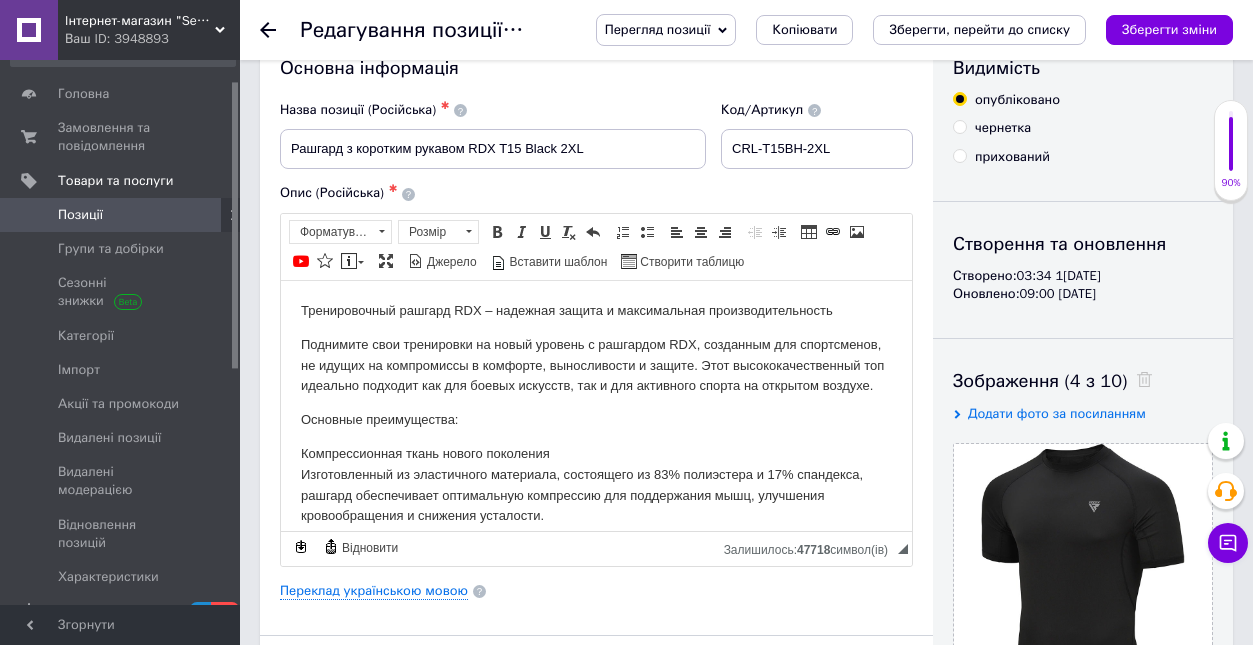 scroll, scrollTop: 0, scrollLeft: 0, axis: both 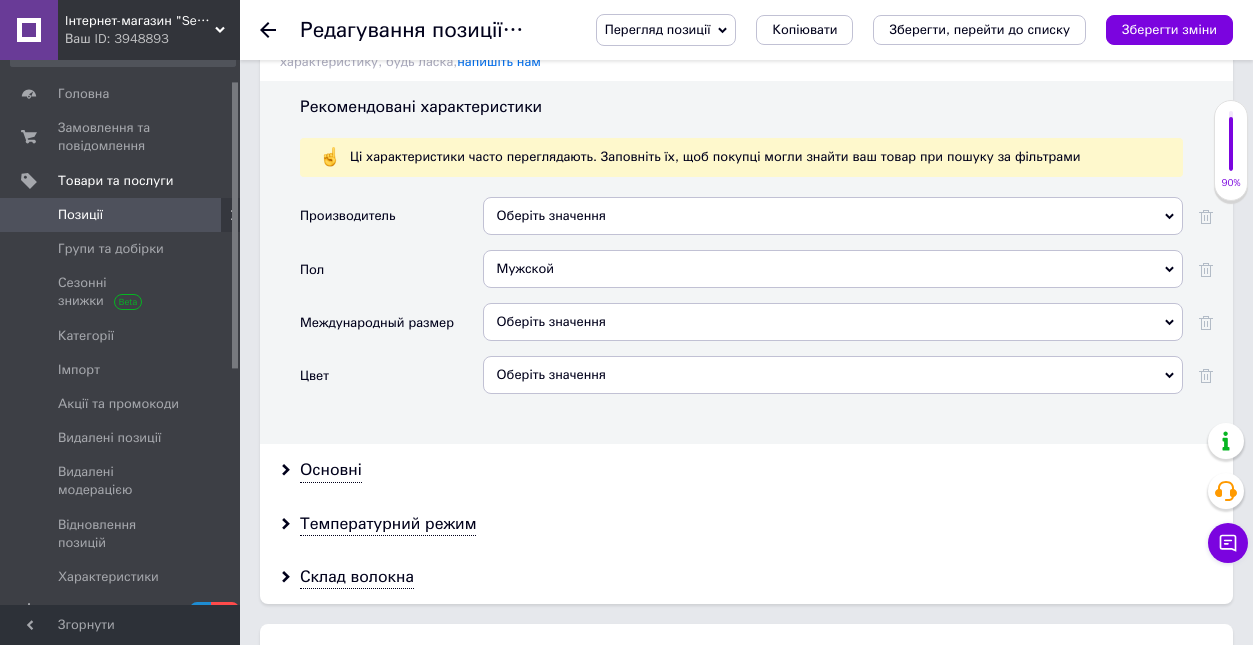 click on "Оберіть значення" at bounding box center (833, 322) 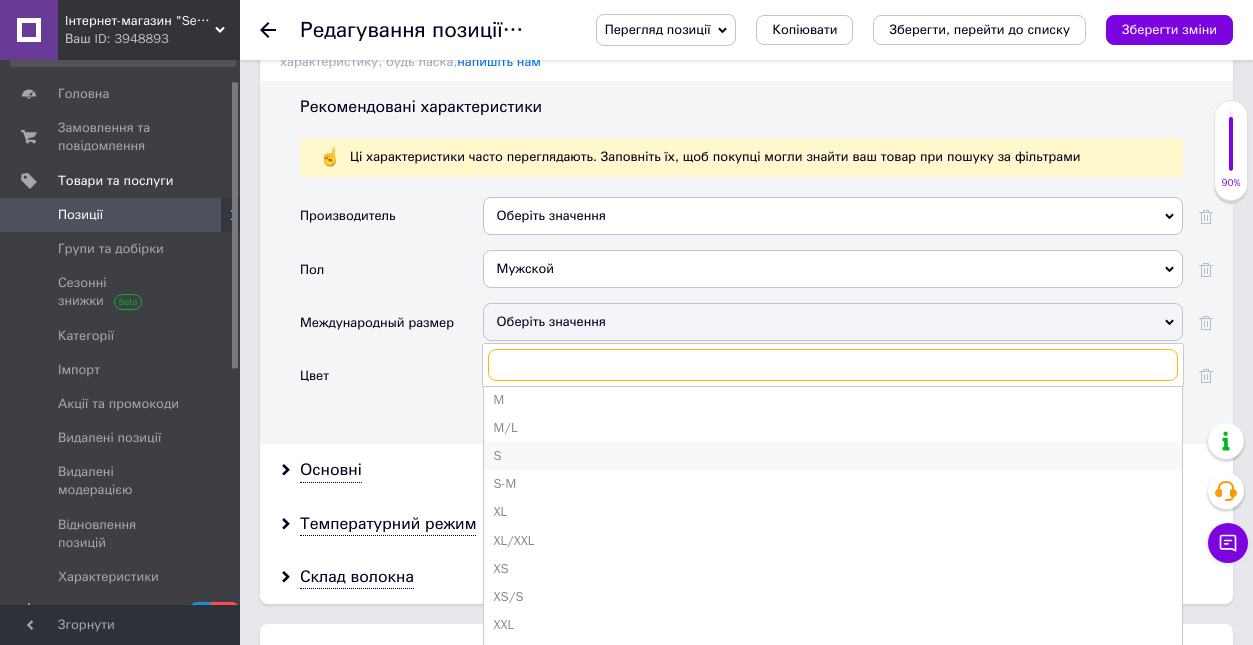 scroll, scrollTop: 236, scrollLeft: 0, axis: vertical 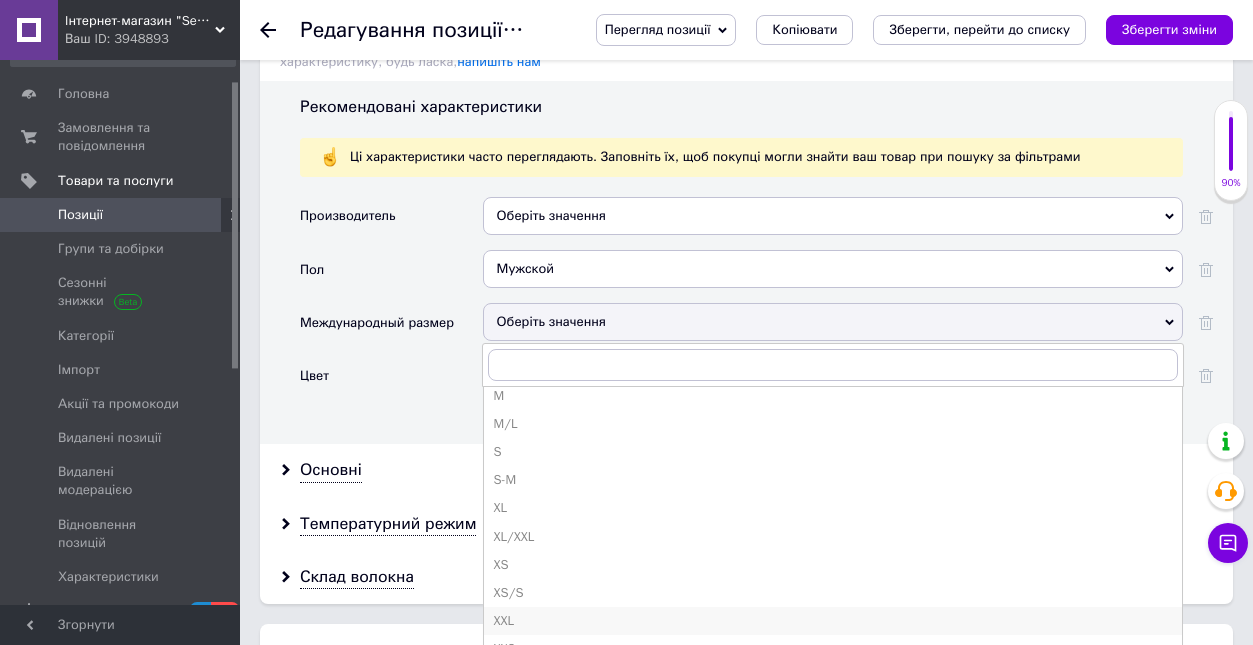 click on "XXL" at bounding box center (833, 621) 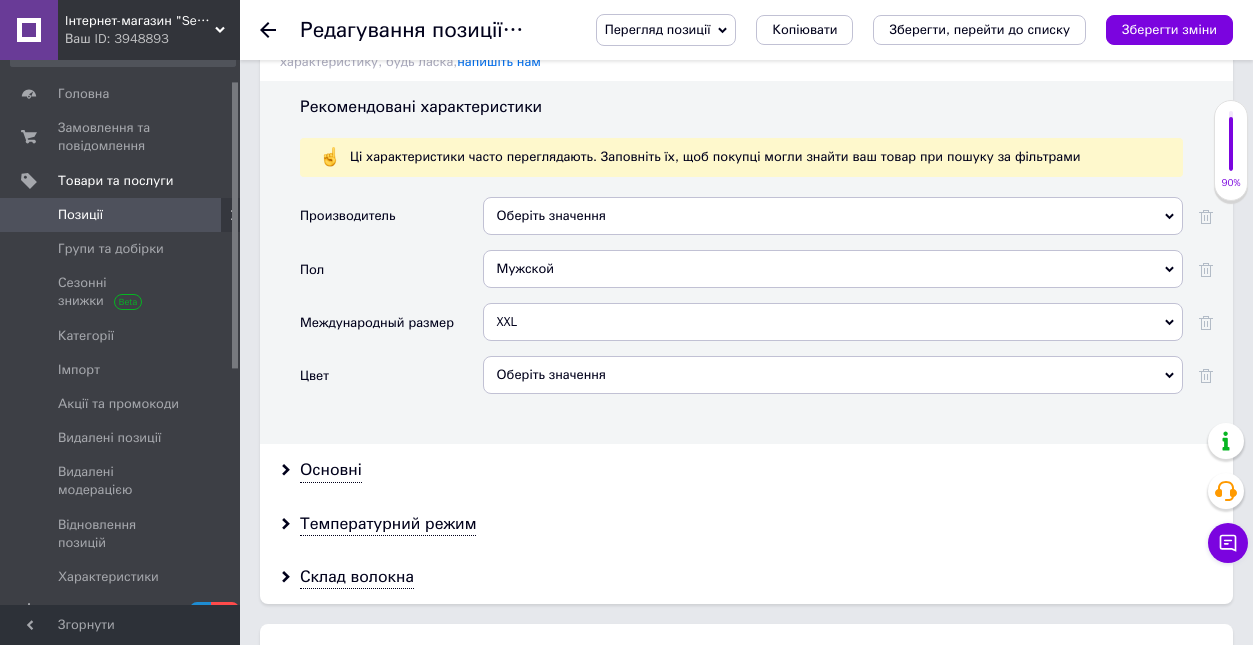 click on "Оберіть значення" at bounding box center (833, 375) 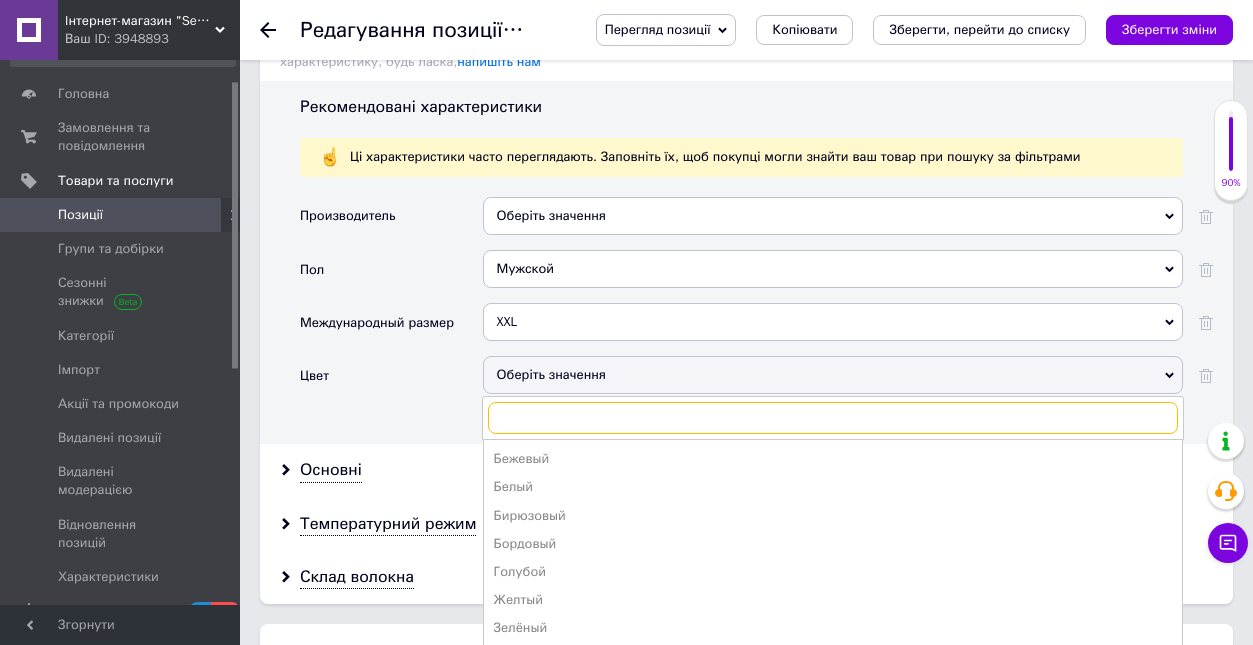 click at bounding box center [833, 418] 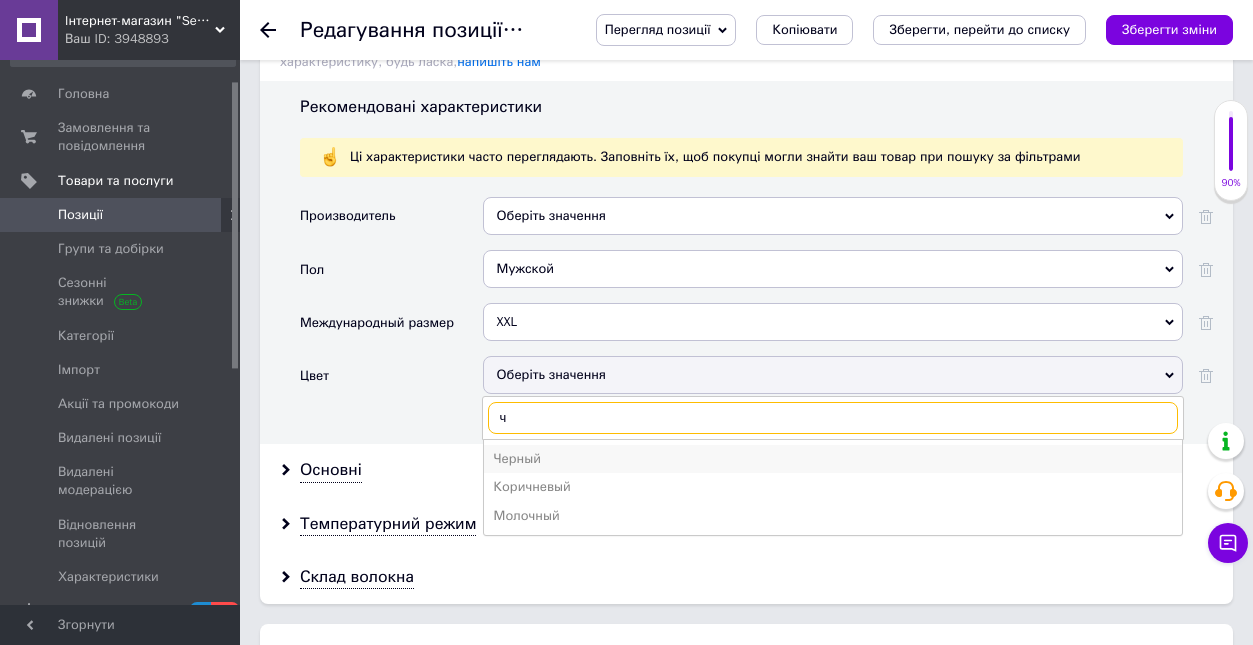 type on "ч" 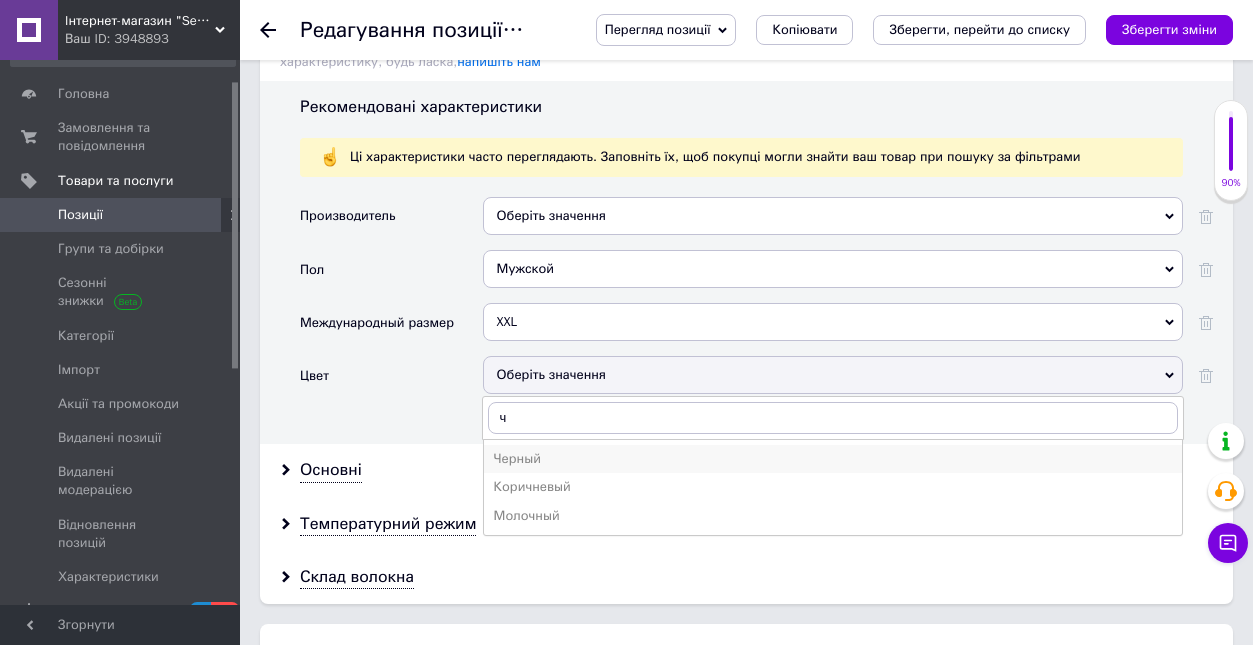 click on "Черный" at bounding box center (833, 459) 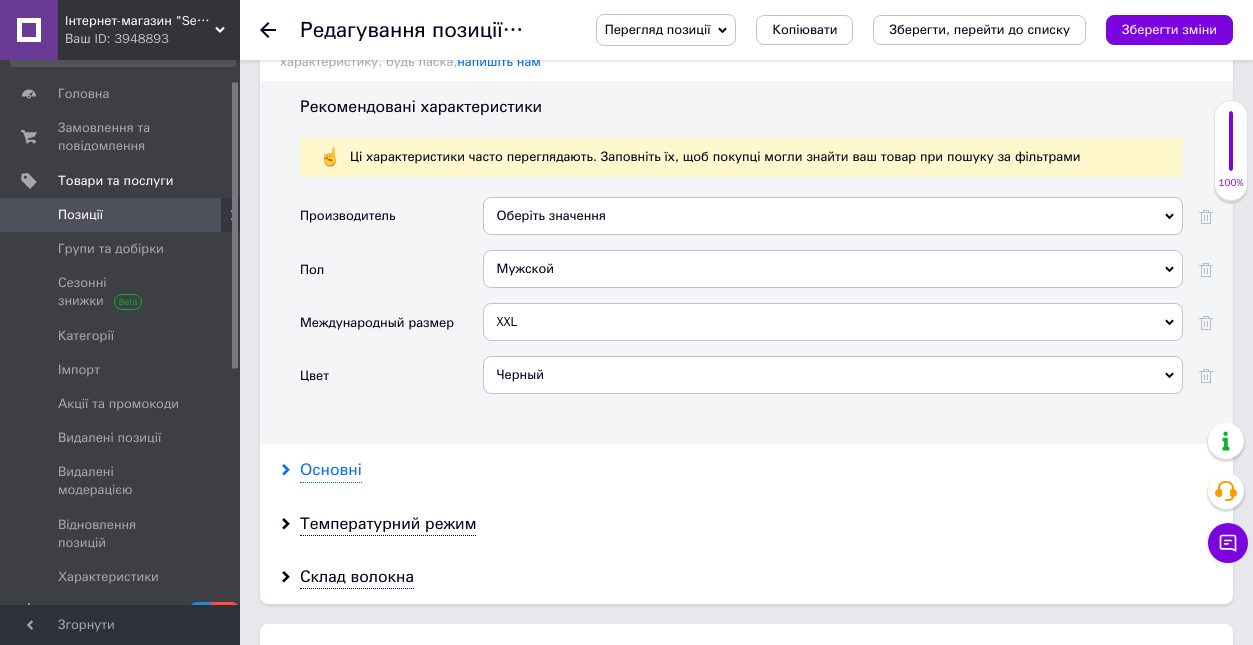click on "Основні" at bounding box center (331, 470) 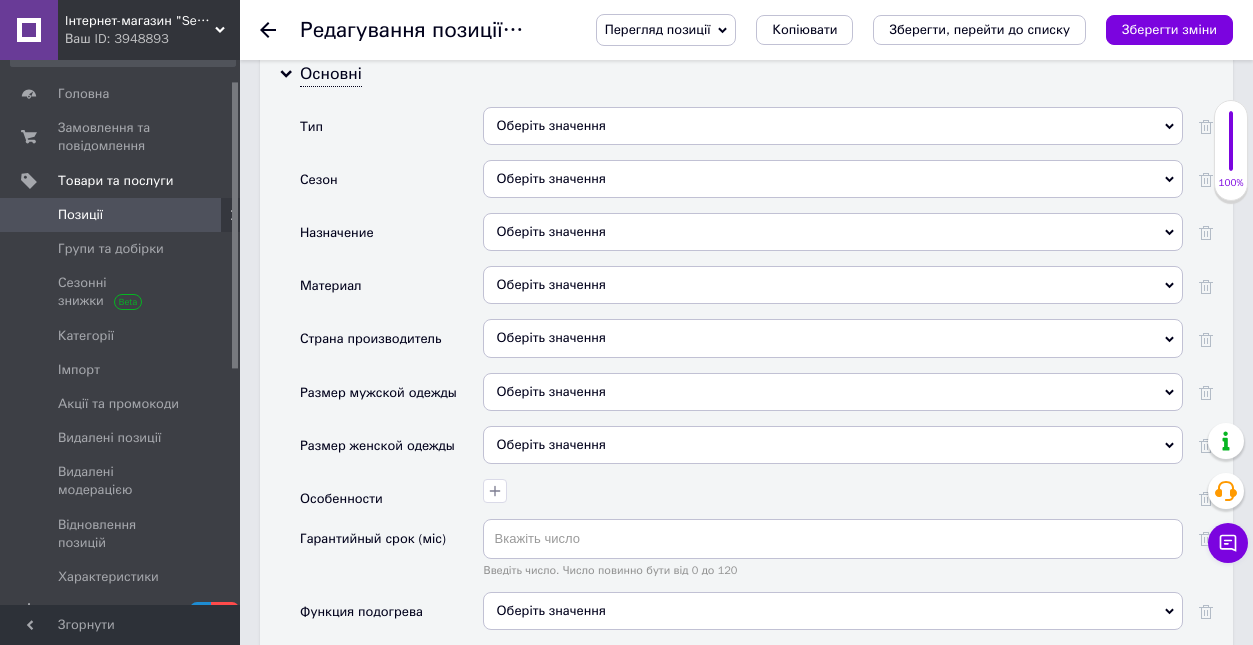 scroll, scrollTop: 2183, scrollLeft: 0, axis: vertical 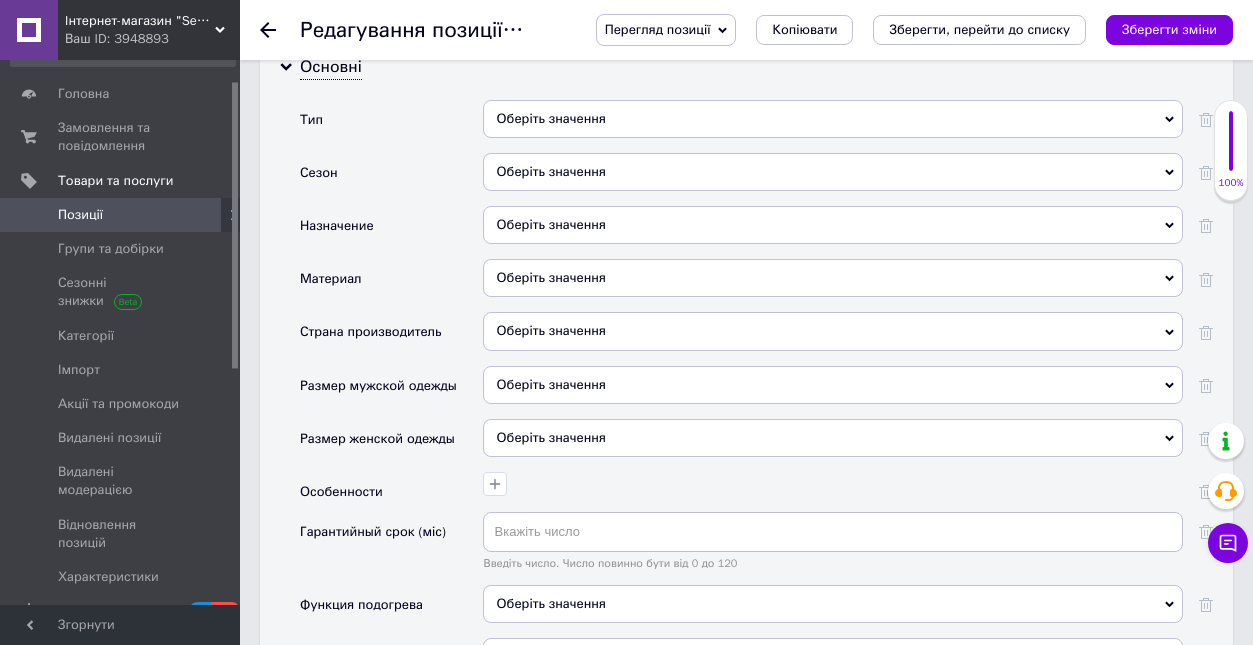 click on "Оберіть значення" at bounding box center [833, 119] 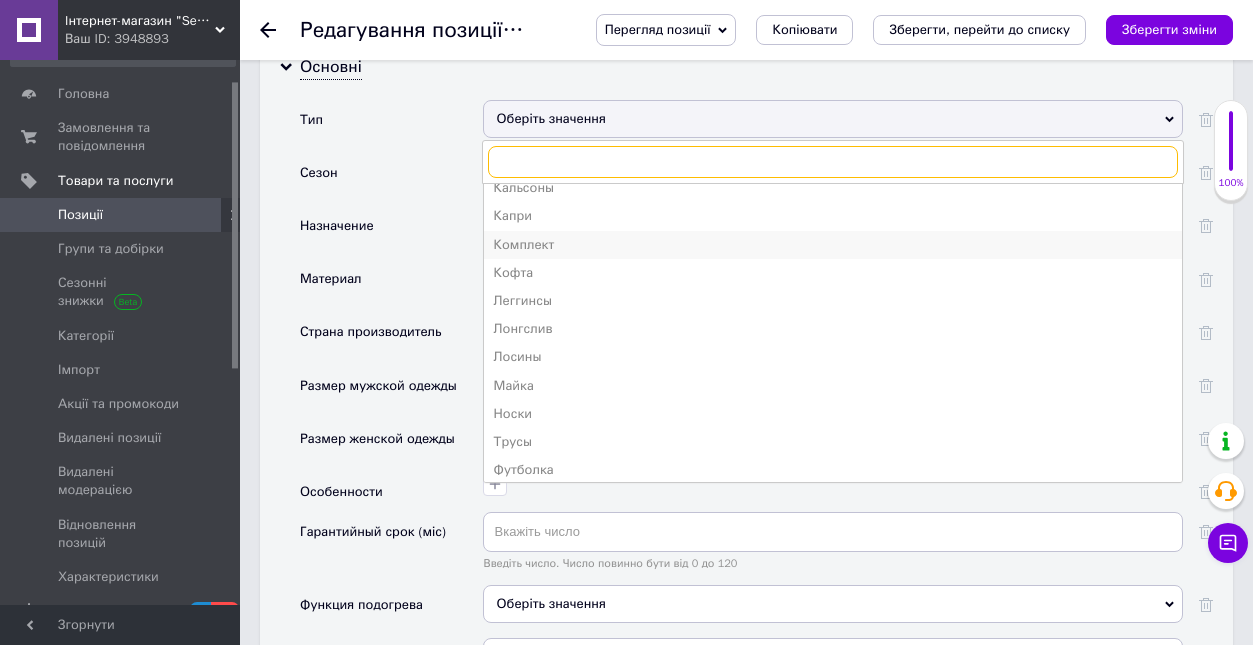 scroll, scrollTop: 90, scrollLeft: 0, axis: vertical 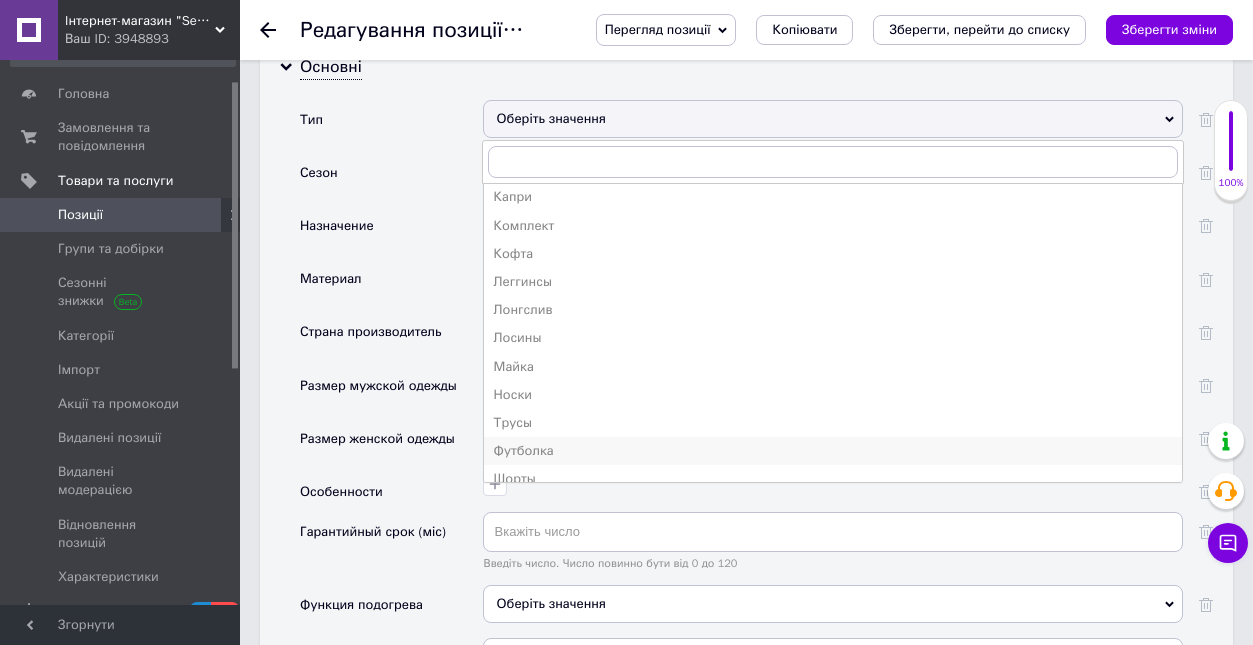click on "Футболка" at bounding box center (833, 451) 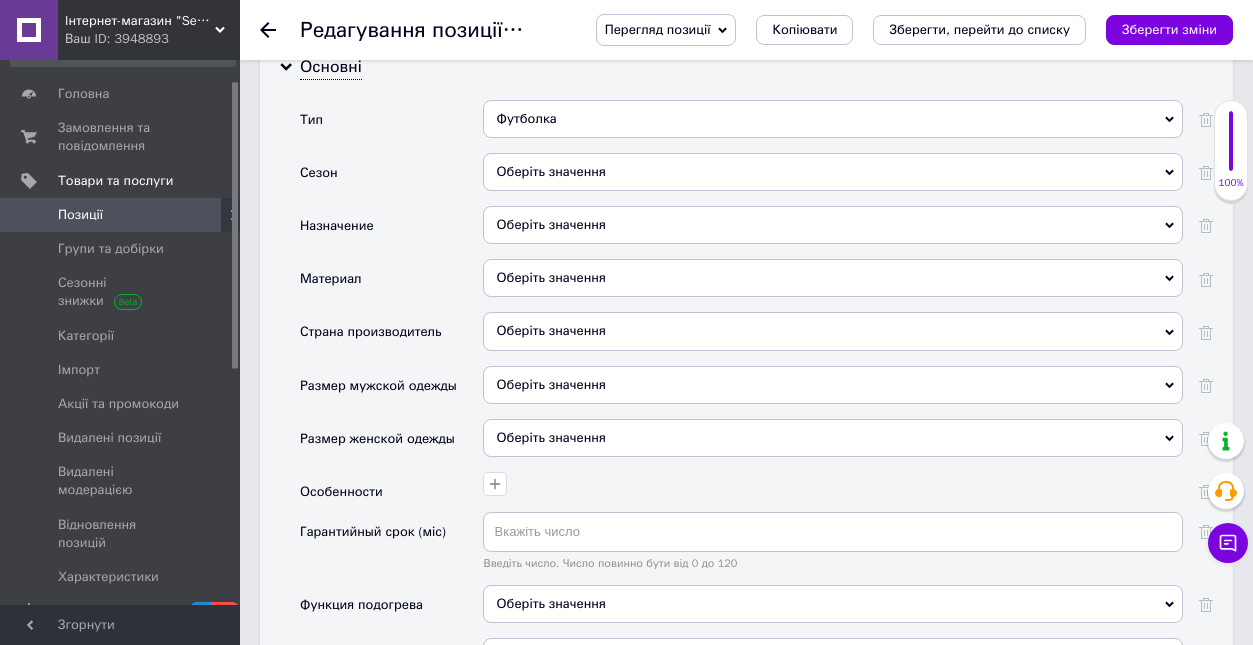 click on "Футболка" at bounding box center (833, 119) 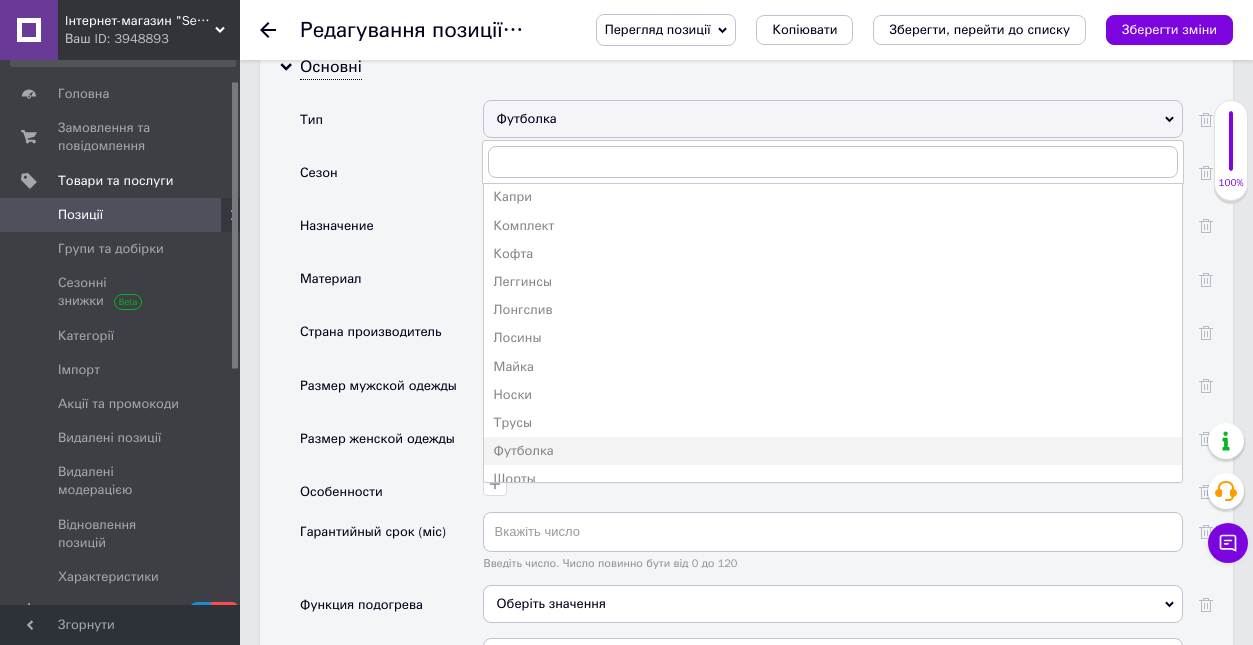 scroll, scrollTop: 104, scrollLeft: 0, axis: vertical 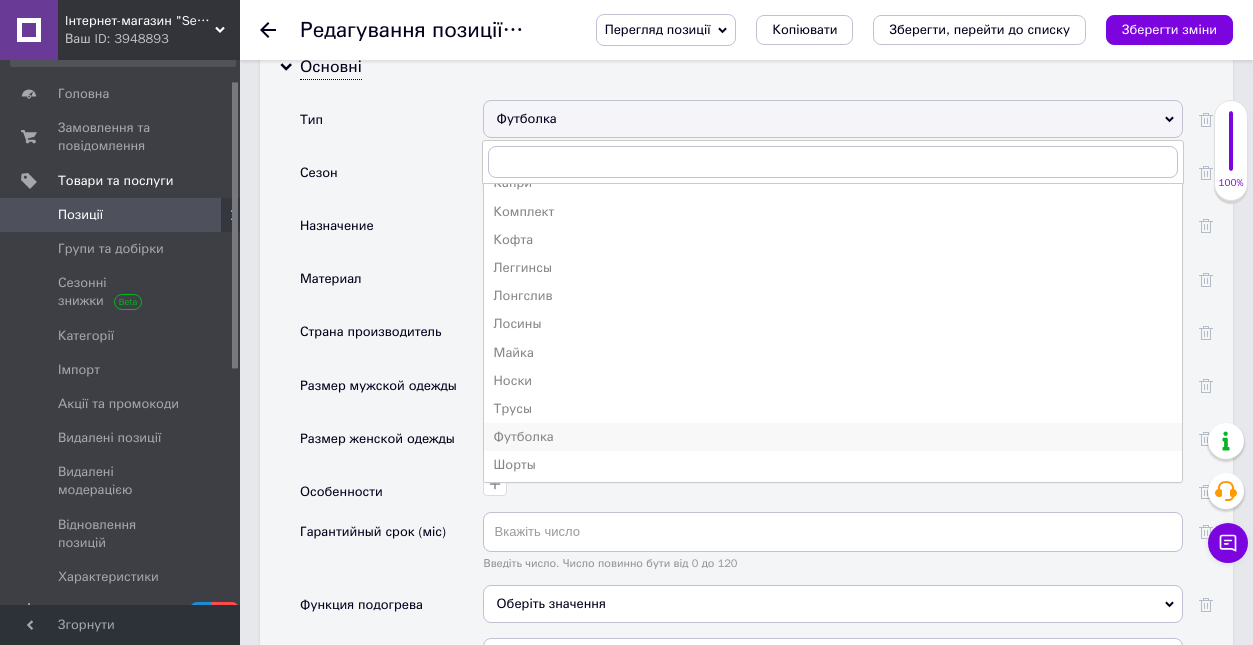 click on "Футболка" at bounding box center (833, 437) 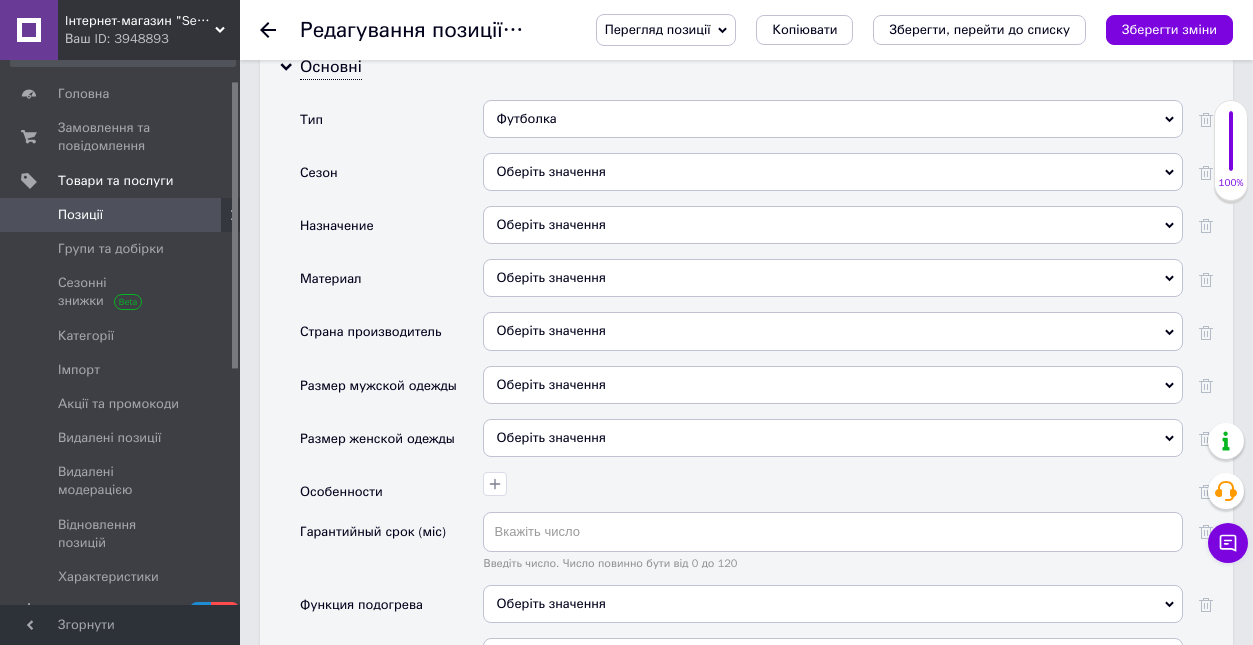 click on "Оберіть значення" at bounding box center [833, 172] 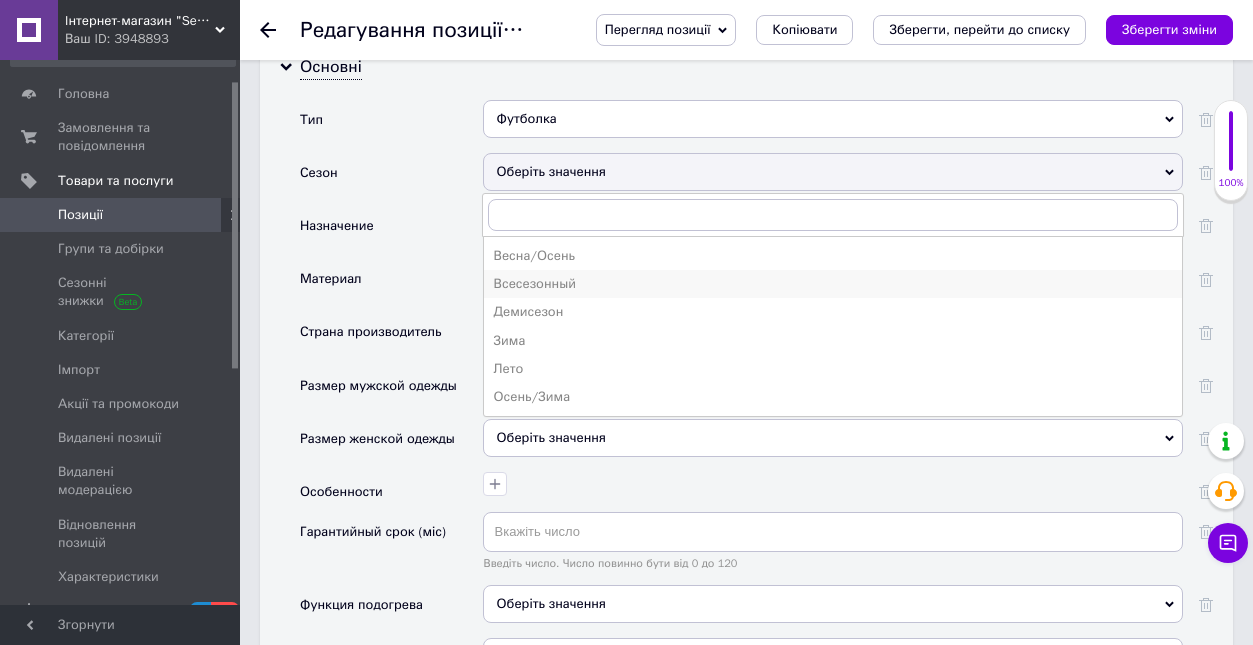 click on "Всесезонный" at bounding box center (833, 284) 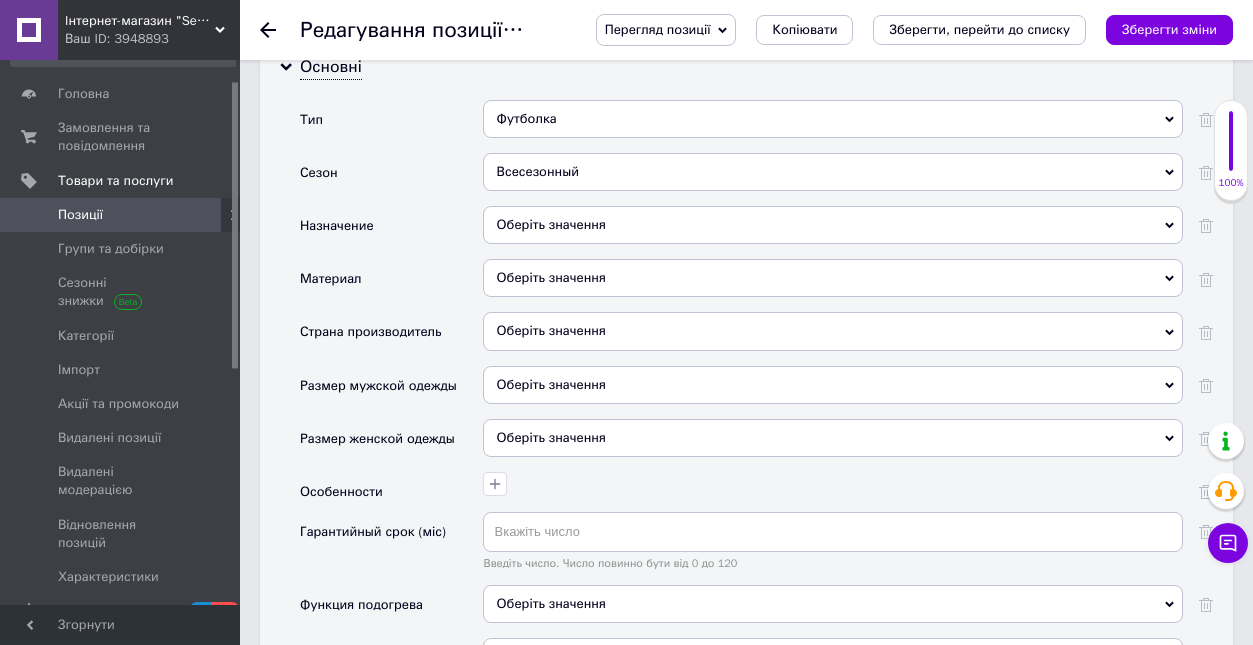 click on "Оберіть значення" at bounding box center [833, 225] 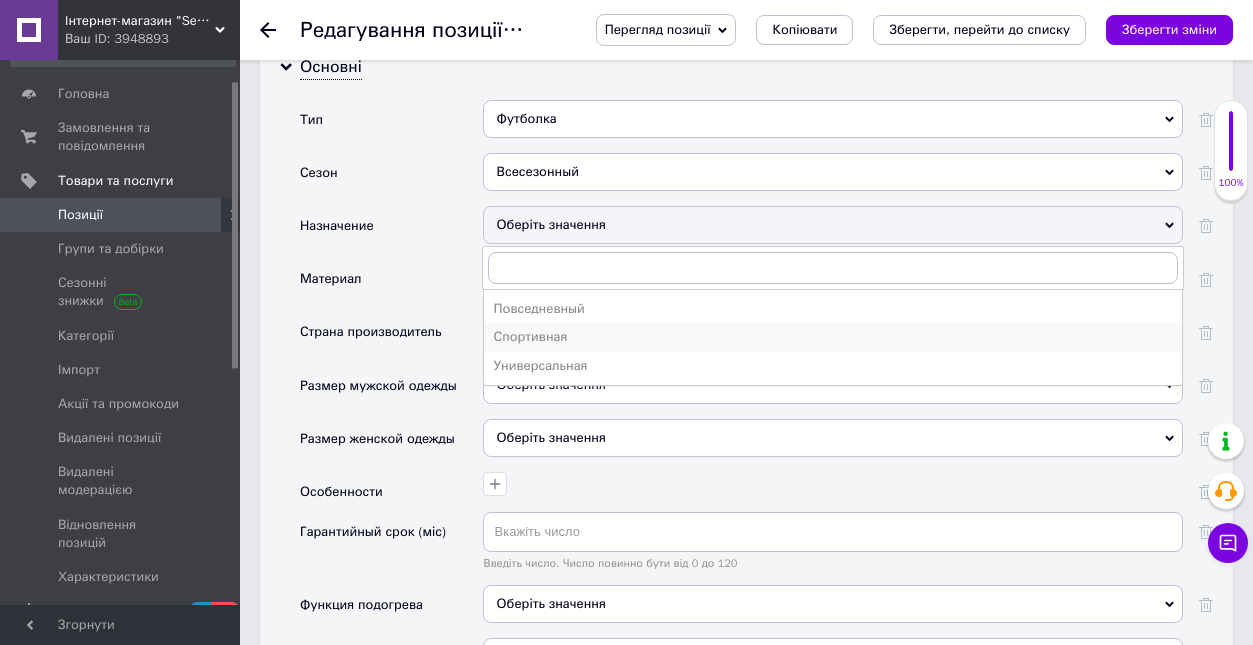 click on "Спортивная" at bounding box center [833, 337] 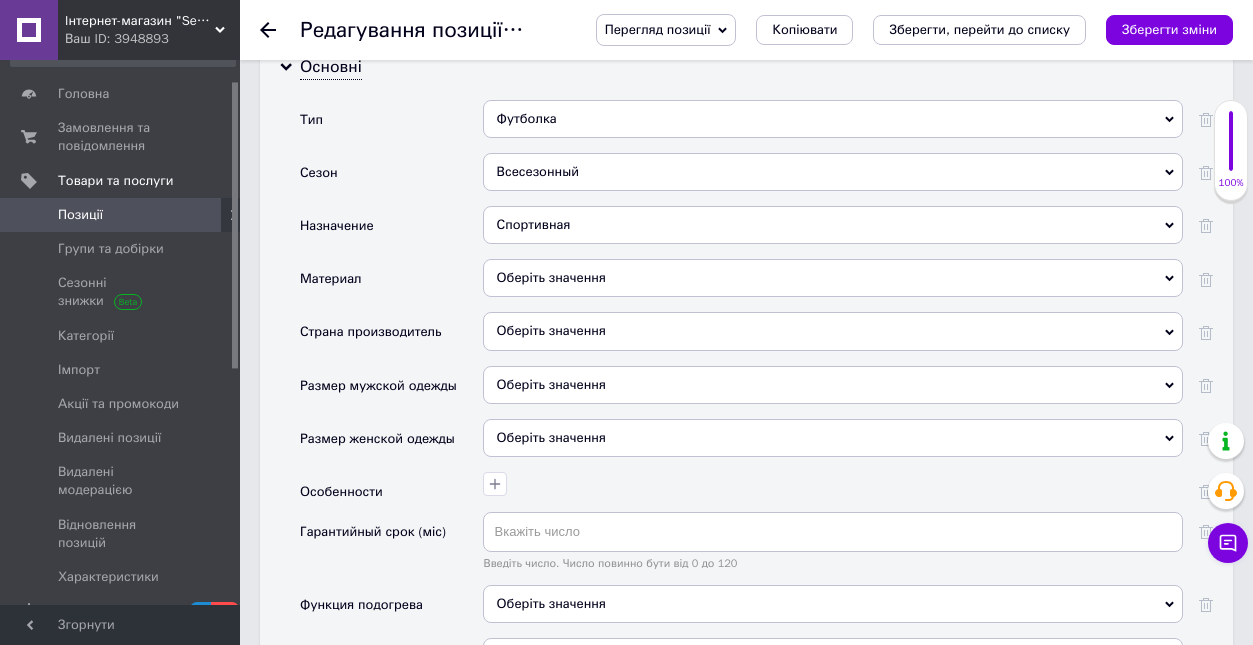 click on "Оберіть значення" at bounding box center (833, 278) 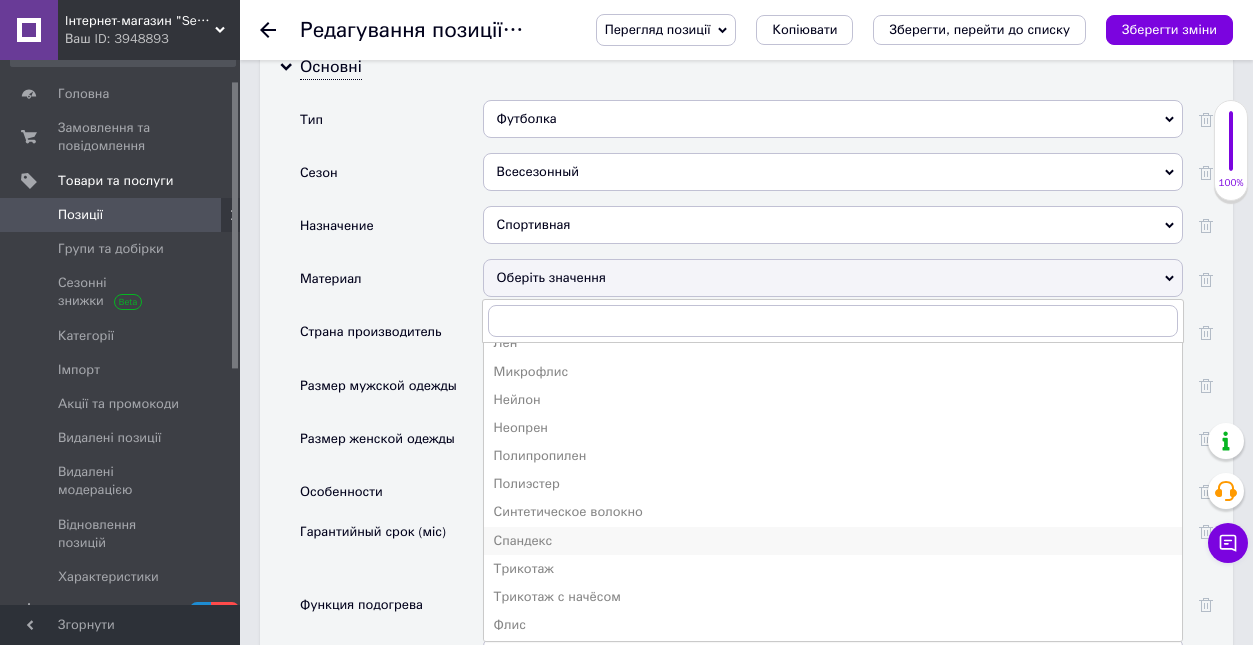 scroll, scrollTop: 162, scrollLeft: 0, axis: vertical 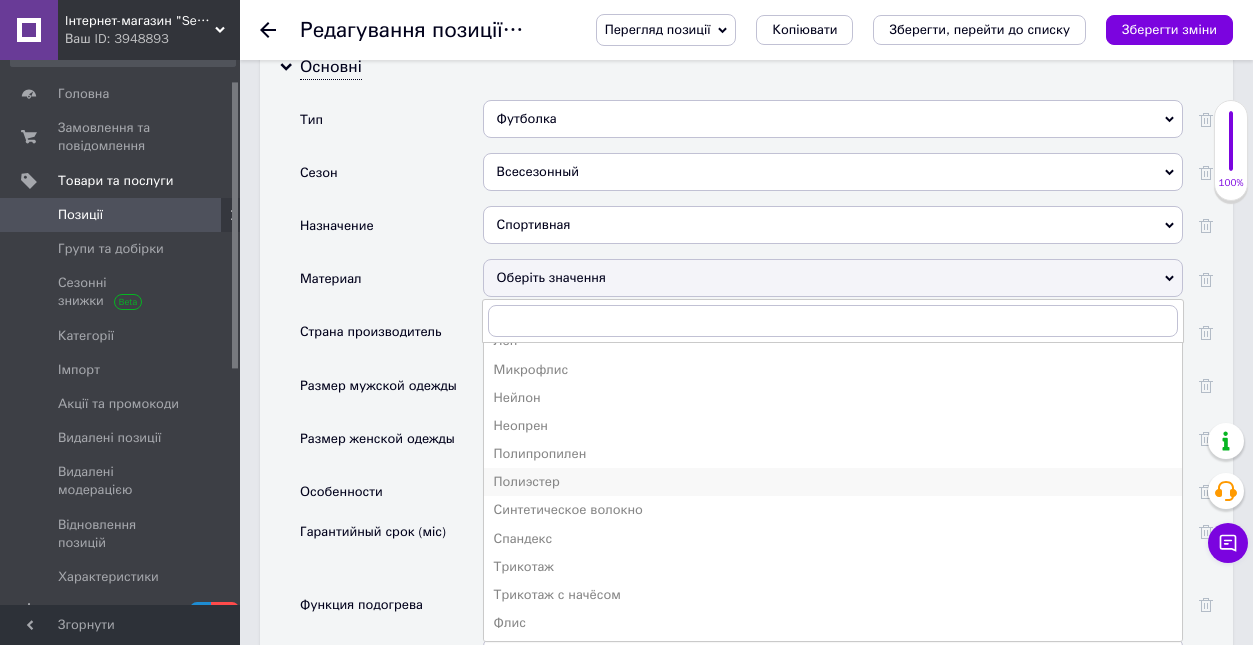 click on "Полиэстер" at bounding box center (833, 482) 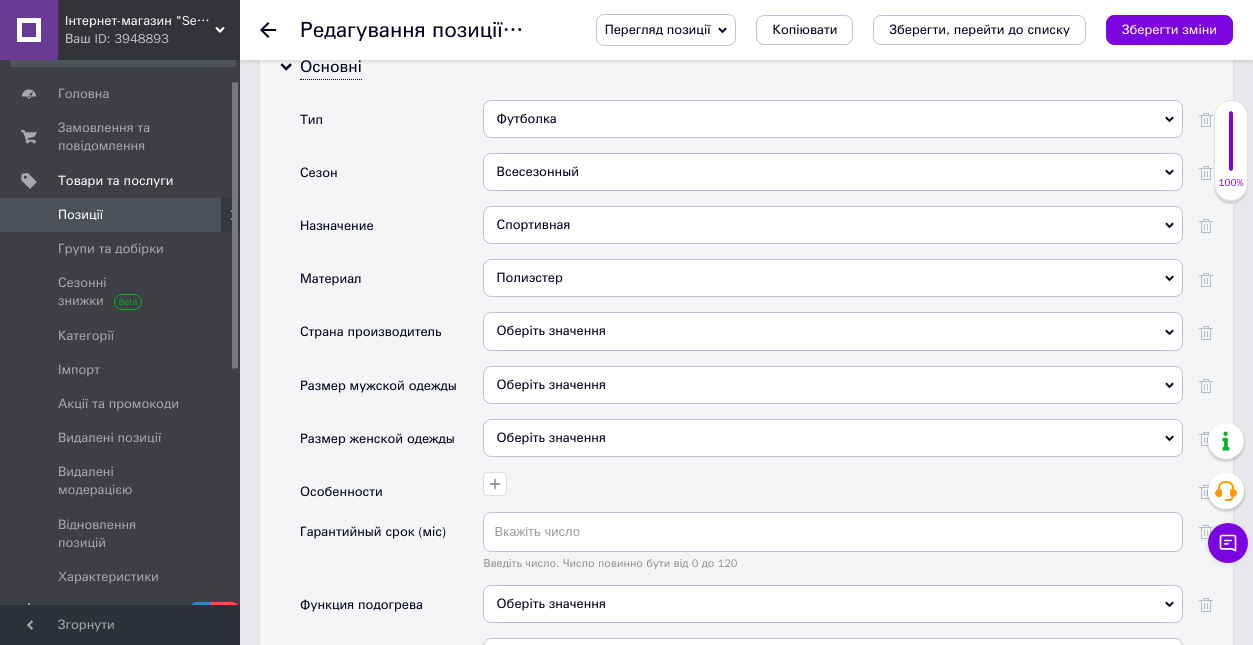 click on "Оберіть значення" at bounding box center (833, 331) 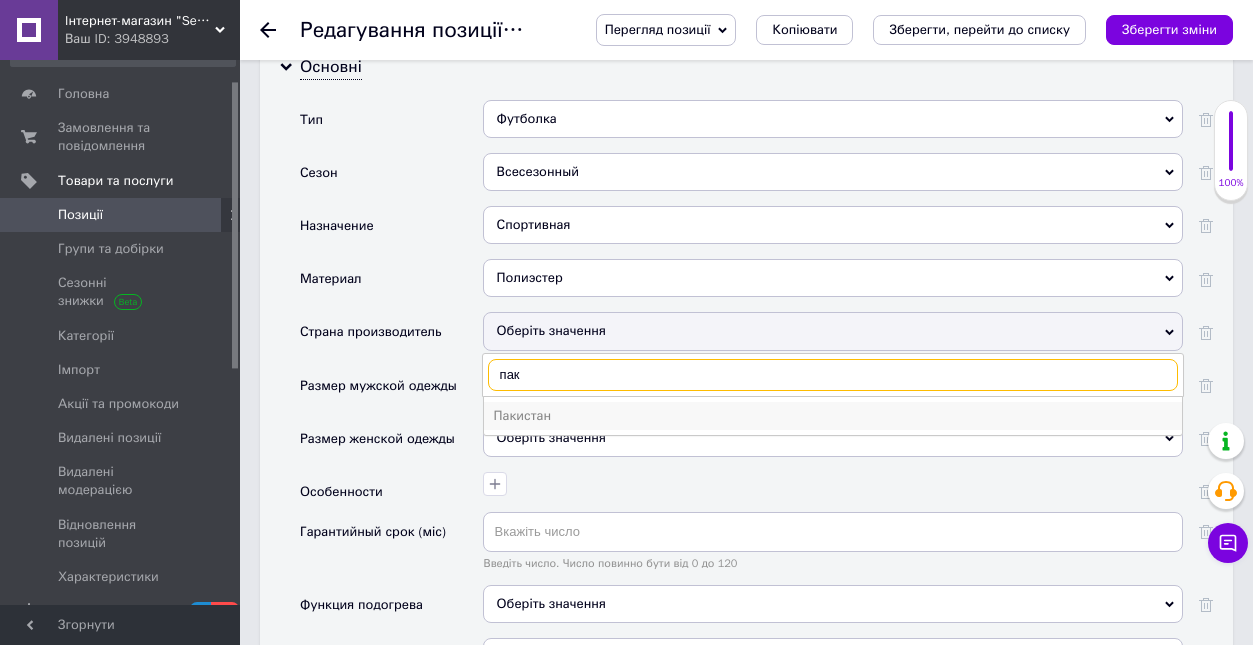 type on "пак" 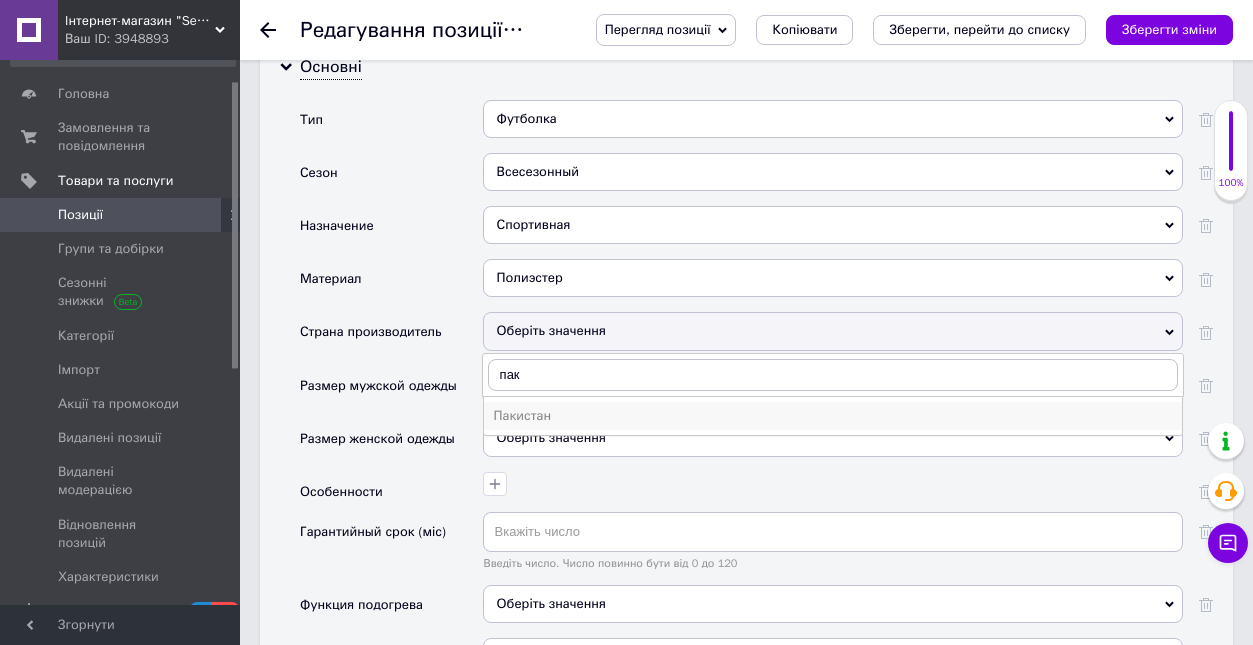 click on "Пакистан" at bounding box center [833, 416] 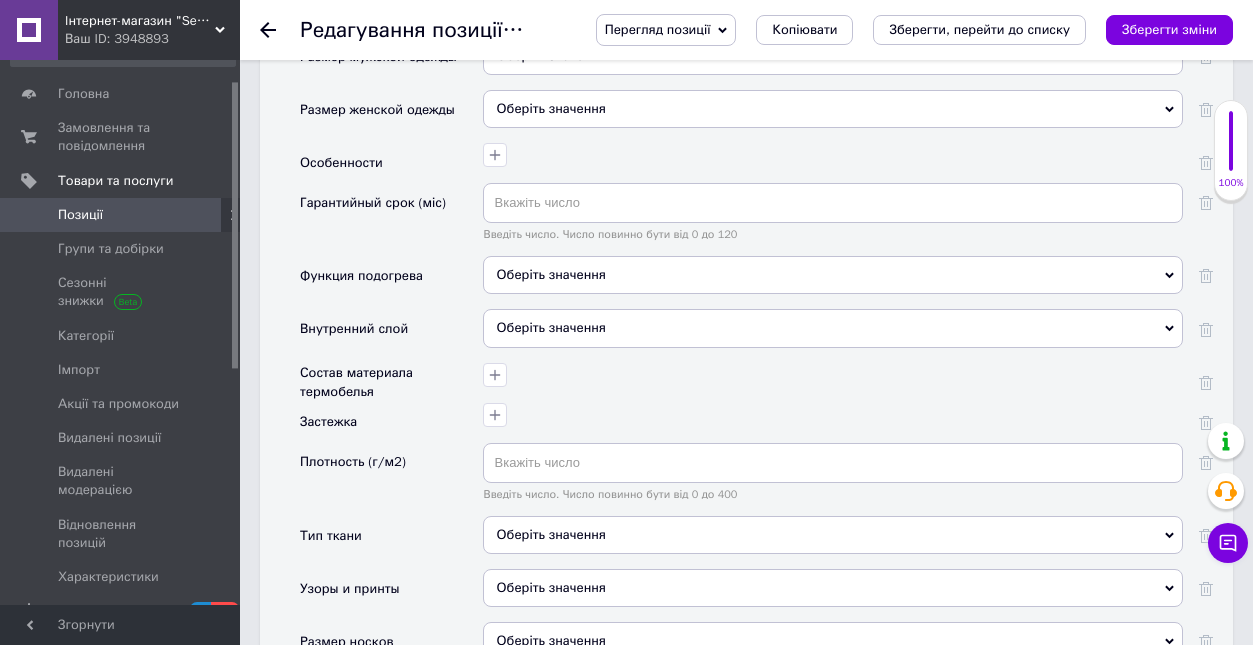 scroll, scrollTop: 2533, scrollLeft: 0, axis: vertical 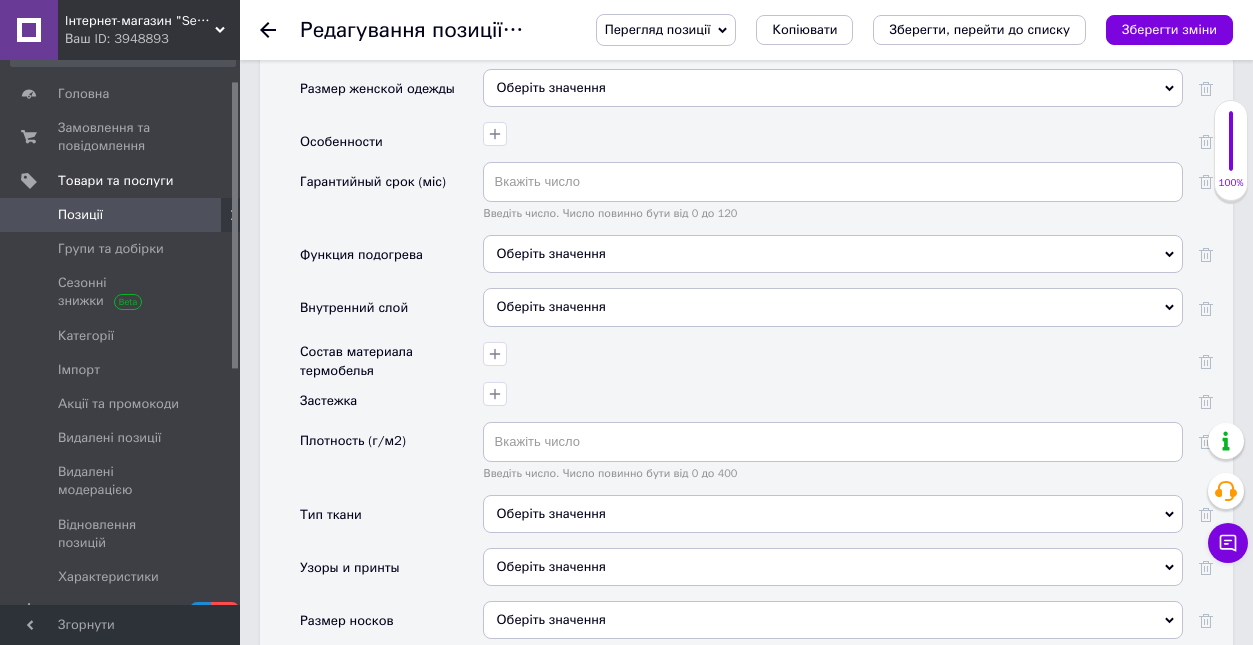 click on "Оберіть значення" at bounding box center [551, 253] 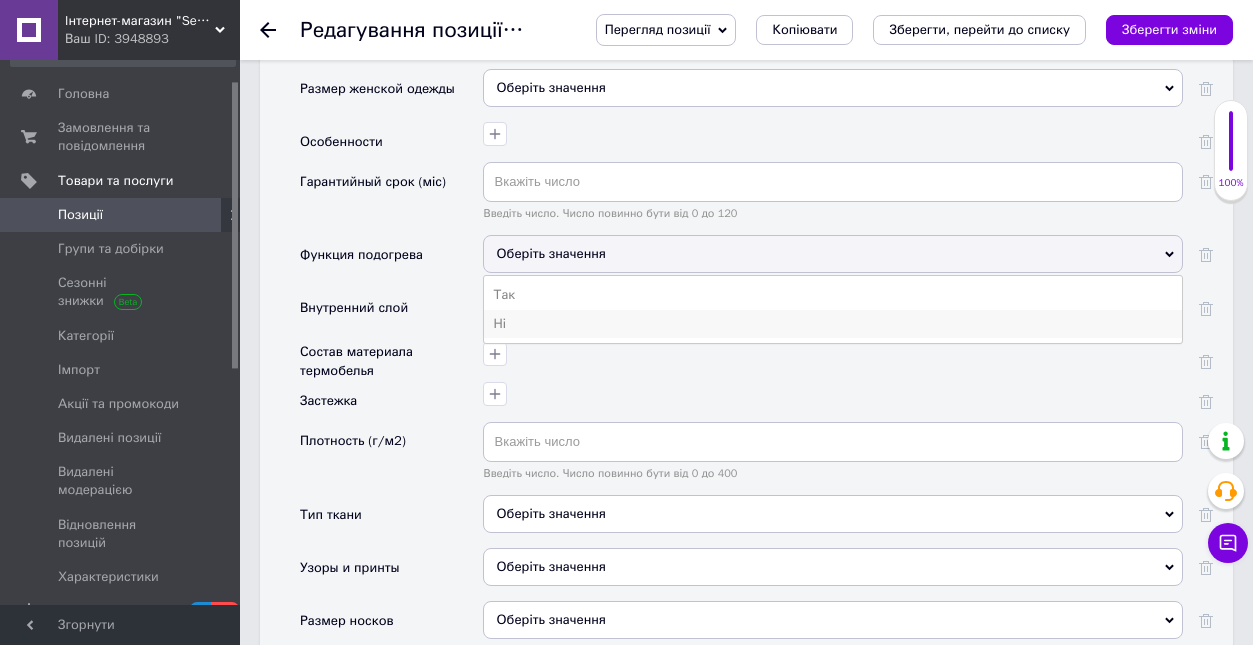 click on "Ні" at bounding box center [833, 324] 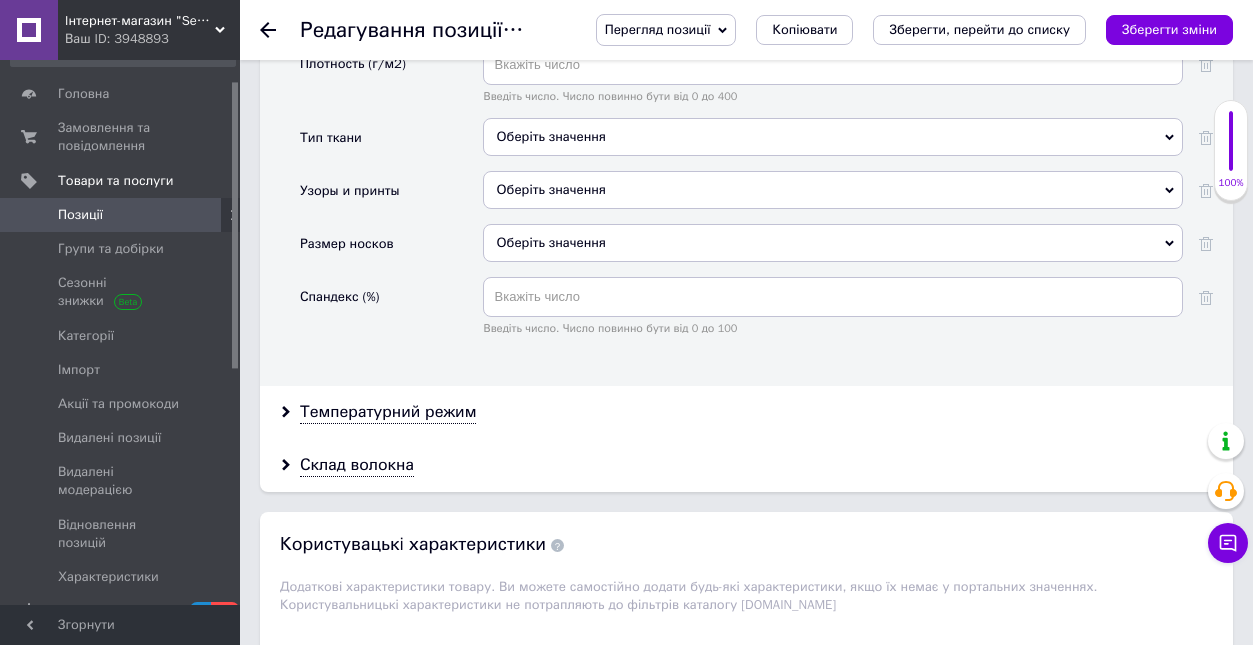 scroll, scrollTop: 2924, scrollLeft: 0, axis: vertical 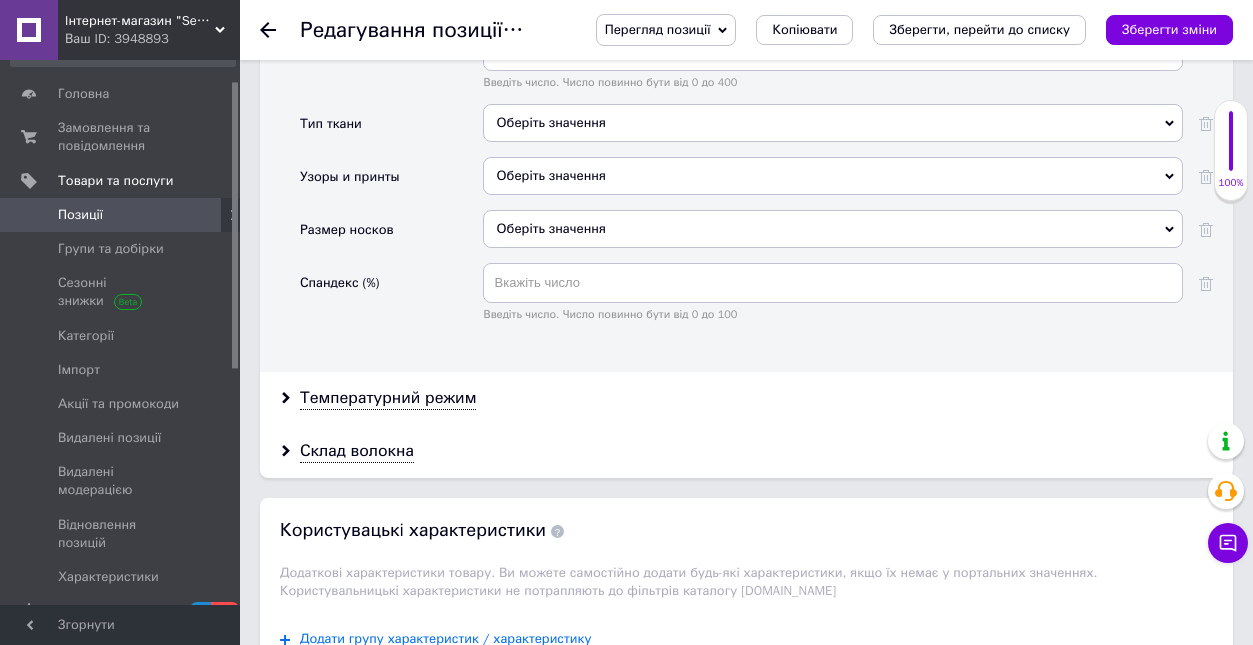 click on "Оберіть значення" at bounding box center [833, 176] 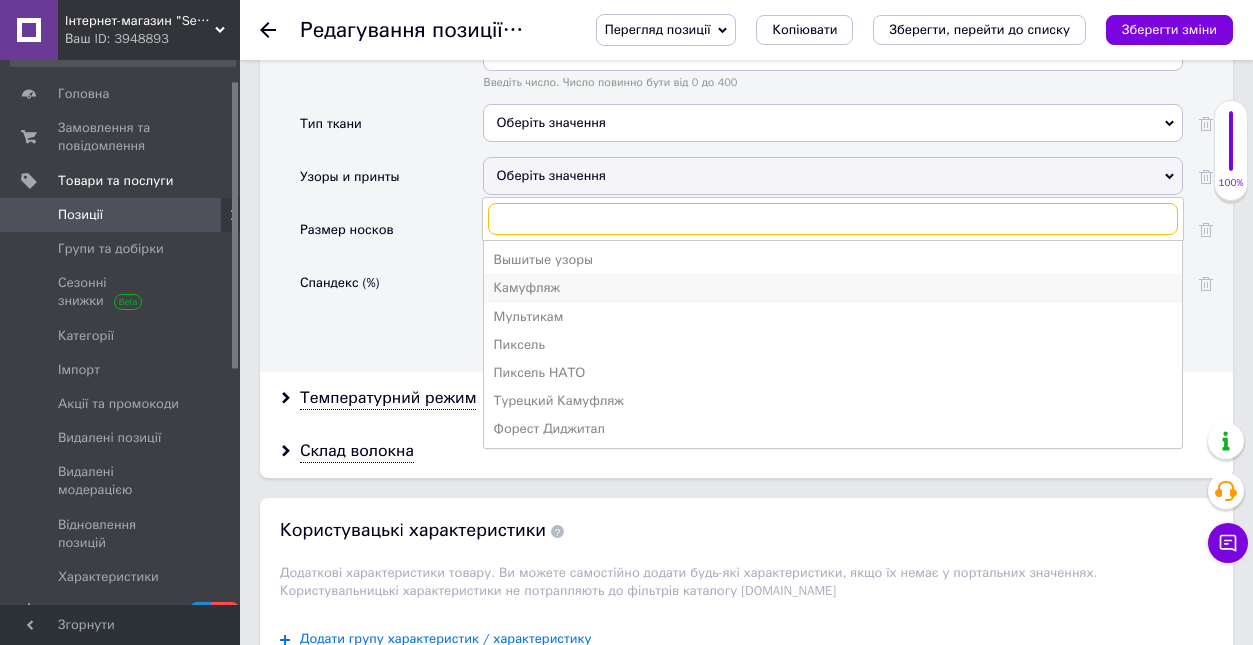 scroll, scrollTop: 2928, scrollLeft: 0, axis: vertical 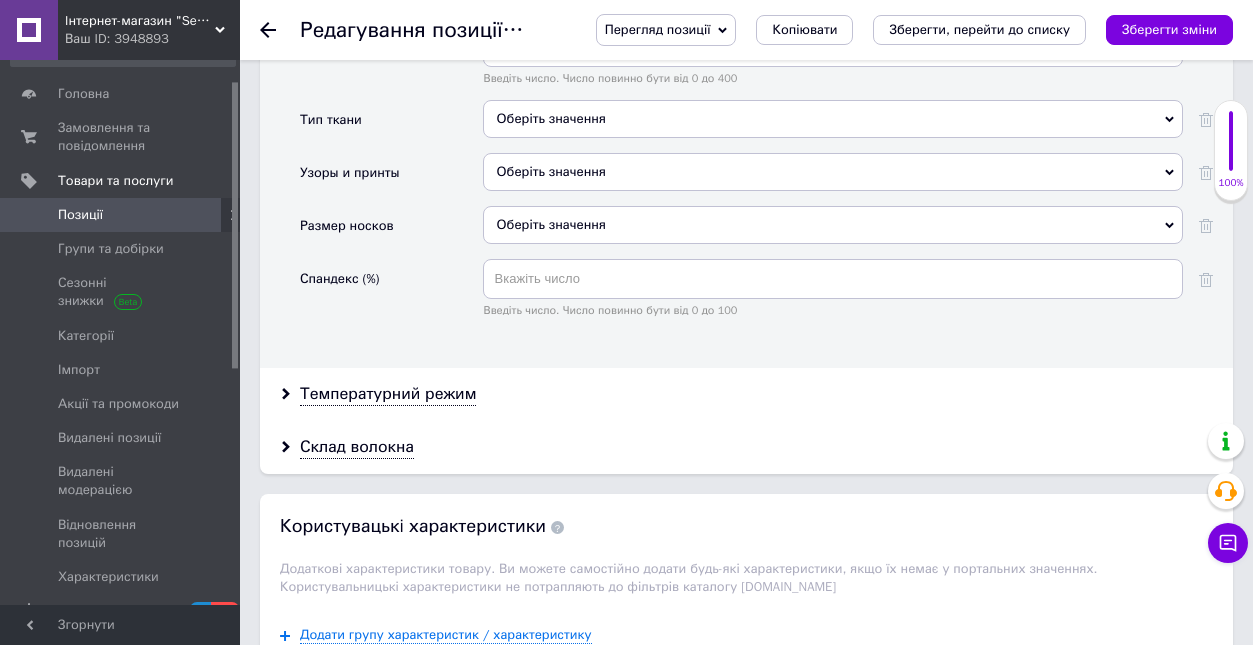click on "Спандекс (%)" at bounding box center [391, 295] 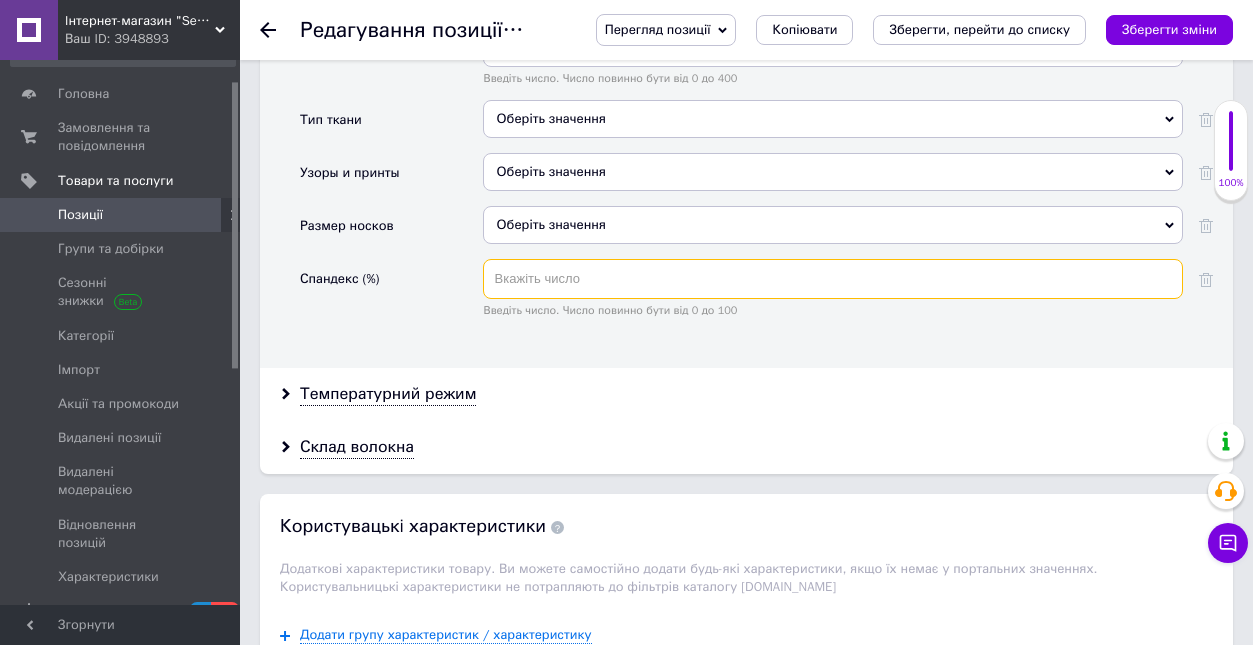 click at bounding box center [833, 279] 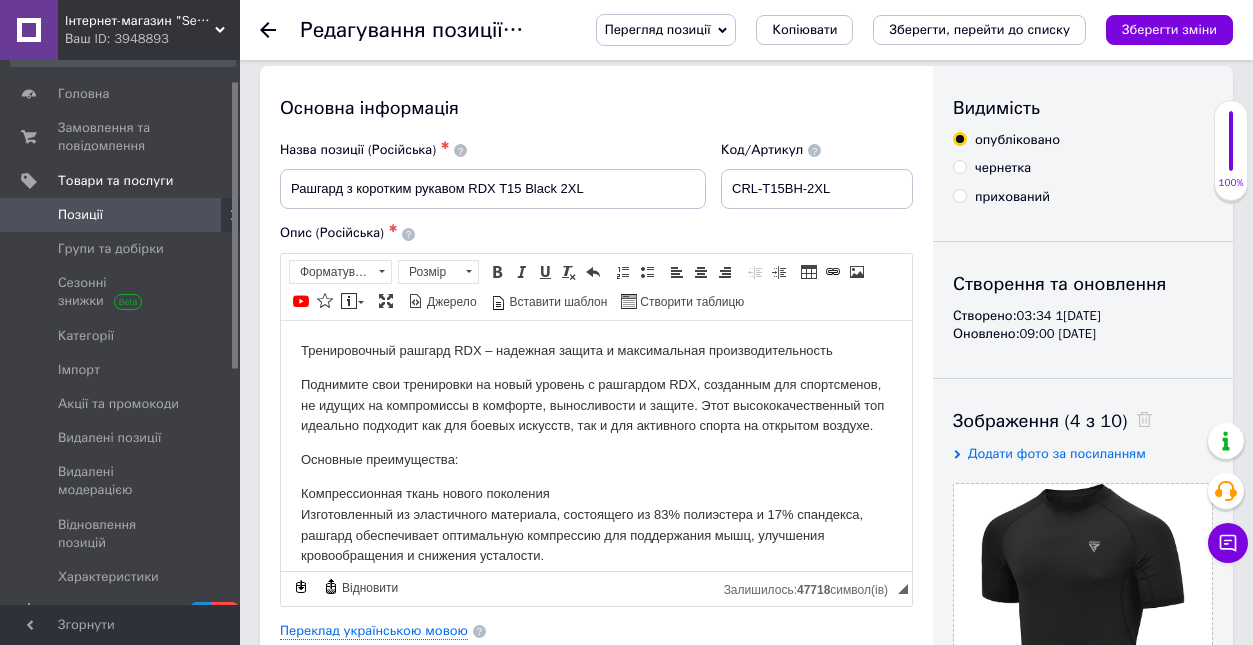 scroll, scrollTop: 0, scrollLeft: 0, axis: both 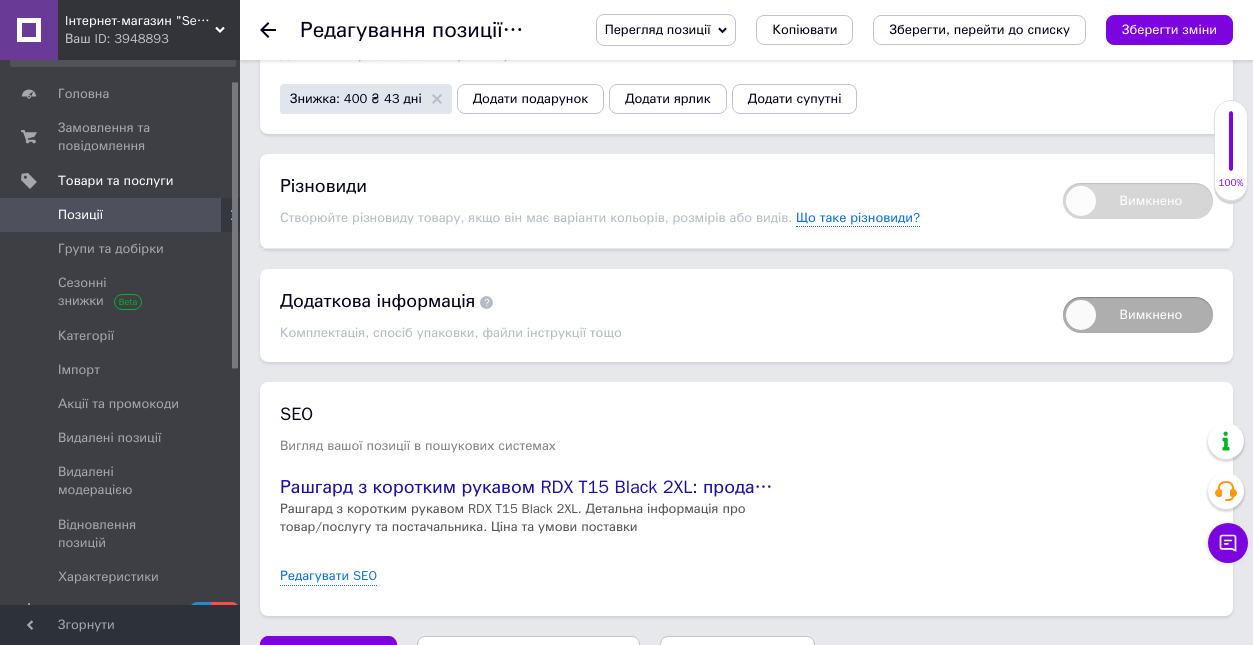 type on "17" 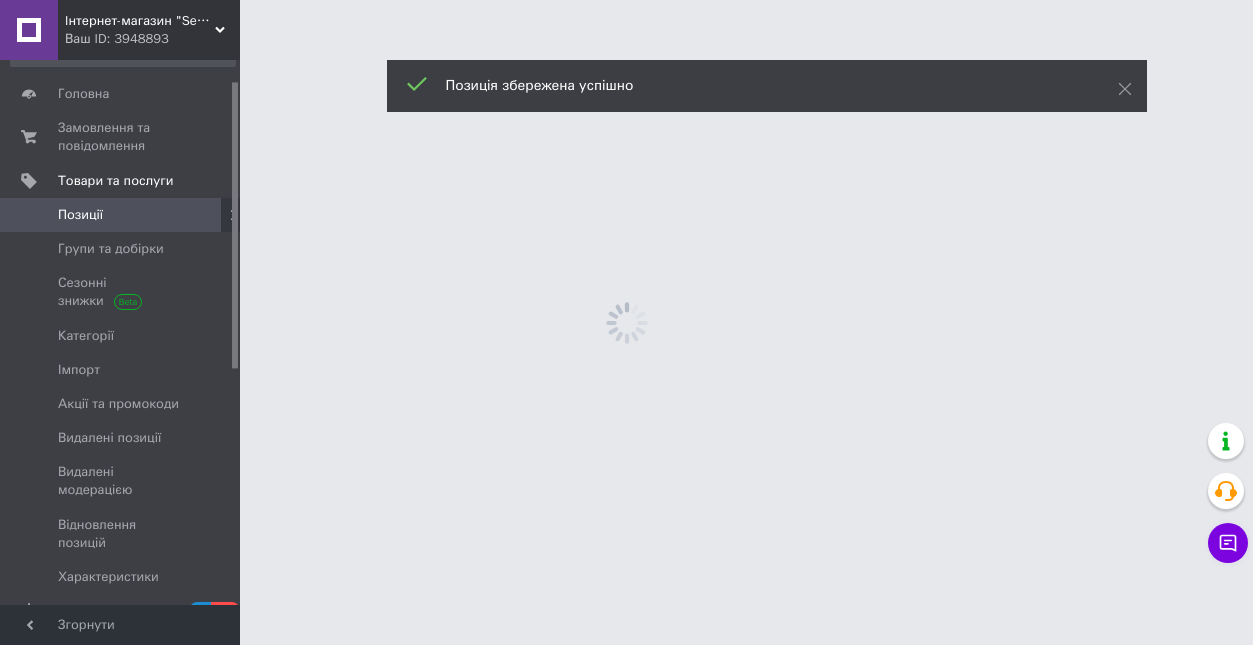 scroll, scrollTop: 0, scrollLeft: 0, axis: both 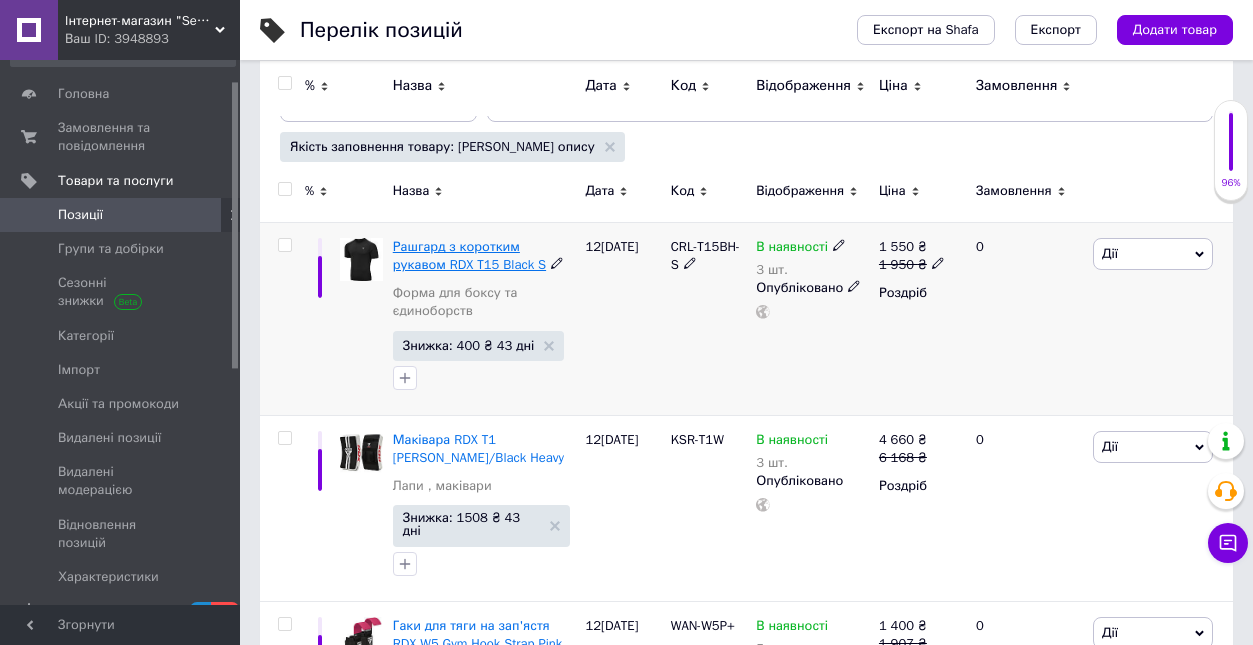 click on "Рашгард з коротким рукавом RDX T15 Black S" at bounding box center (469, 255) 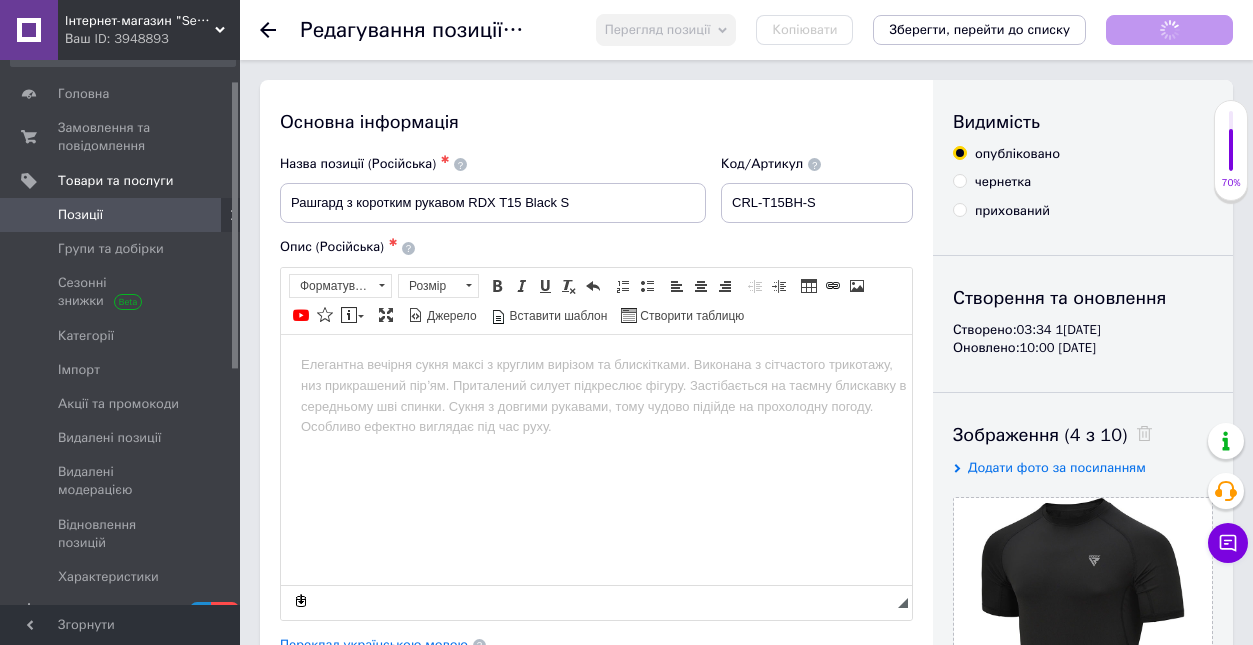 scroll, scrollTop: 0, scrollLeft: 0, axis: both 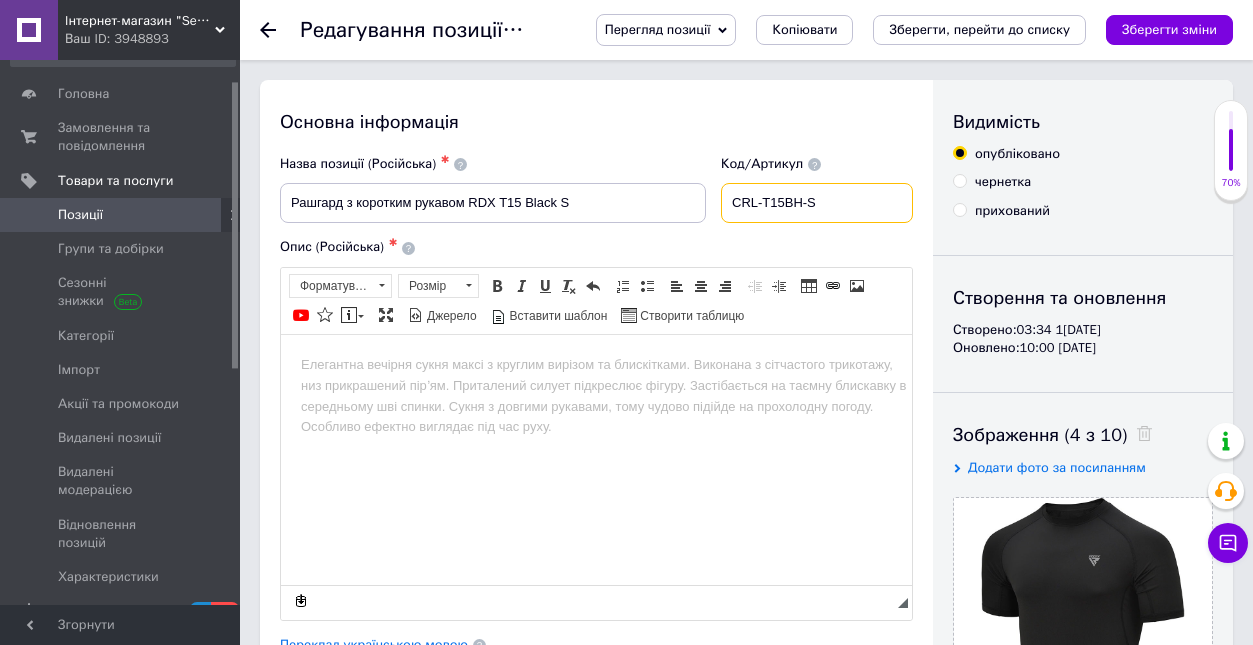 drag, startPoint x: 870, startPoint y: 192, endPoint x: 838, endPoint y: 200, distance: 32.984844 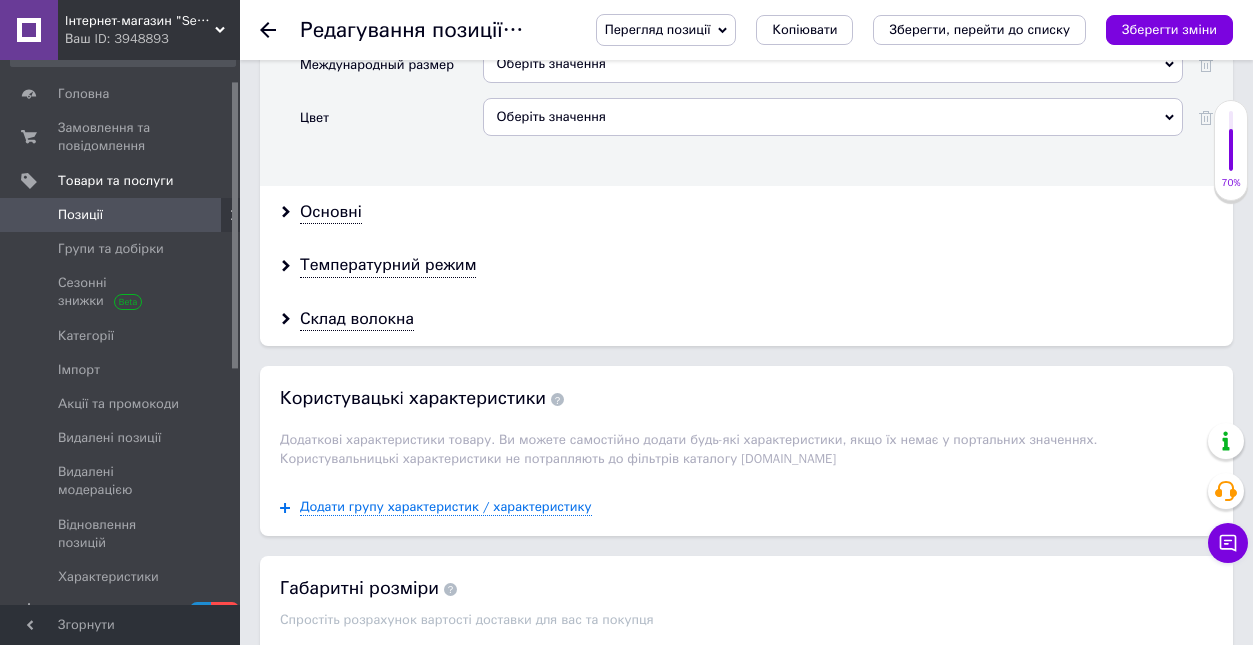 scroll, scrollTop: 1944, scrollLeft: 0, axis: vertical 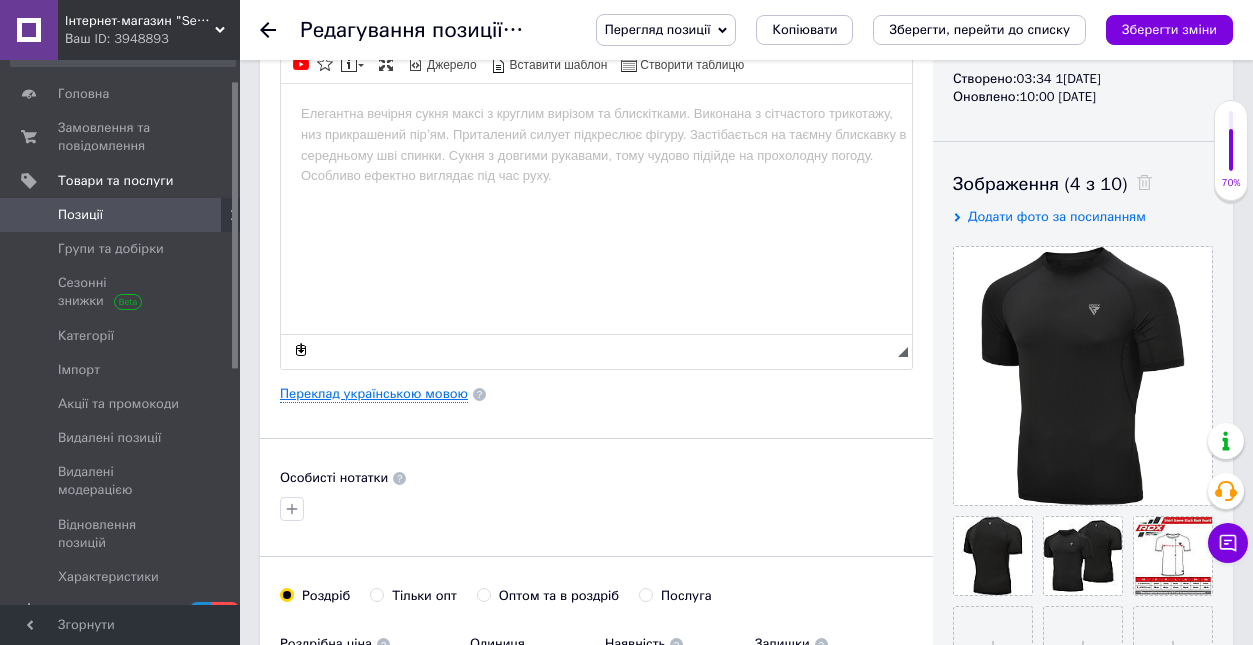 click on "Переклад українською мовою" at bounding box center (374, 394) 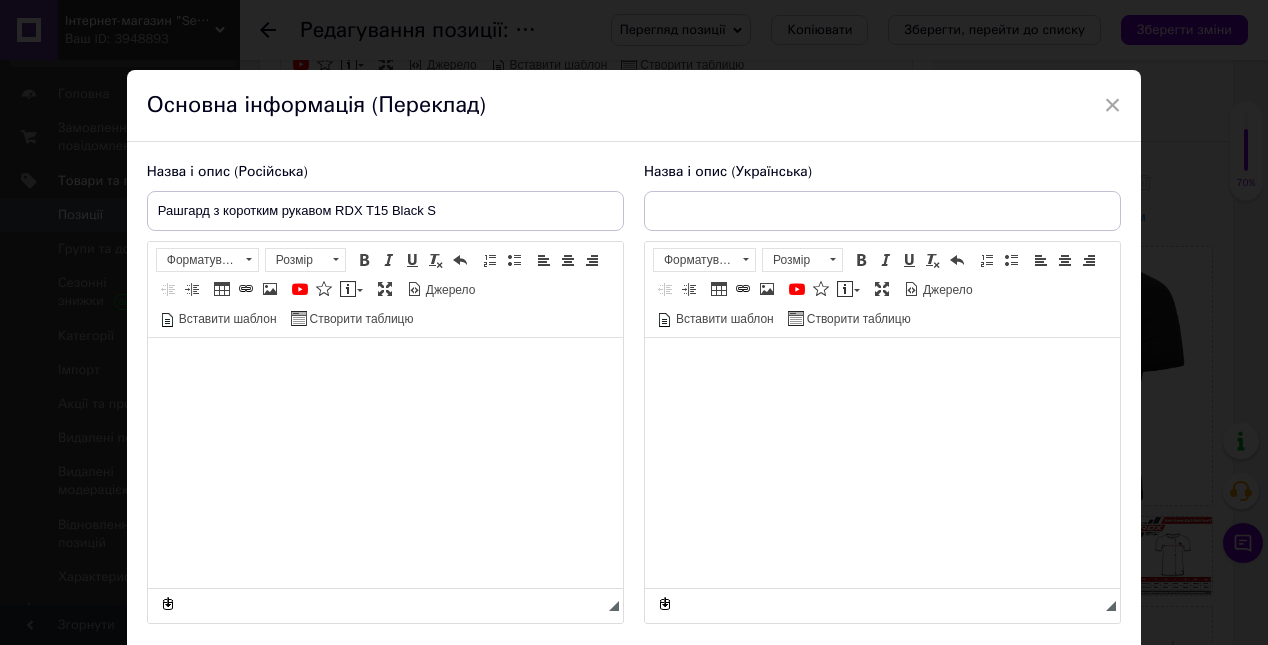 type on "Рашгард з коротким рукавом RDX T15 Black S" 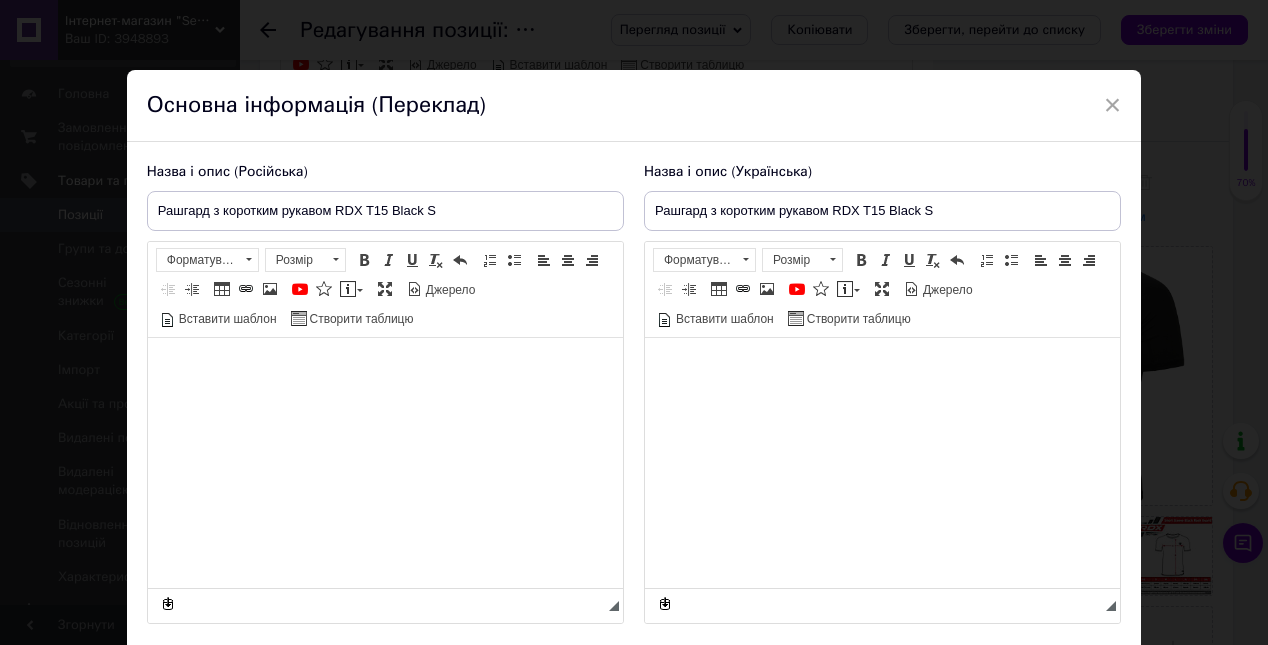 scroll, scrollTop: 0, scrollLeft: 0, axis: both 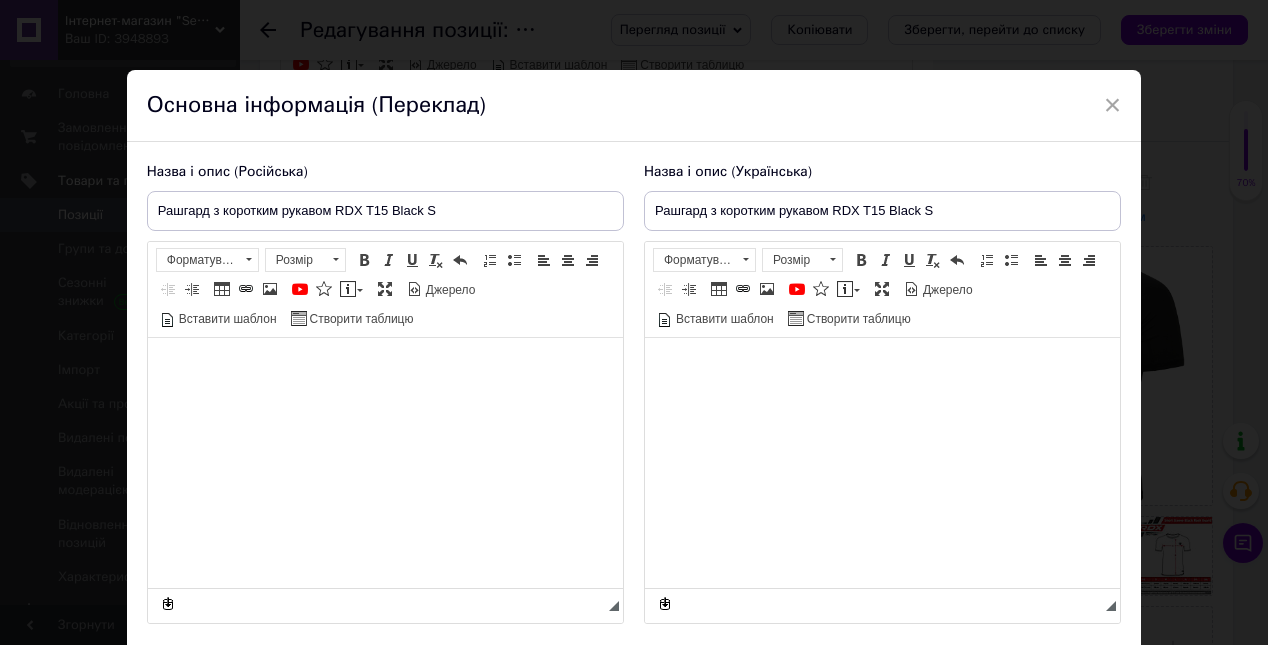 click at bounding box center [881, 368] 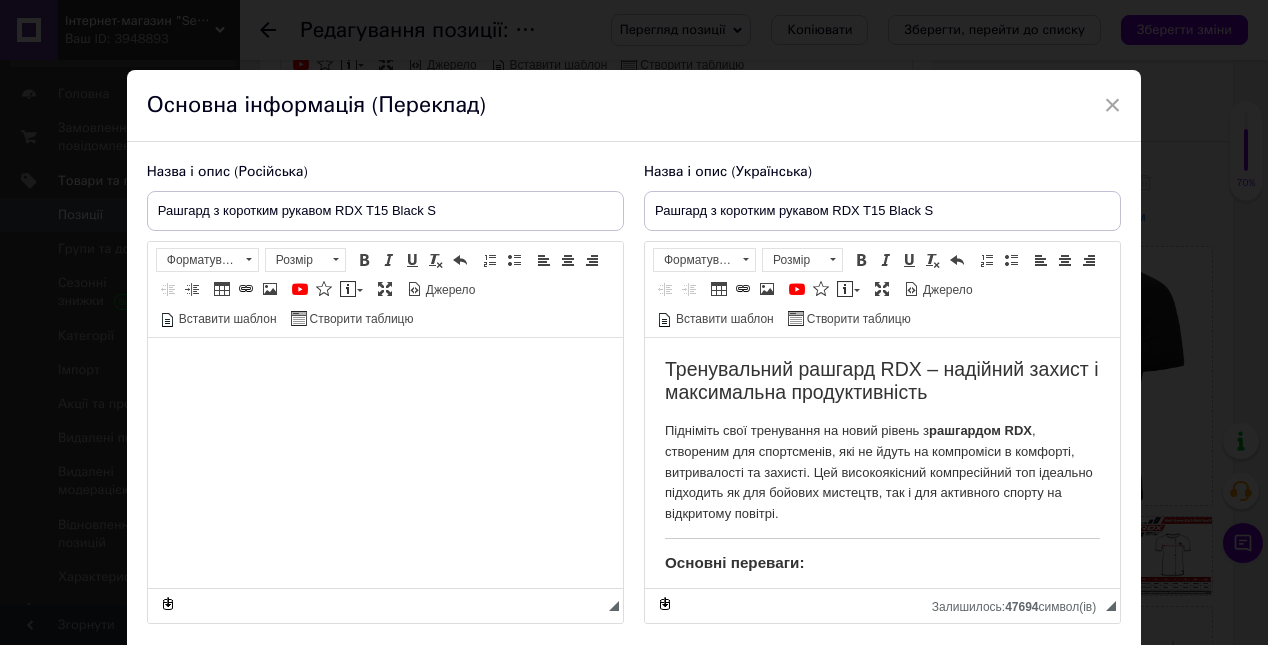 scroll, scrollTop: 2170, scrollLeft: 0, axis: vertical 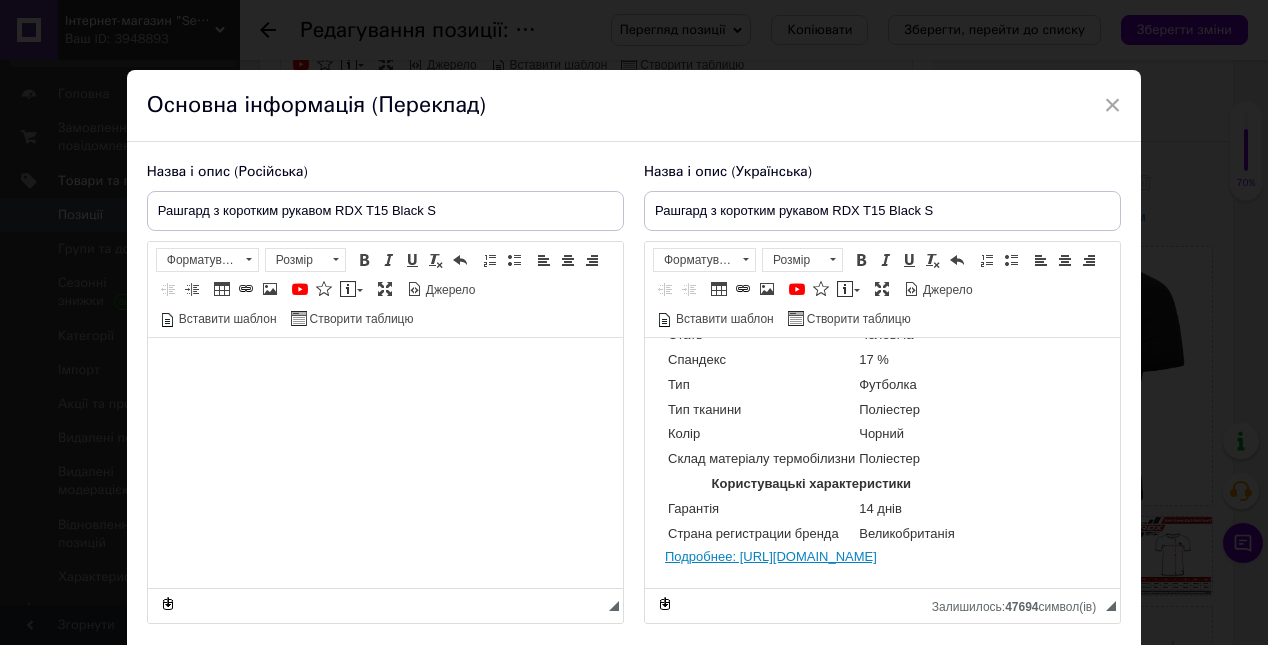 drag, startPoint x: 655, startPoint y: 542, endPoint x: 769, endPoint y: 560, distance: 115.41231 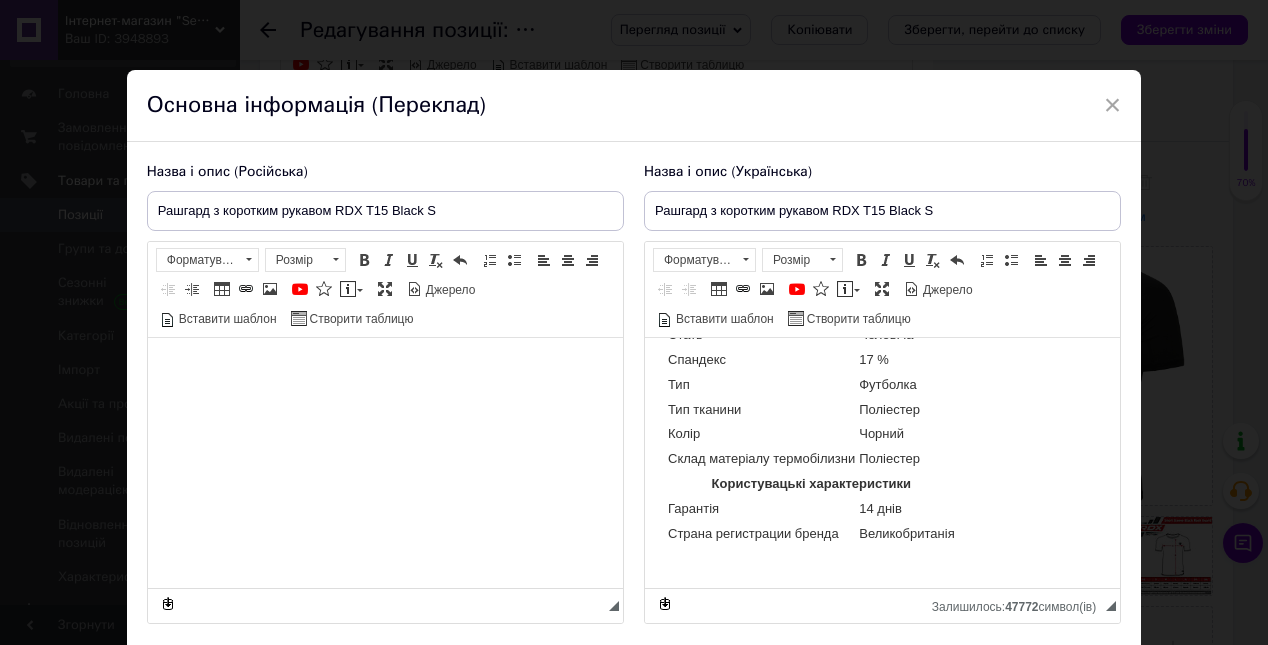 click at bounding box center (384, 368) 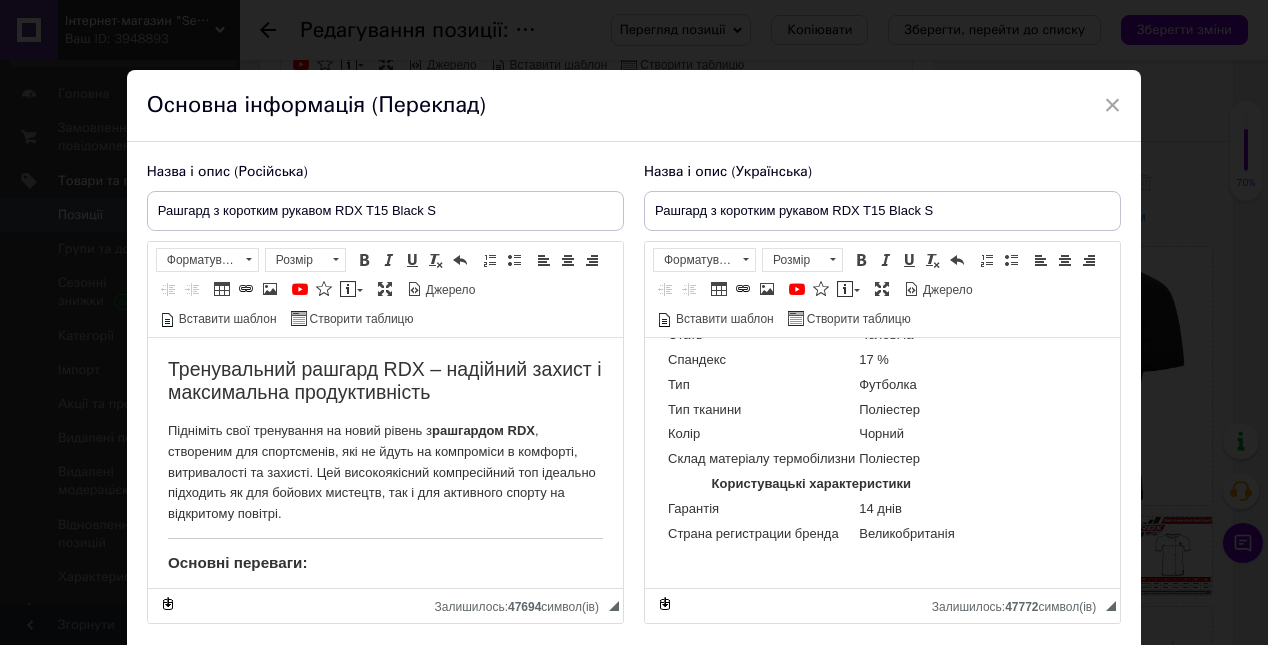 scroll, scrollTop: 2170, scrollLeft: 0, axis: vertical 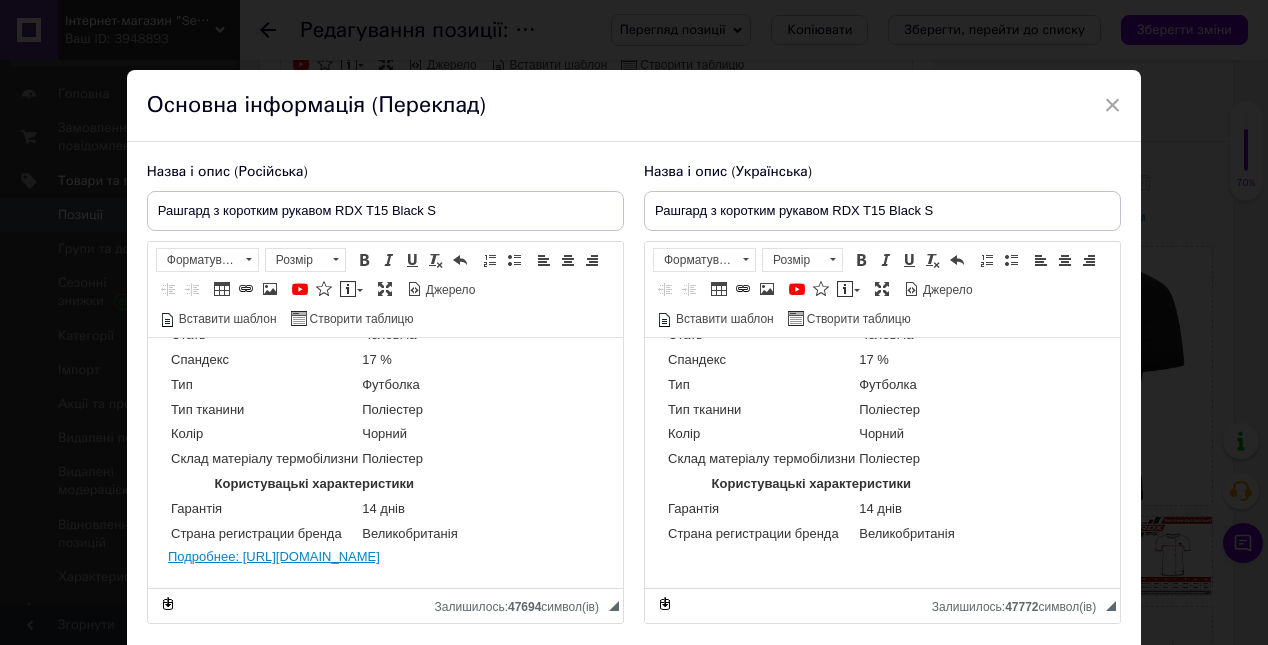 drag, startPoint x: 164, startPoint y: 546, endPoint x: 283, endPoint y: 573, distance: 122.02459 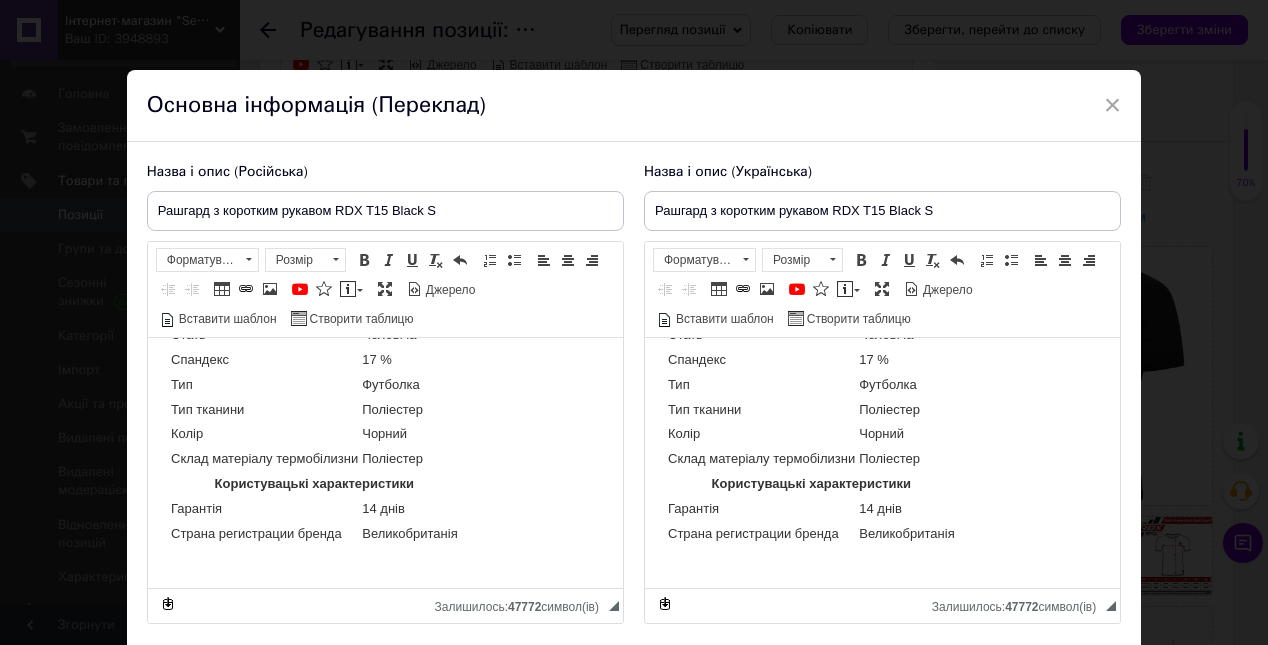 scroll, scrollTop: 2173, scrollLeft: 0, axis: vertical 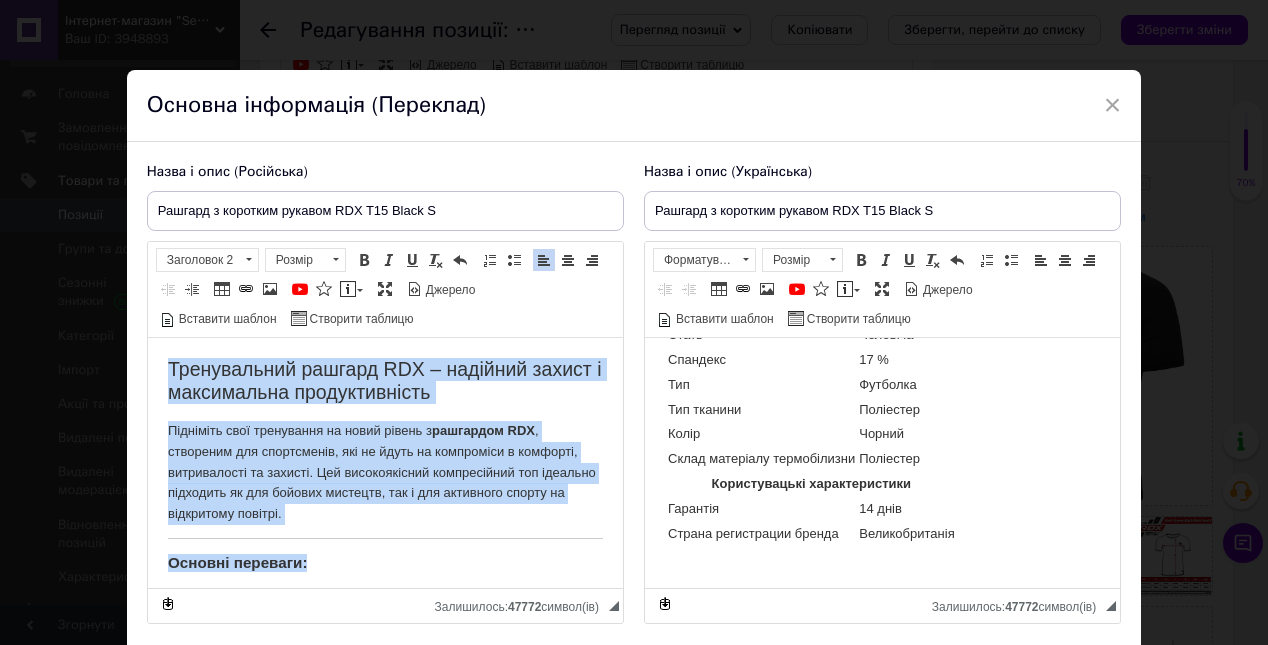 drag, startPoint x: 160, startPoint y: 362, endPoint x: 337, endPoint y: 568, distance: 271.59714 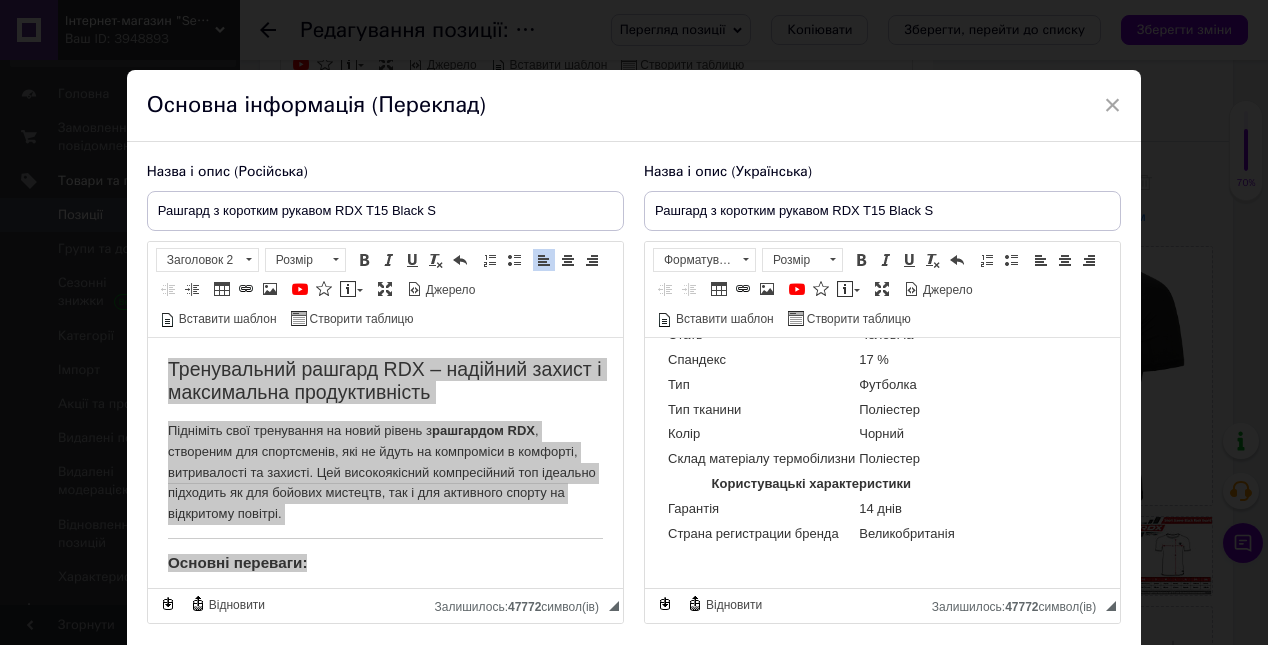 drag, startPoint x: 629, startPoint y: 395, endPoint x: 148, endPoint y: 26, distance: 606.2359 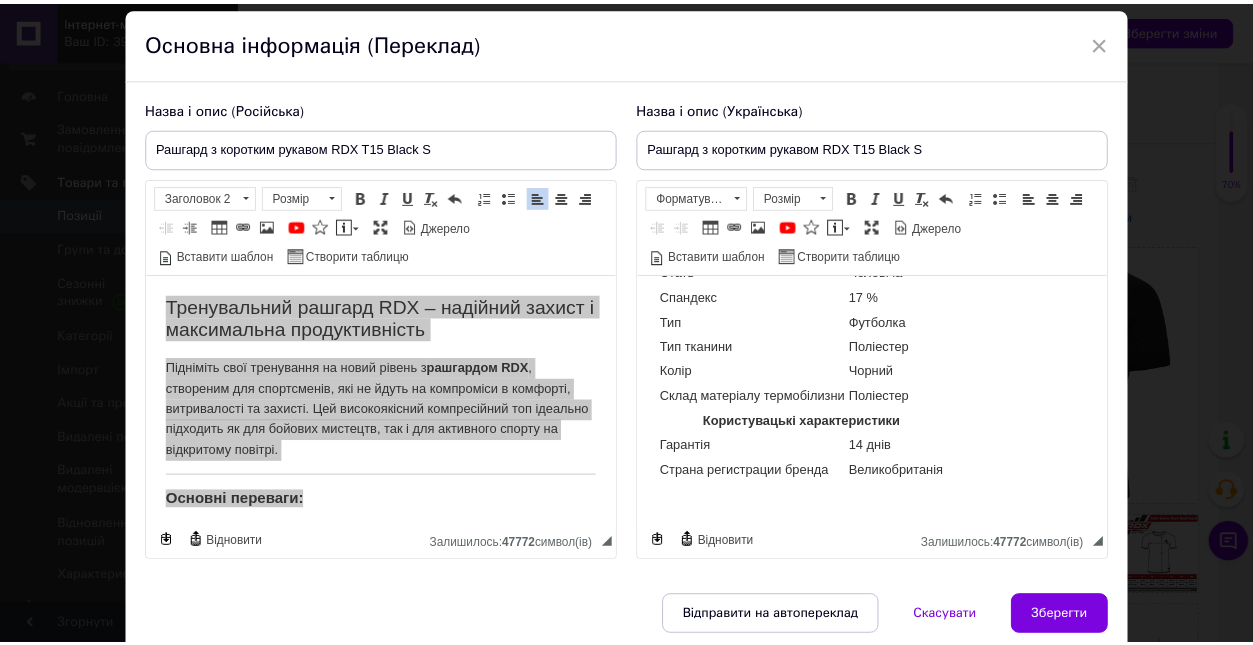 scroll, scrollTop: 119, scrollLeft: 0, axis: vertical 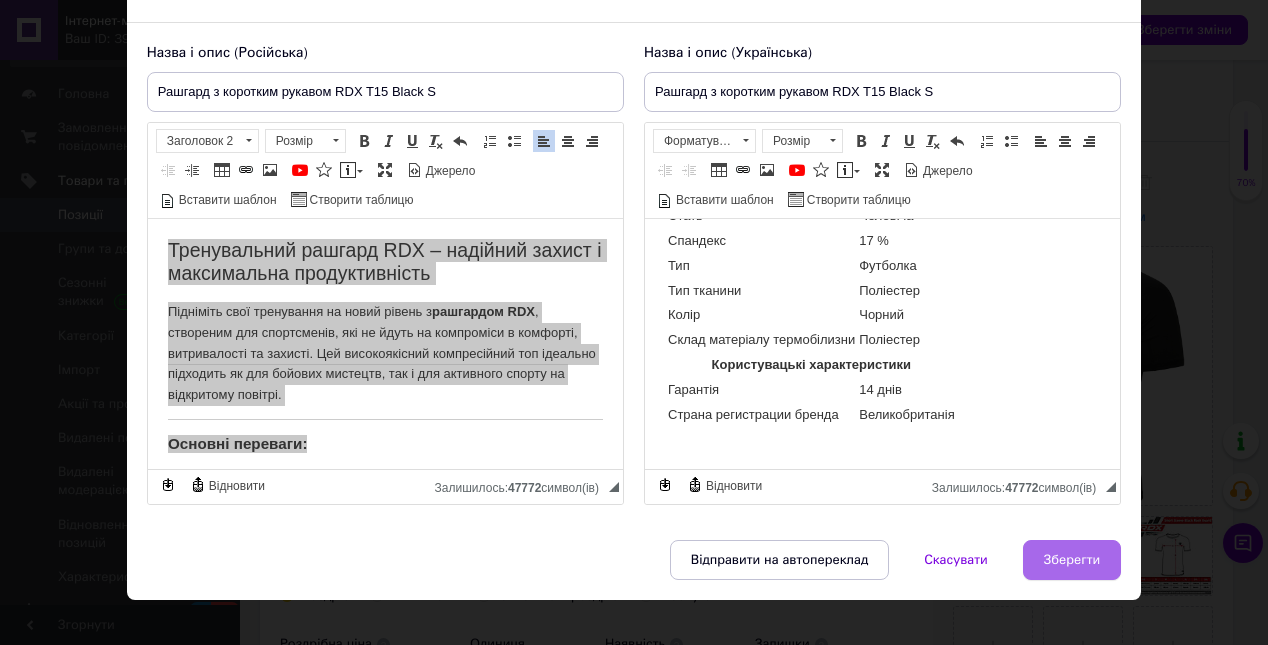 click on "Зберегти" at bounding box center (1072, 560) 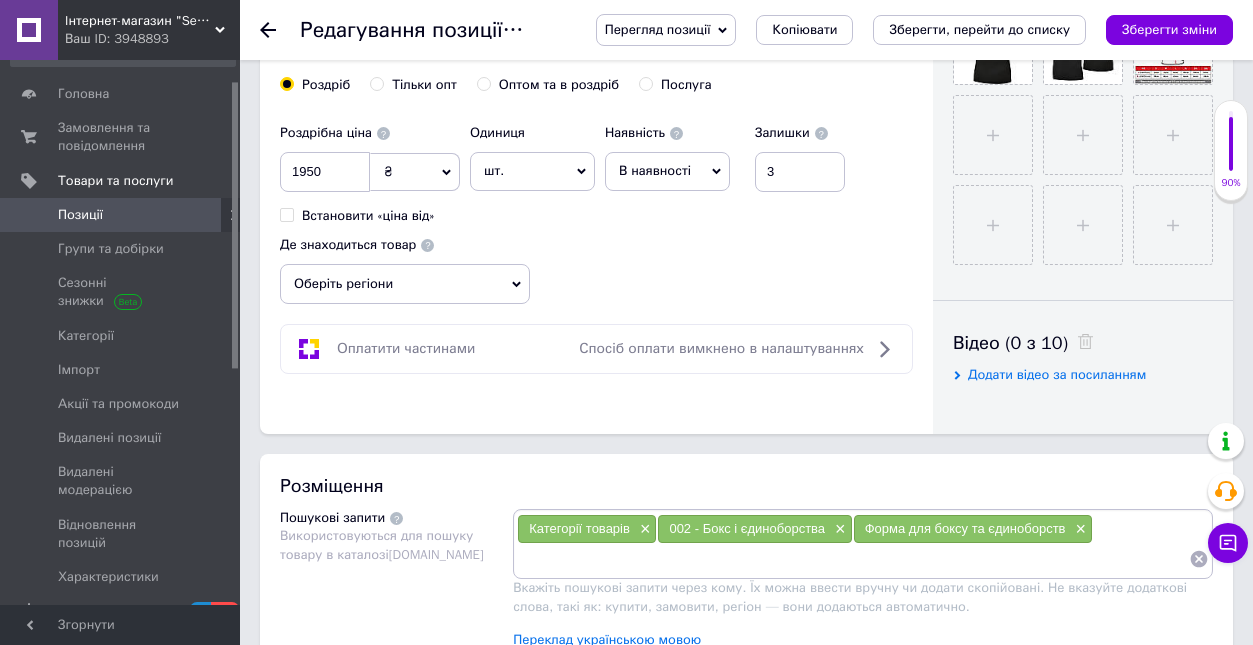 scroll, scrollTop: 794, scrollLeft: 0, axis: vertical 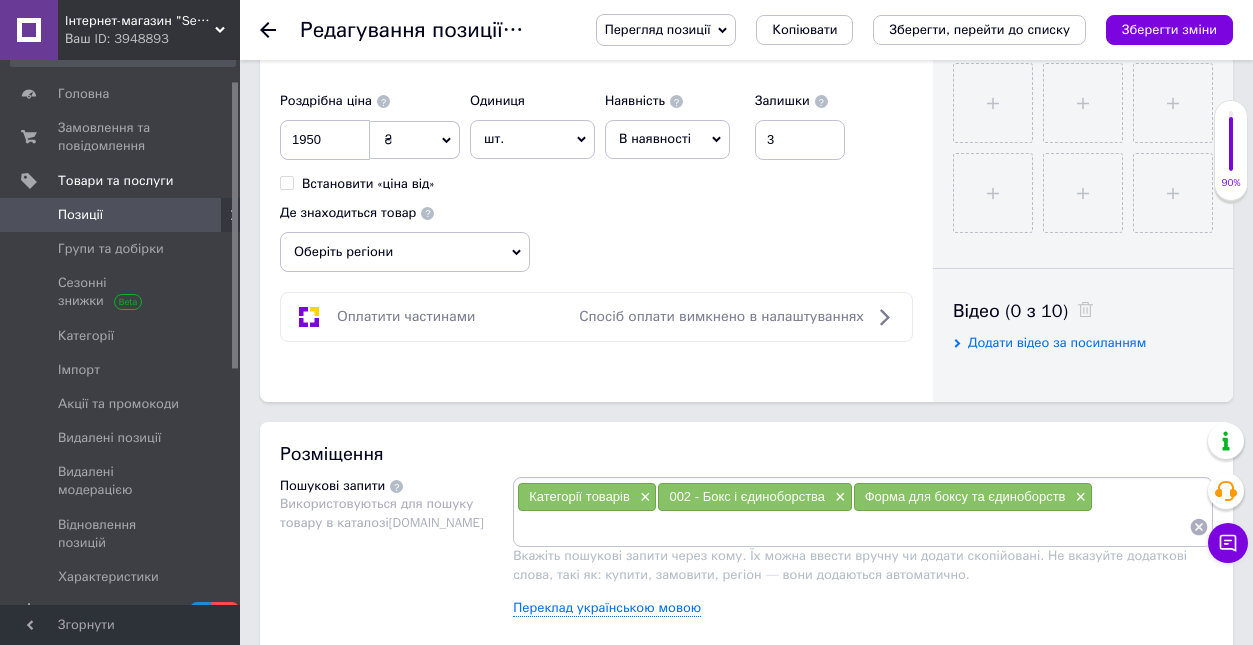 click on "В наявності" at bounding box center (667, 139) 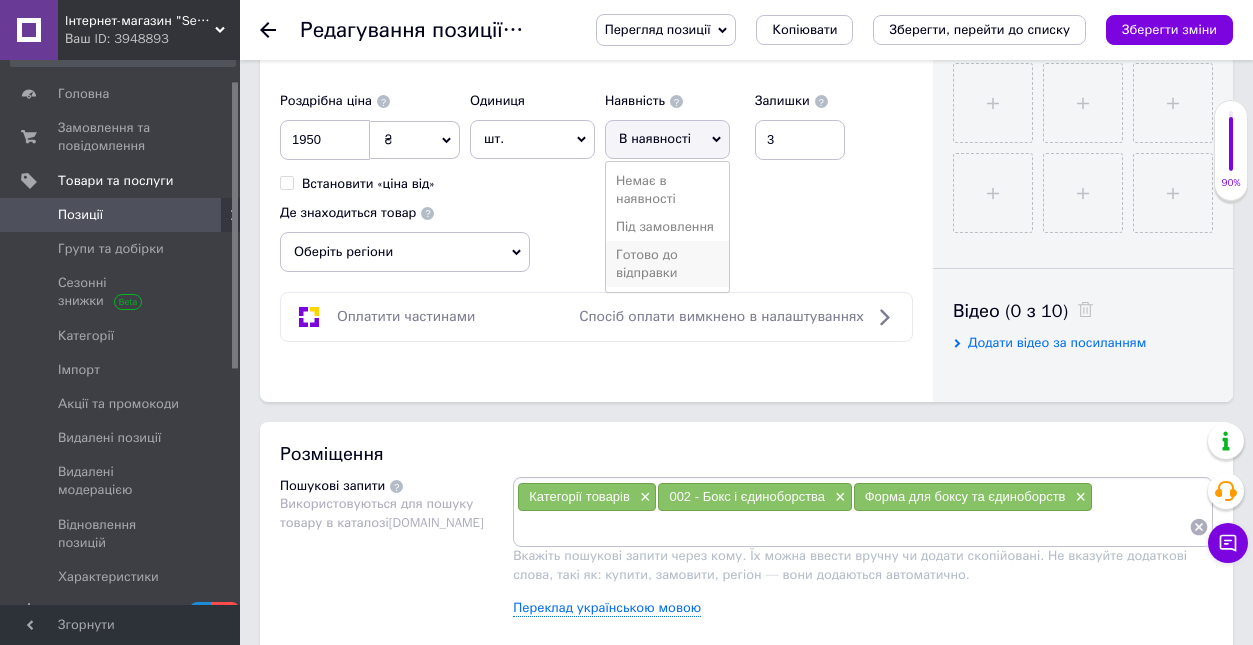 click on "Готово до відправки" at bounding box center [667, 264] 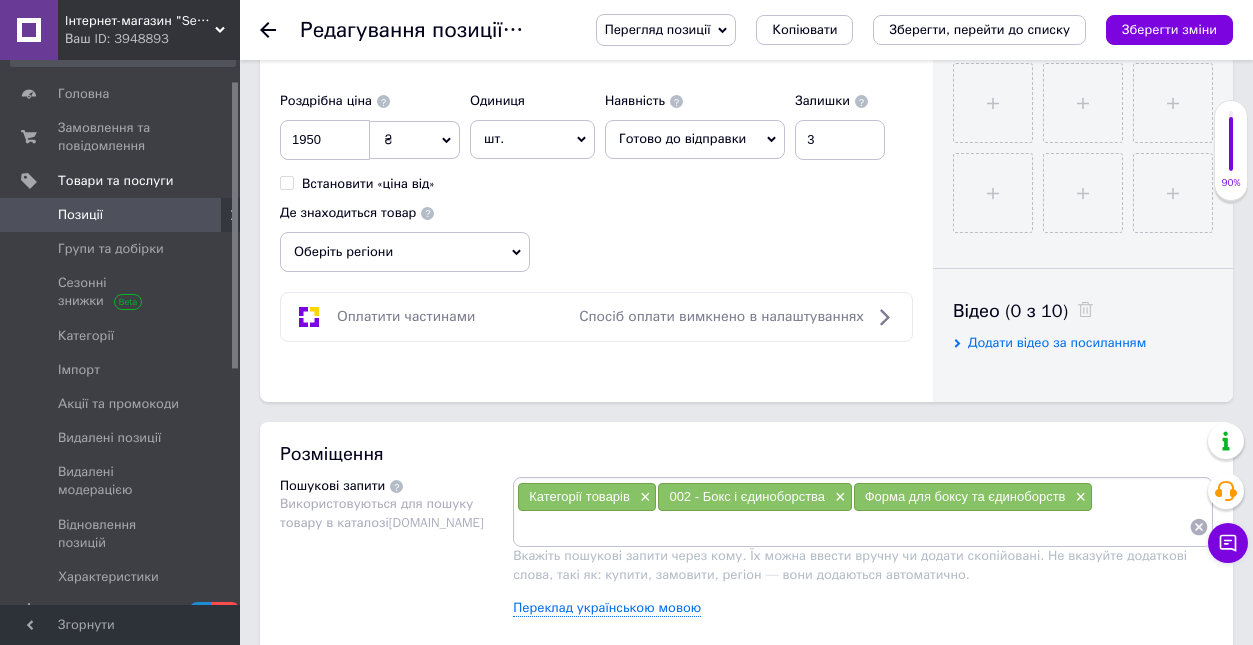 click on "Оберіть регіони" at bounding box center [405, 252] 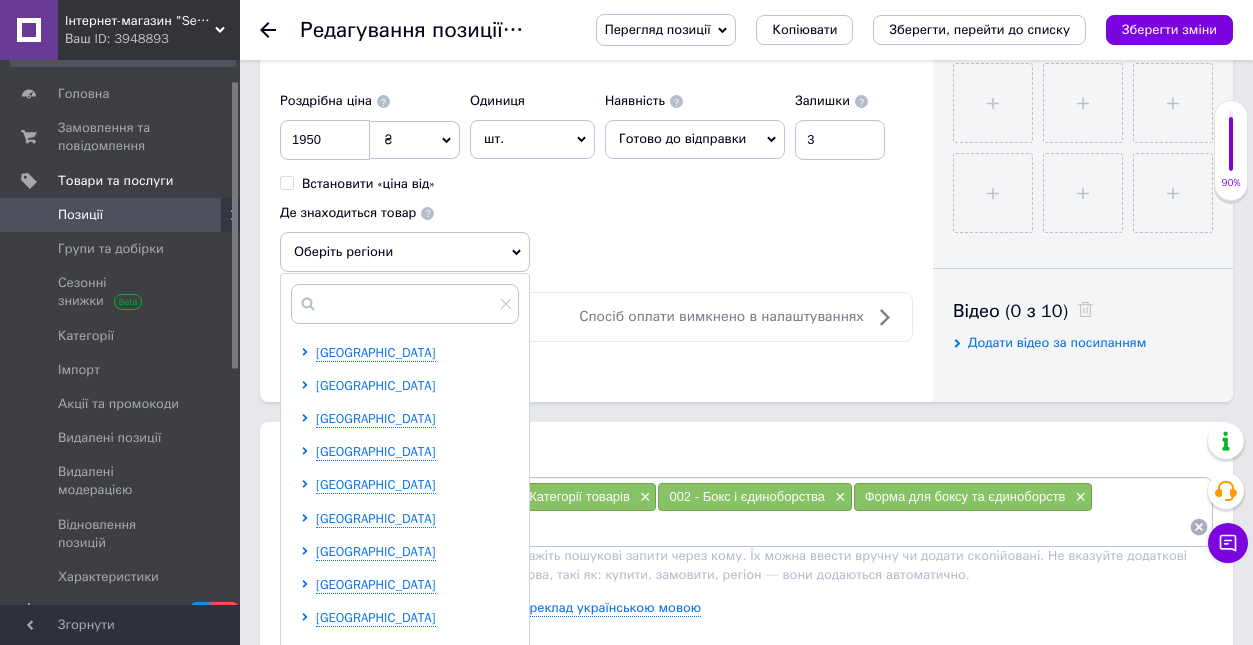 click on "[GEOGRAPHIC_DATA]" at bounding box center [376, 385] 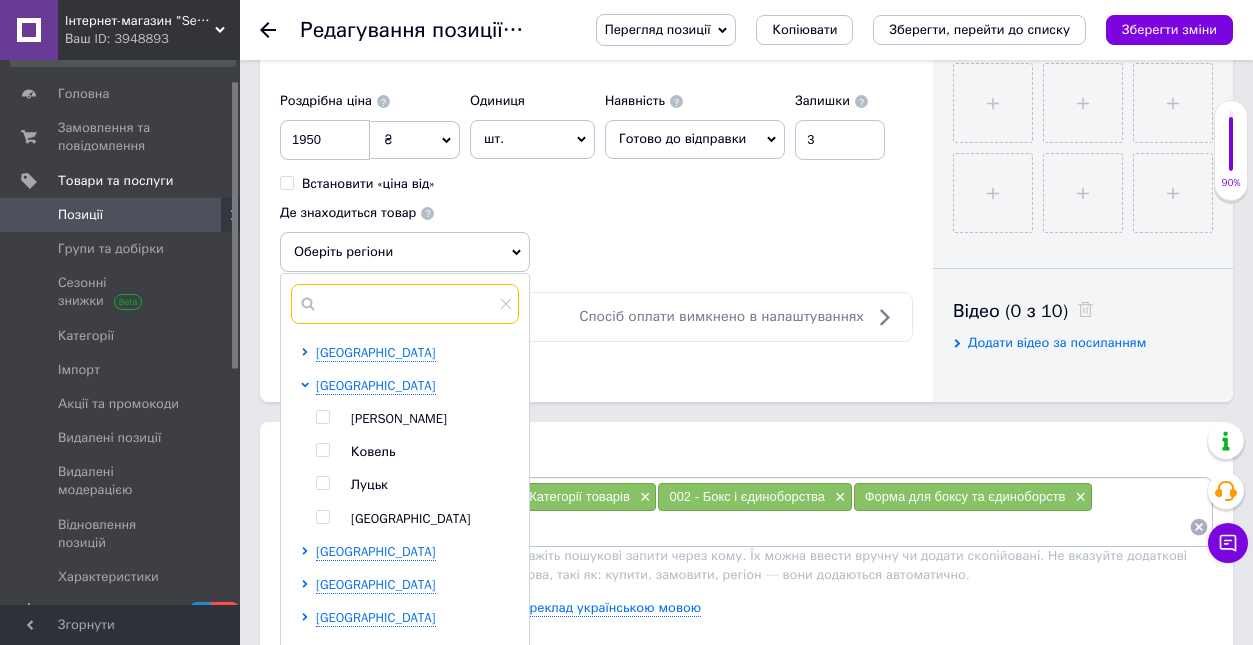 click at bounding box center (405, 304) 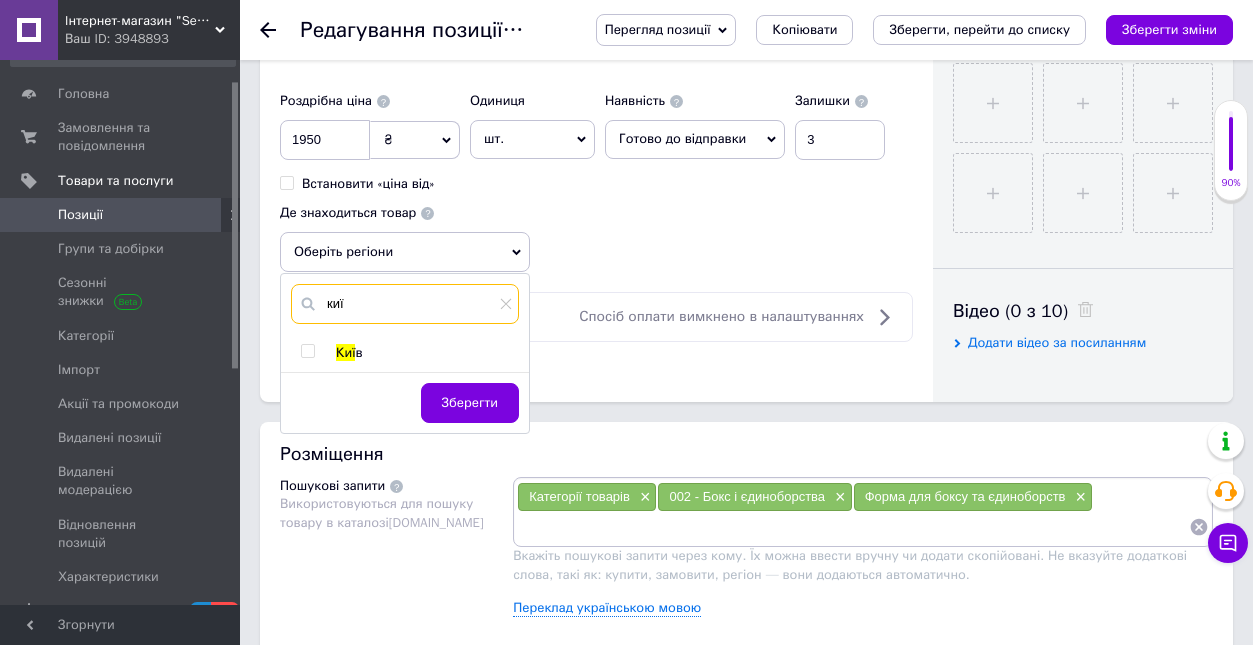 type on "киї" 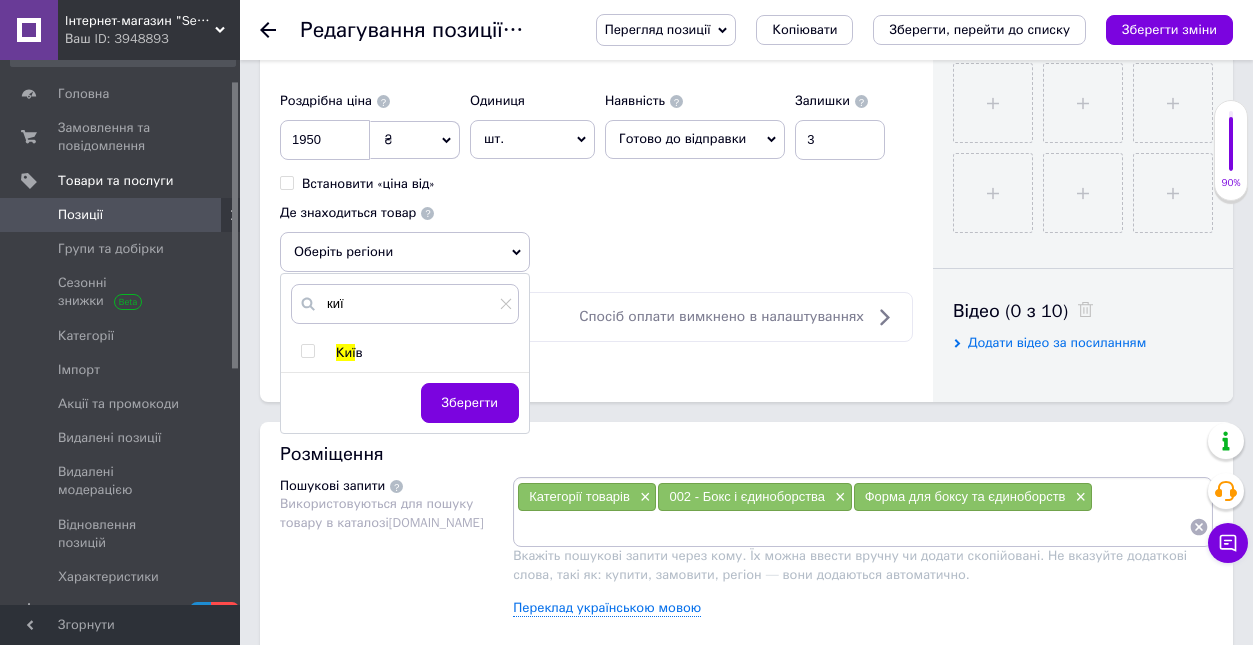 click at bounding box center (307, 351) 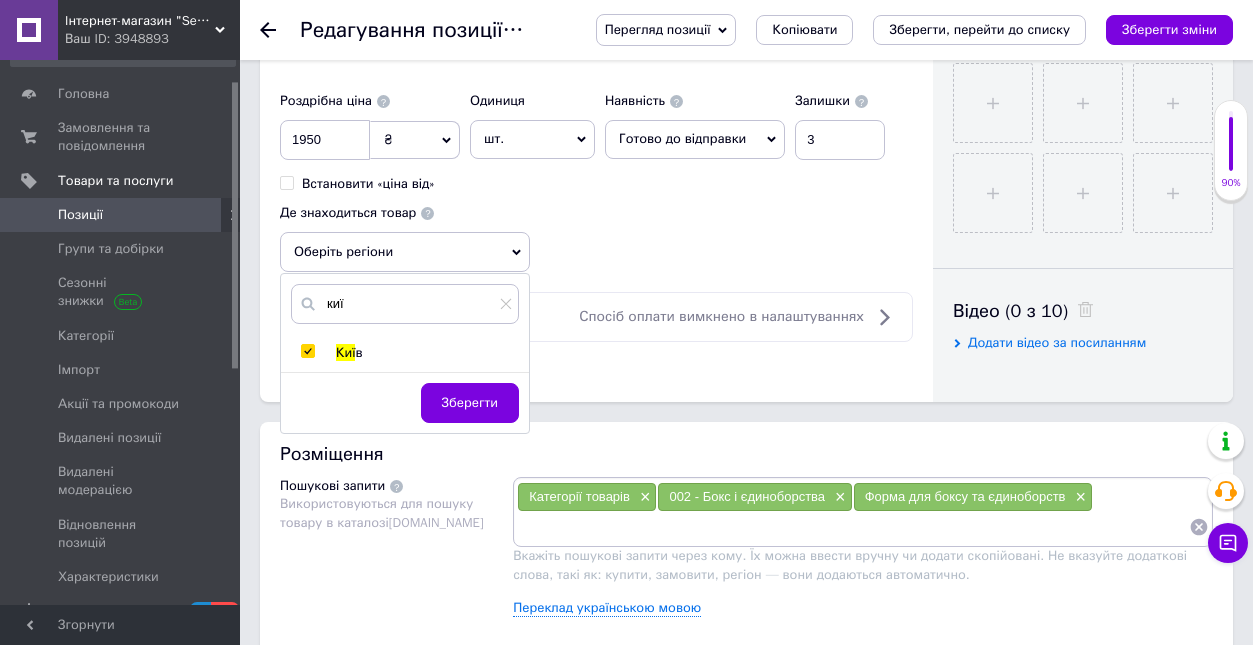 checkbox on "true" 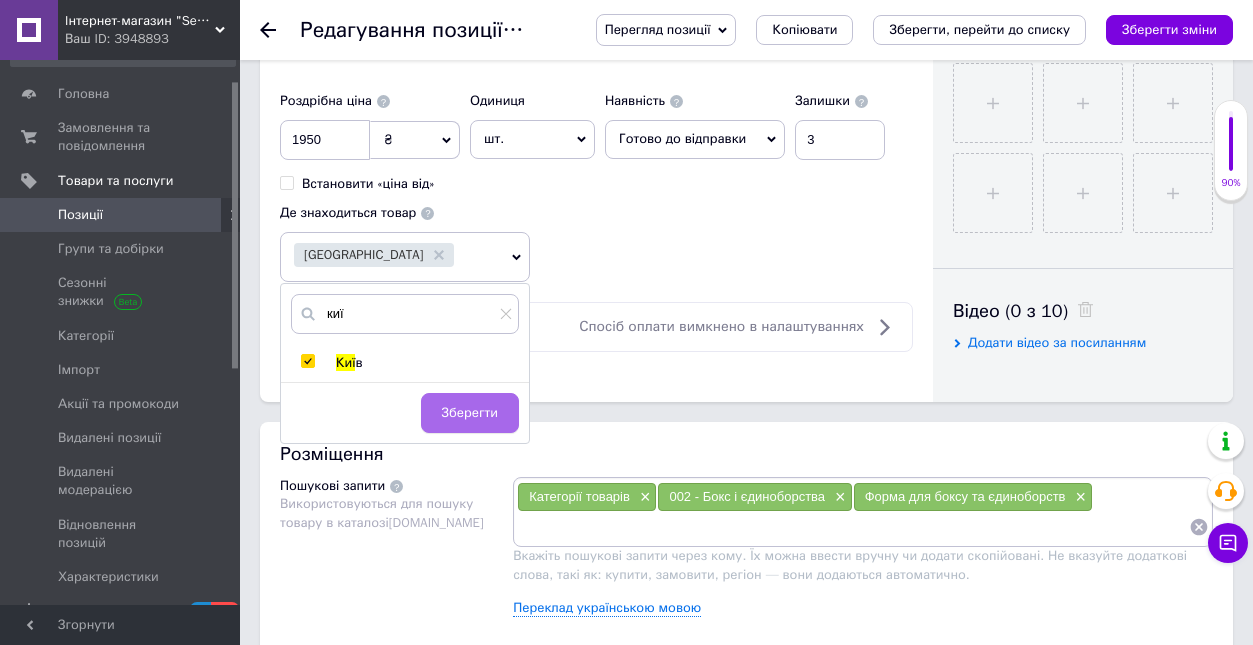 click on "Зберегти" at bounding box center (470, 413) 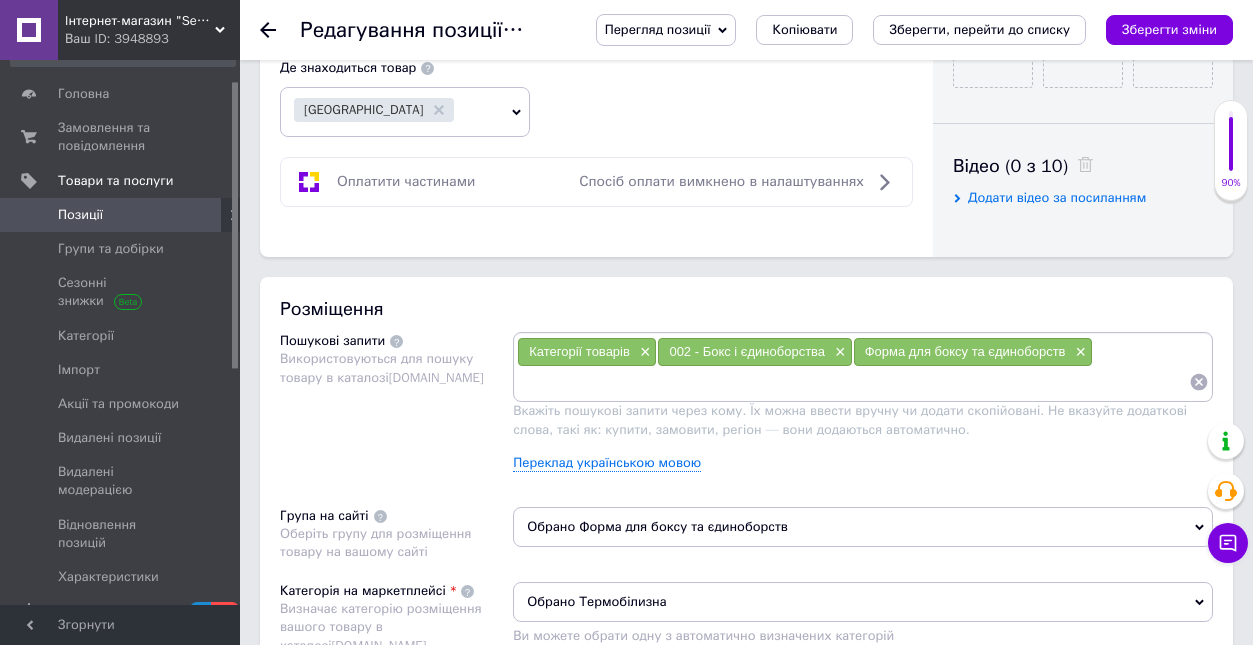 scroll, scrollTop: 944, scrollLeft: 0, axis: vertical 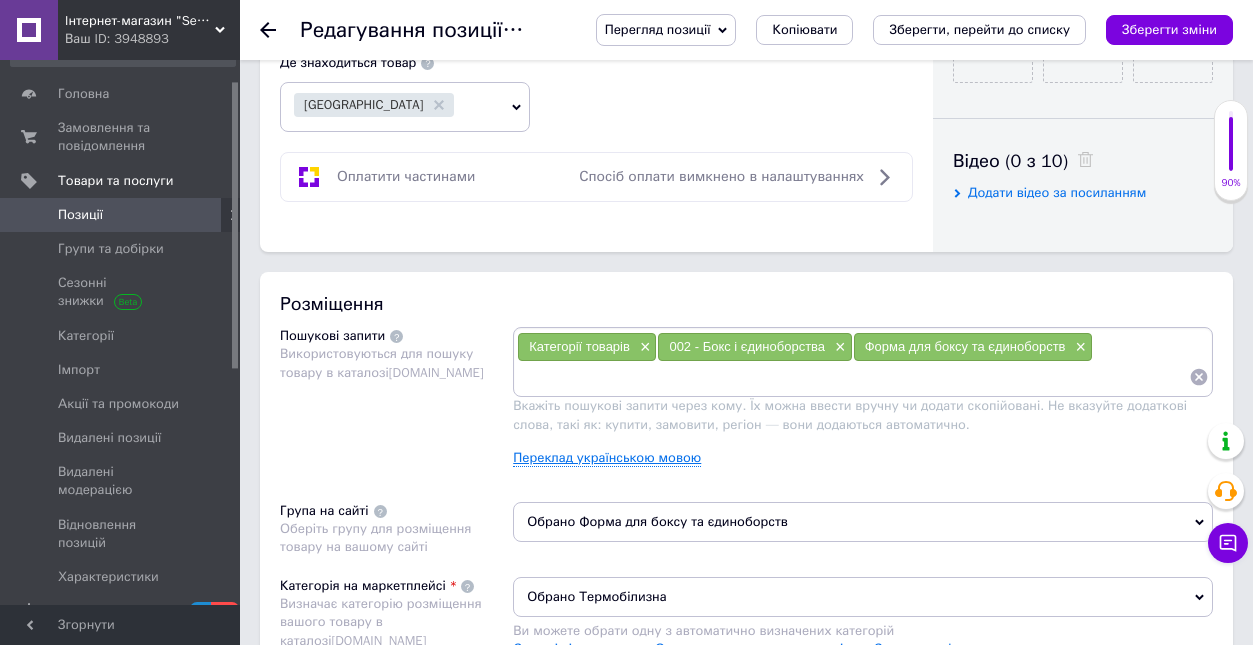 click on "Переклад українською мовою" at bounding box center [607, 458] 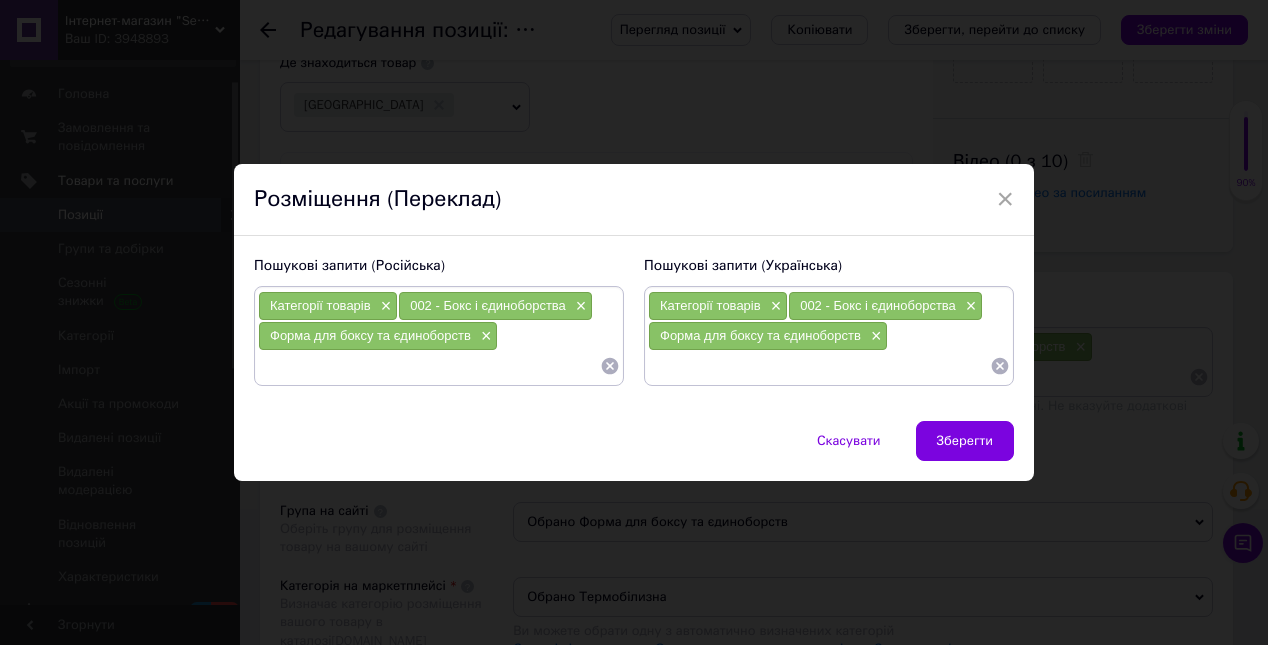 click 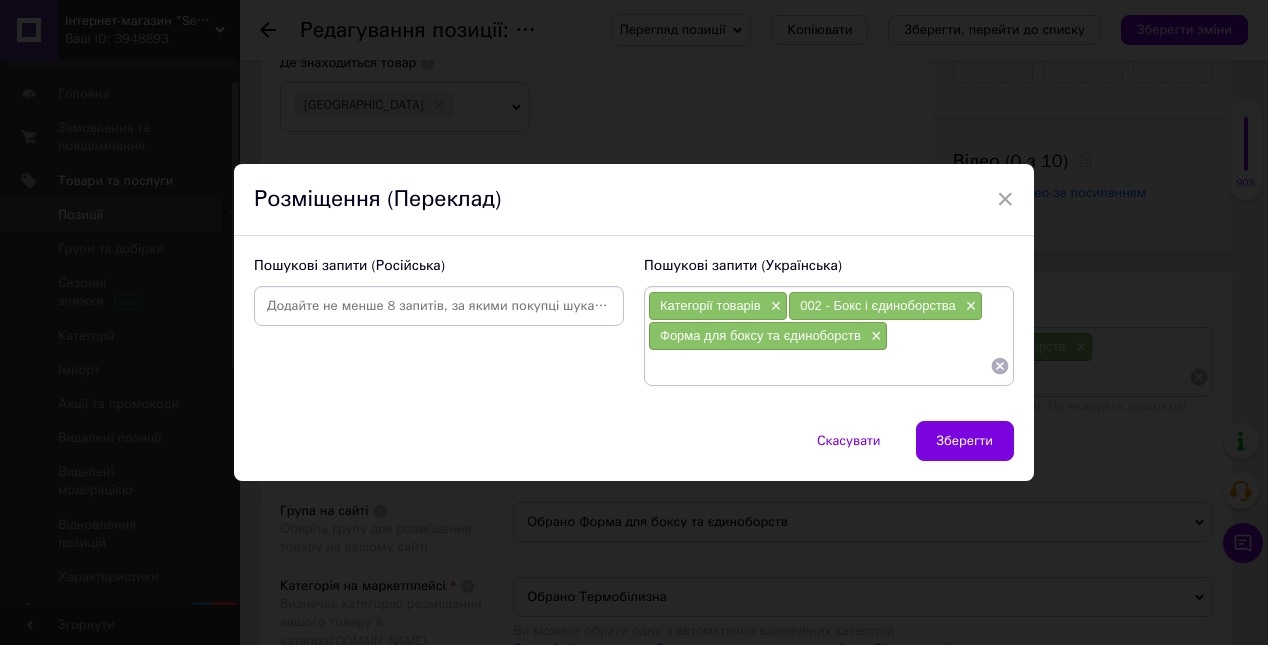 click at bounding box center [439, 306] 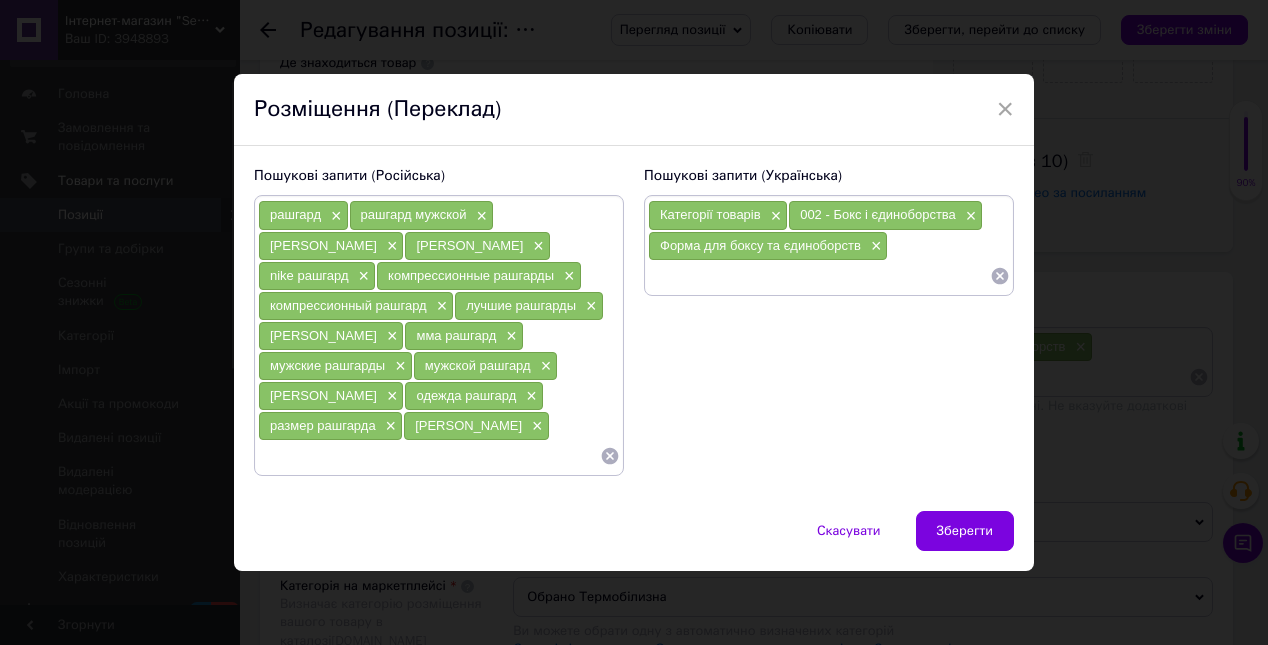 click 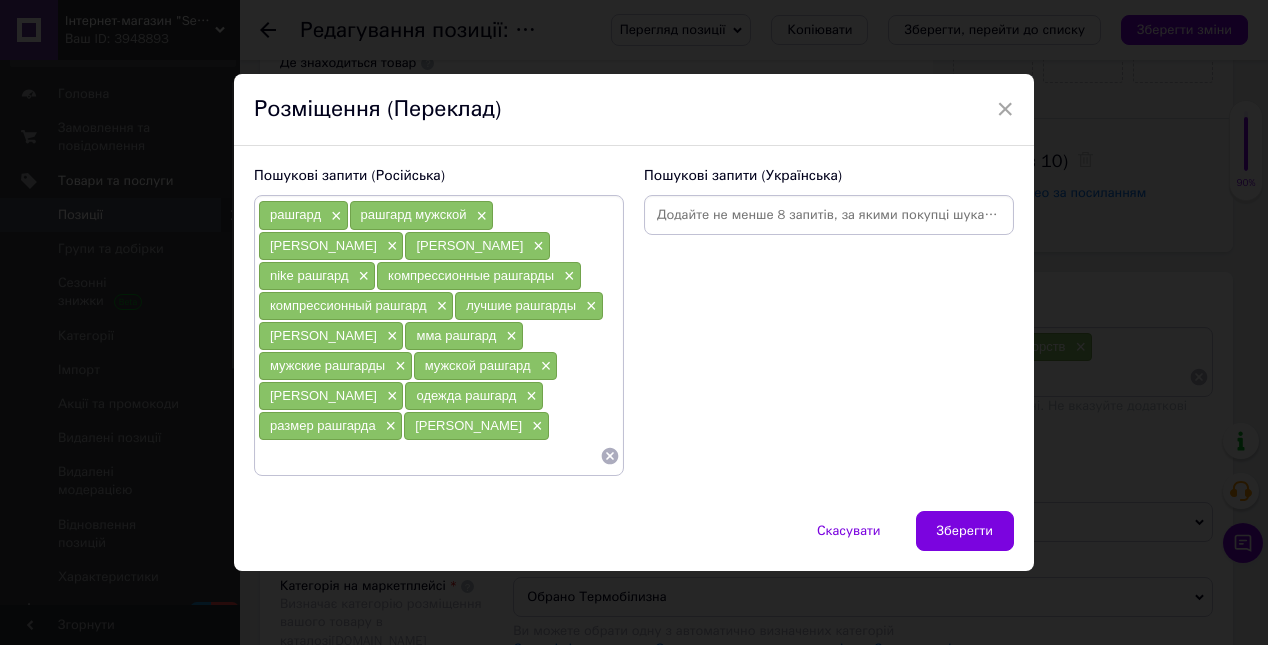 click at bounding box center (829, 215) 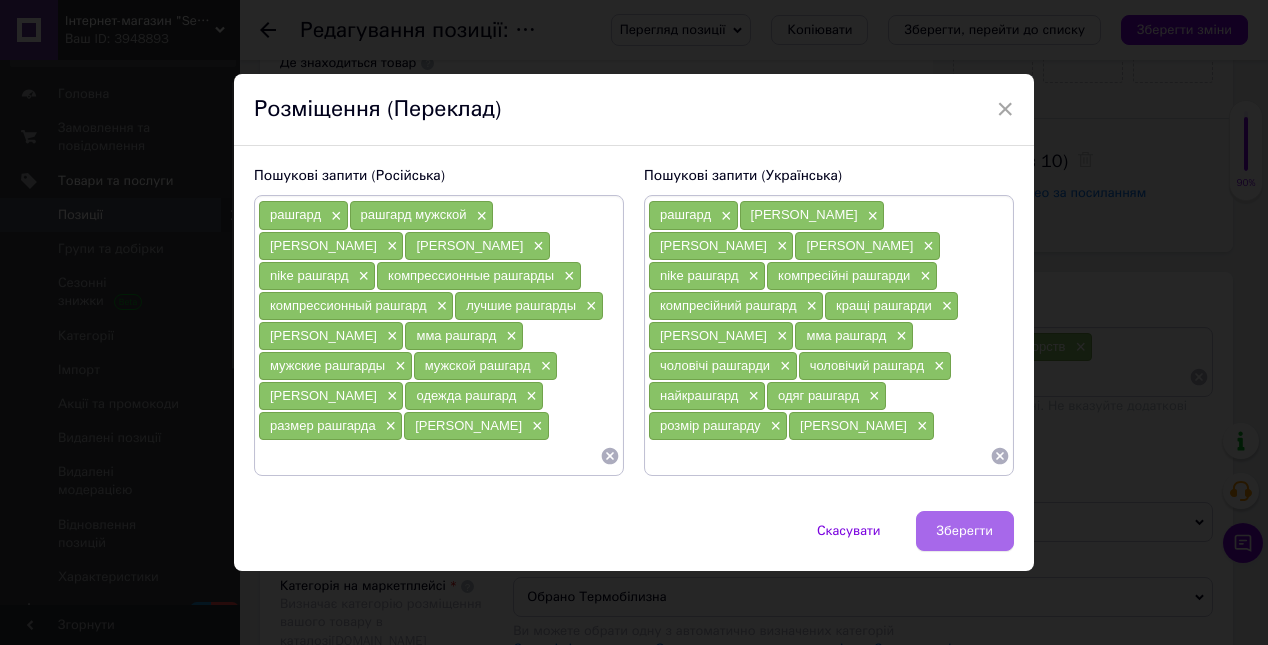 click on "Зберегти" at bounding box center (965, 531) 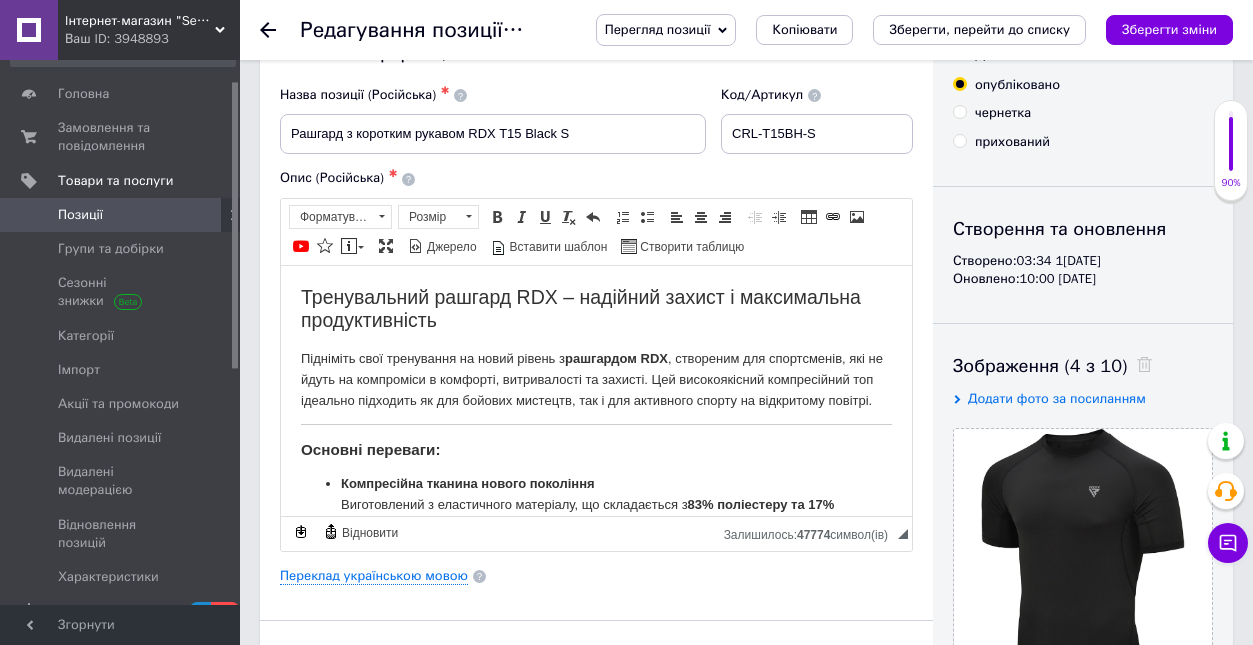 scroll, scrollTop: 0, scrollLeft: 0, axis: both 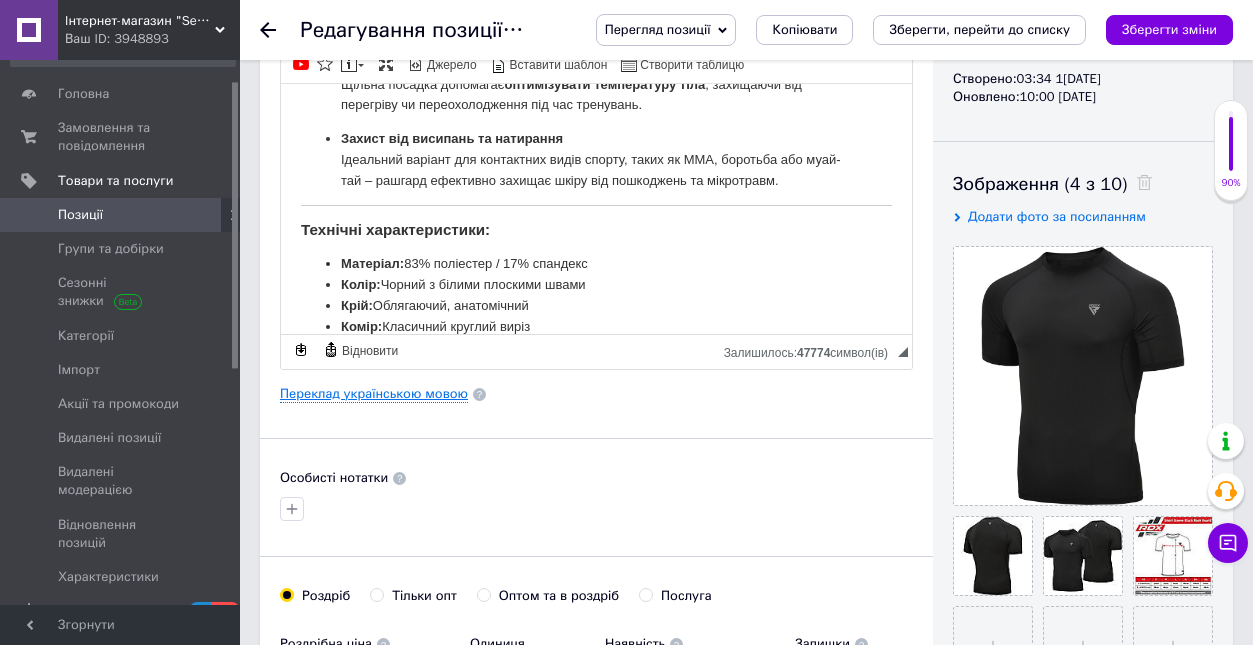 click on "Переклад українською мовою" at bounding box center [374, 394] 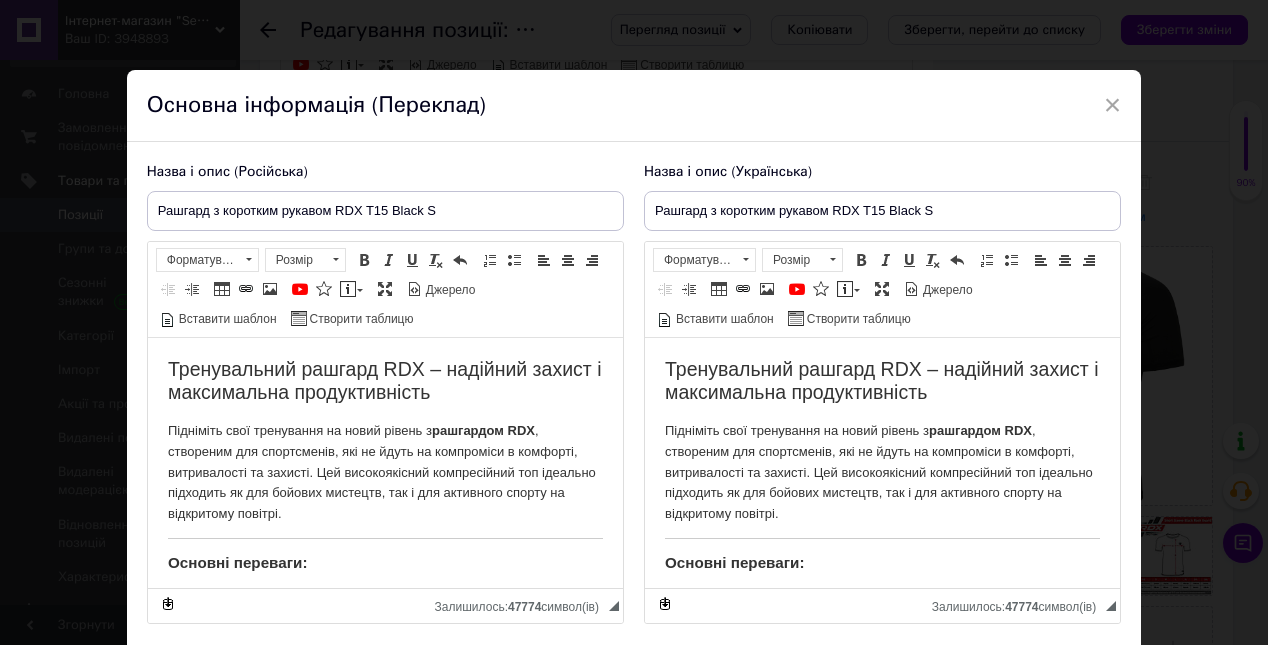 scroll, scrollTop: 0, scrollLeft: 0, axis: both 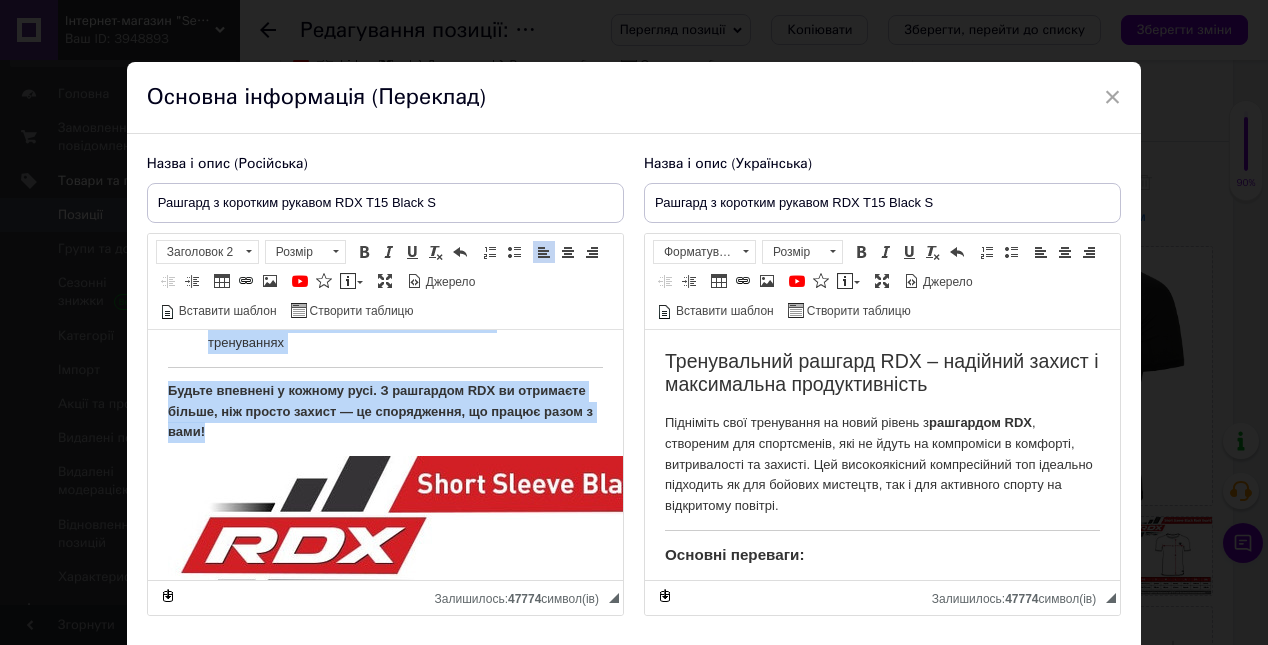 drag, startPoint x: 159, startPoint y: 347, endPoint x: 315, endPoint y: 444, distance: 183.69812 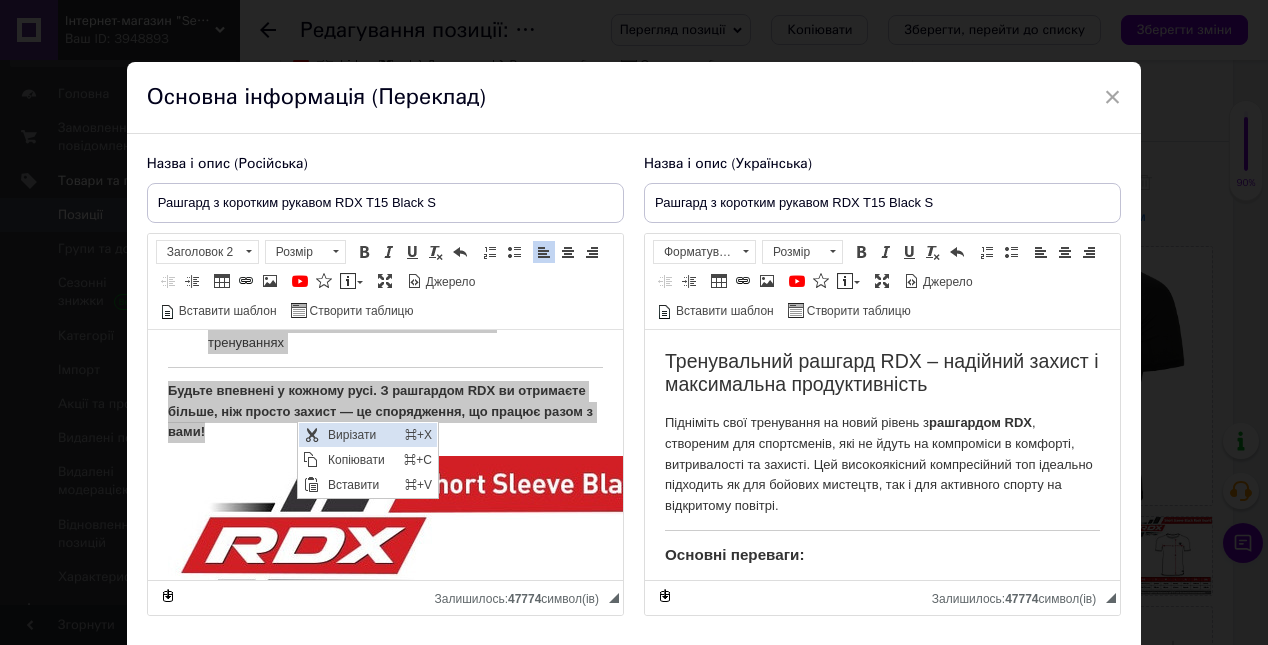 scroll, scrollTop: 0, scrollLeft: 0, axis: both 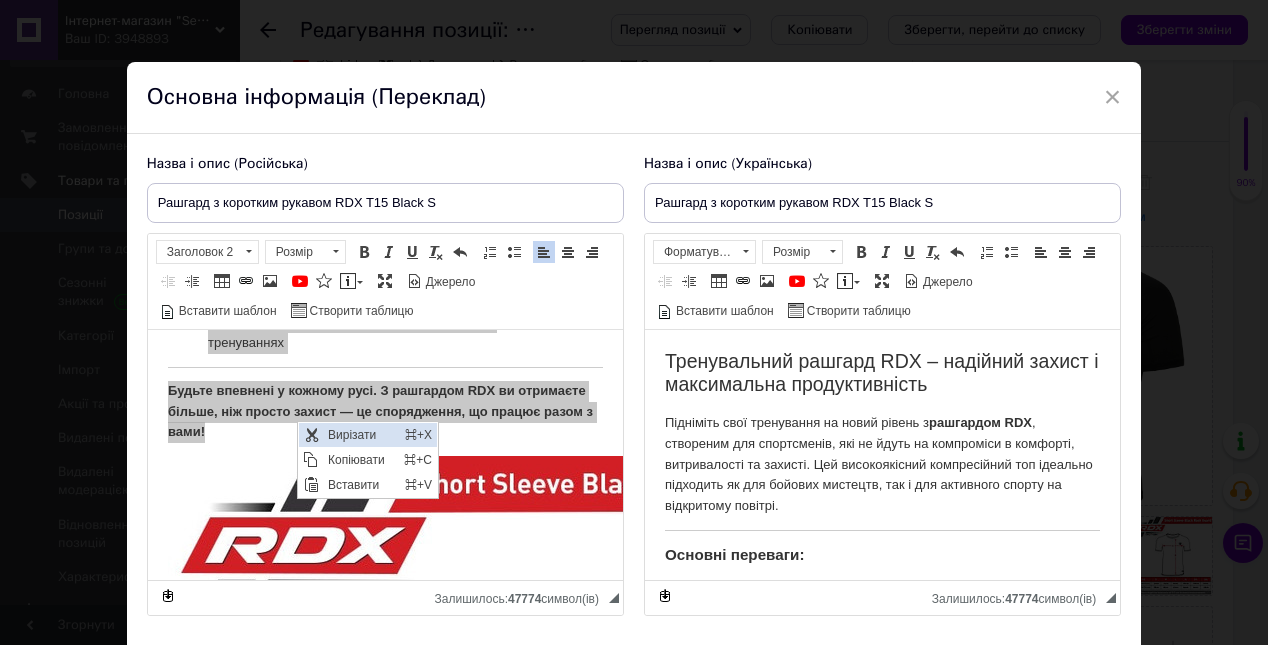 click on "Вирізати" at bounding box center [361, 435] 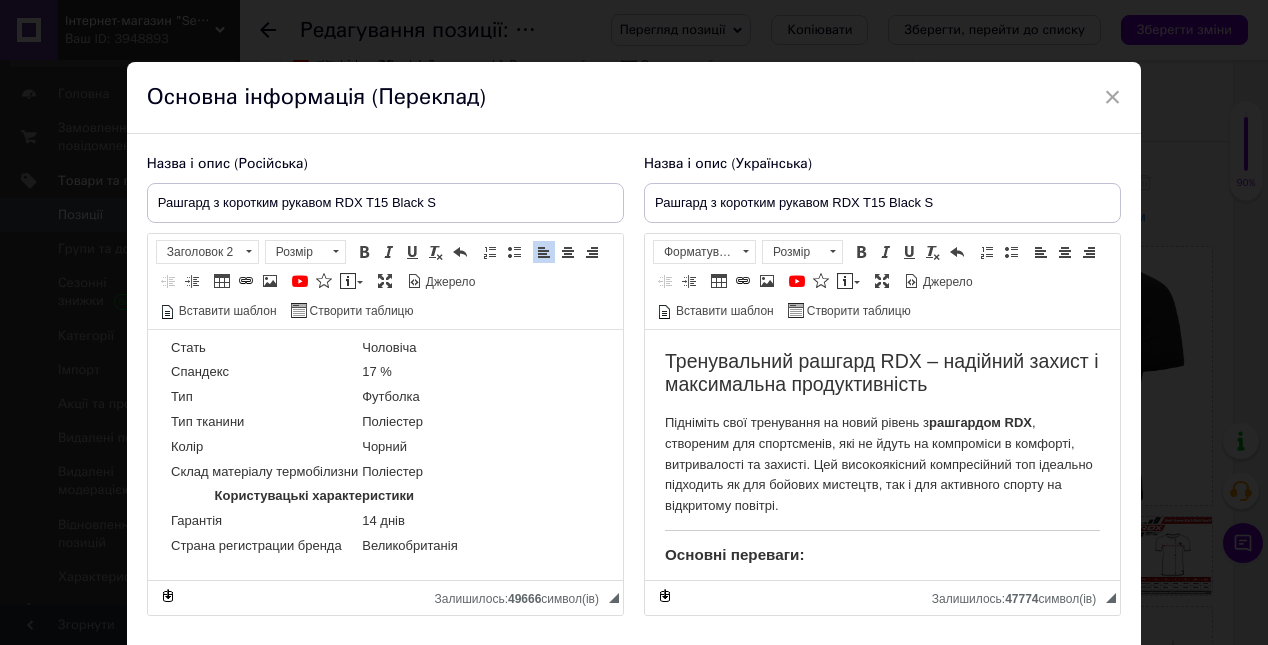 scroll, scrollTop: 951, scrollLeft: 0, axis: vertical 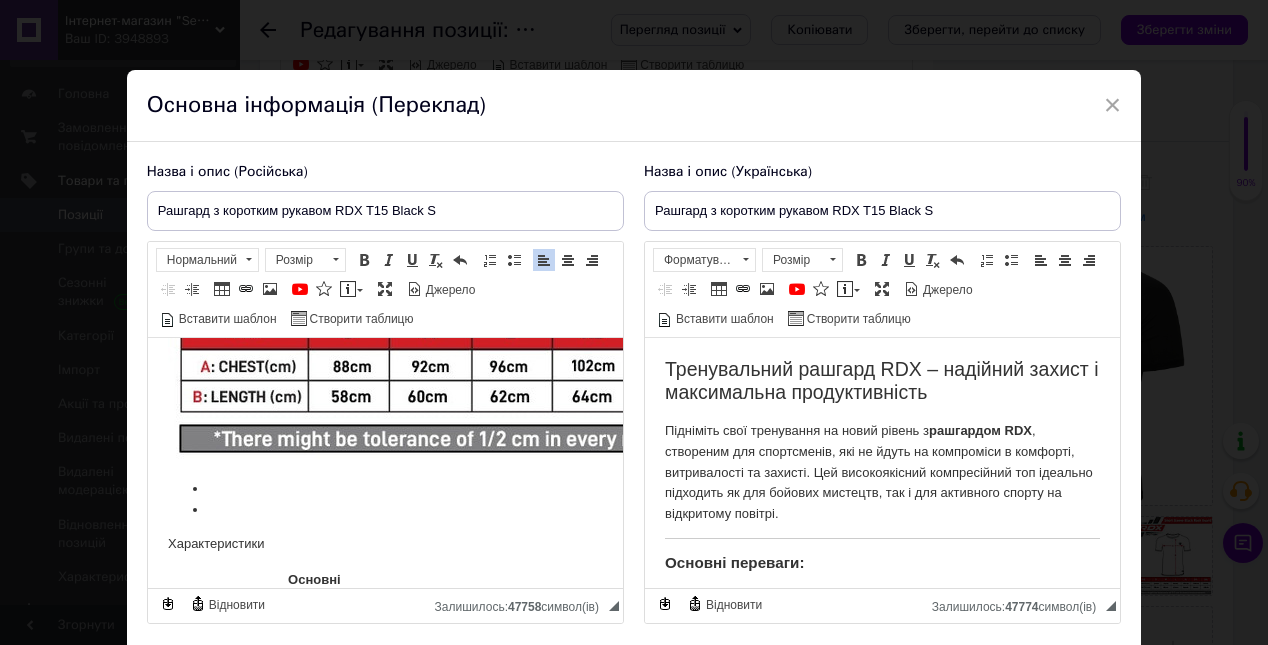 click at bounding box center [384, 510] 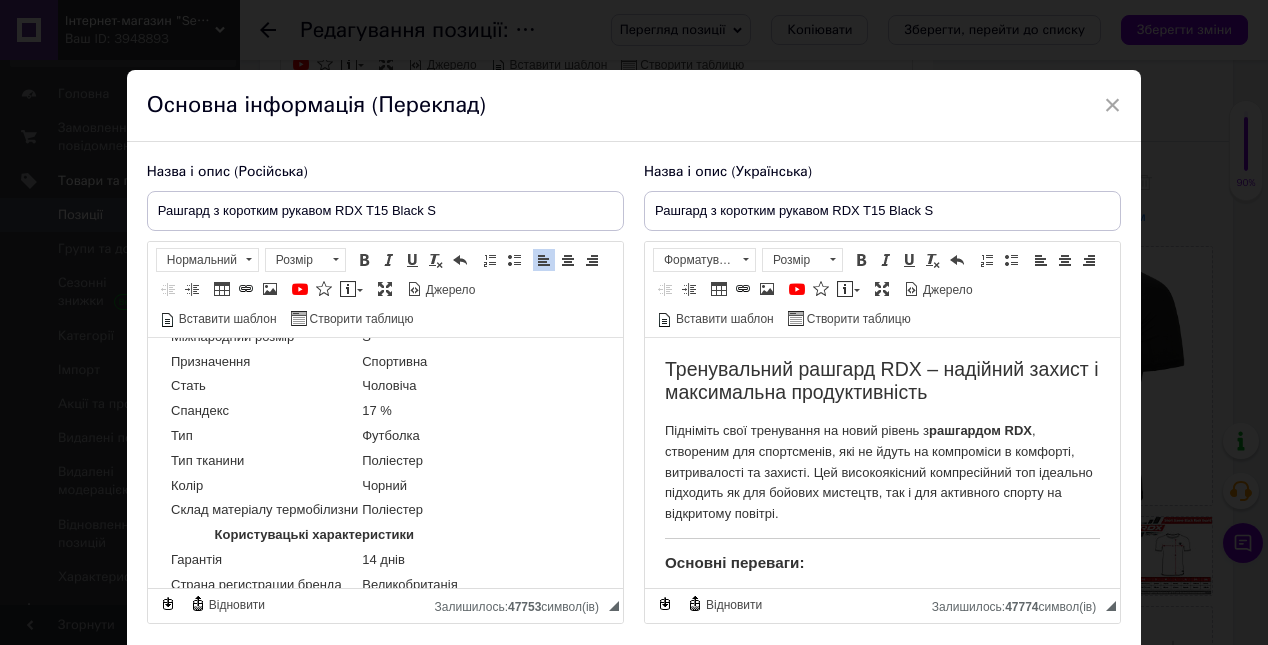 scroll, scrollTop: 1902, scrollLeft: 0, axis: vertical 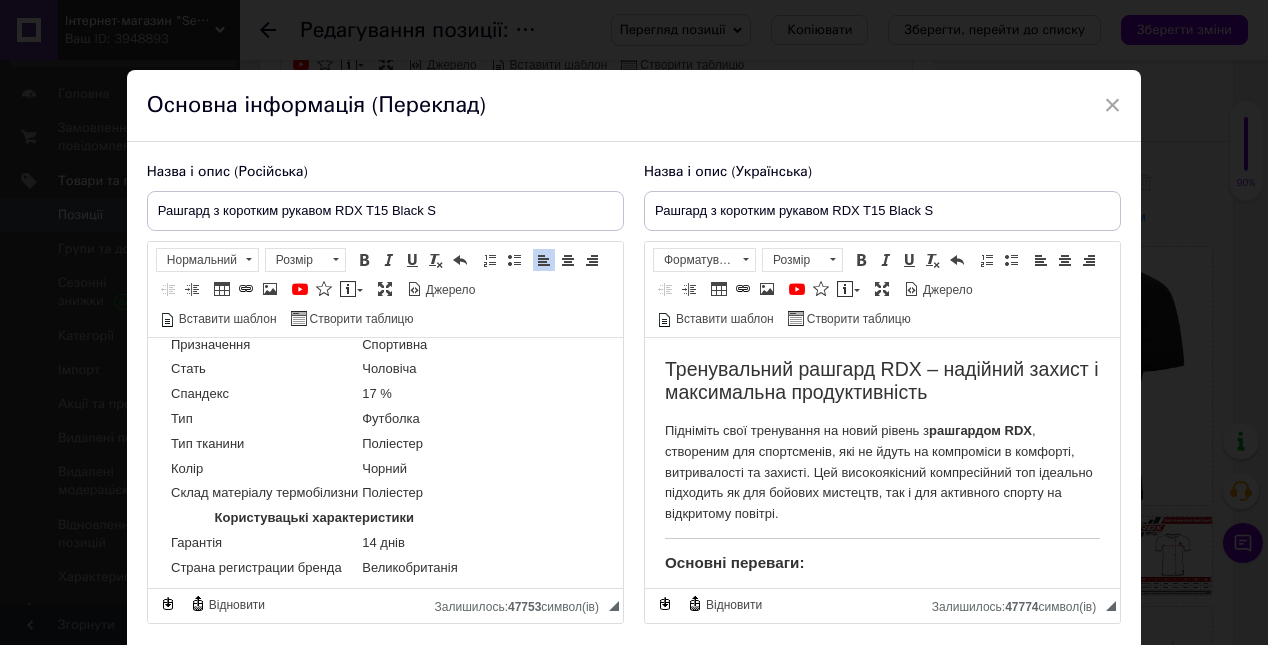 drag, startPoint x: 165, startPoint y: 484, endPoint x: 491, endPoint y: 541, distance: 330.94562 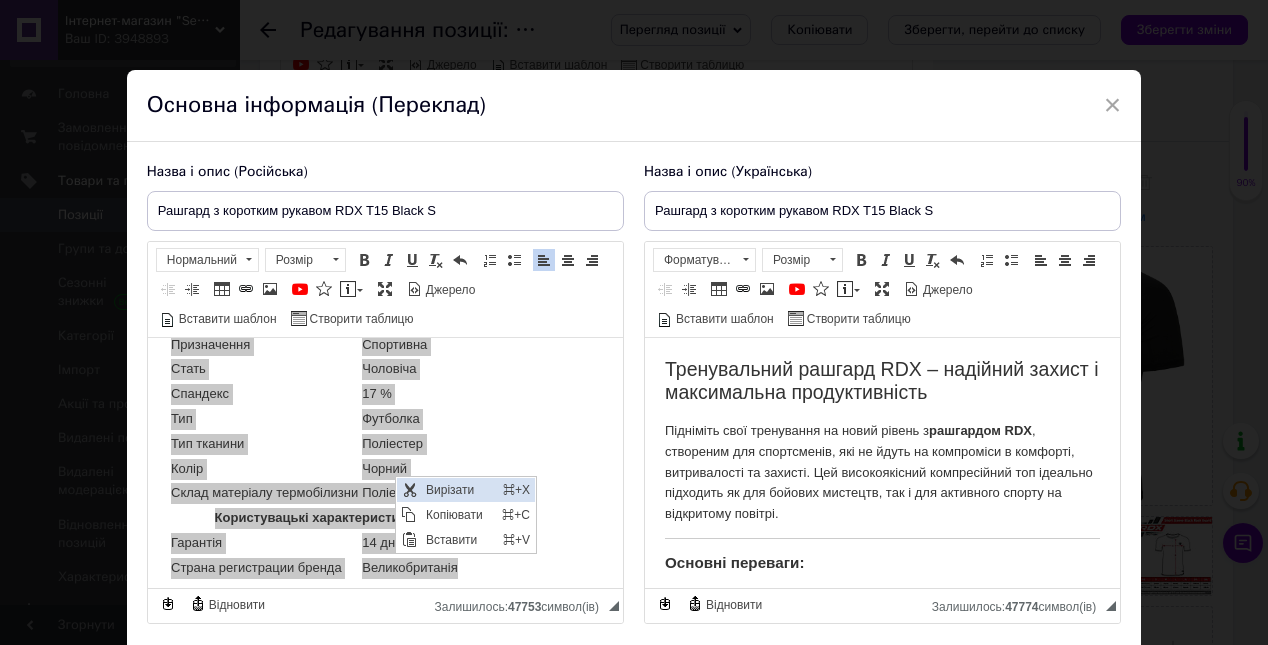 click on "Вирізати" at bounding box center (459, 490) 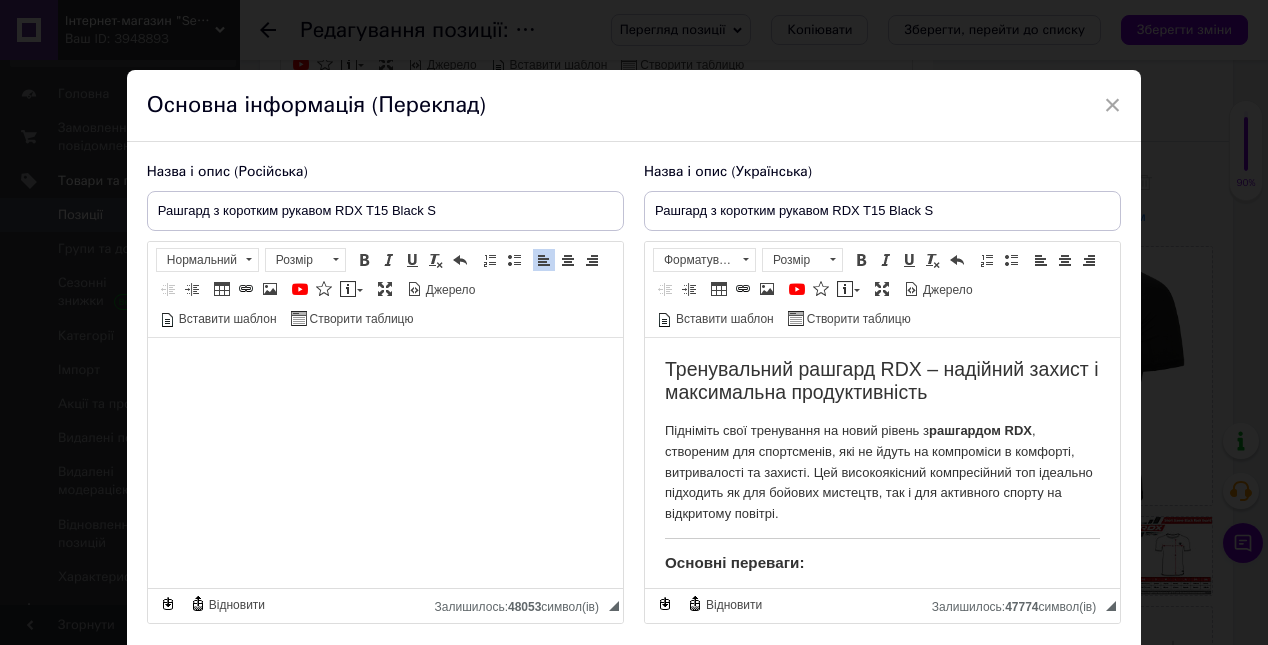 click on "Тренировочный рашгард RDX – надежная защита и максимальная производительность Поднимите свои тренировки на новый уровень с рашгардом RDX, созданным для спортсменов, не идущих на компромиссы в комфорте, выносливости и защите. Этот высококачественный топ идеально подходит как для боевых искусств, так и для активного спорта на открытом воздухе. Основные преимущества: Компрессионная ткань нового поколения Технология 4-Way Stretch Ткань тянется в четырех направлениях, обеспечивая полную свободу движений даже при интенсивных нагрузках. Крепкие плоские швы" at bounding box center [384, -481] 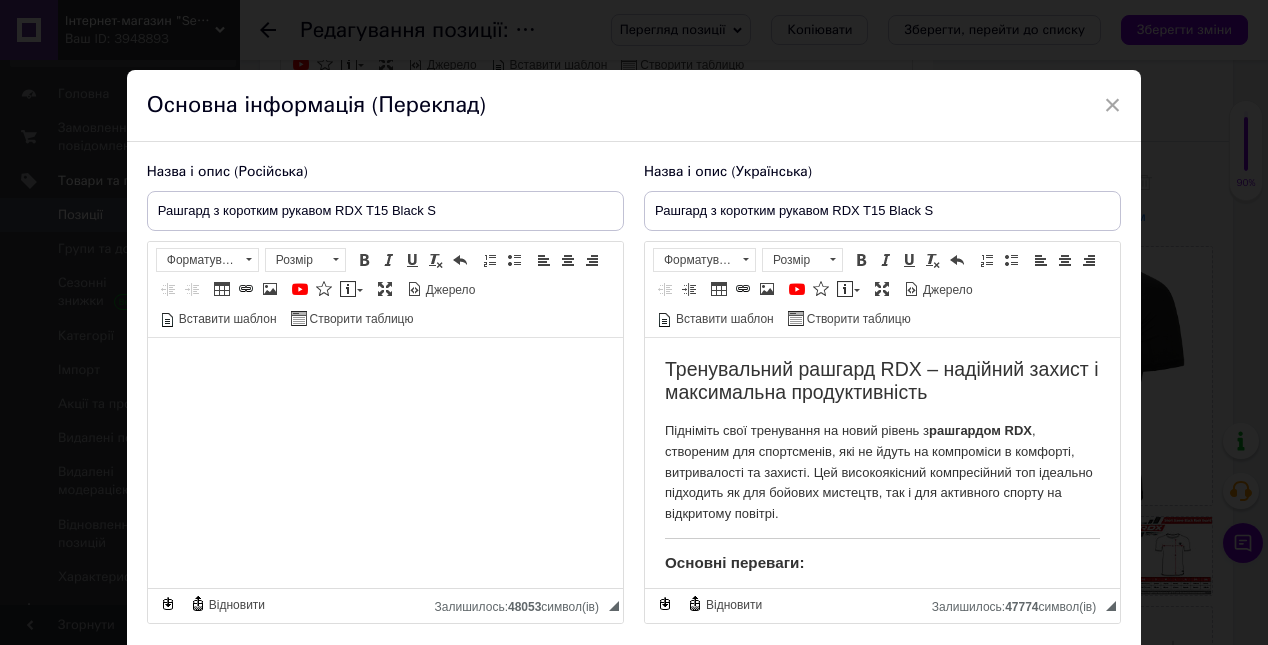 scroll, scrollTop: 1820, scrollLeft: 0, axis: vertical 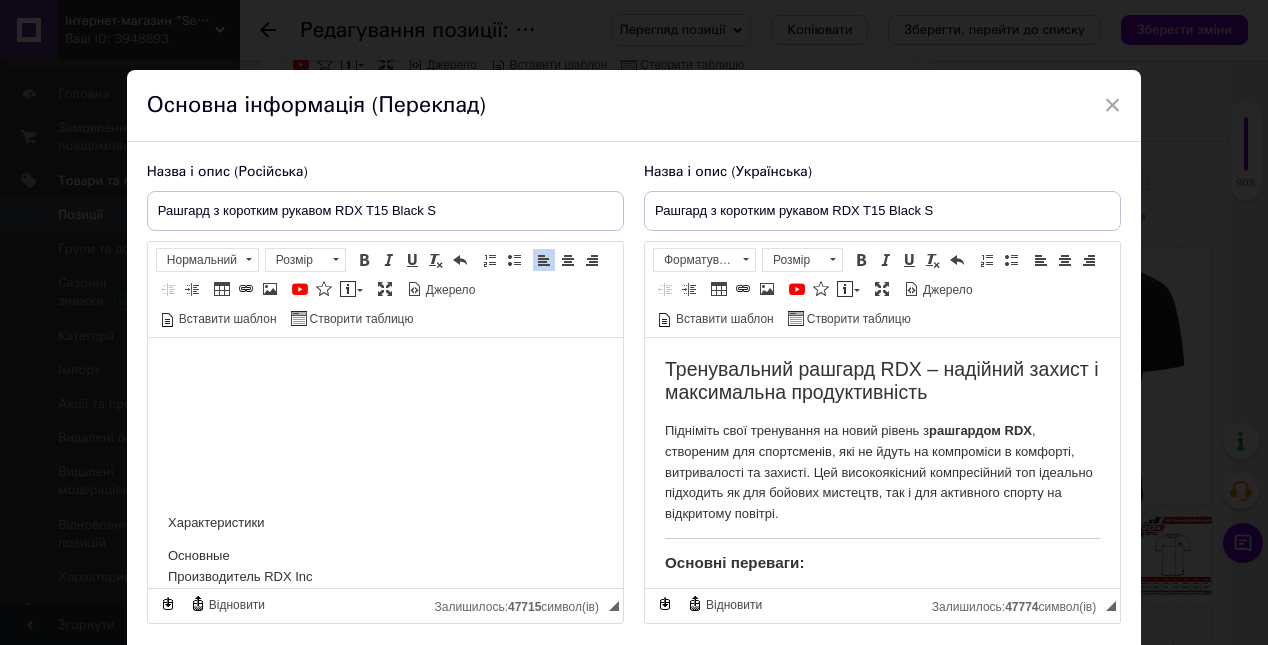 click on "Характеристики" at bounding box center (384, 523) 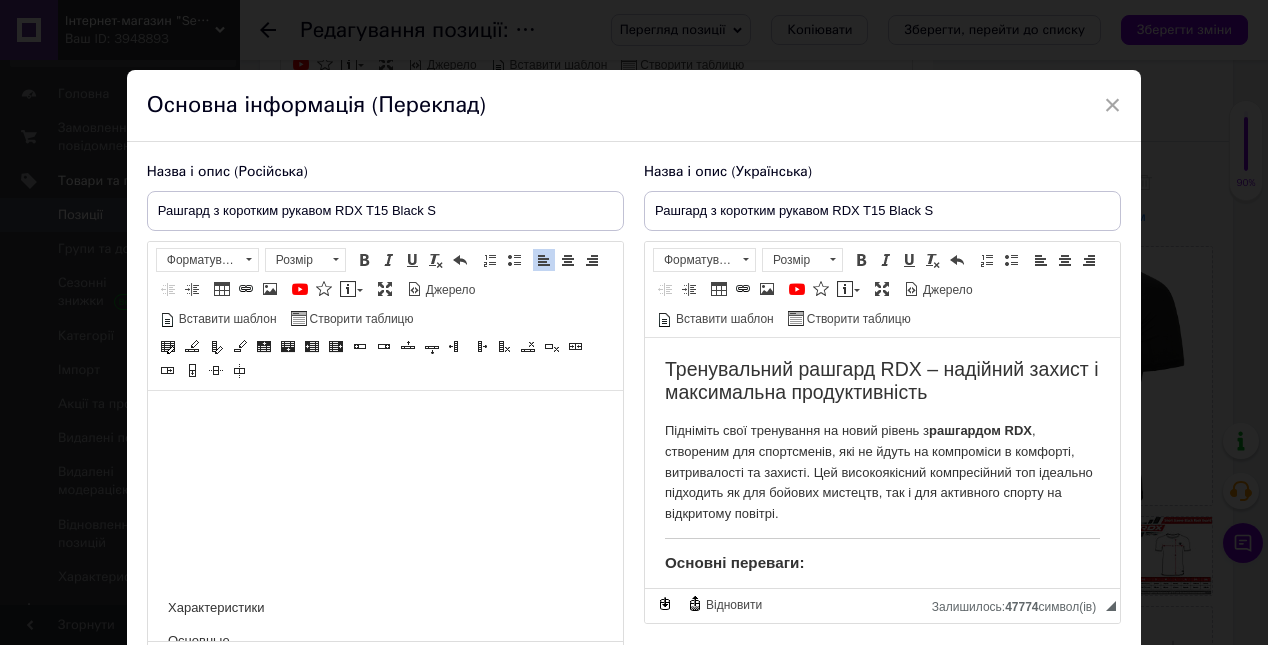 scroll, scrollTop: 2005, scrollLeft: 0, axis: vertical 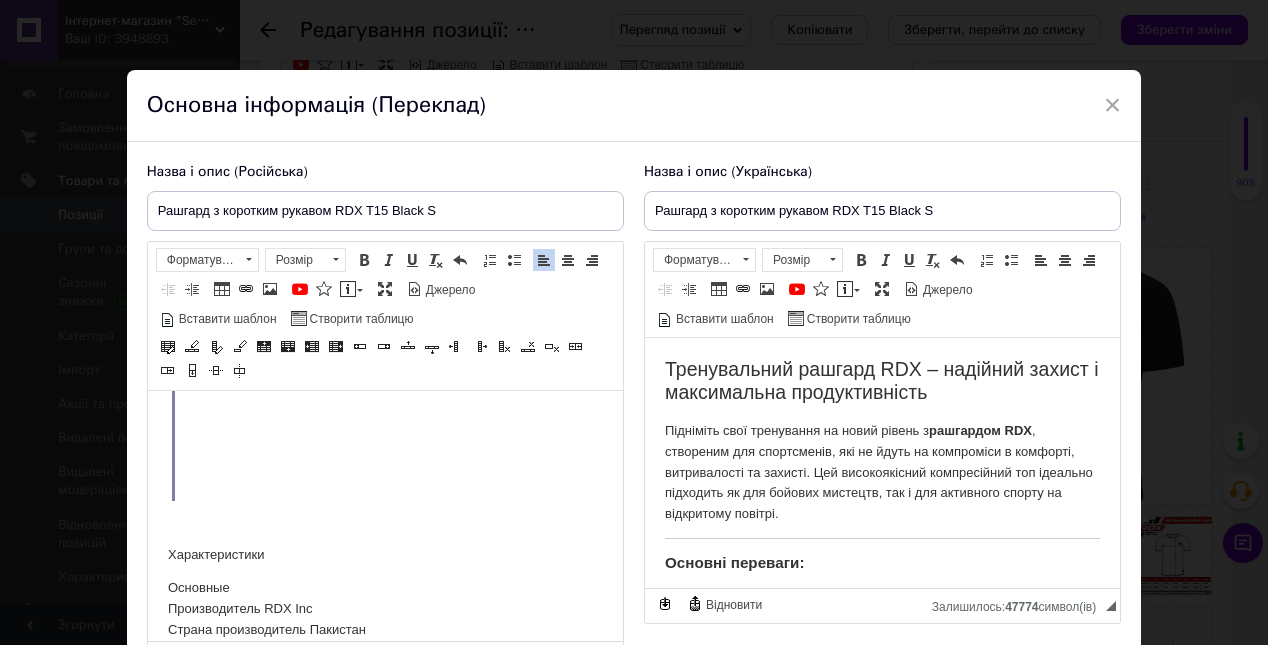 drag, startPoint x: 173, startPoint y: 487, endPoint x: 175, endPoint y: 441, distance: 46.043457 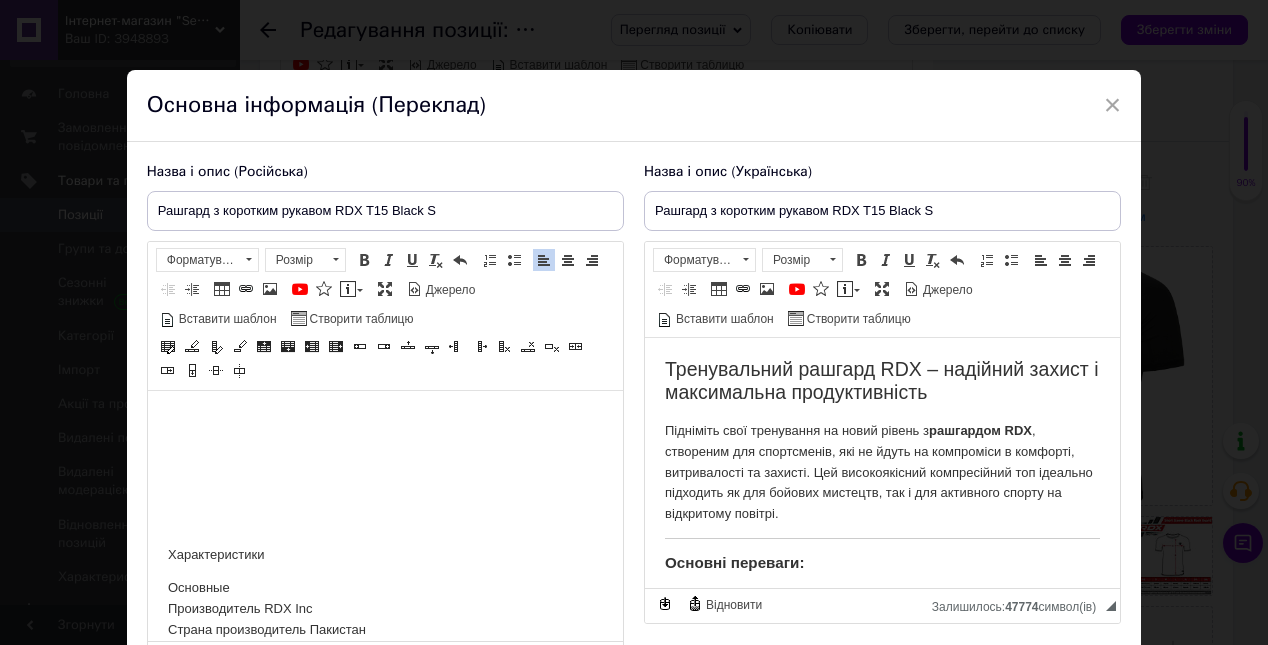 drag, startPoint x: 178, startPoint y: 487, endPoint x: 468, endPoint y: 421, distance: 297.41553 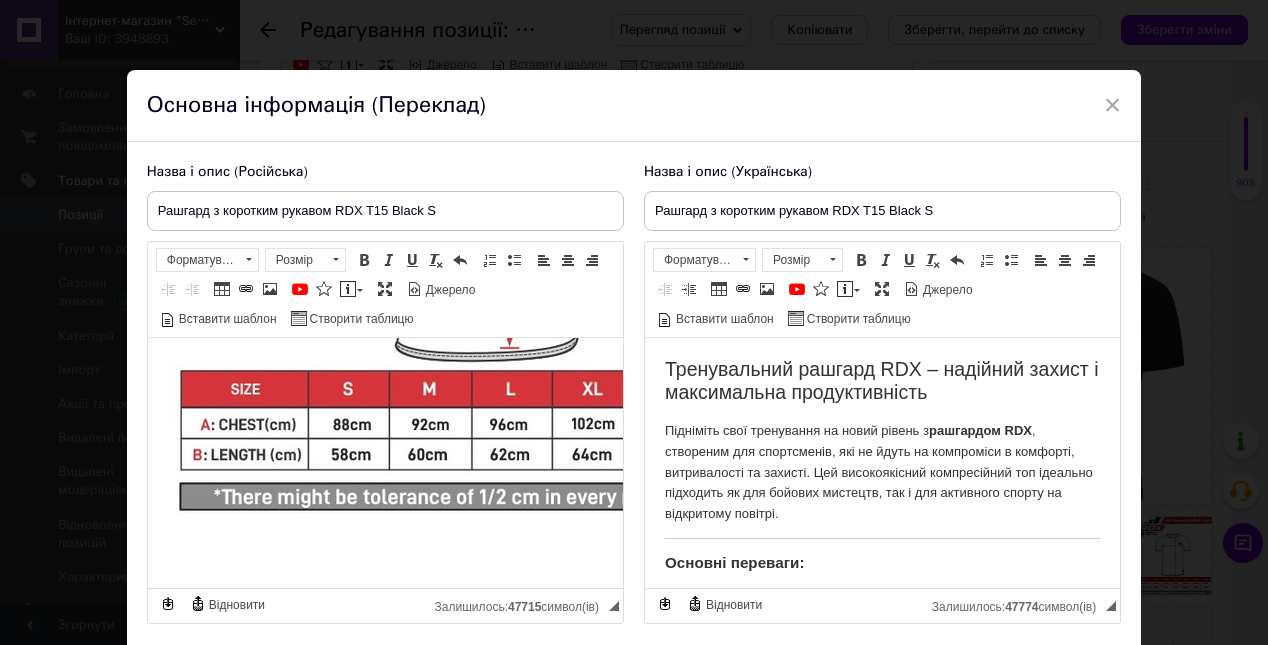 scroll, scrollTop: 1527, scrollLeft: 0, axis: vertical 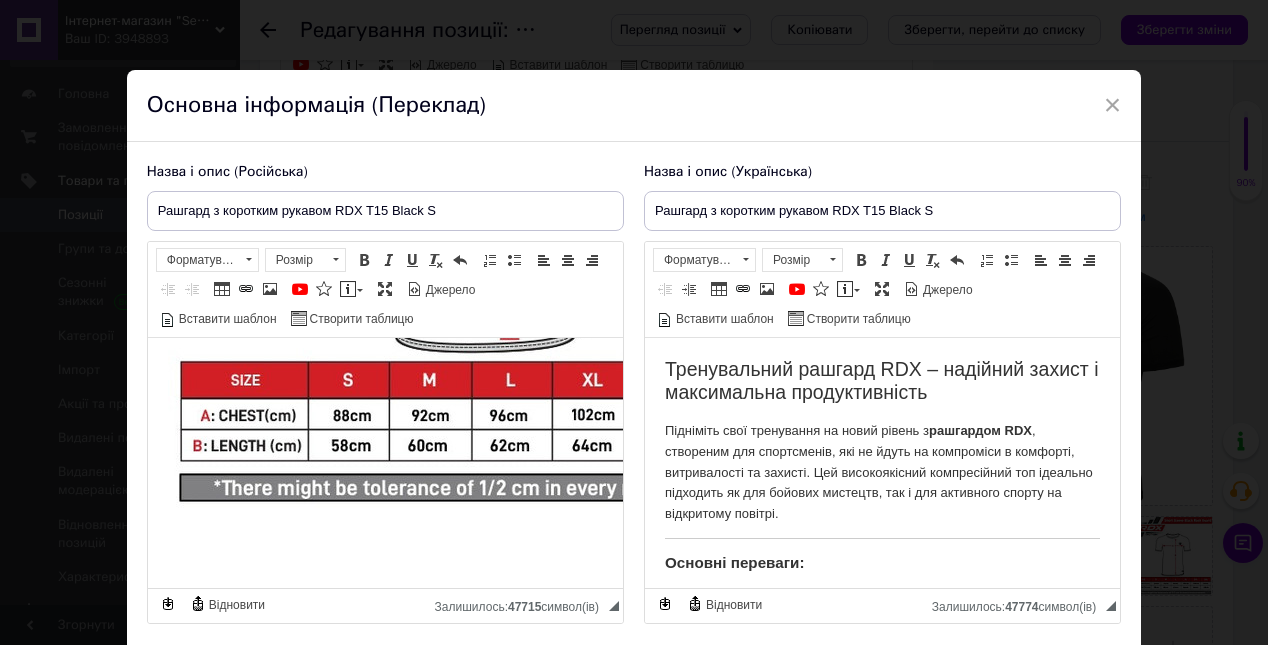 click at bounding box center (384, 559) 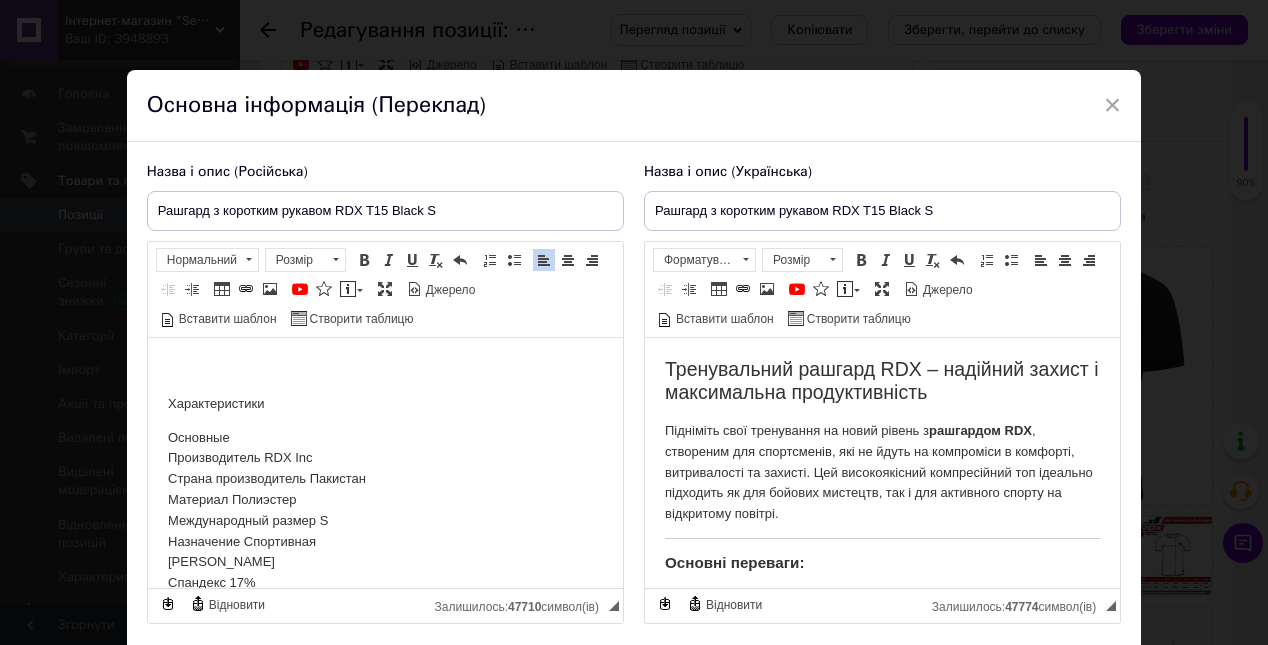 scroll, scrollTop: 2079, scrollLeft: 0, axis: vertical 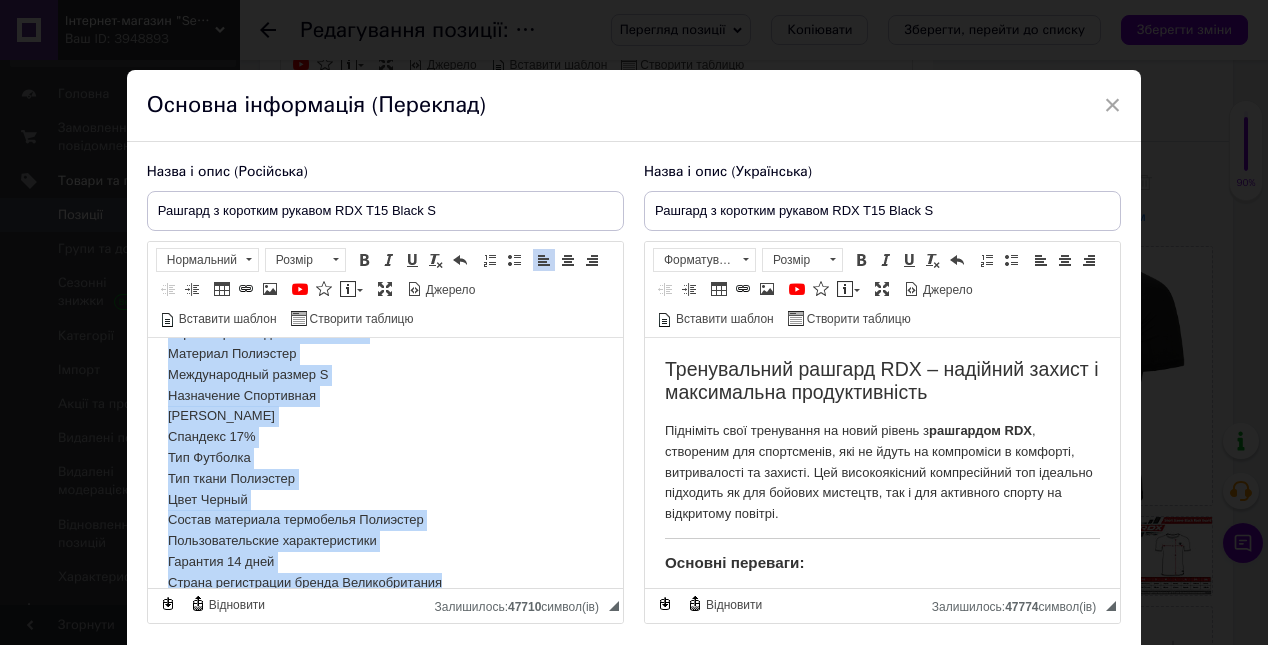 drag, startPoint x: 170, startPoint y: 364, endPoint x: 422, endPoint y: 925, distance: 615 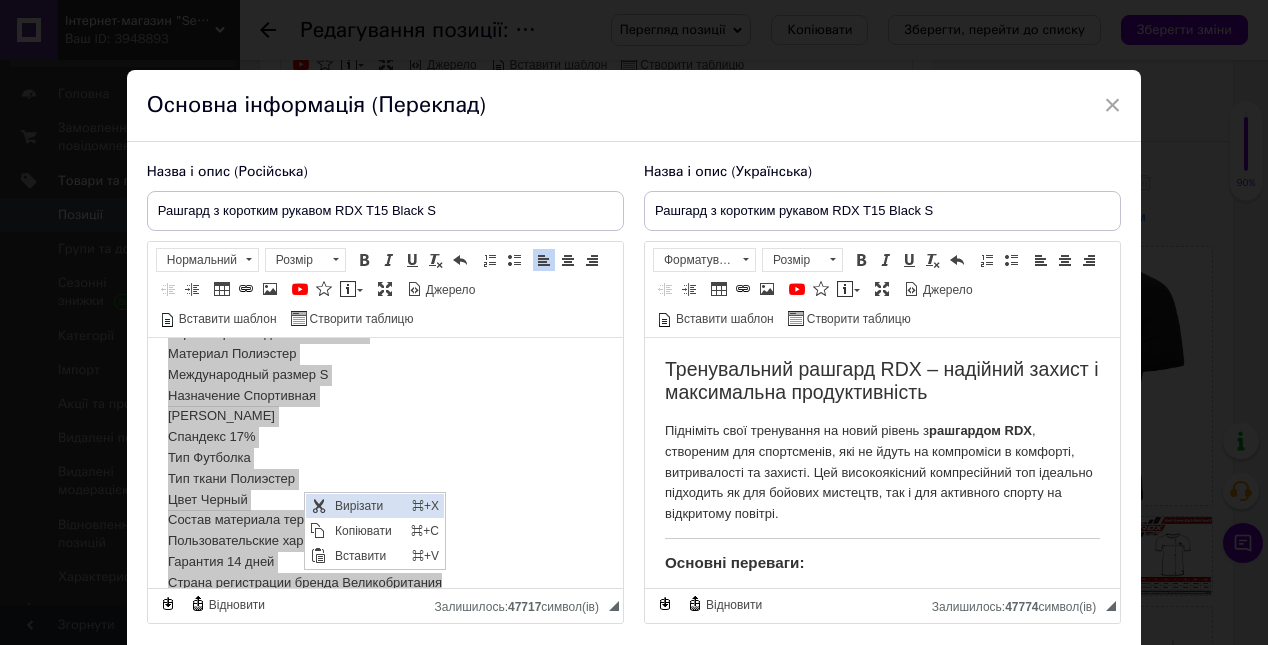 click on "Вирізати" at bounding box center (368, 506) 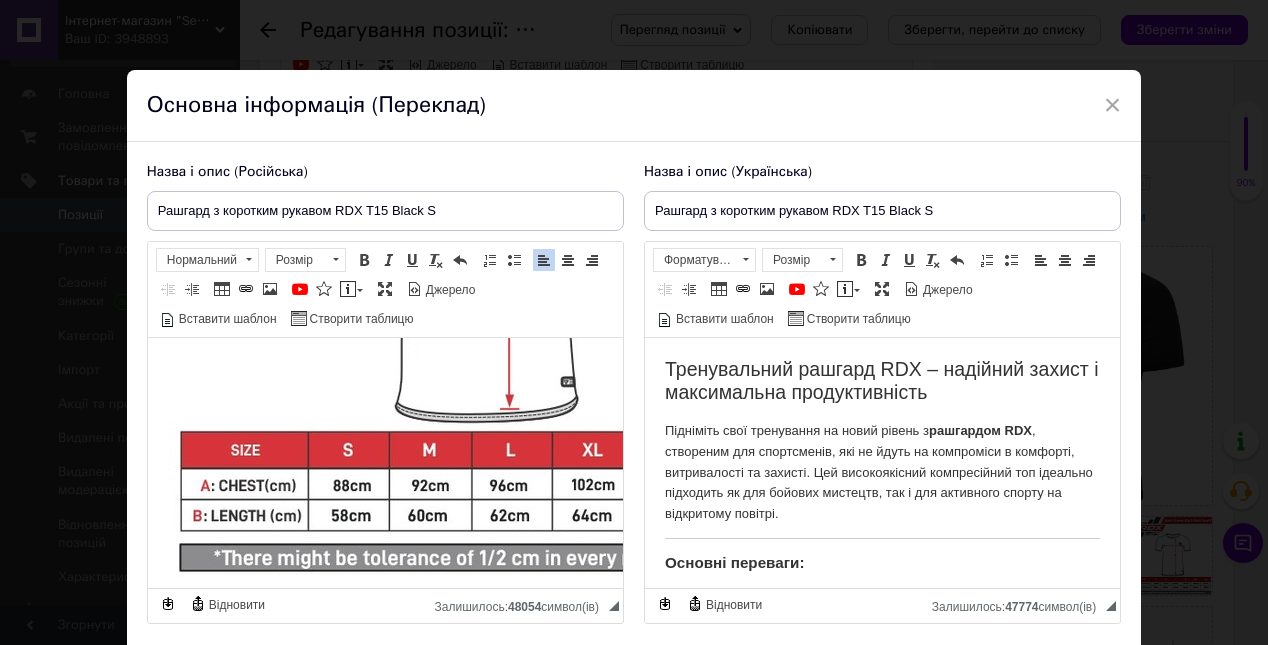 scroll, scrollTop: 1548, scrollLeft: 0, axis: vertical 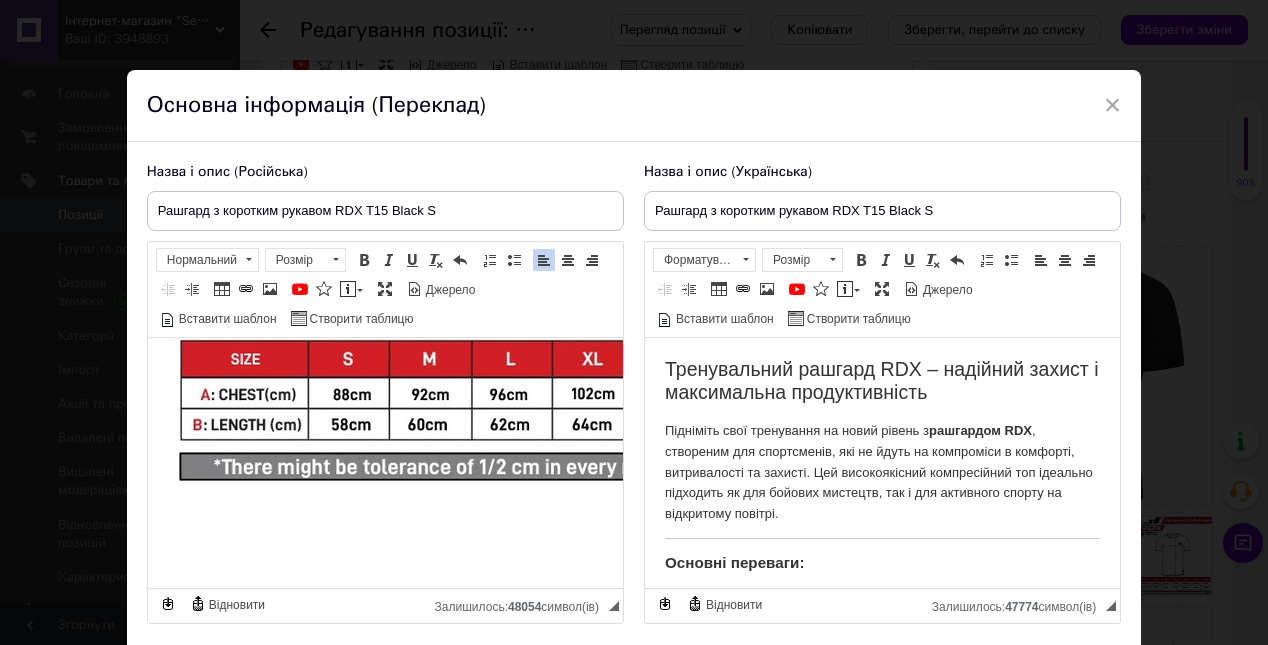 click on "​​​​​​​" at bounding box center [384, 181] 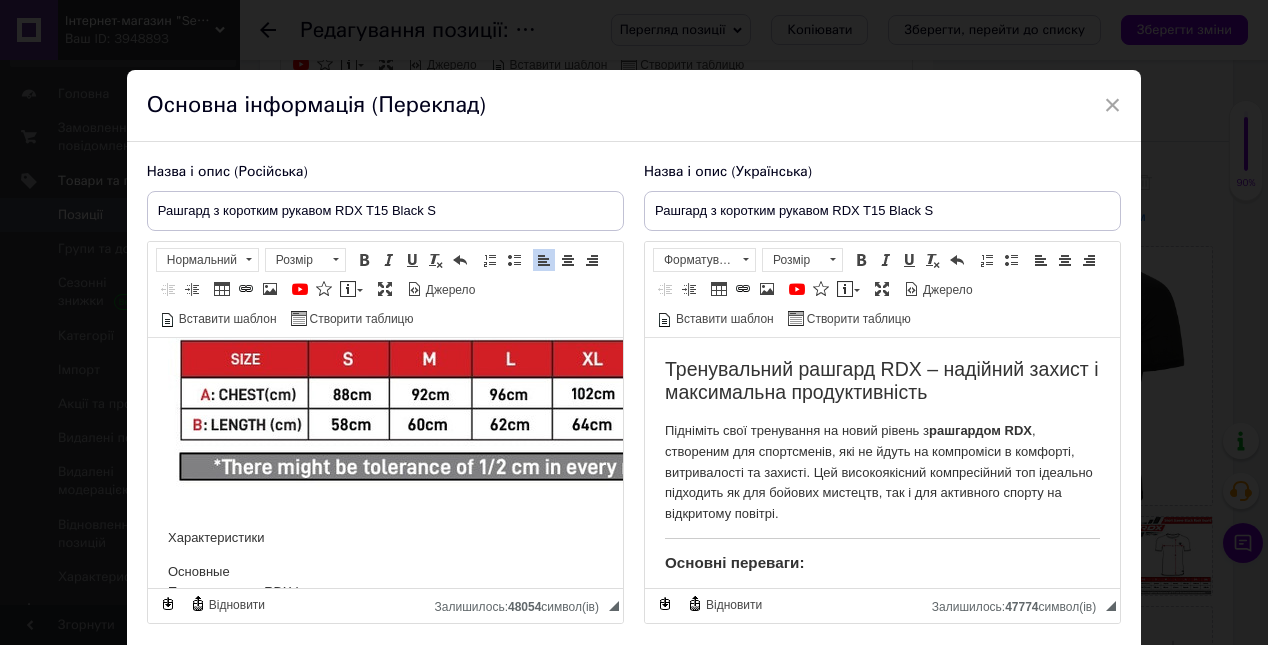scroll, scrollTop: 1817, scrollLeft: 0, axis: vertical 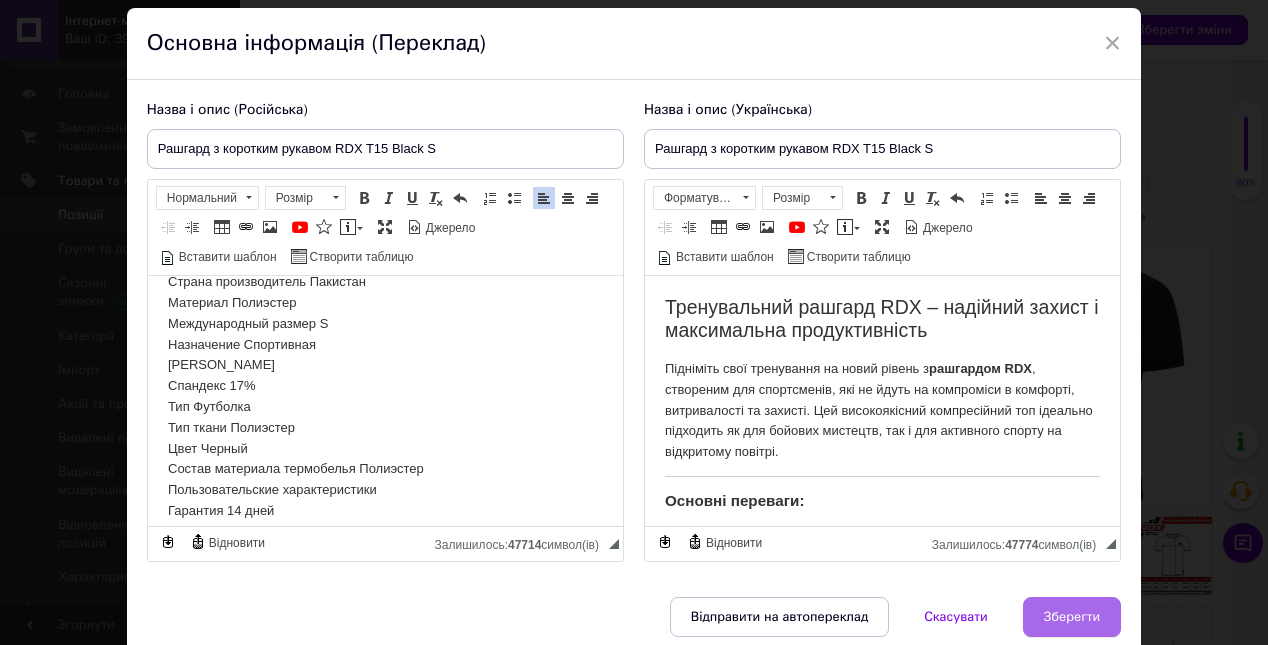 click on "Зберегти" at bounding box center (1072, 617) 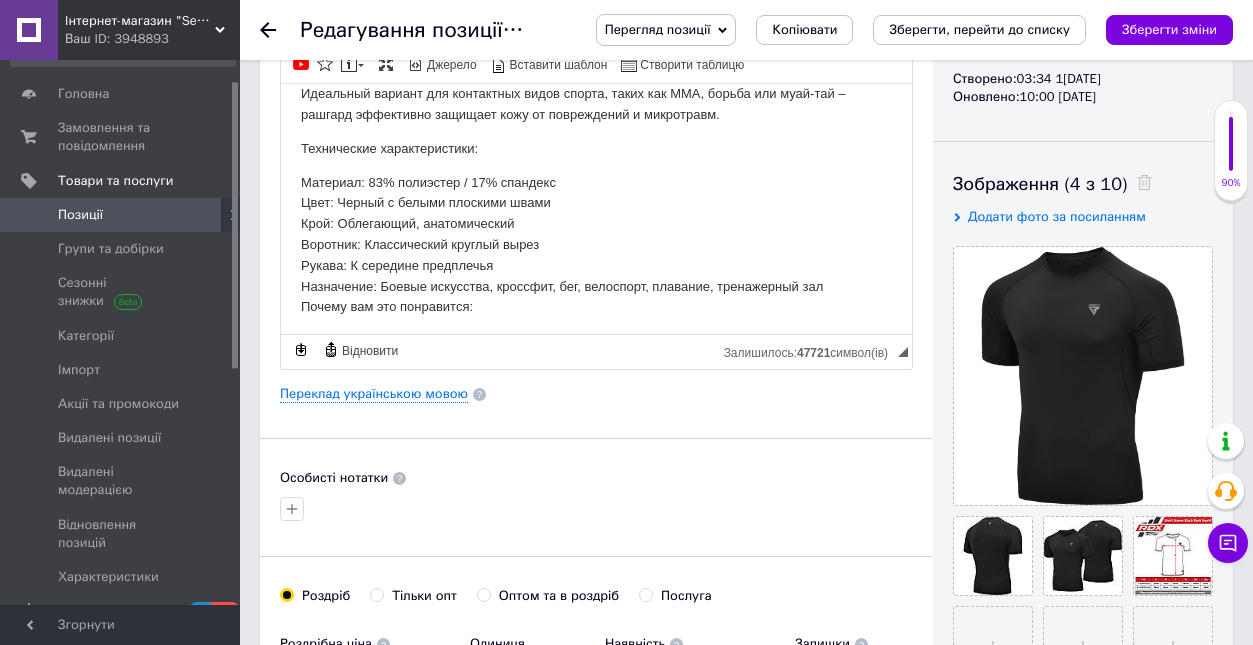 scroll, scrollTop: 506, scrollLeft: 0, axis: vertical 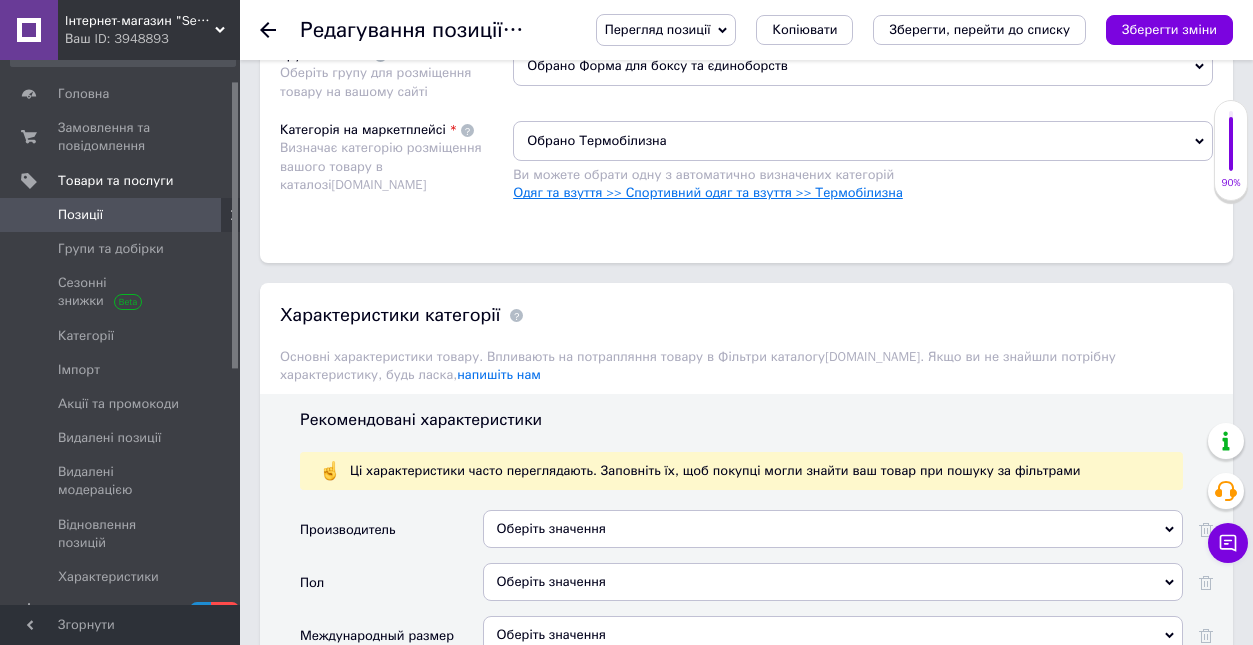 click on "Одяг та взуття >> Спортивний одяг та взуття >> Термобілизна" at bounding box center (708, 192) 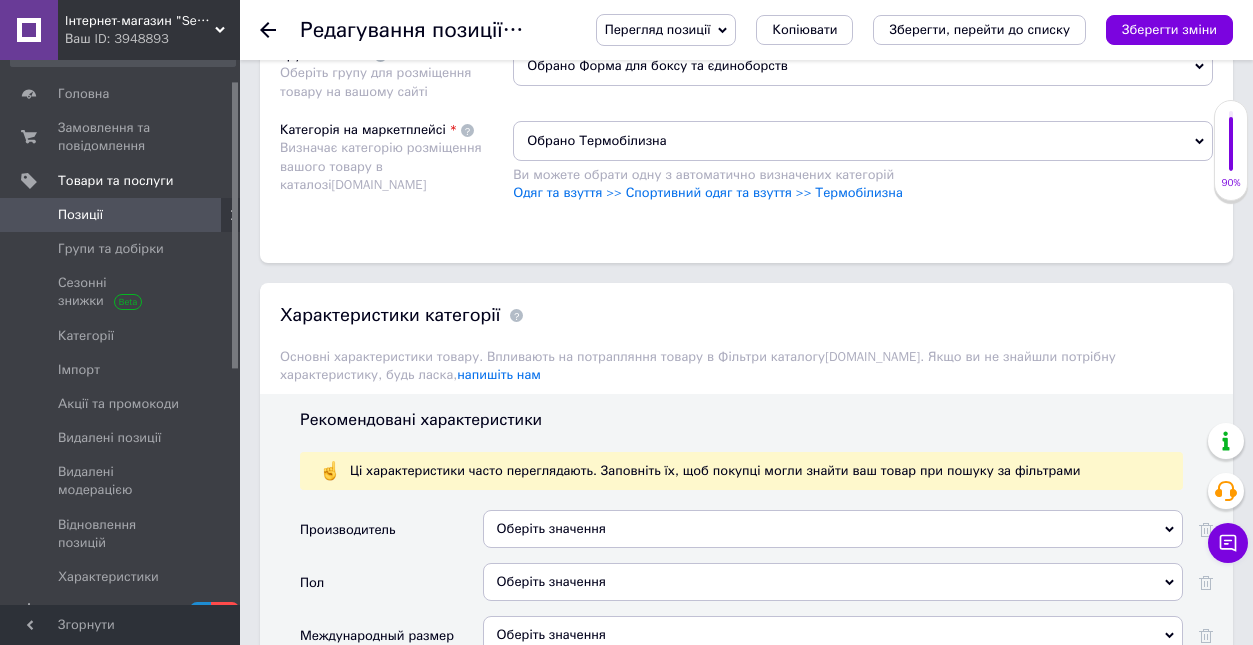 click 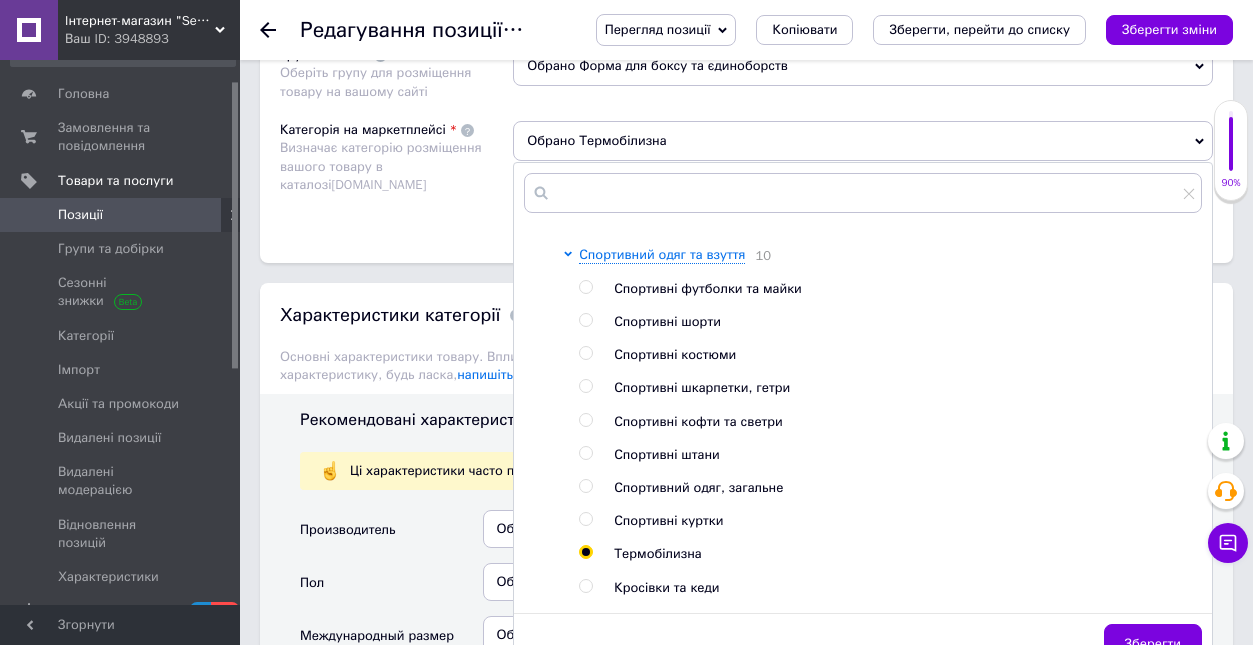 scroll, scrollTop: 145, scrollLeft: 0, axis: vertical 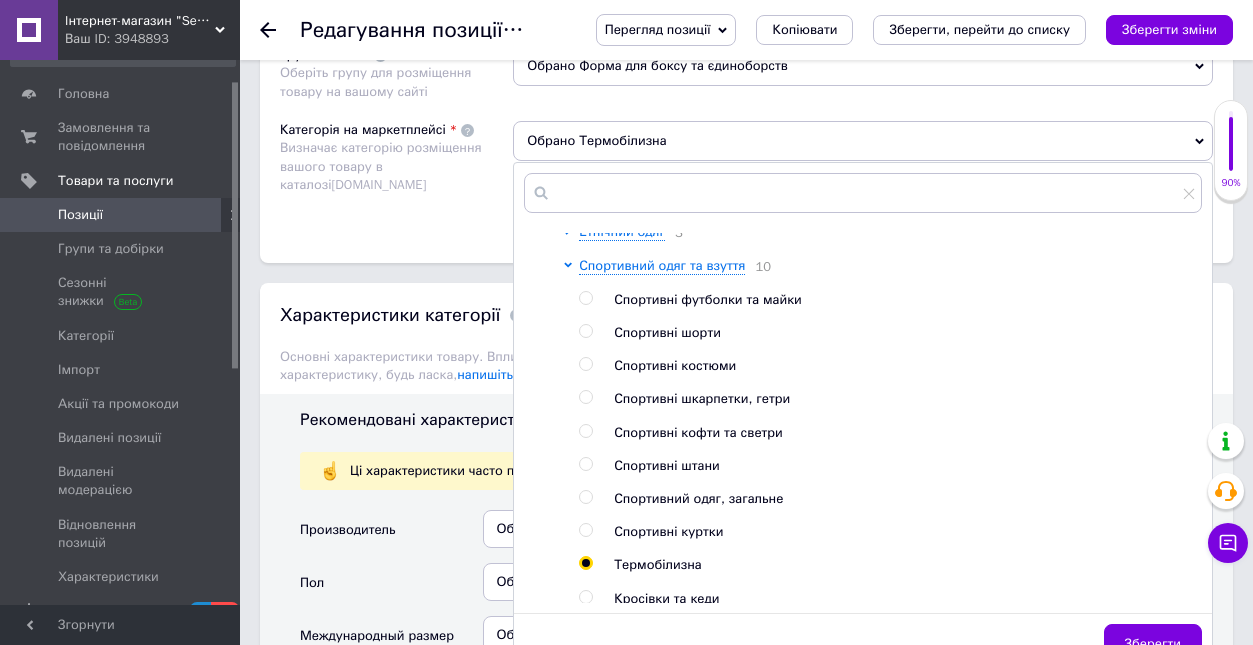 click at bounding box center [585, 298] 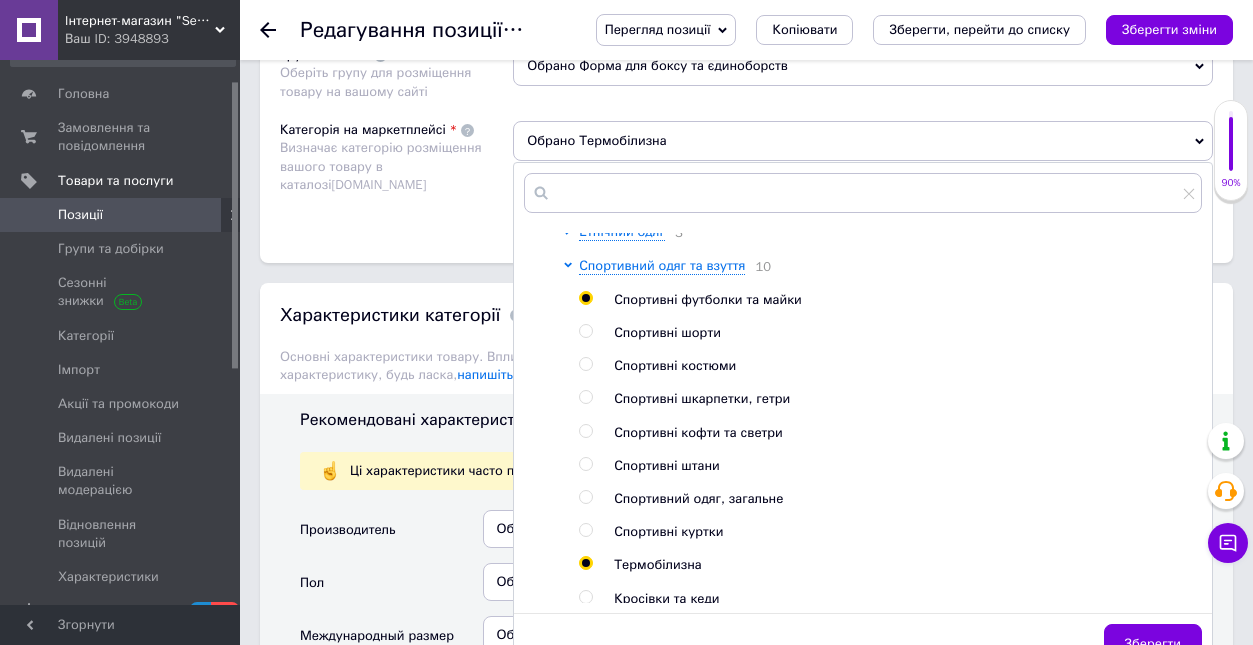radio on "true" 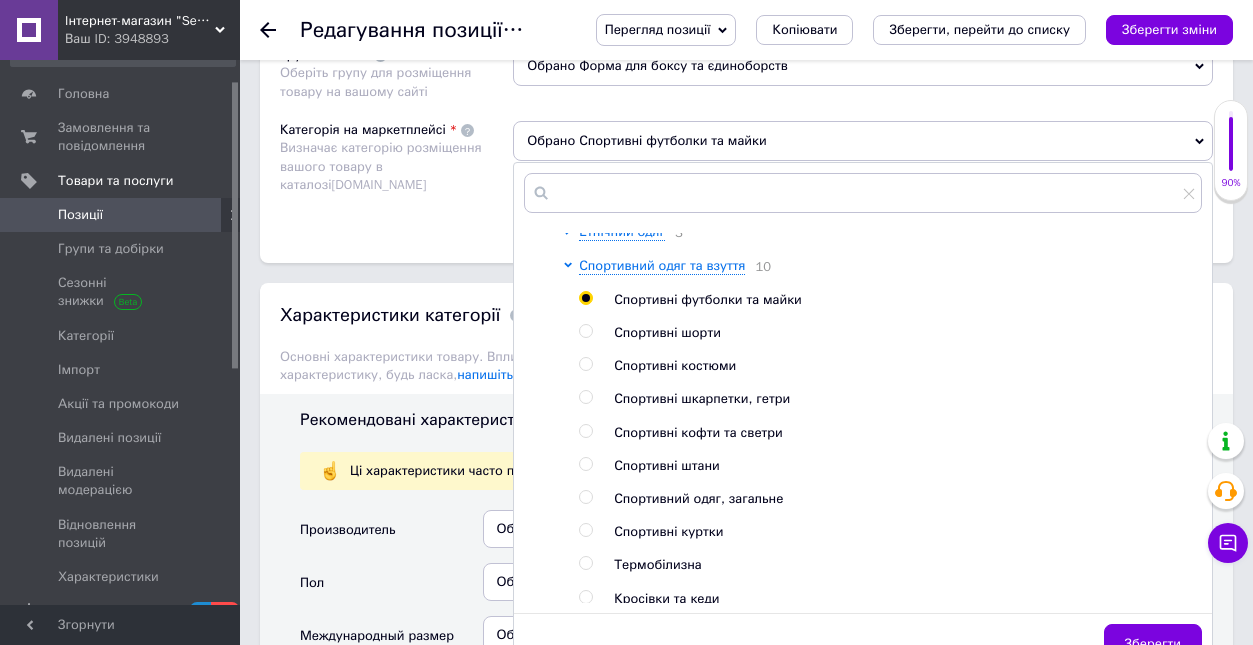 click on "Розміщення Пошукові запити Використовуються для пошуку товару в каталозі  [DOMAIN_NAME] рашгард × рашгард мужской × рашгард найк × рашгард [PERSON_NAME] × nike рашгард × компрессионные рашгарды × компрессионный рашгард × лучшие рашгарды × [PERSON_NAME] × мма рашгард × мужские рашгарды × мужской рашгард × найк рашгард × одежда рашгард × размер рашгарда × рашгард черный × Вкажіть пошукові запити через кому. Їх можна ввести вручну чи додати скопійовані. Не вказуйте додаткові слова, такі як: купити, замовити, регіон — вони додаються автоматично. Група на сайті [DOMAIN_NAME] 38 7 14 9" at bounding box center (746, -6) 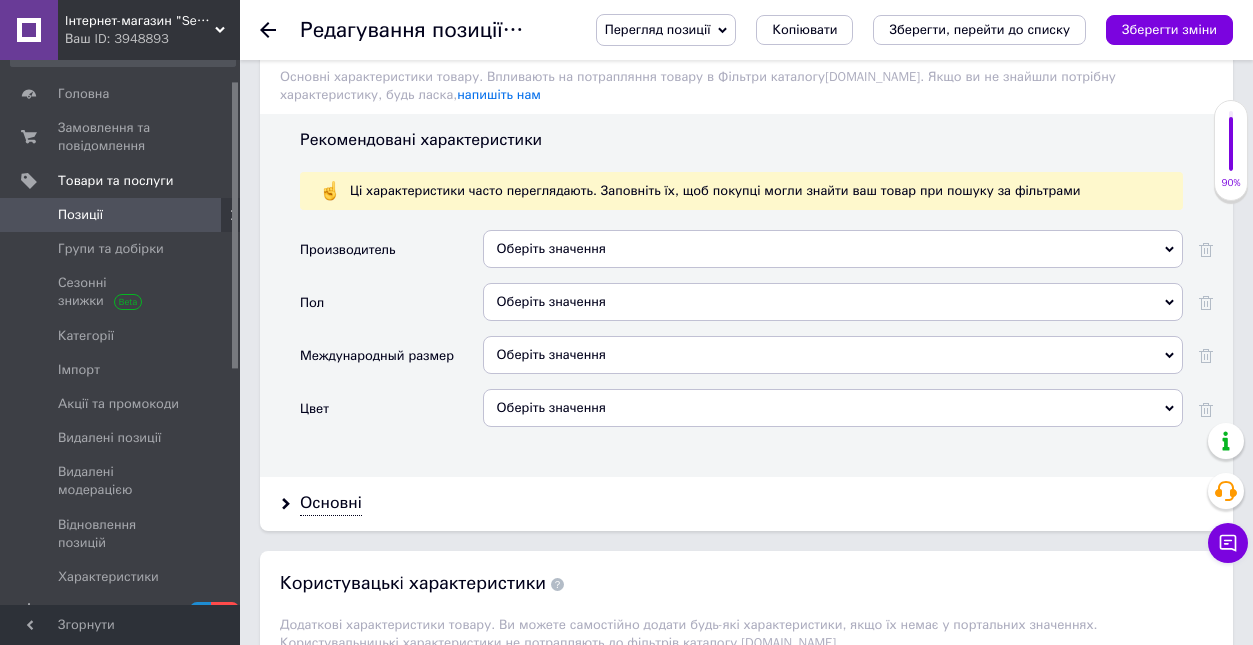 scroll, scrollTop: 1786, scrollLeft: 0, axis: vertical 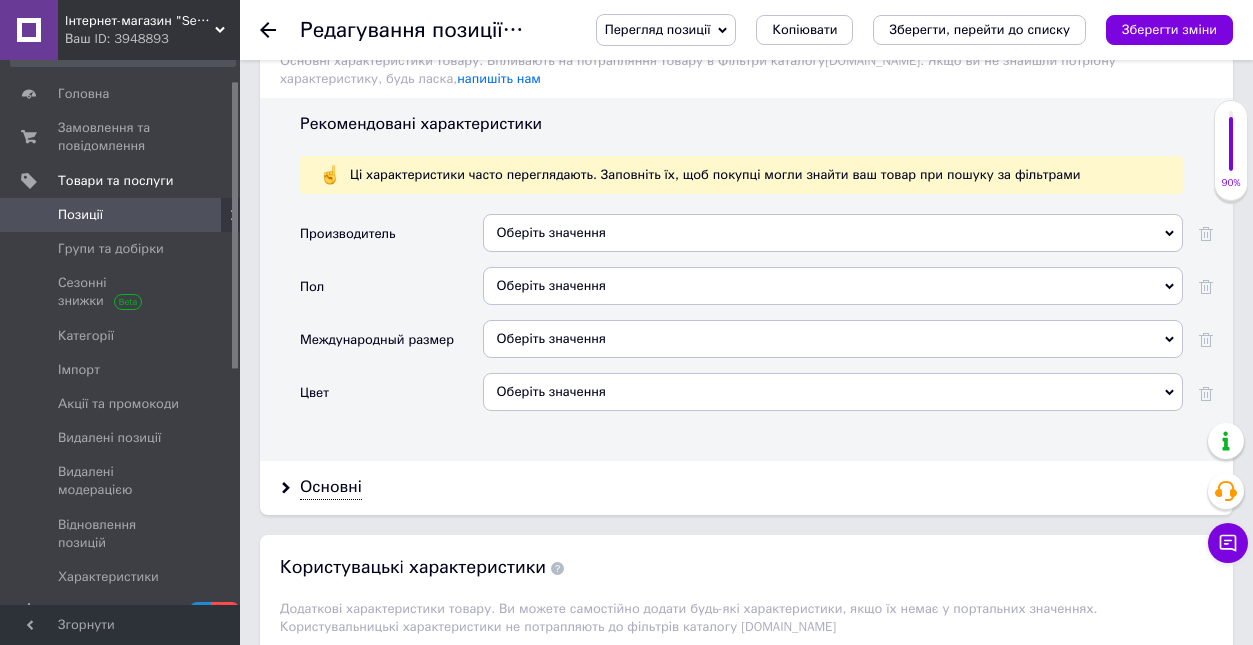 click on "Оберіть значення" at bounding box center [833, 286] 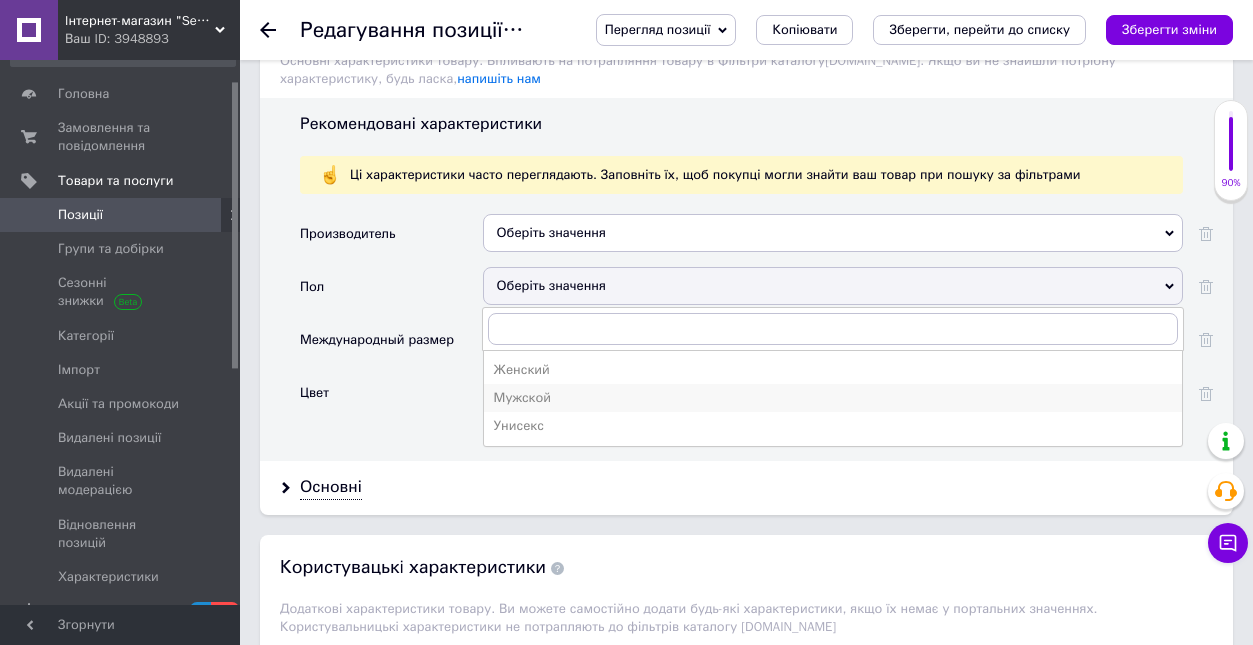 click on "Мужской" at bounding box center [833, 398] 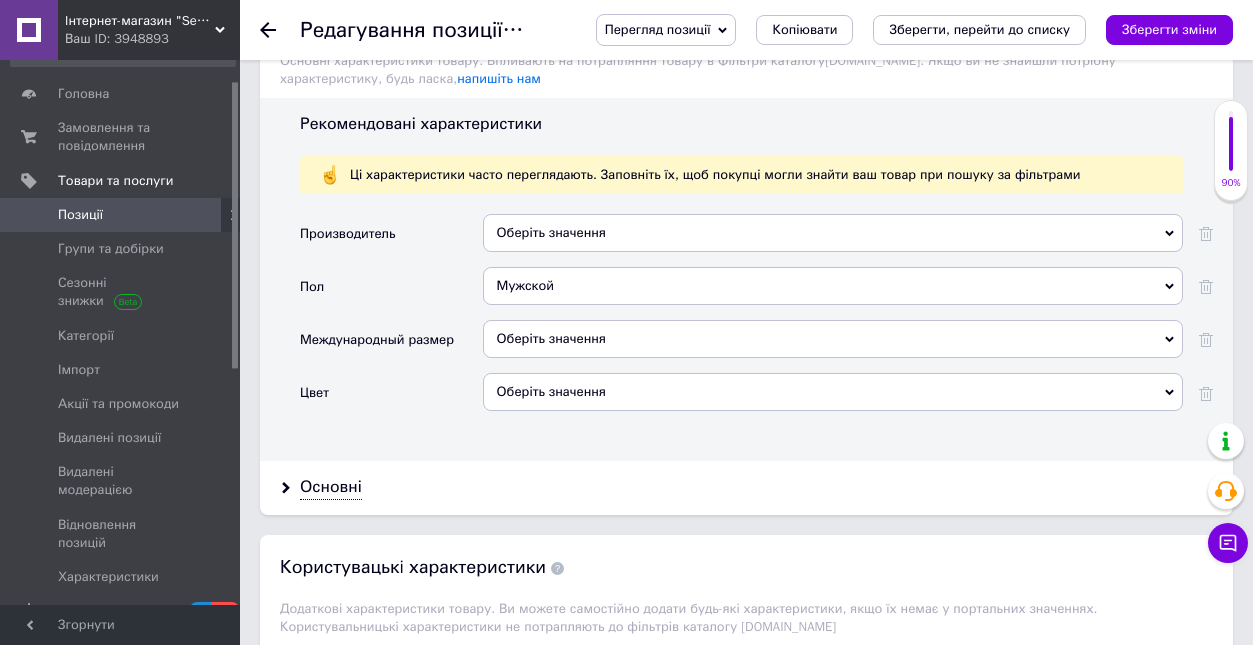click on "Оберіть значення" at bounding box center (833, 339) 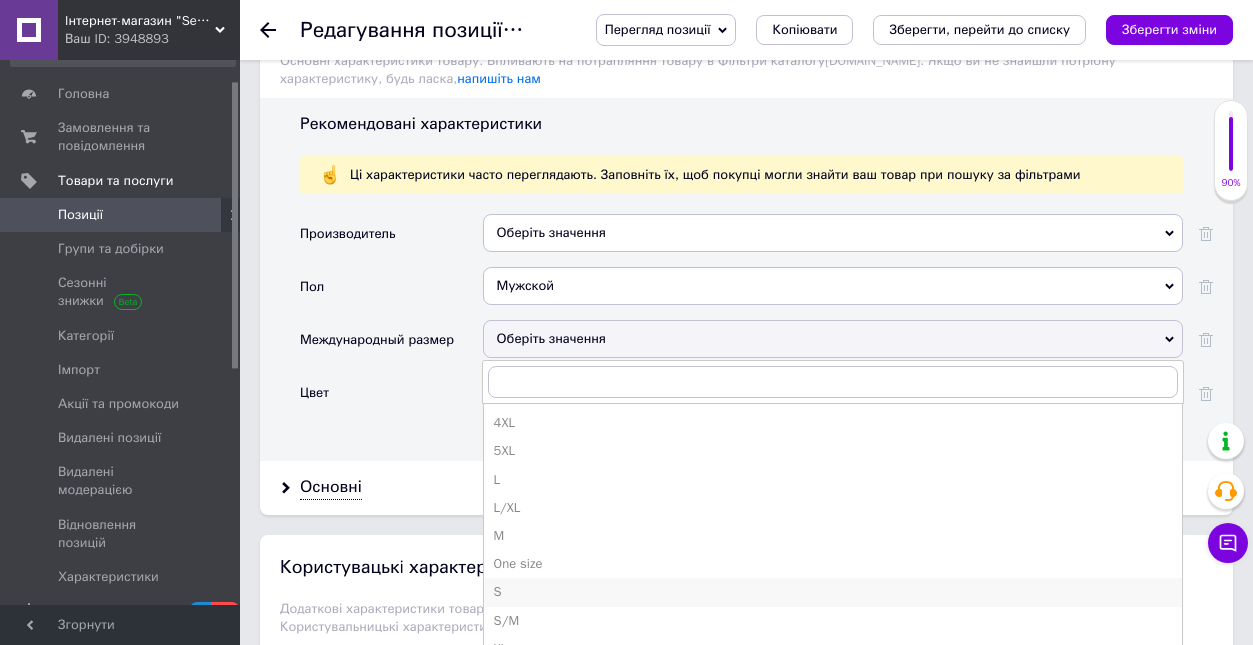 click on "S" at bounding box center (833, 592) 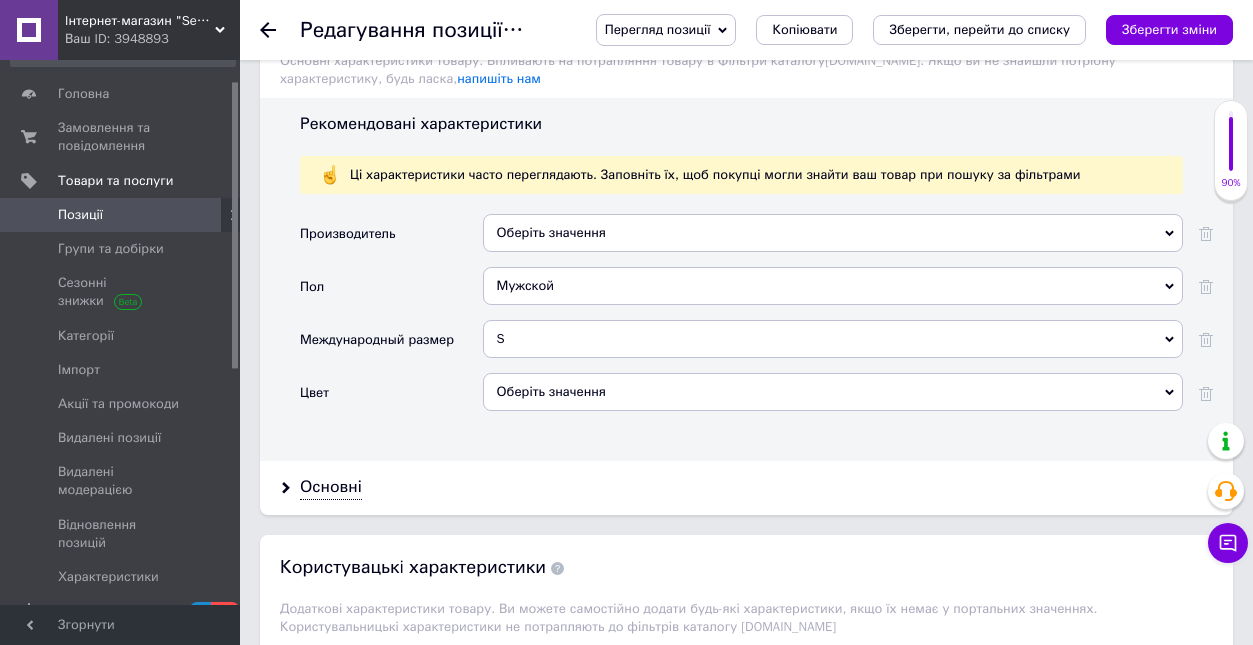 click on "Оберіть значення" at bounding box center (833, 392) 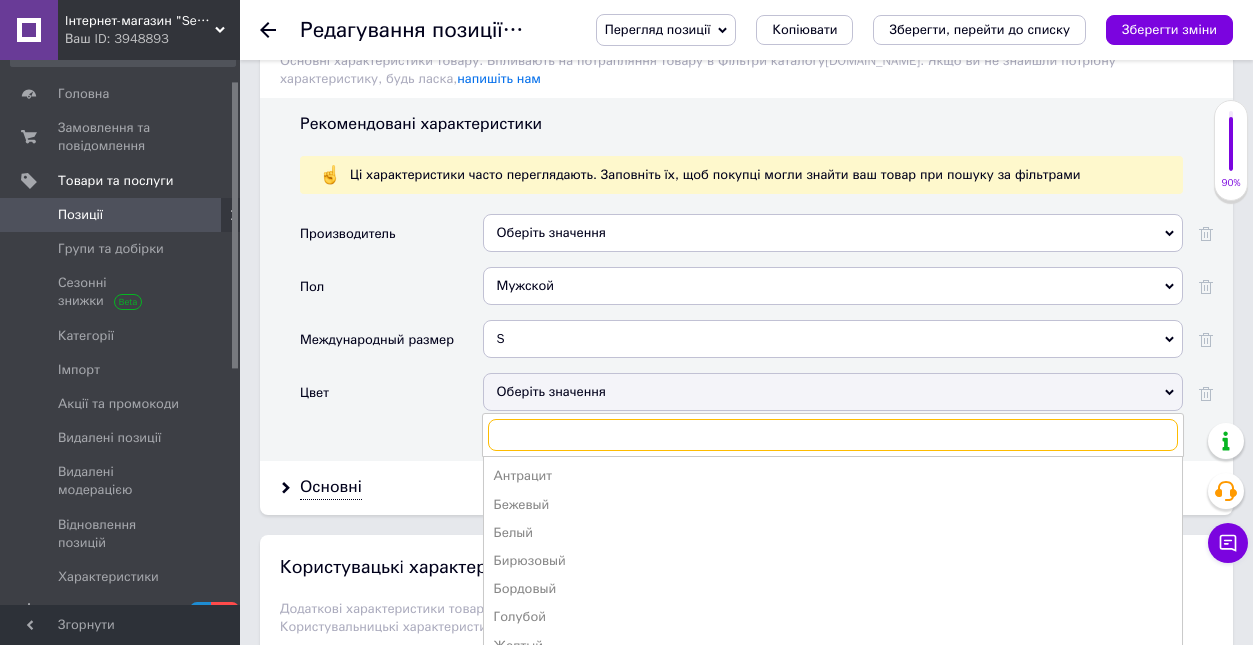 click at bounding box center (833, 435) 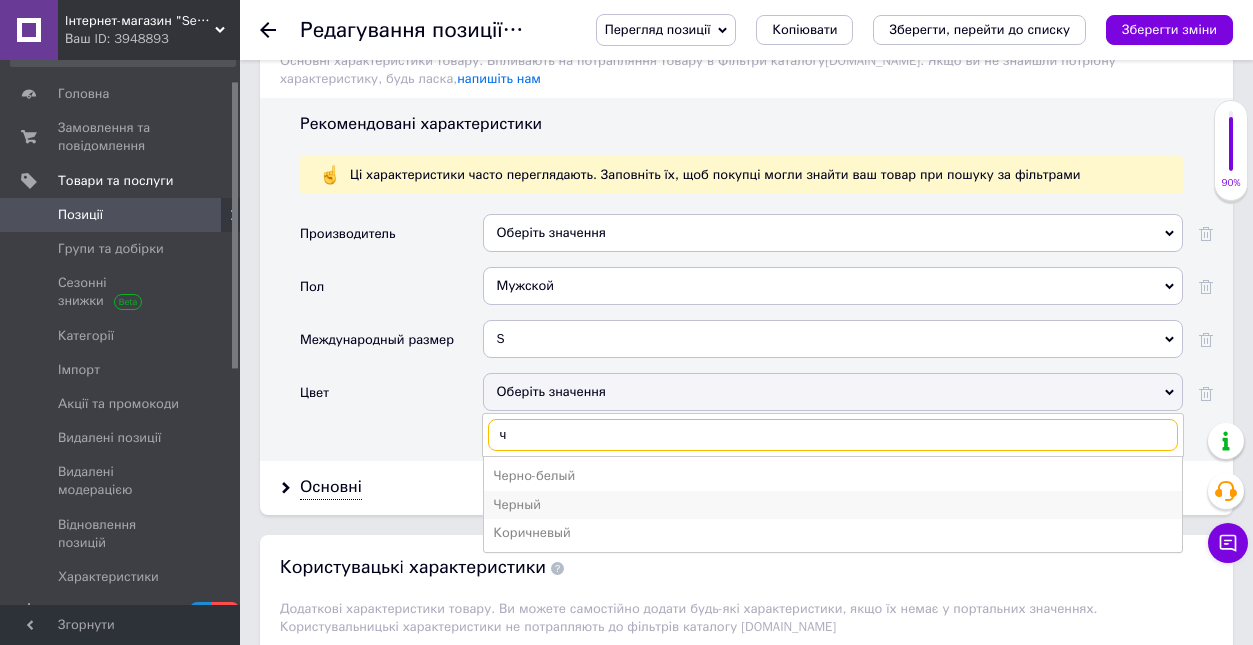 type on "ч" 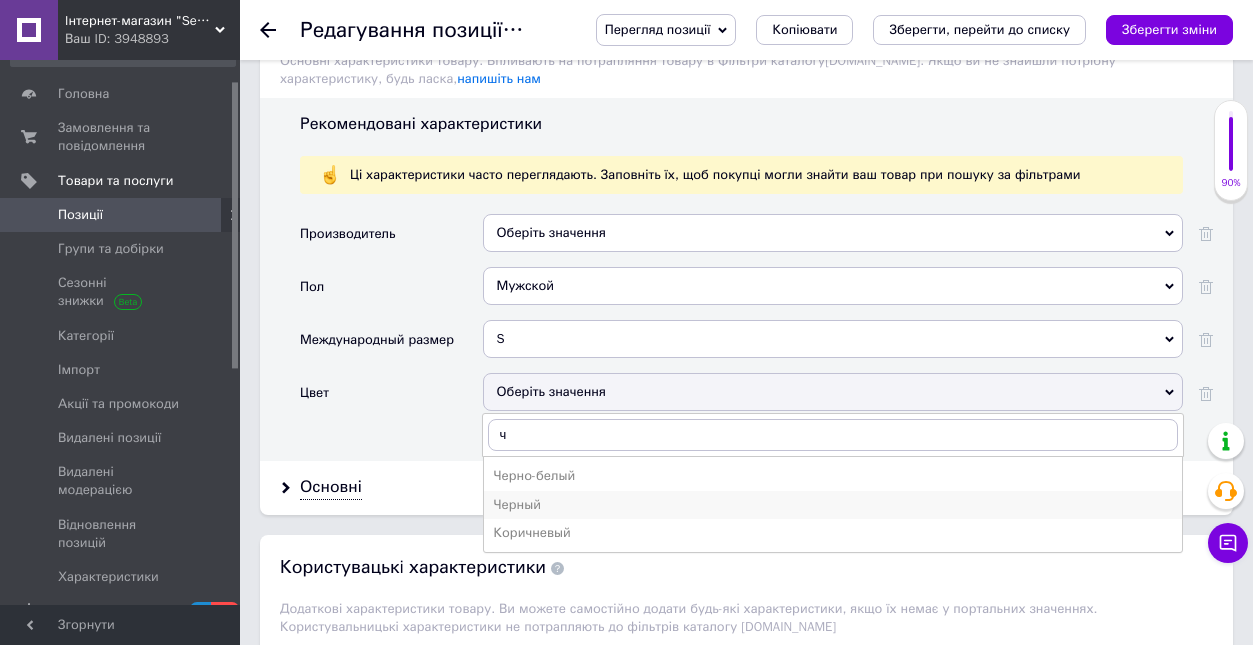 click on "Черный" at bounding box center (833, 505) 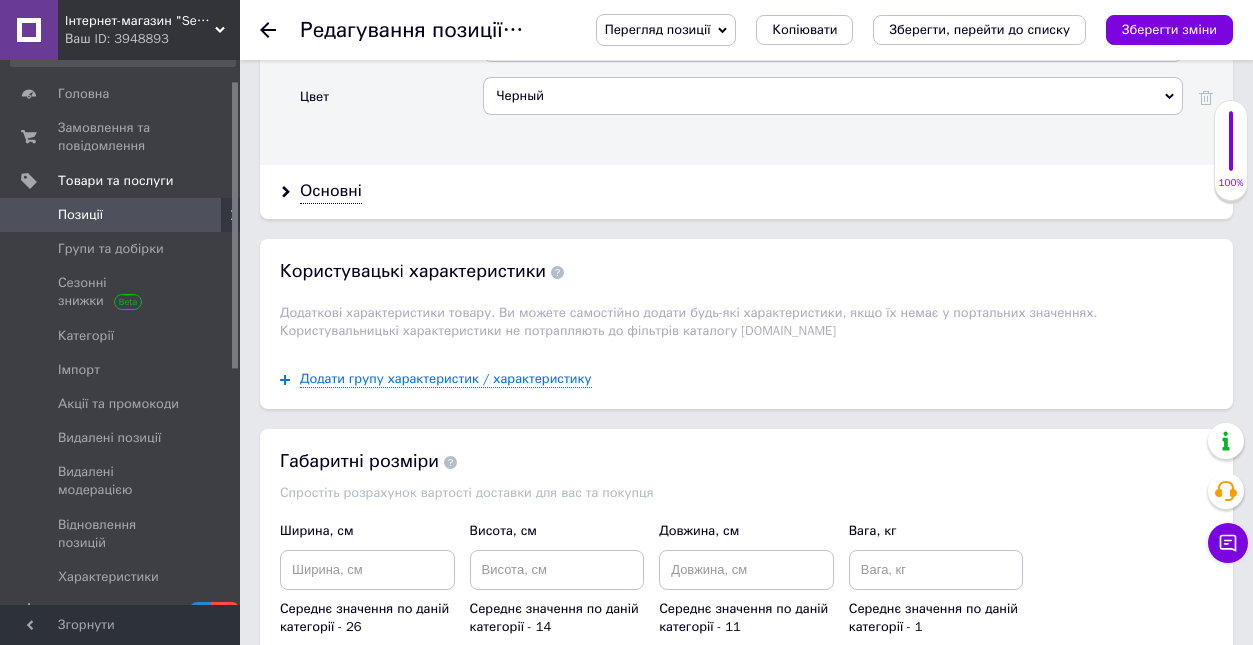 scroll, scrollTop: 2093, scrollLeft: 0, axis: vertical 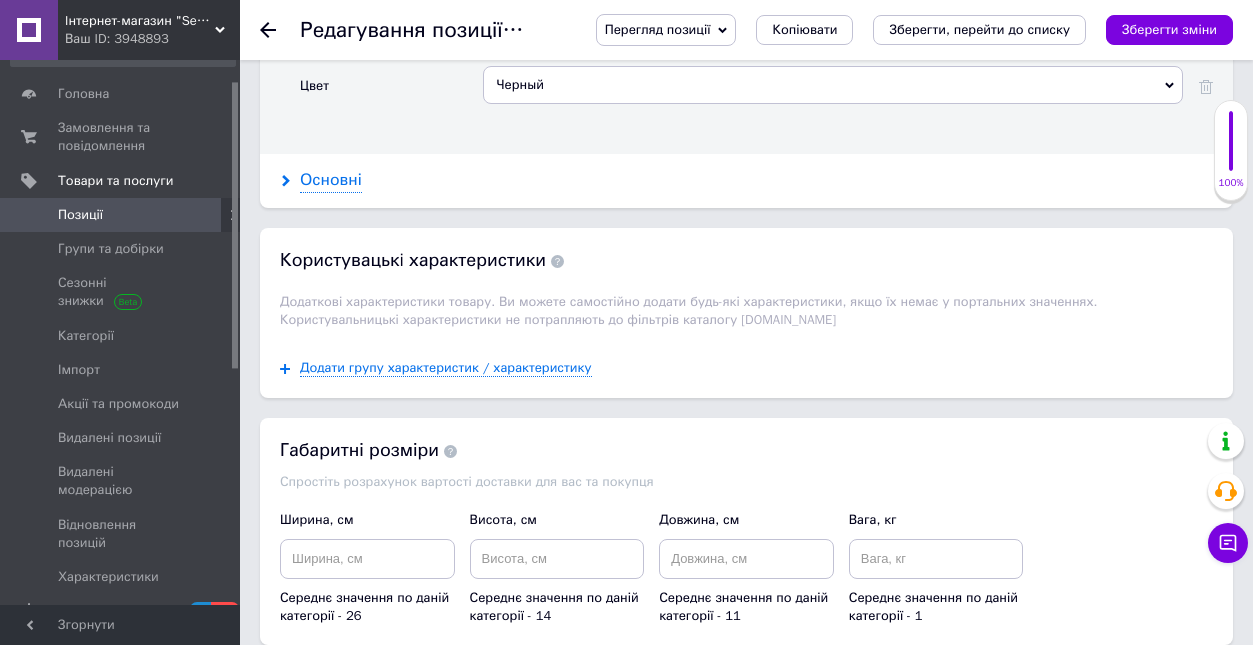 click on "Основні" at bounding box center [331, 180] 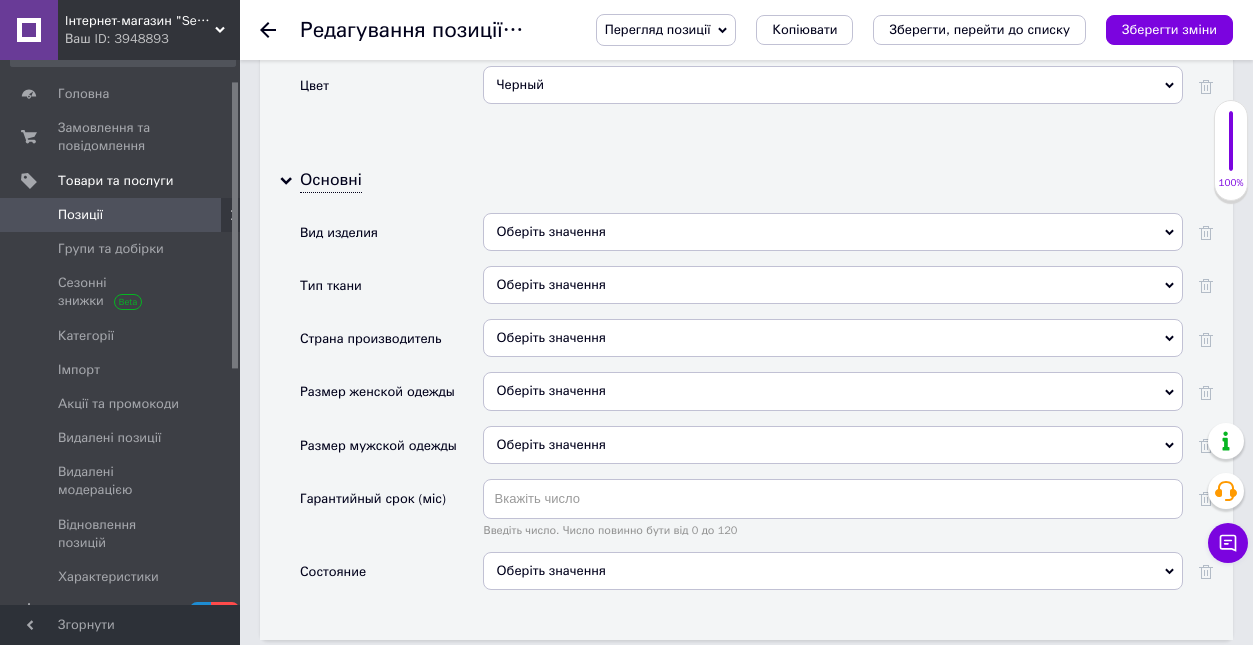 click on "Оберіть значення" at bounding box center [833, 232] 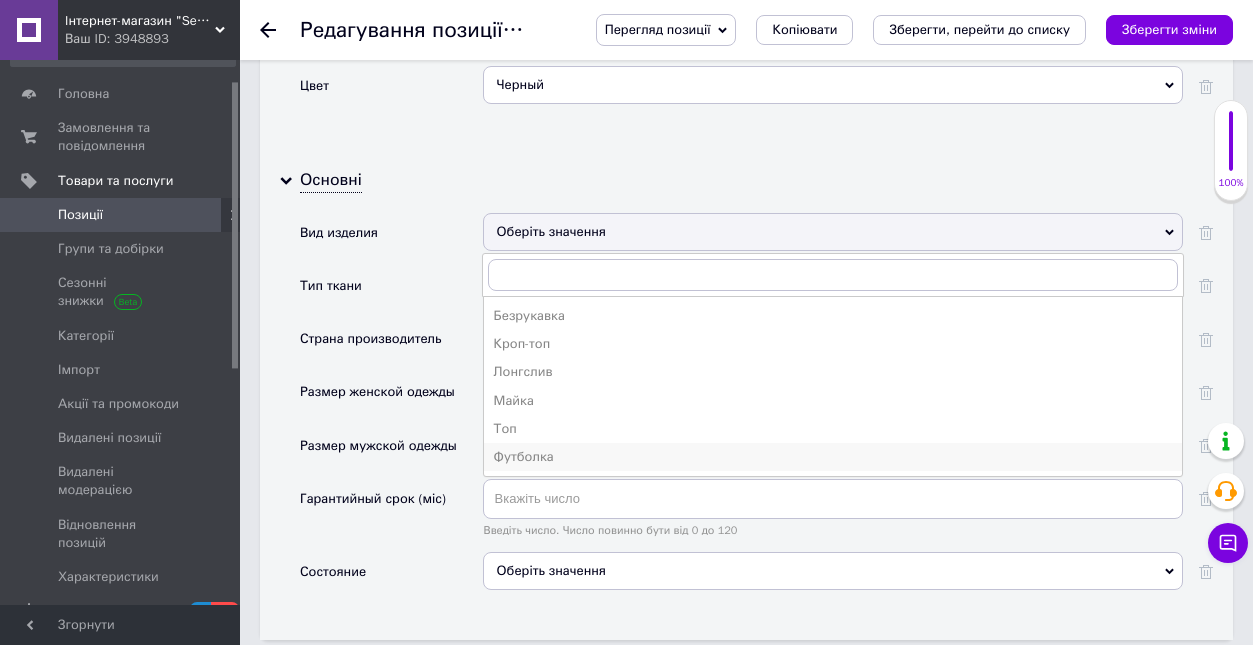 click on "Футболка" at bounding box center (833, 457) 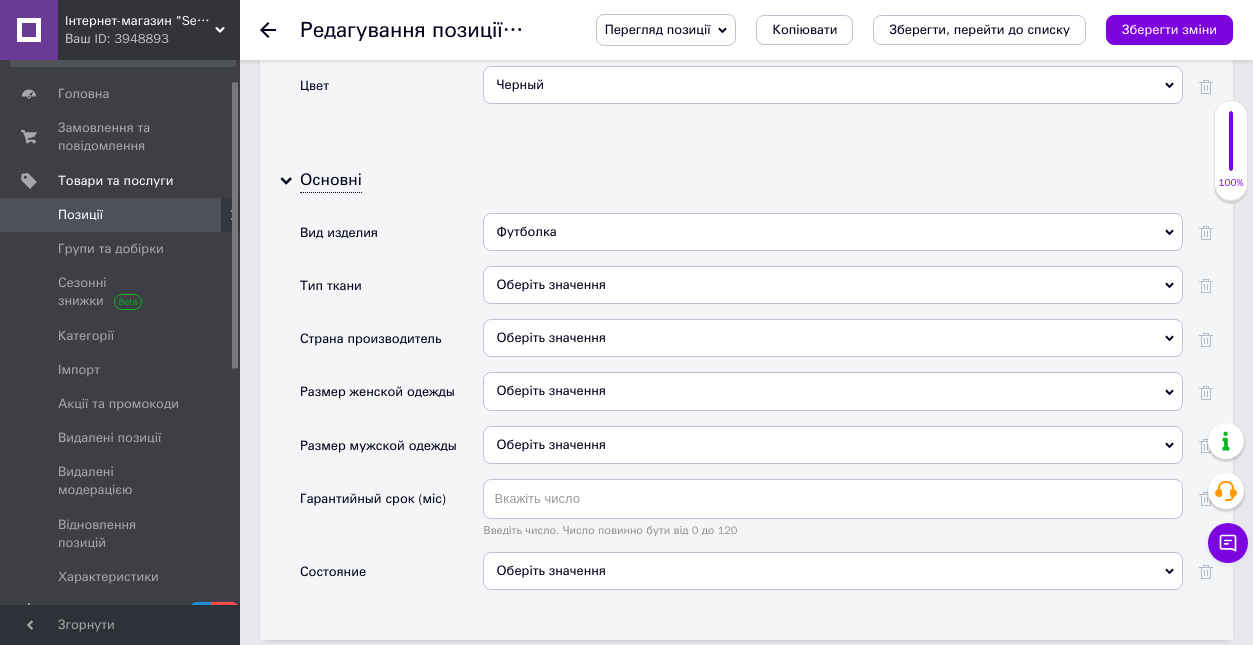 click on "Оберіть значення" at bounding box center [833, 285] 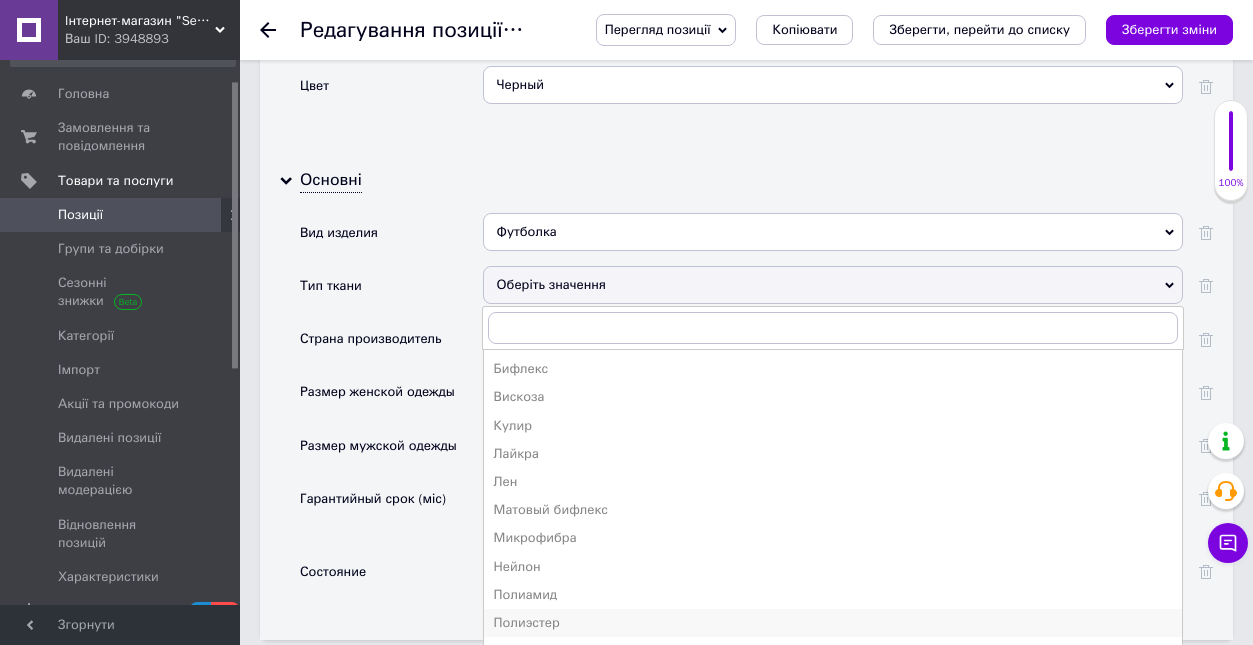 click on "Полиэстер" at bounding box center [833, 623] 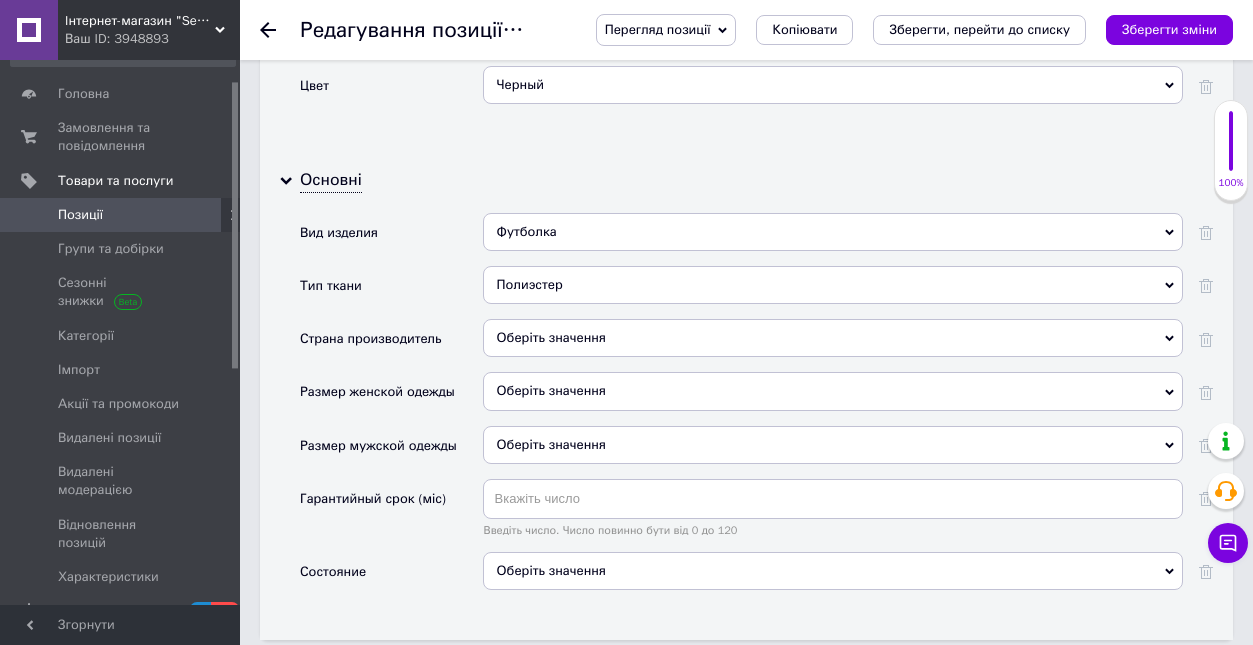 click on "Оберіть значення" at bounding box center (833, 338) 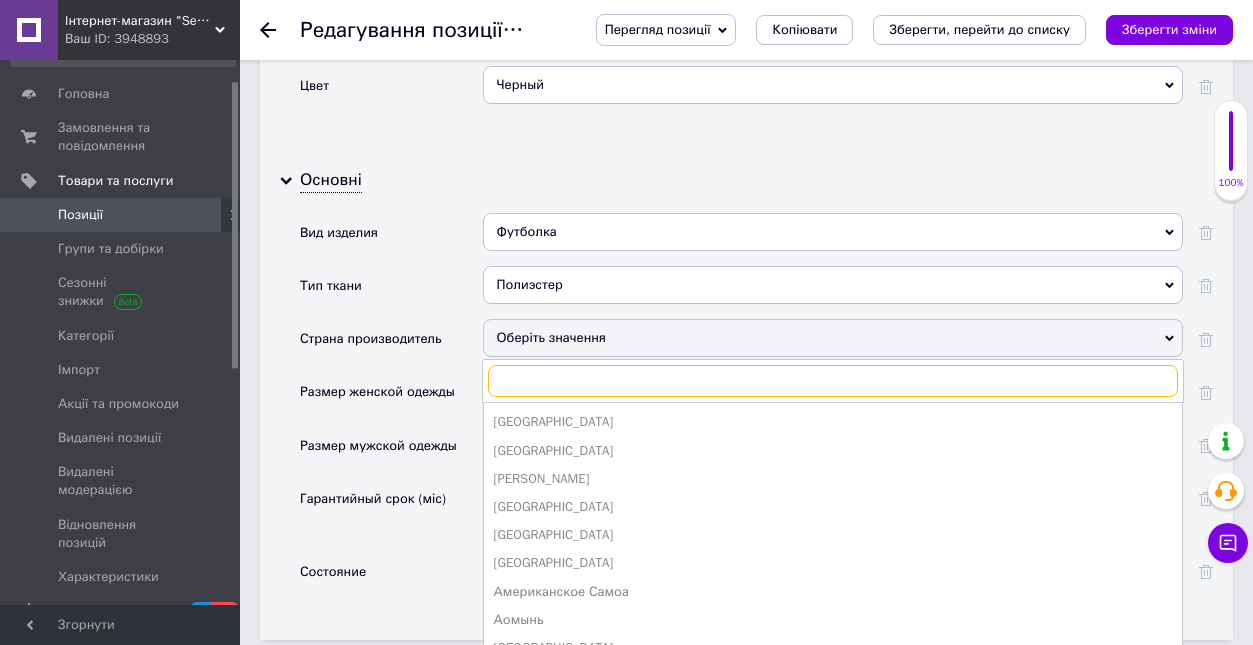 click at bounding box center [833, 381] 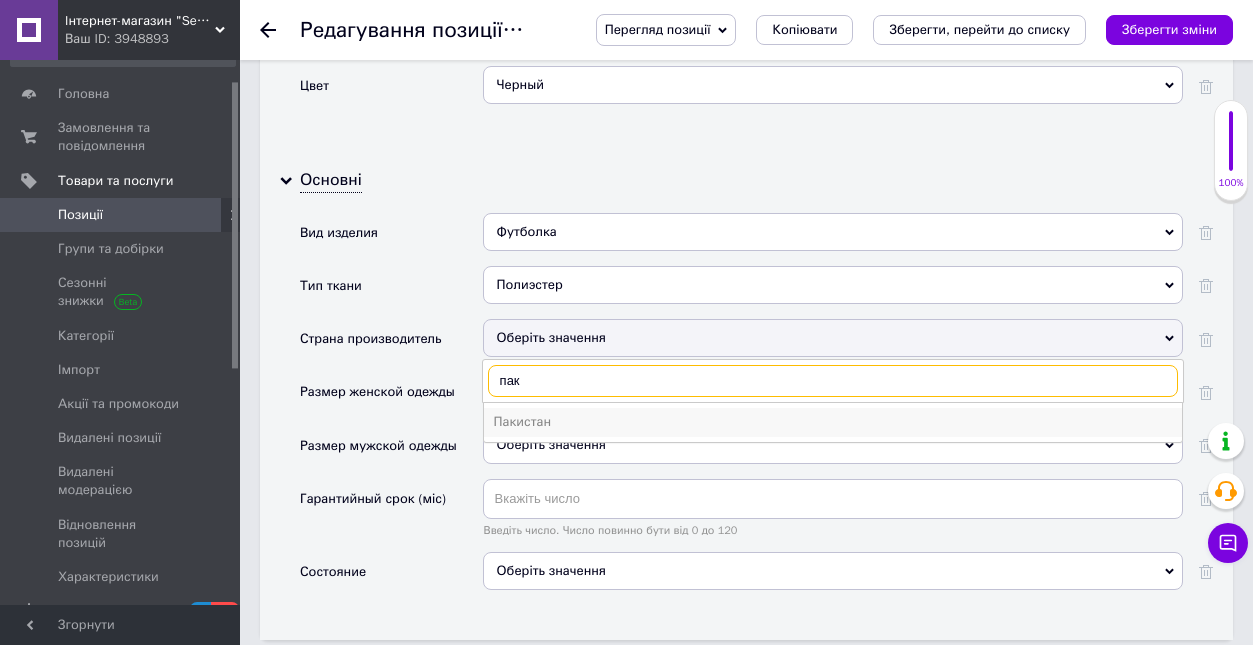 type on "пак" 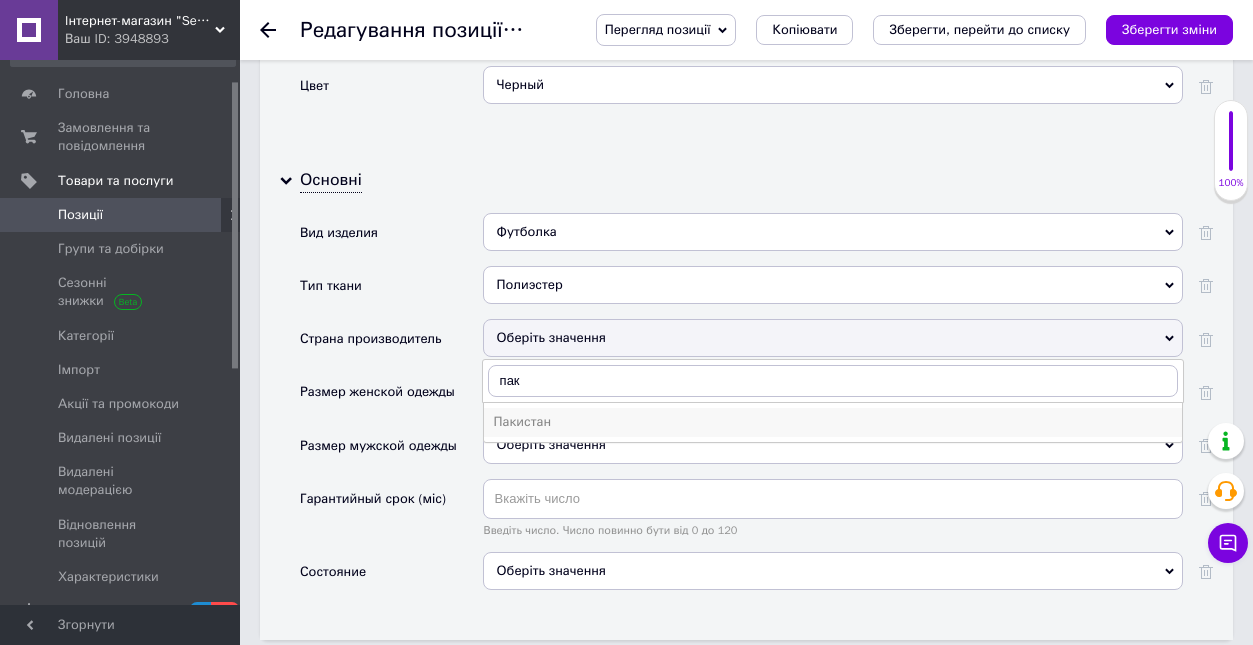 click on "Пакистан" at bounding box center [833, 422] 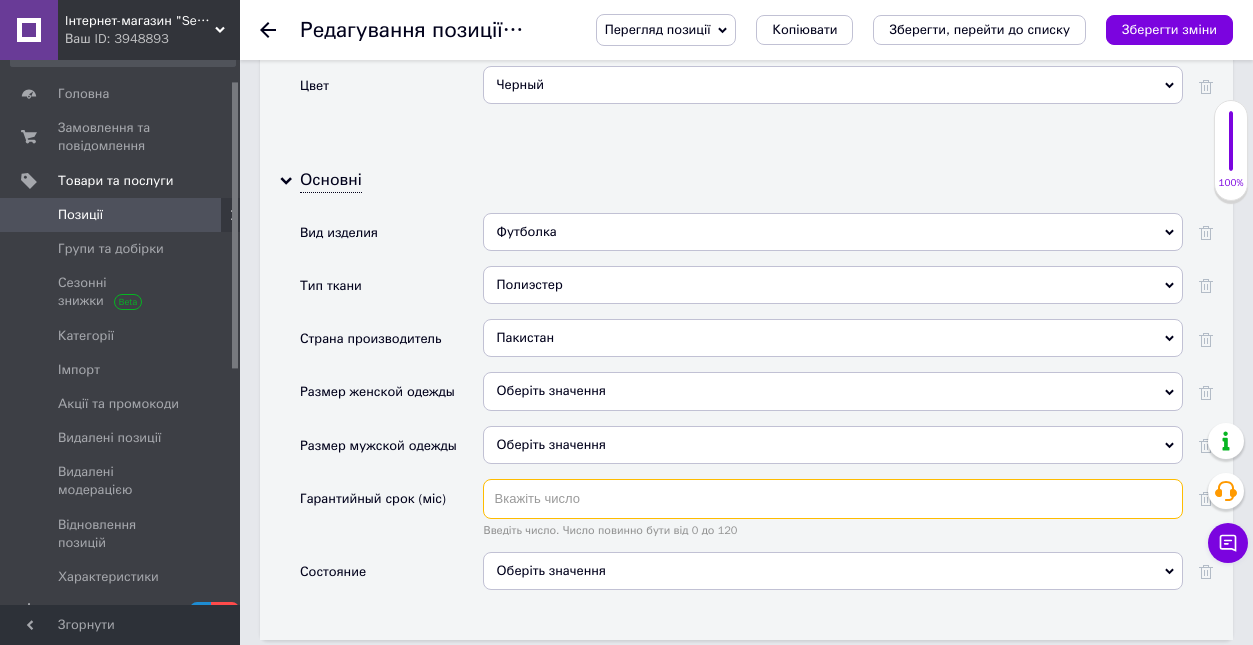 click at bounding box center [833, 499] 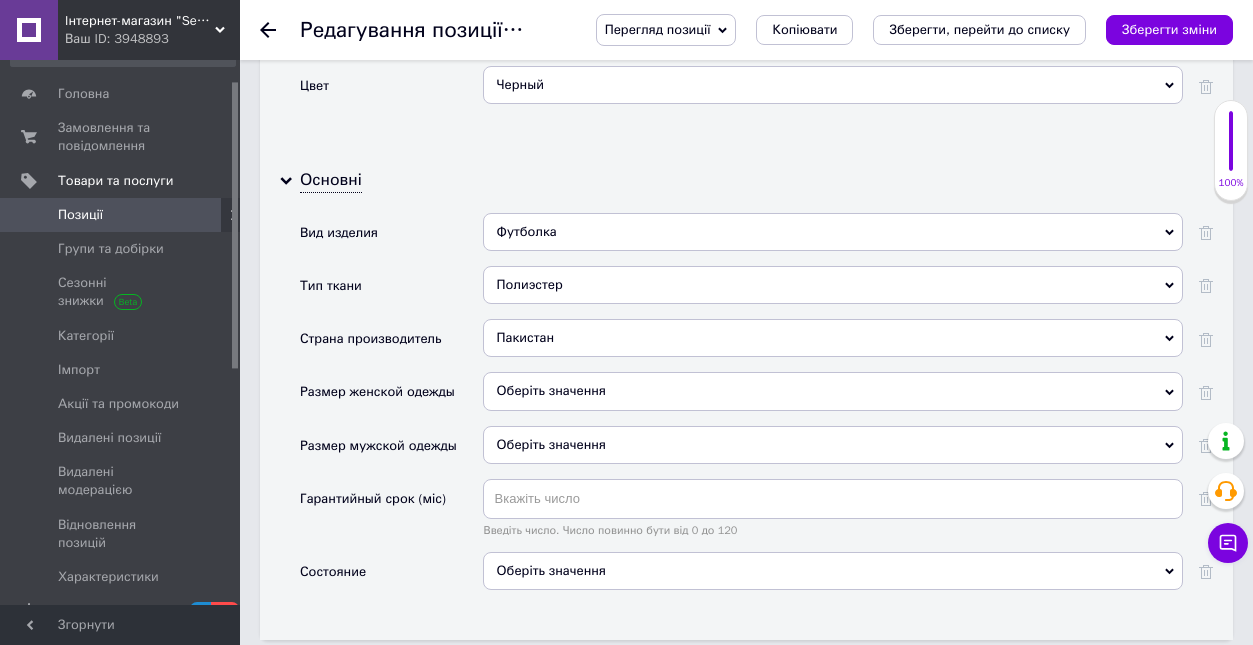 click on "Оберіть значення" at bounding box center (833, 571) 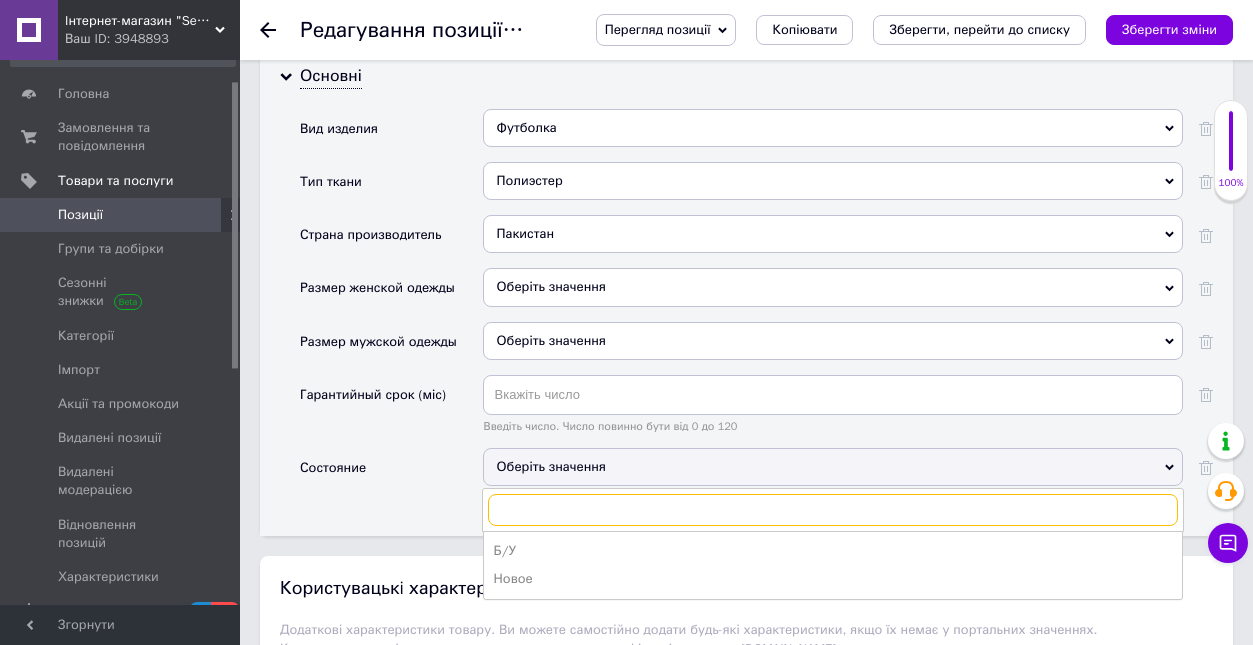 scroll, scrollTop: 2201, scrollLeft: 0, axis: vertical 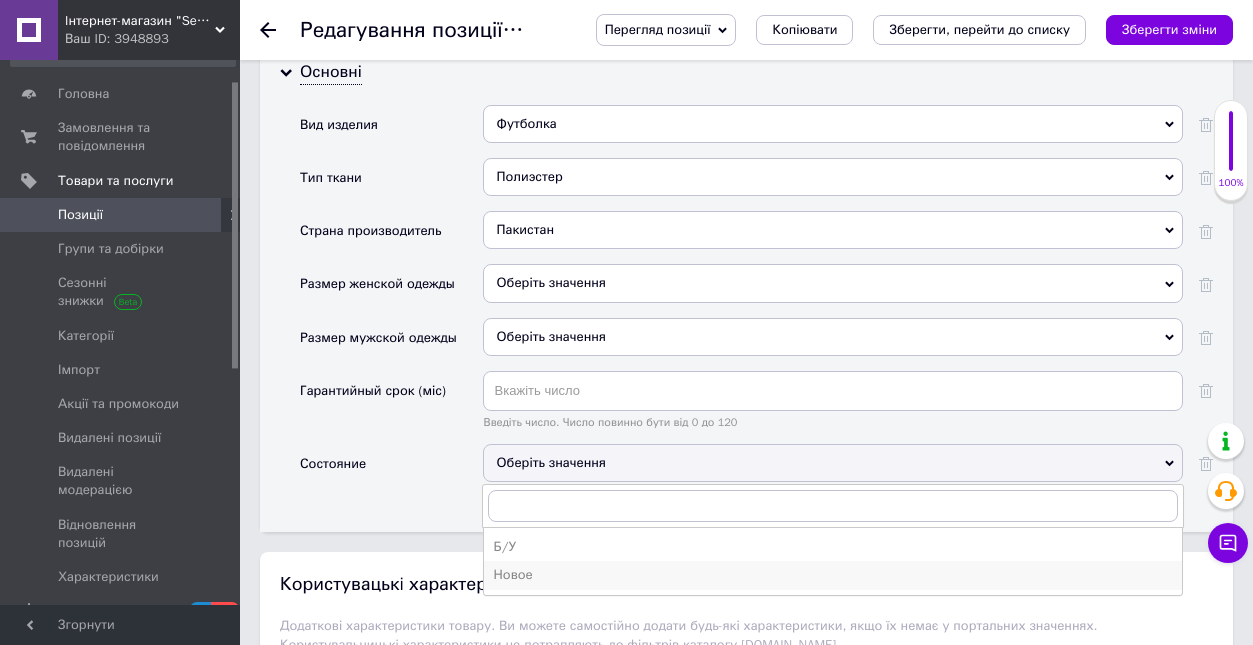 click on "Новое" at bounding box center [833, 575] 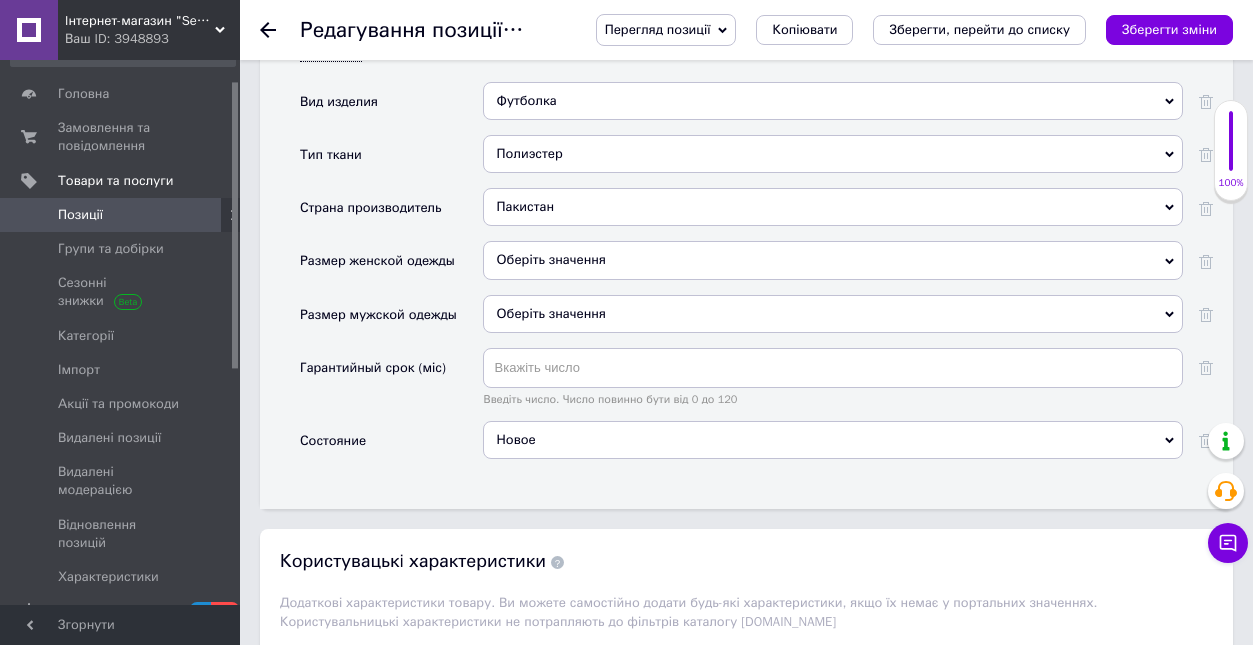 scroll, scrollTop: 2212, scrollLeft: 0, axis: vertical 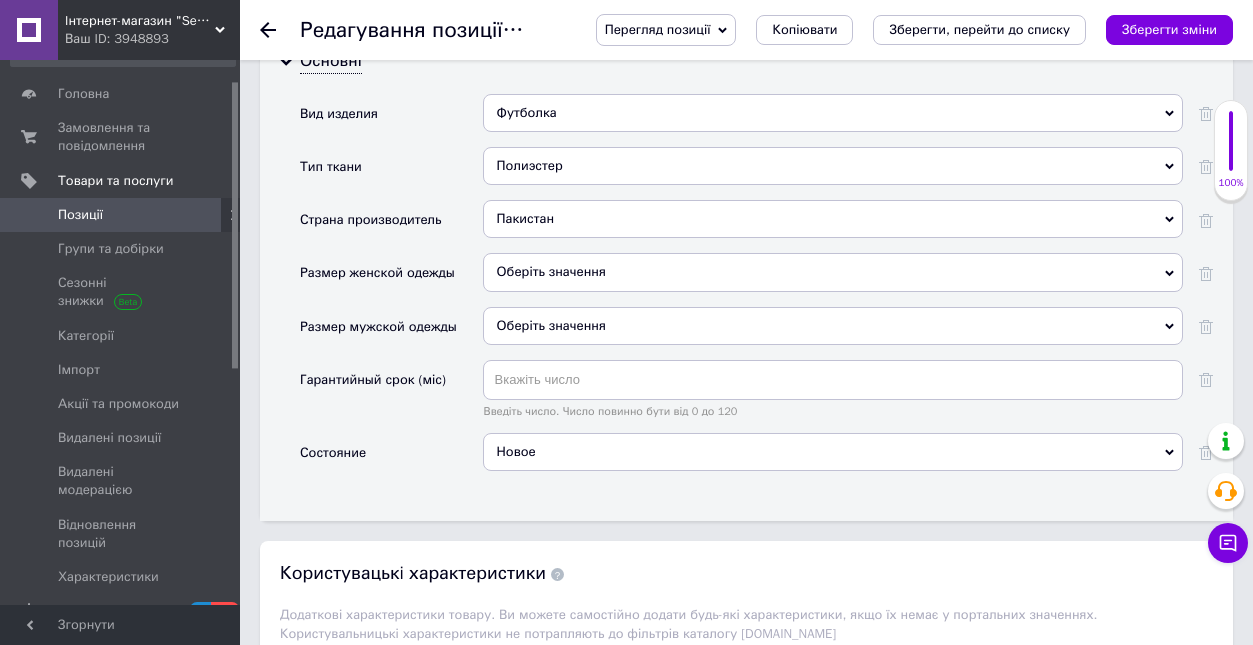click on "Оберіть значення" at bounding box center [833, 326] 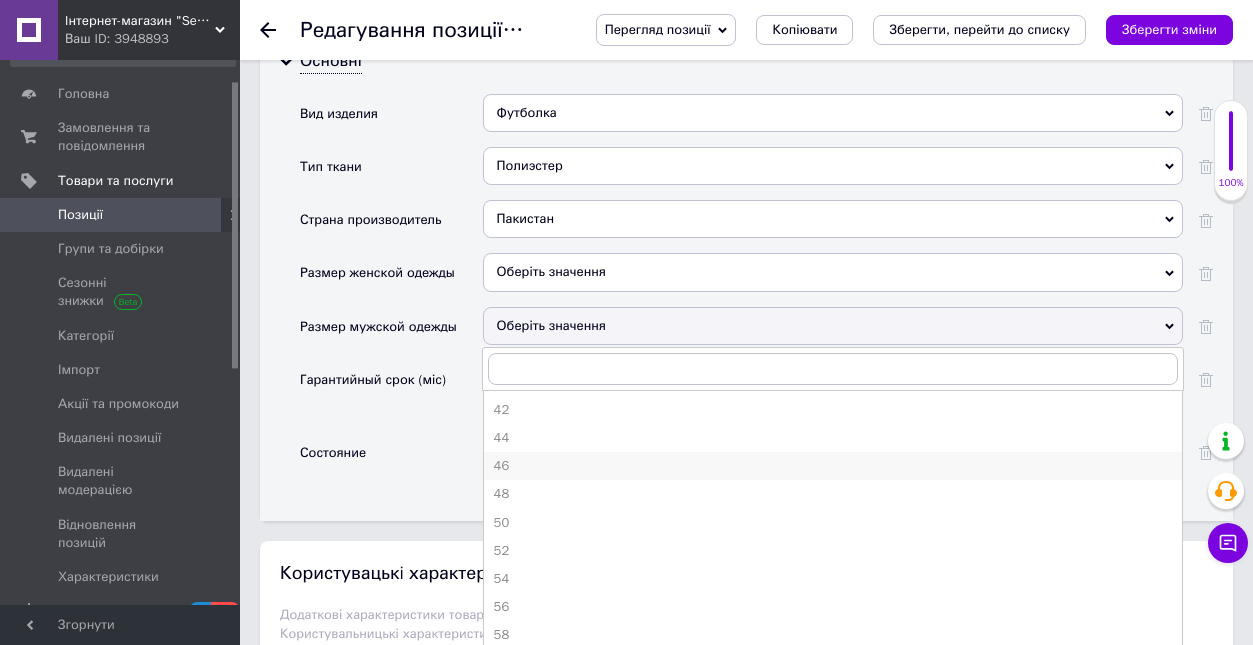 click on "46" at bounding box center (833, 466) 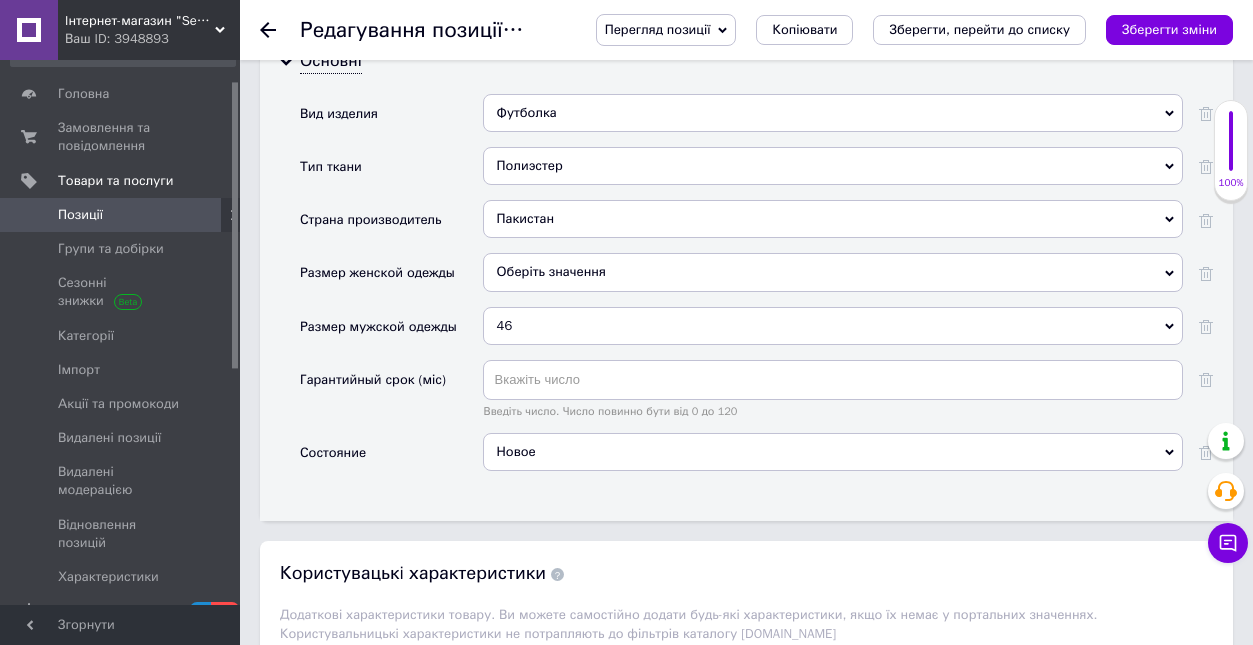 click on "Состояние" at bounding box center [391, 459] 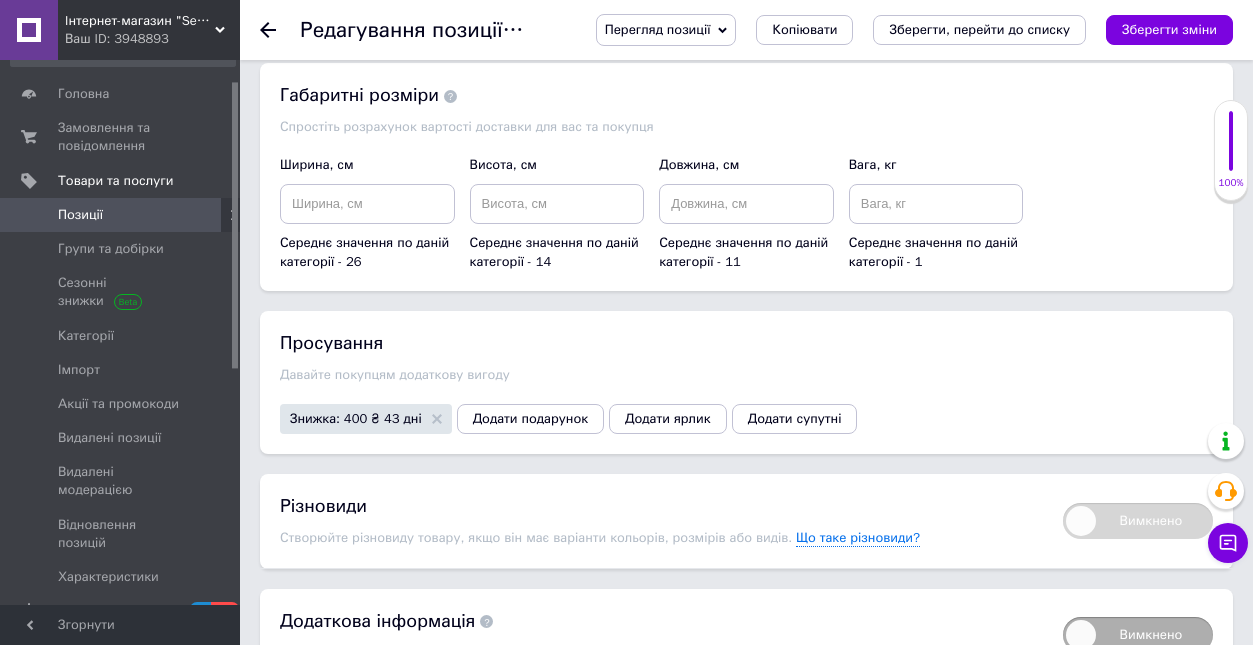 scroll, scrollTop: 3202, scrollLeft: 0, axis: vertical 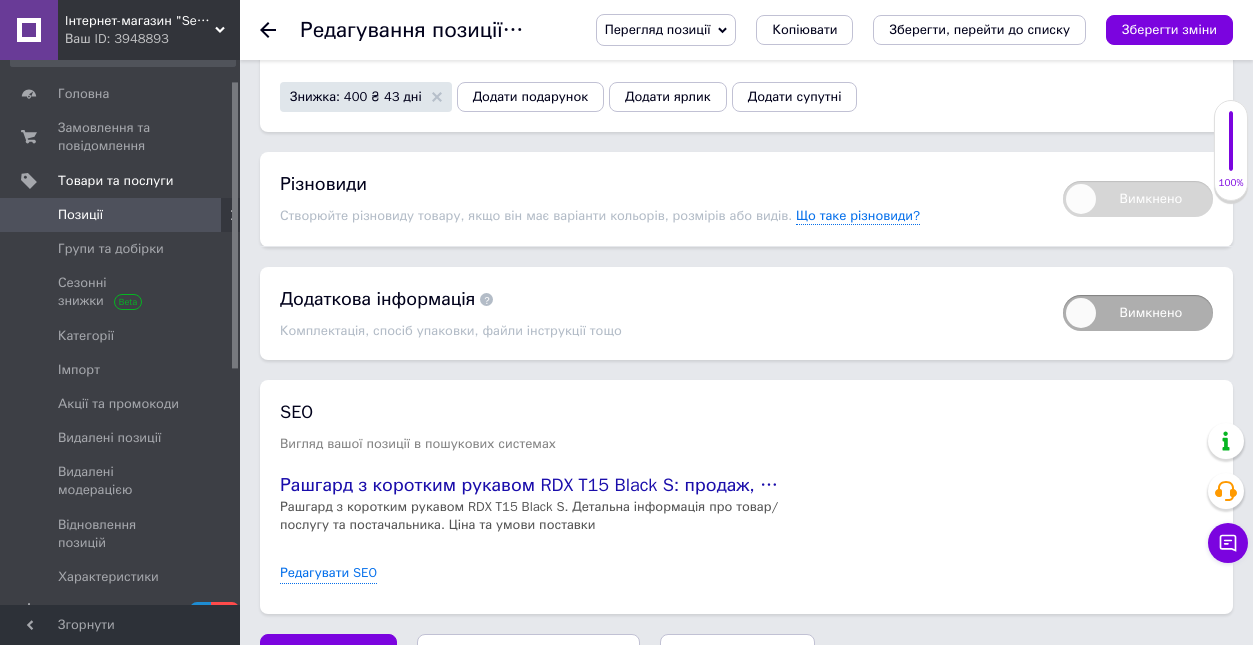 click on "Зберегти, перейти до списку" at bounding box center [528, 653] 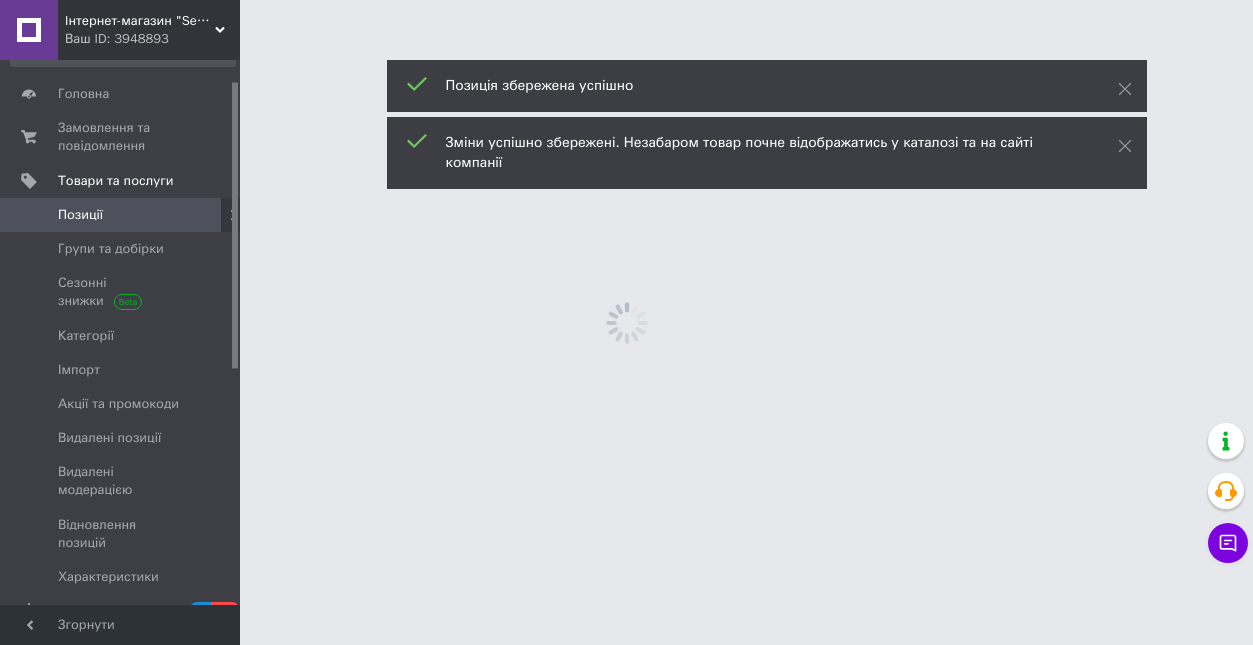 scroll, scrollTop: 0, scrollLeft: 0, axis: both 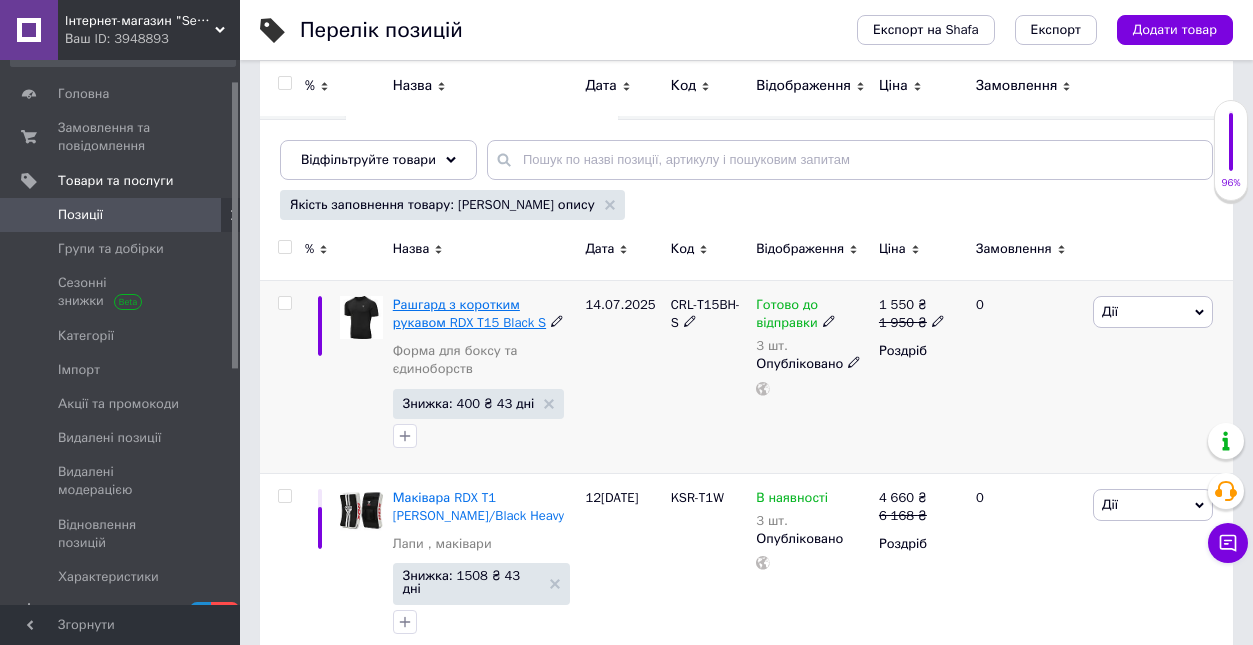 click on "Рашгард з коротким рукавом RDX T15 Black S" at bounding box center [469, 313] 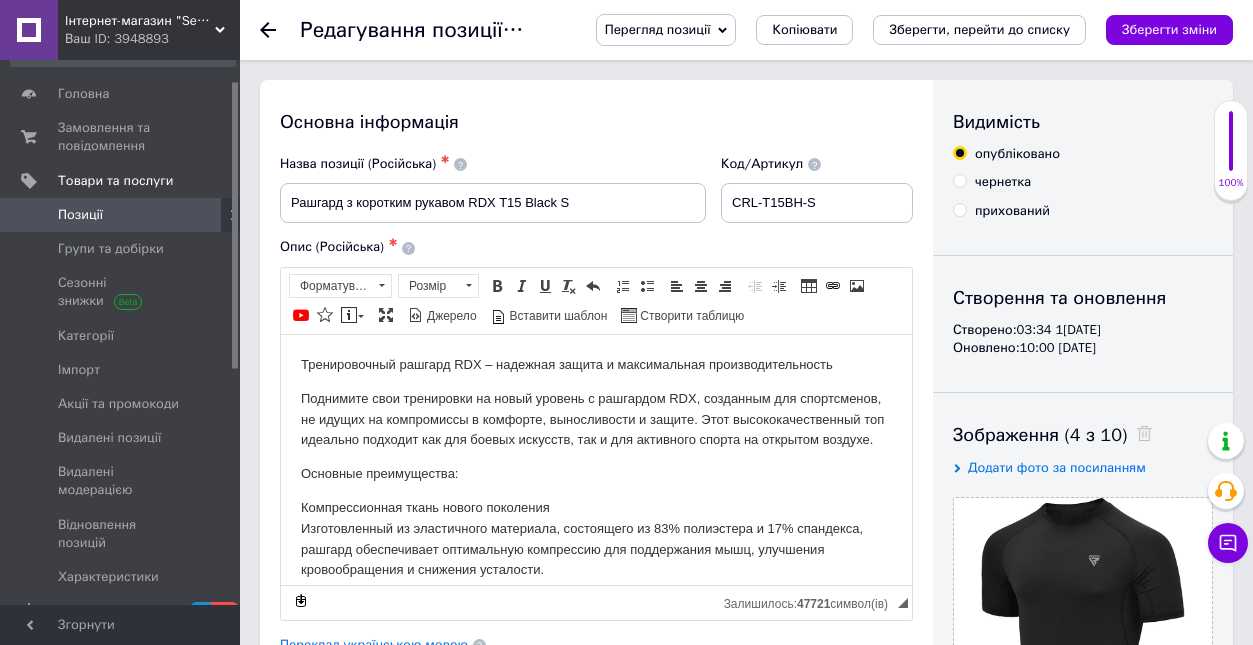 scroll, scrollTop: 0, scrollLeft: 0, axis: both 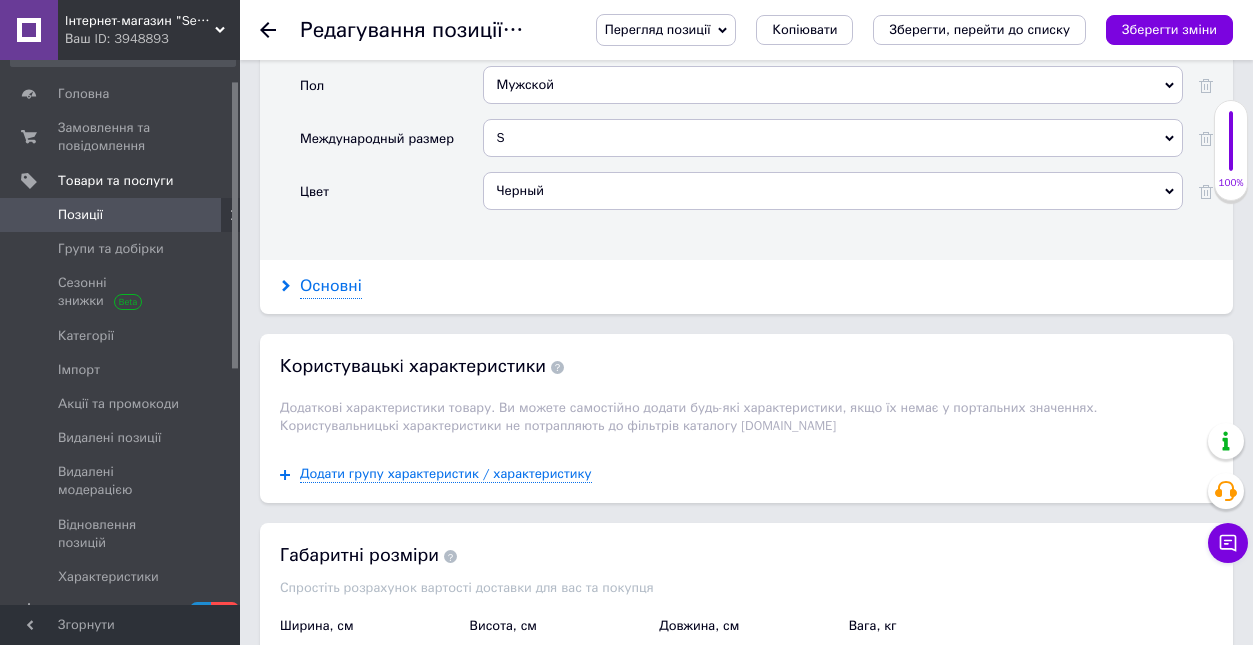 click on "Основні" at bounding box center (331, 286) 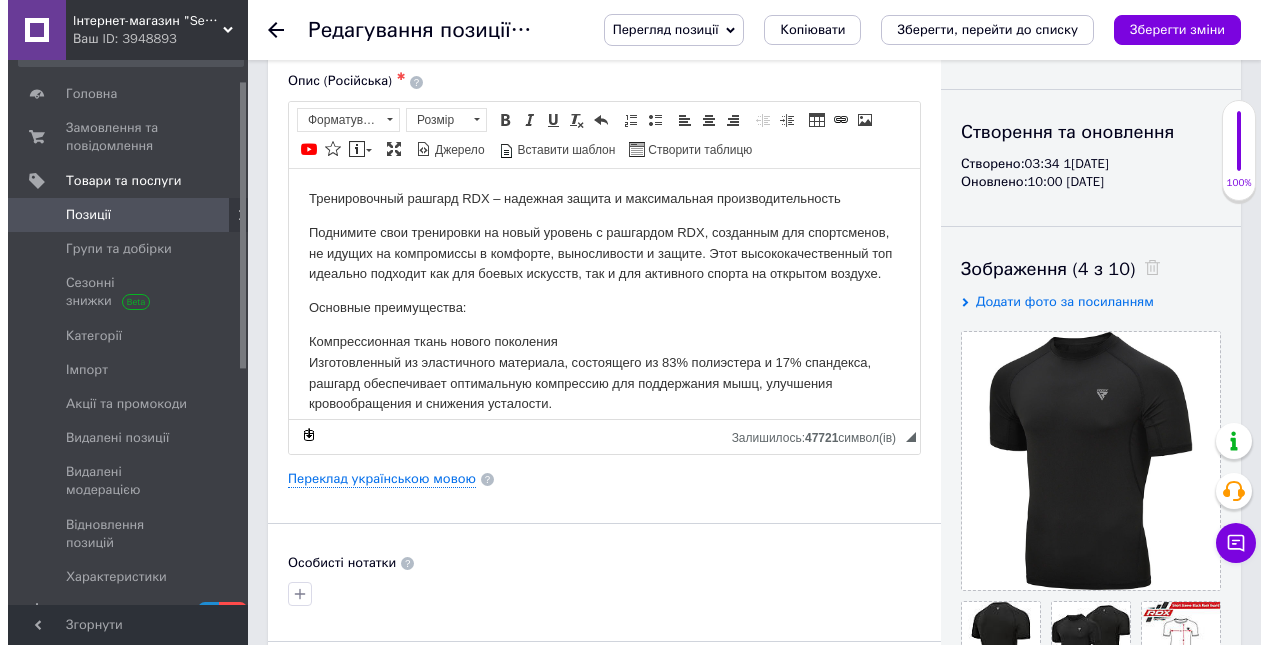 scroll, scrollTop: 154, scrollLeft: 0, axis: vertical 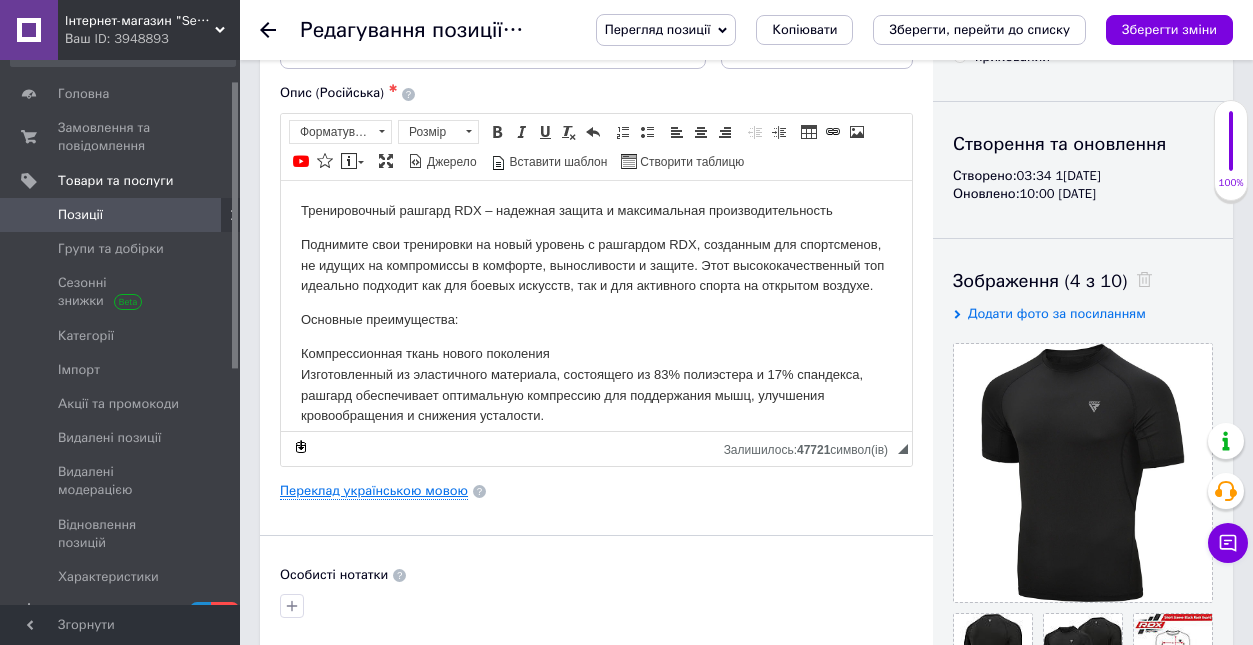 click on "Переклад українською мовою" at bounding box center [374, 491] 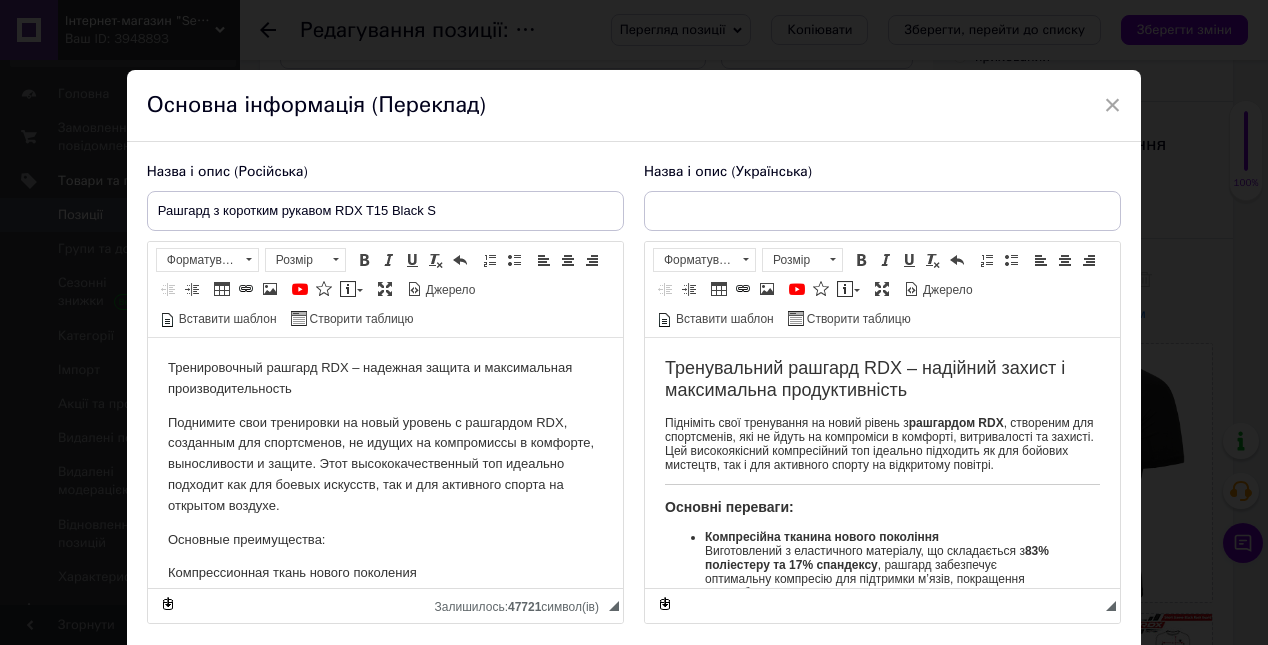 type on "Рашгард з коротким рукавом RDX T15 Black S" 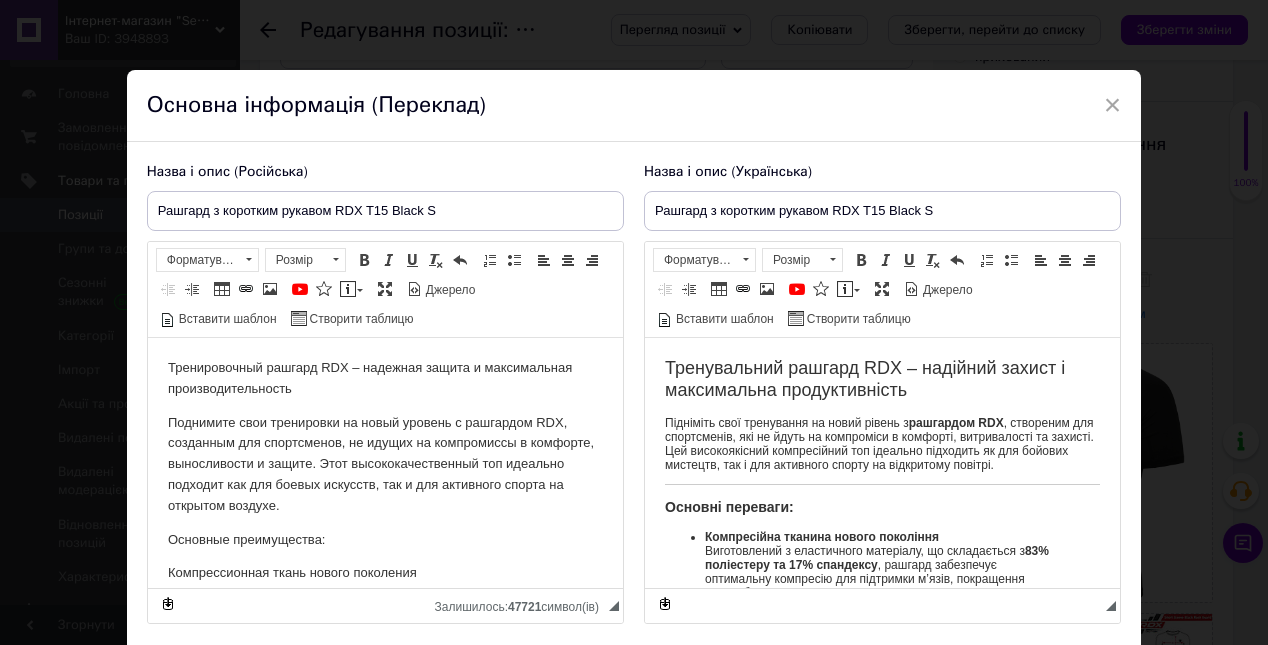 scroll, scrollTop: 0, scrollLeft: 0, axis: both 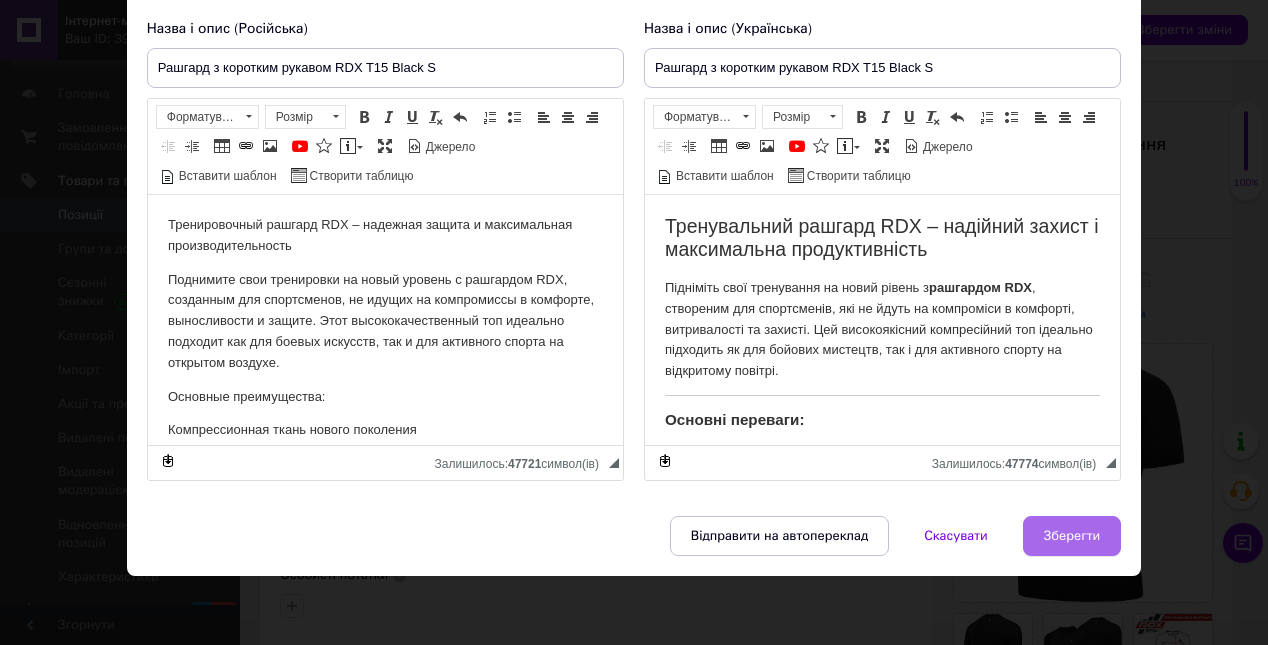 click on "Зберегти" at bounding box center (1072, 536) 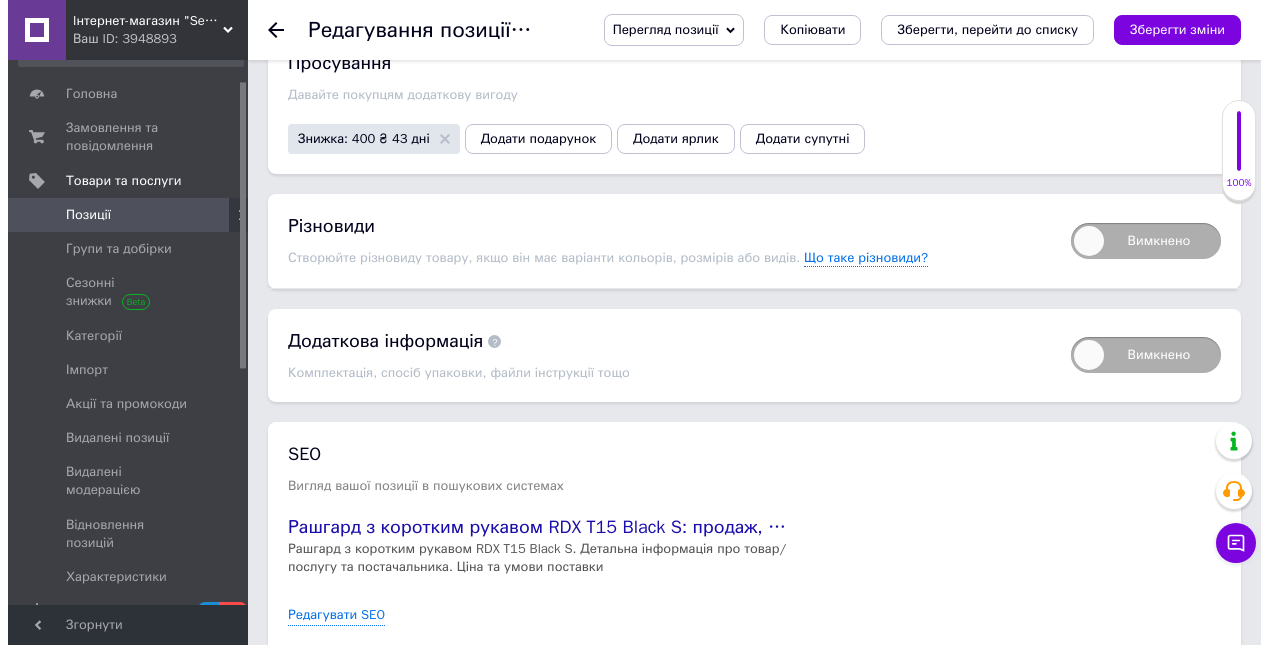 scroll, scrollTop: 3148, scrollLeft: 0, axis: vertical 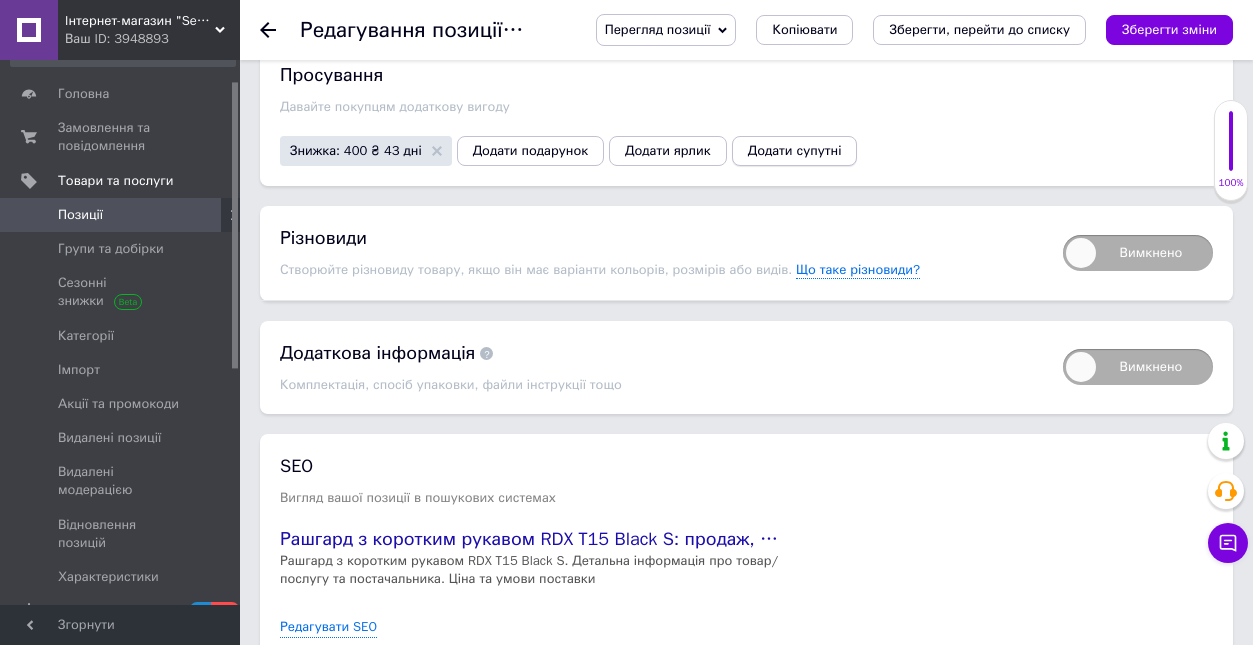 click on "Додати супутні" at bounding box center (795, 151) 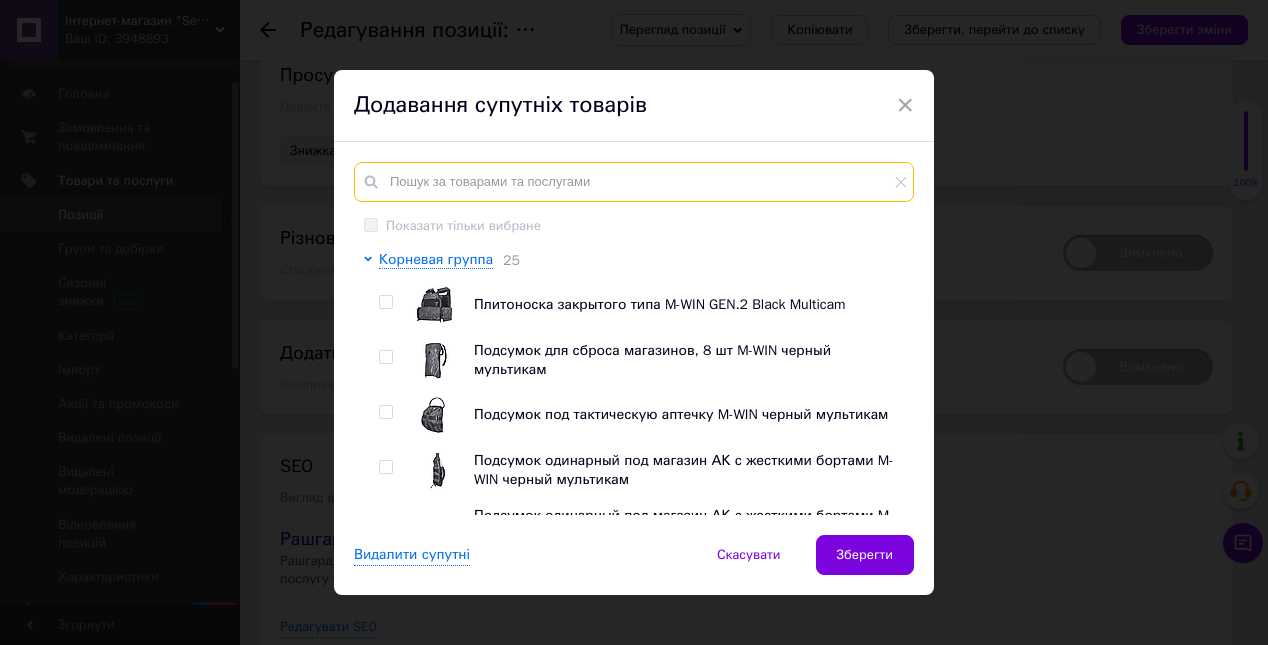click at bounding box center [634, 182] 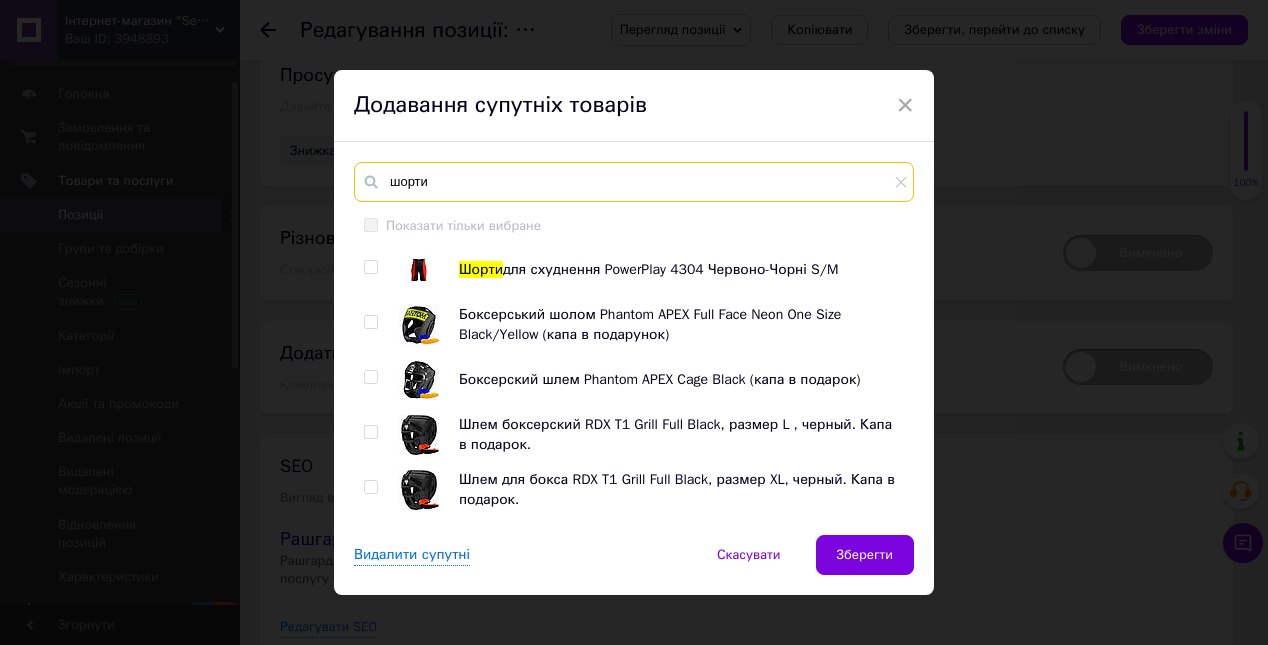 type on "шорти" 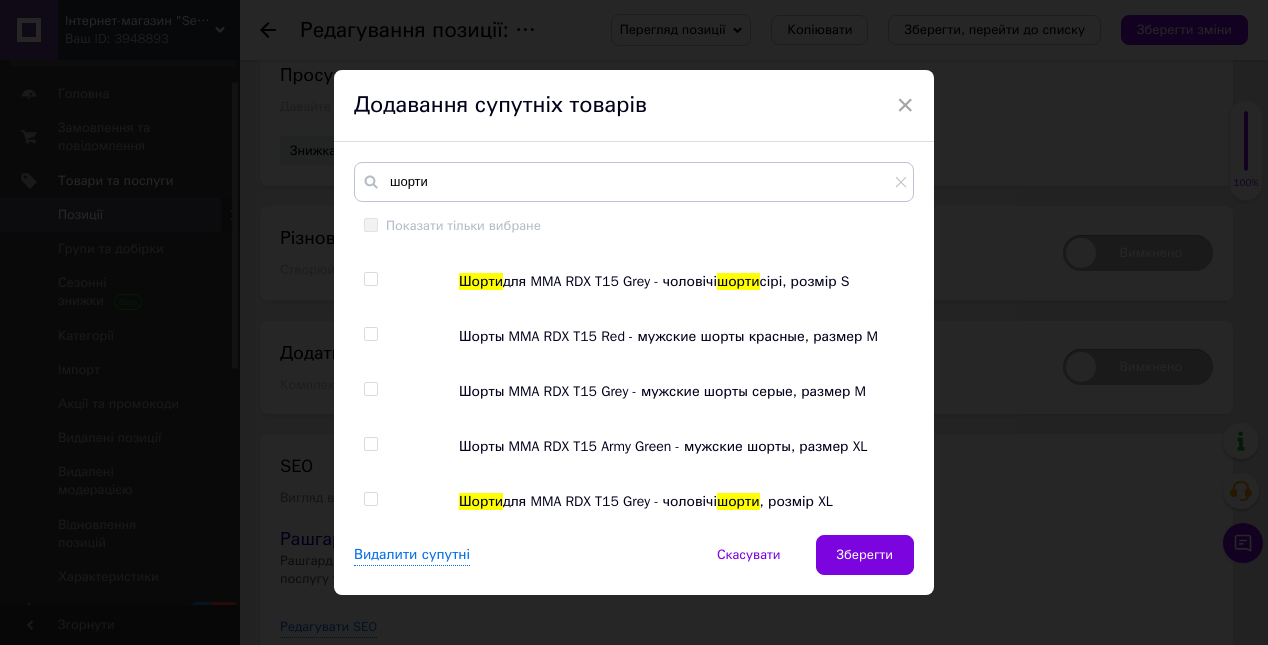 scroll, scrollTop: 1239, scrollLeft: 0, axis: vertical 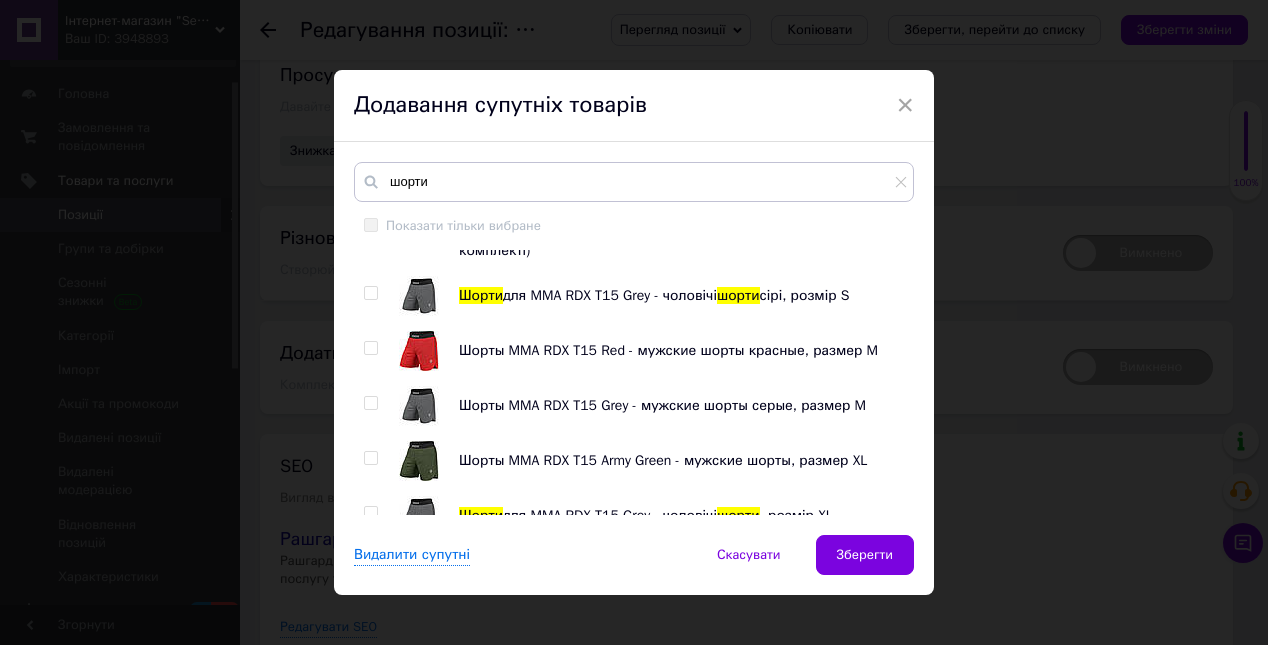 click at bounding box center (370, 293) 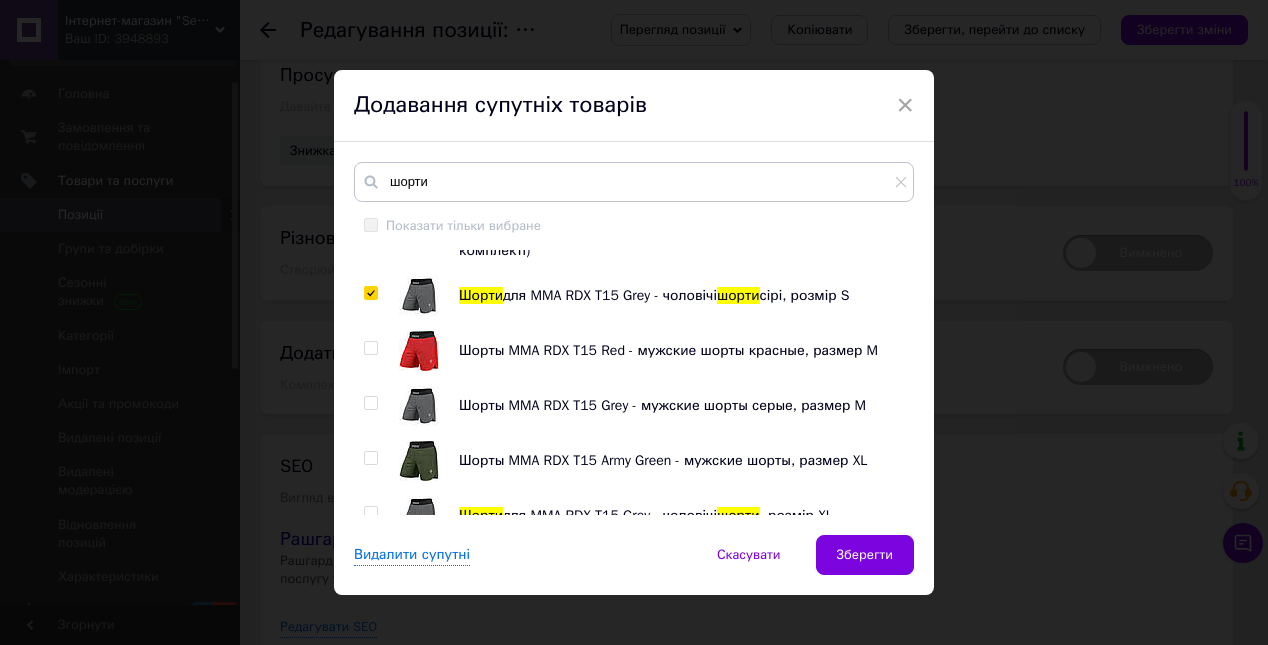 checkbox on "true" 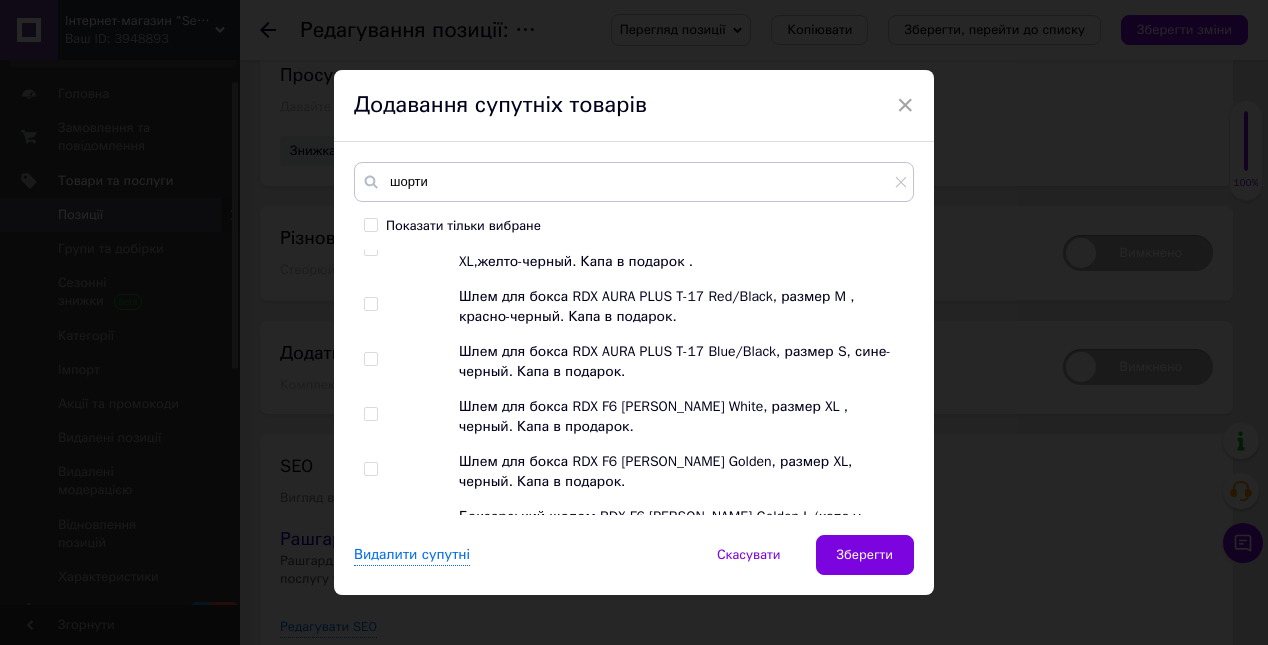 scroll, scrollTop: 926, scrollLeft: 0, axis: vertical 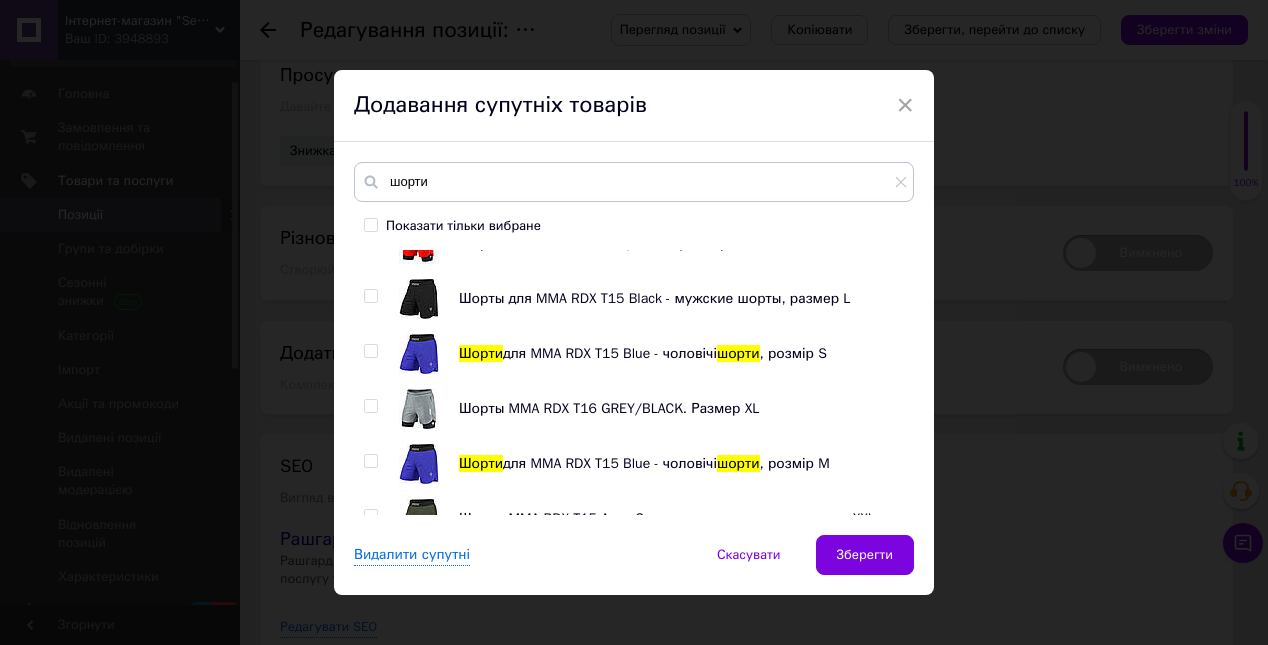 click at bounding box center [370, 351] 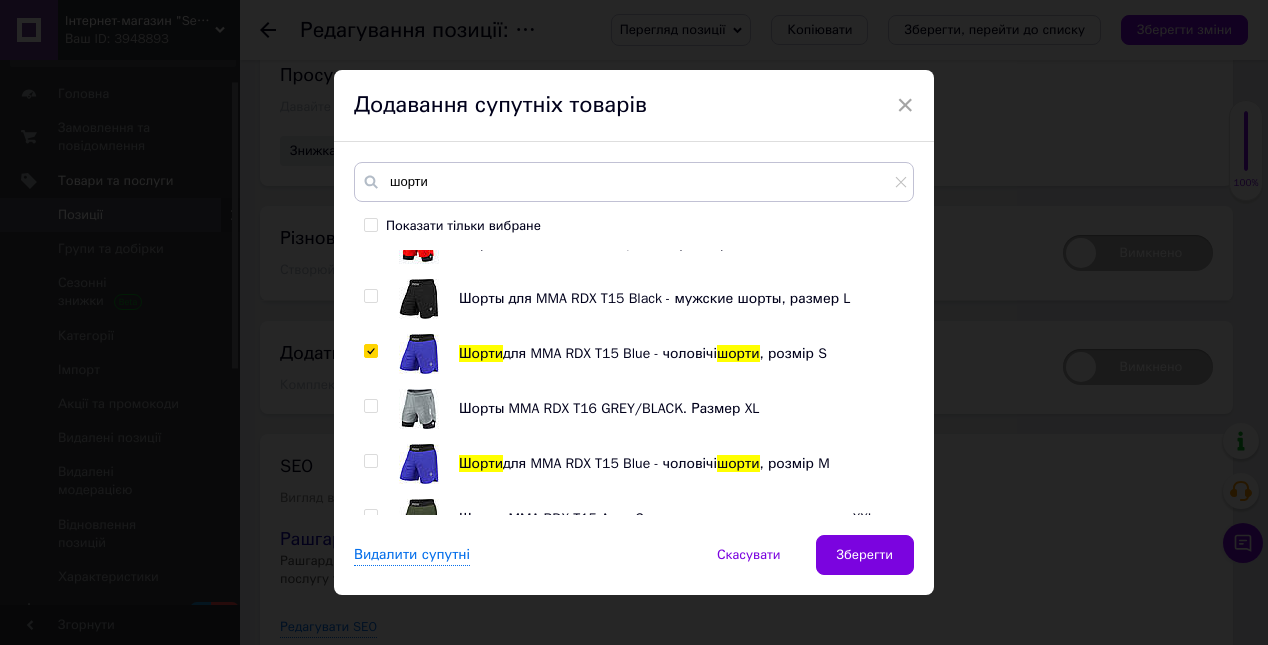 checkbox on "true" 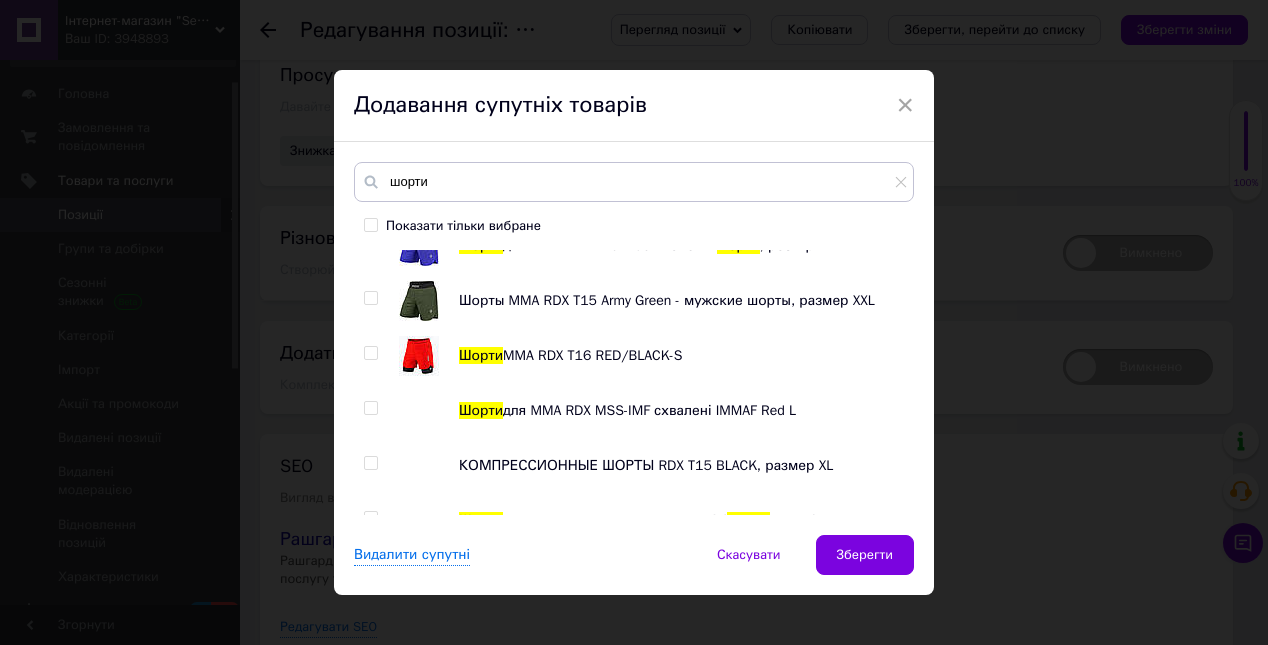 scroll, scrollTop: 1798, scrollLeft: 0, axis: vertical 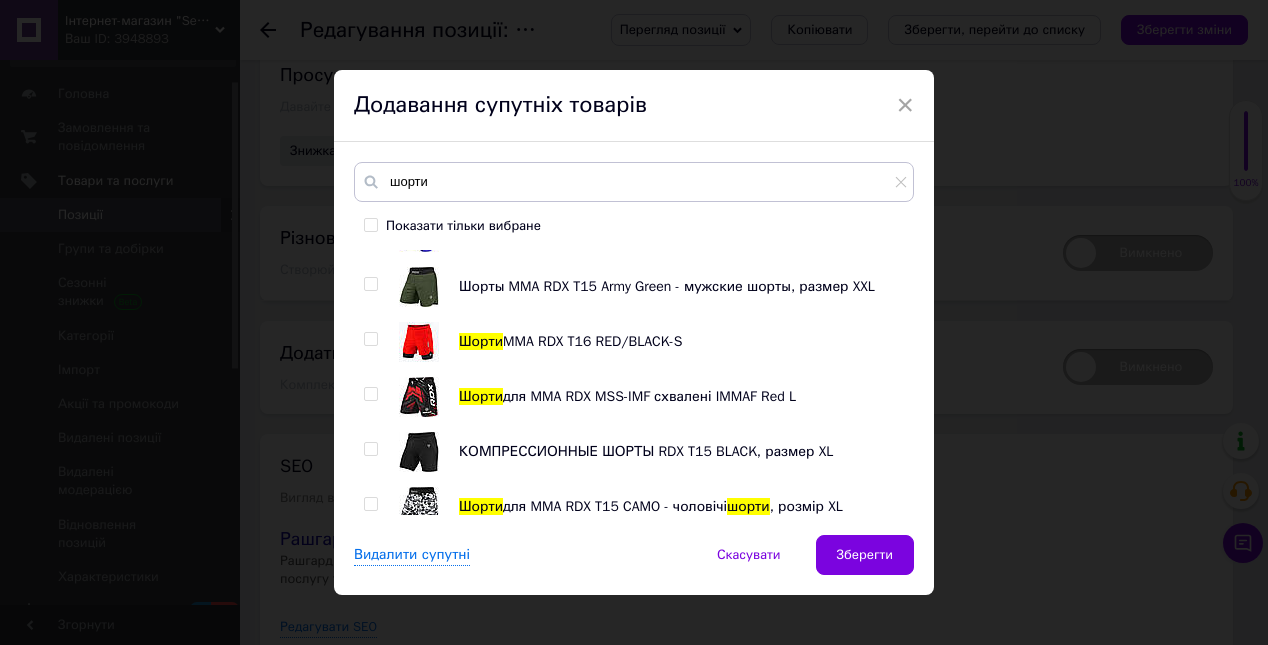 click at bounding box center [374, 342] 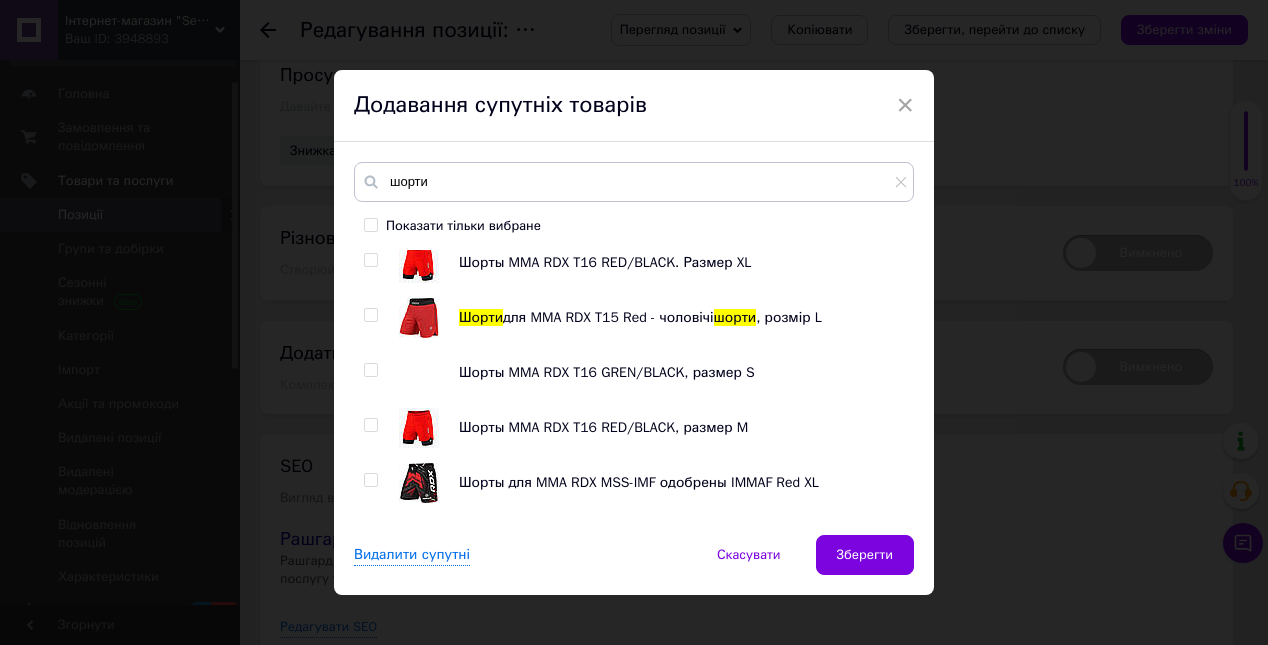 scroll, scrollTop: 2111, scrollLeft: 0, axis: vertical 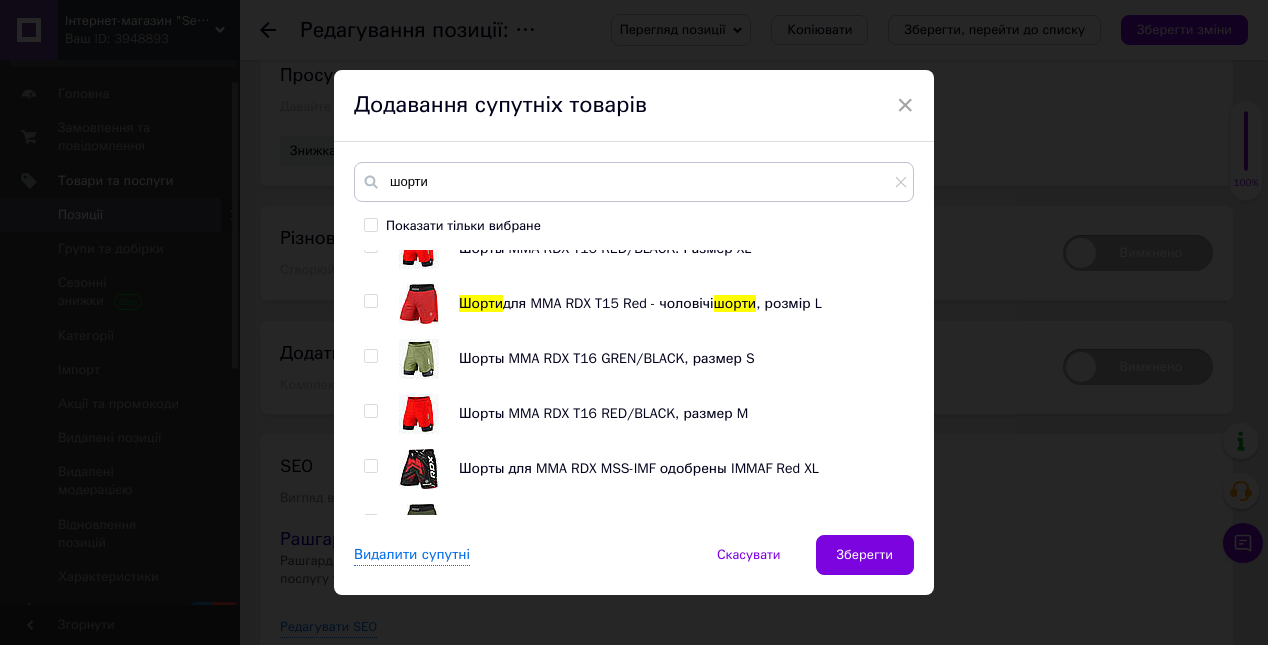 click at bounding box center [371, 356] 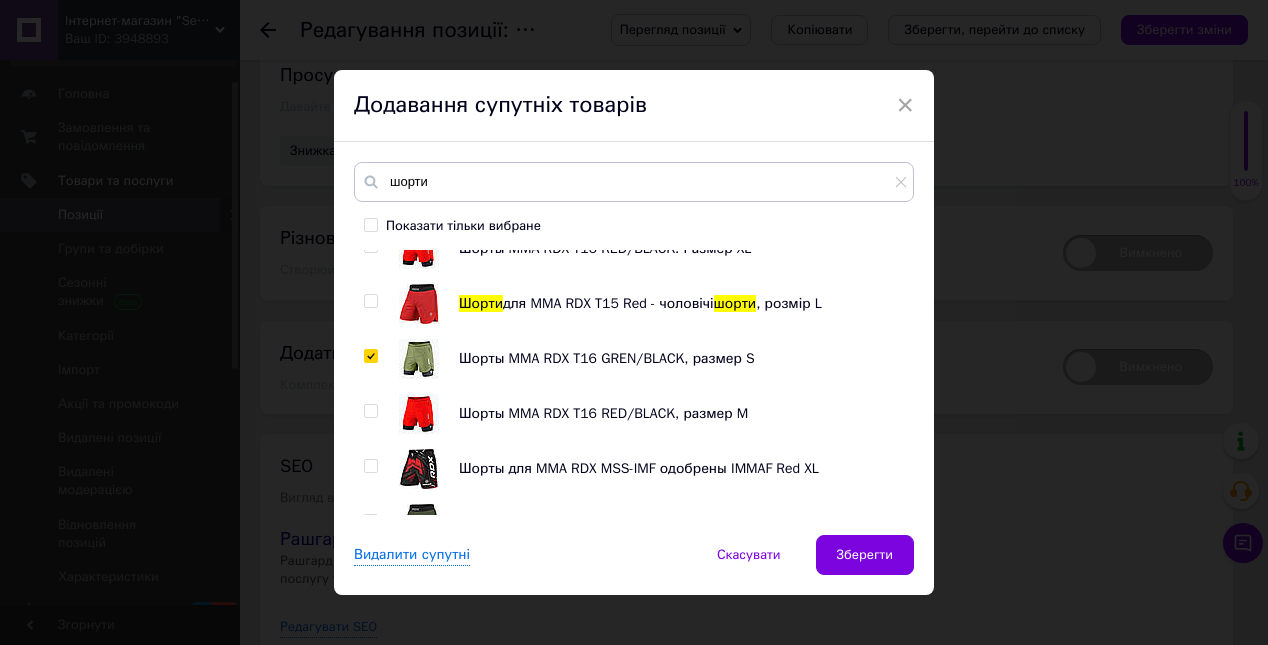 checkbox on "true" 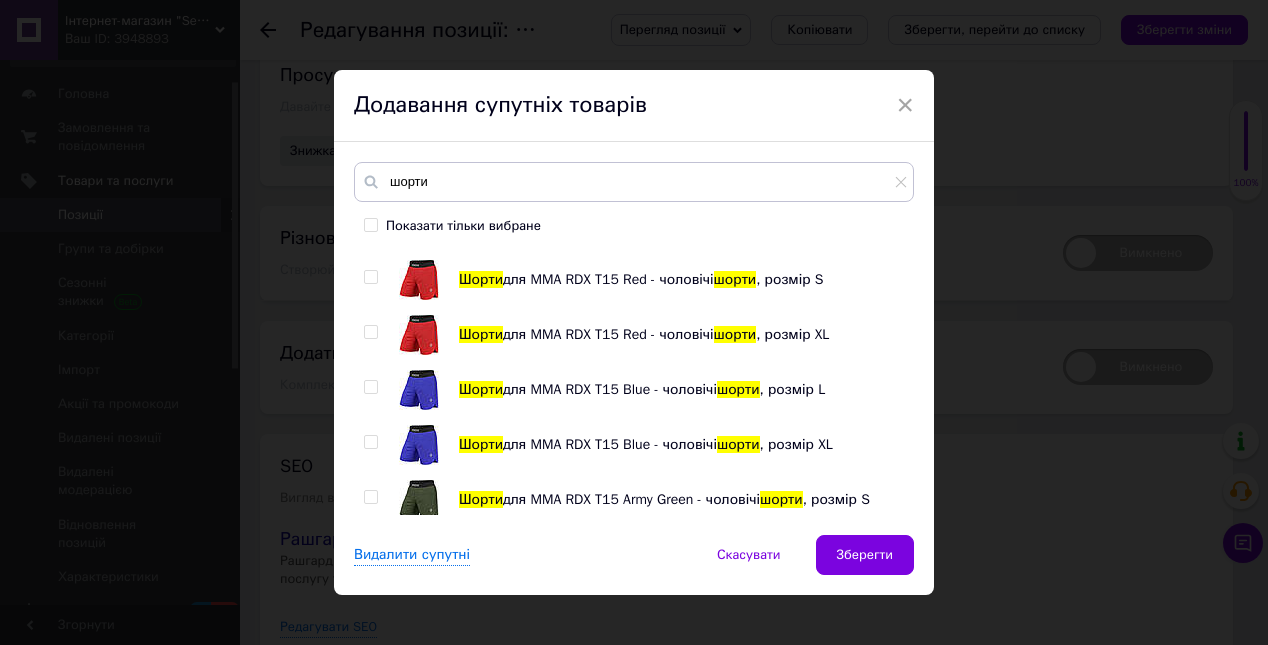 scroll, scrollTop: 2478, scrollLeft: 0, axis: vertical 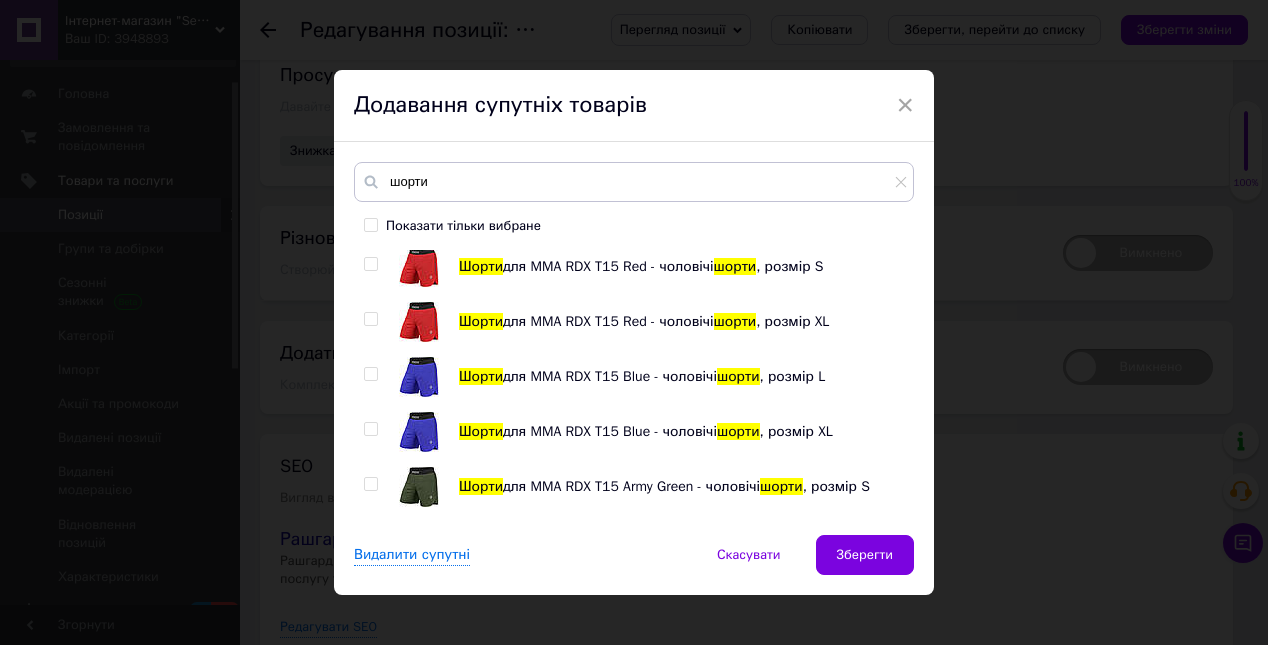 click at bounding box center (371, 264) 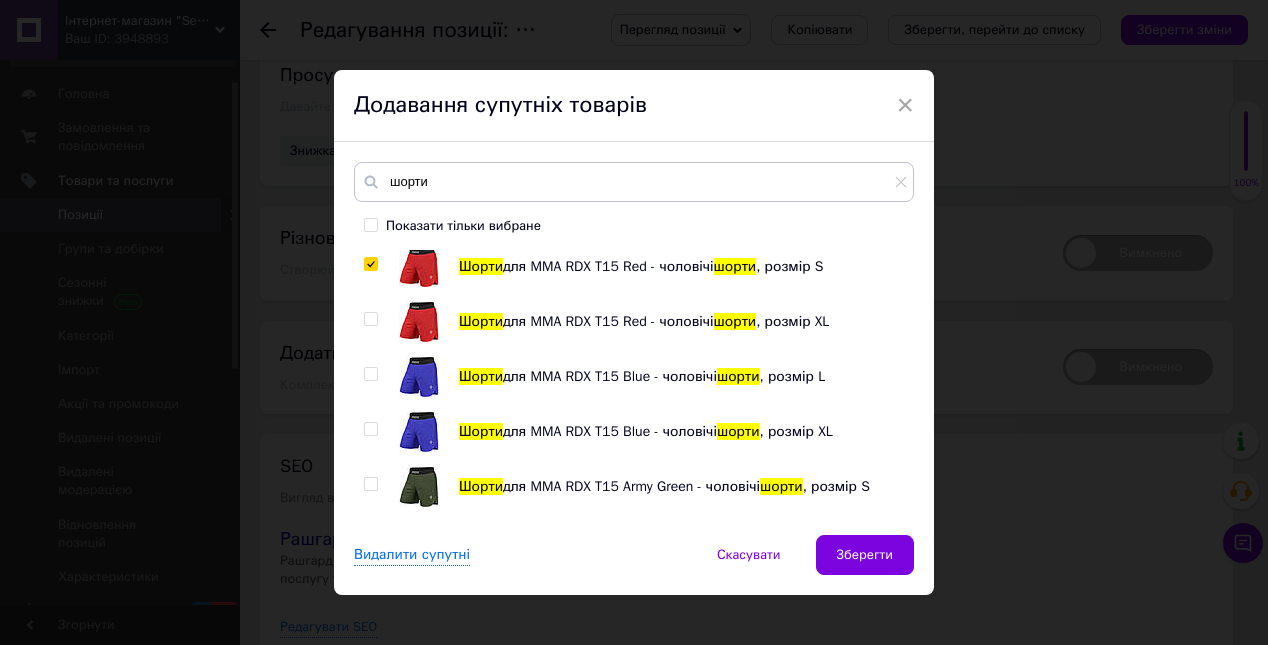 checkbox on "true" 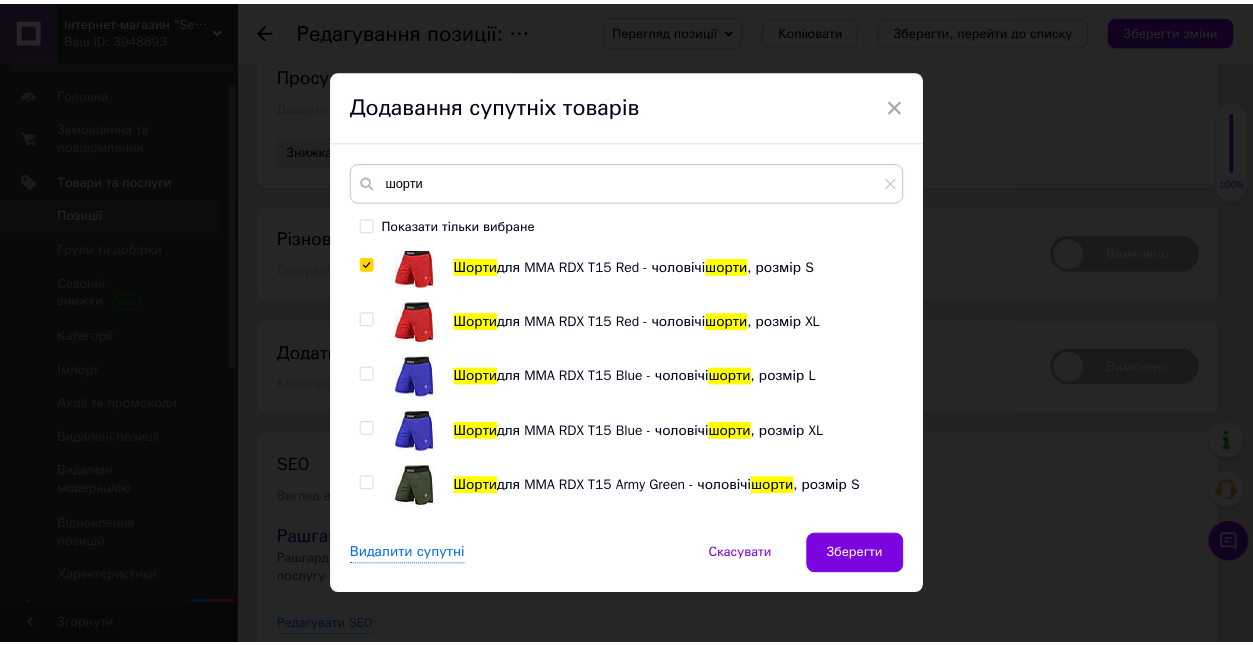 scroll, scrollTop: 2587, scrollLeft: 0, axis: vertical 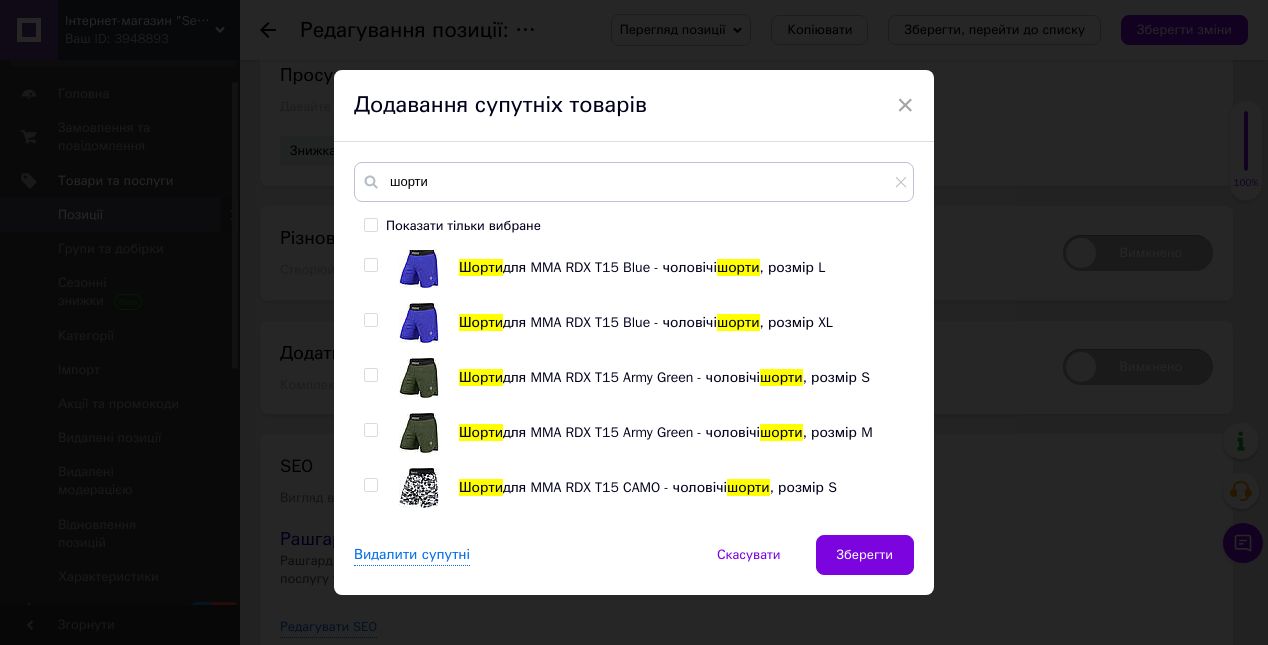 click at bounding box center (370, 375) 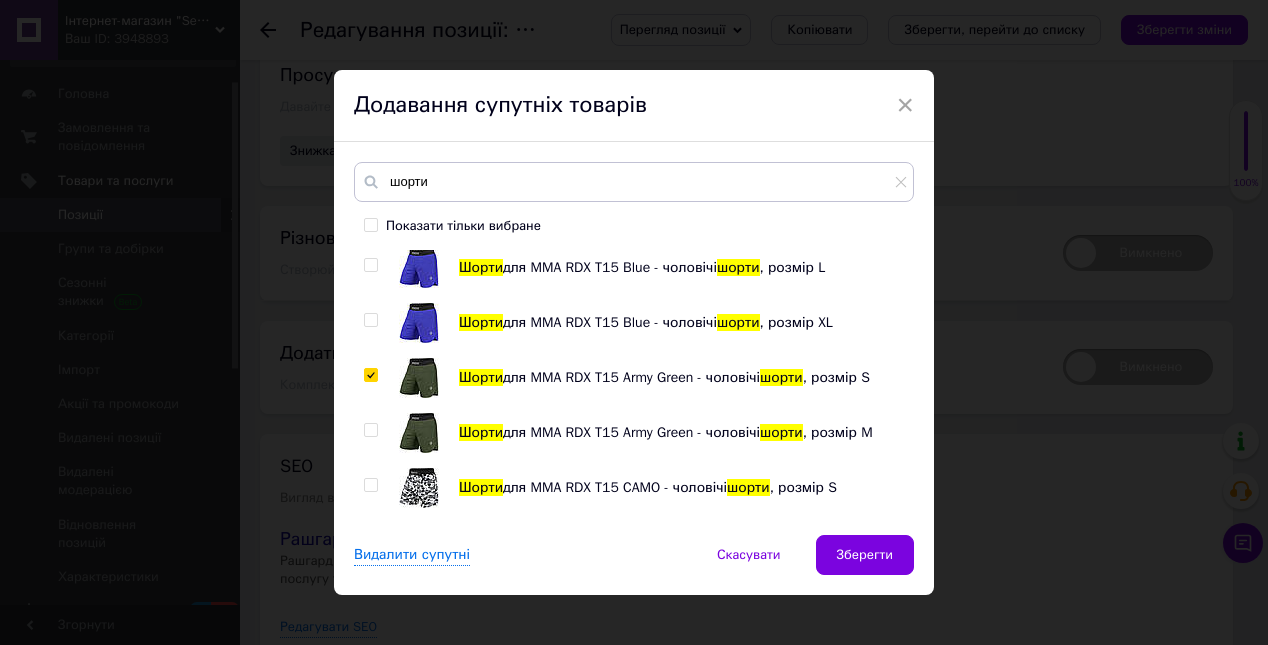 checkbox on "true" 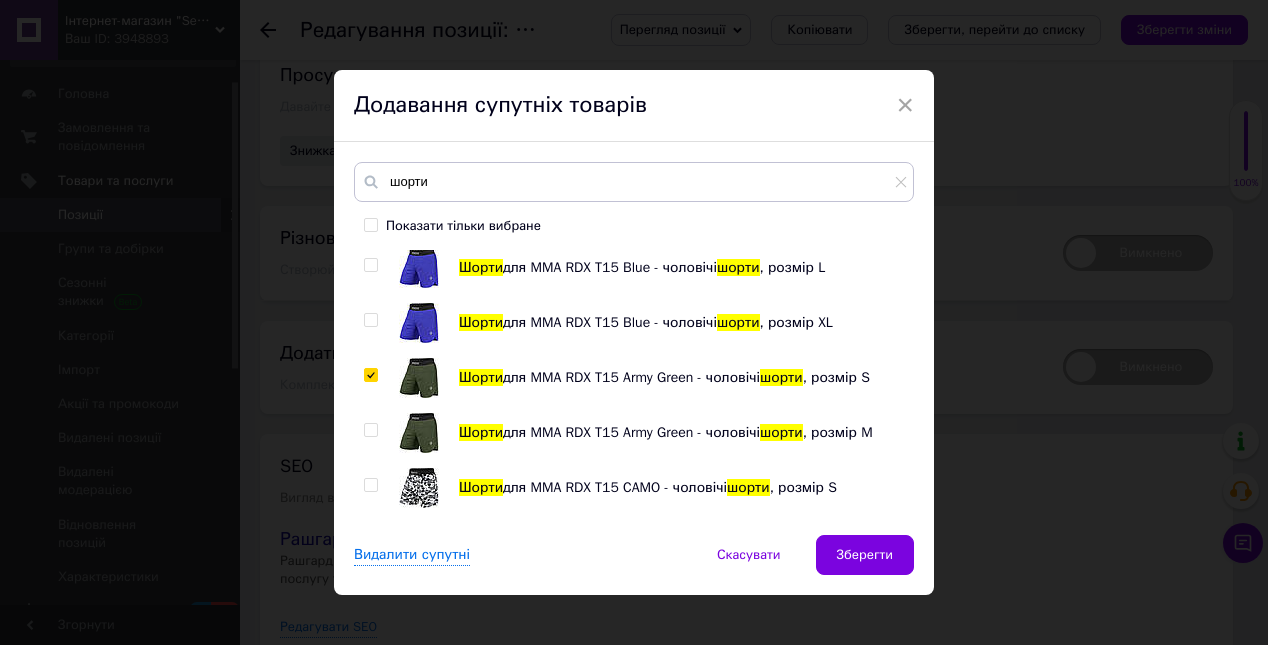 click at bounding box center [370, 485] 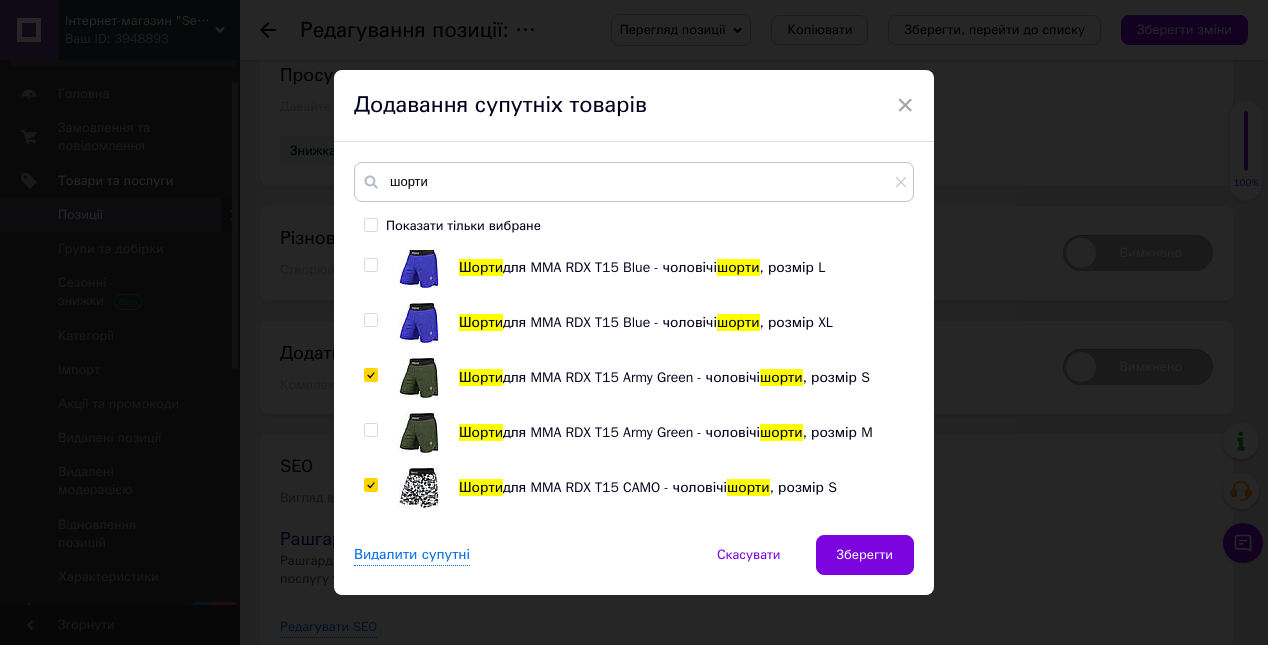 checkbox on "true" 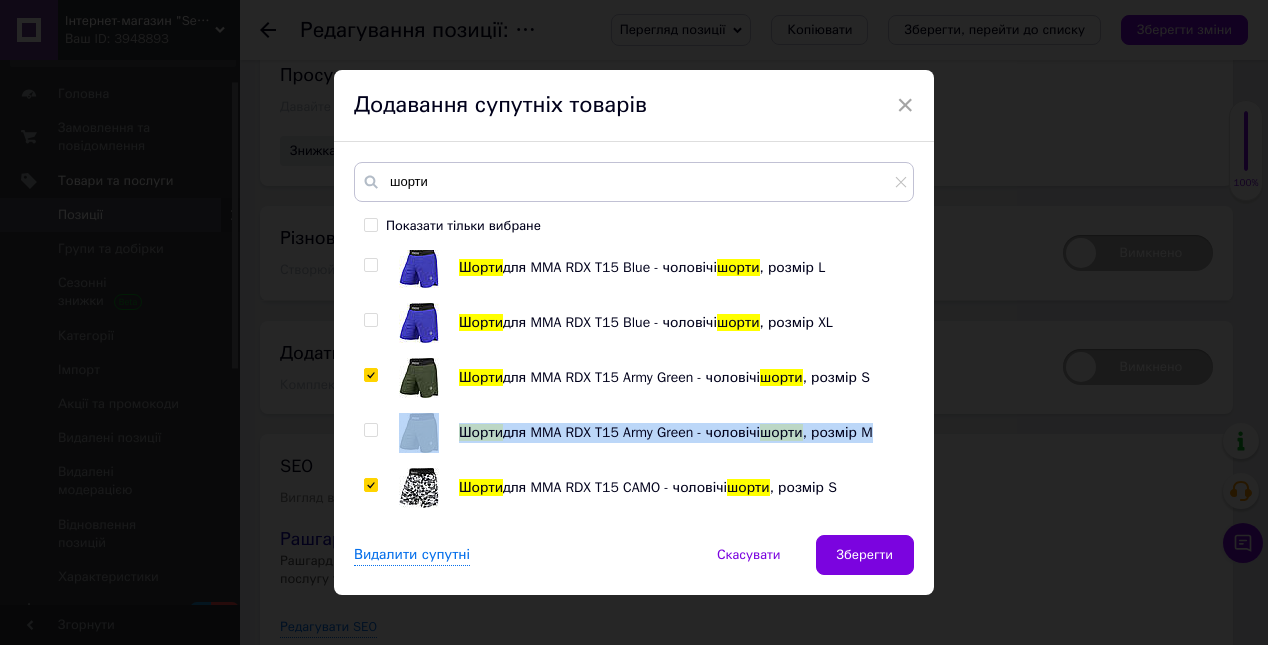 drag, startPoint x: 903, startPoint y: 451, endPoint x: 903, endPoint y: 463, distance: 12 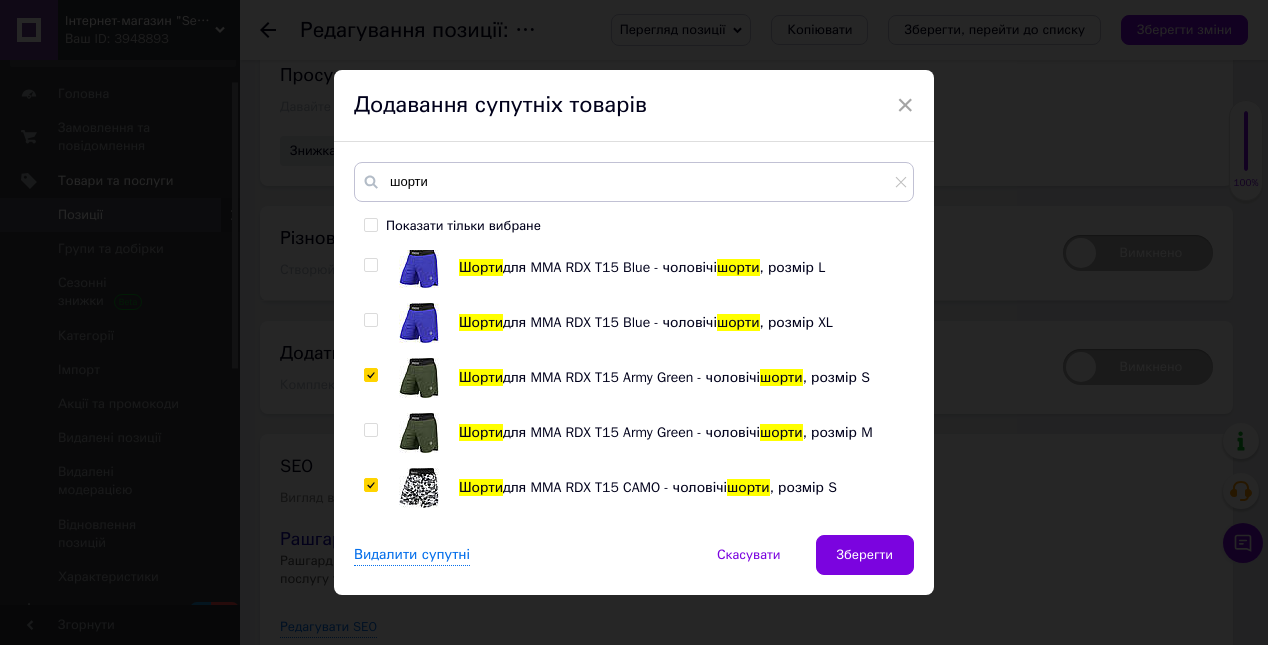 click on "Шорти  для MMA RDX T15 Blue - чоловічі  шорти , розмір XL" at bounding box center [681, 323] 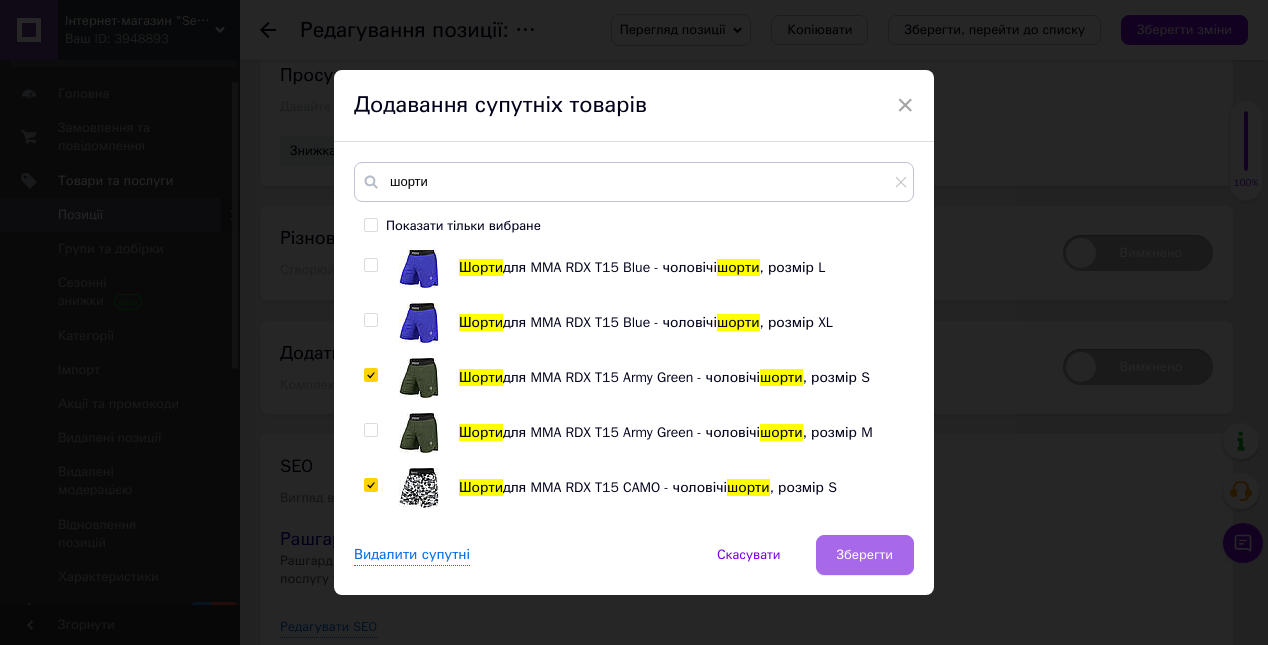 click on "Зберегти" at bounding box center (865, 555) 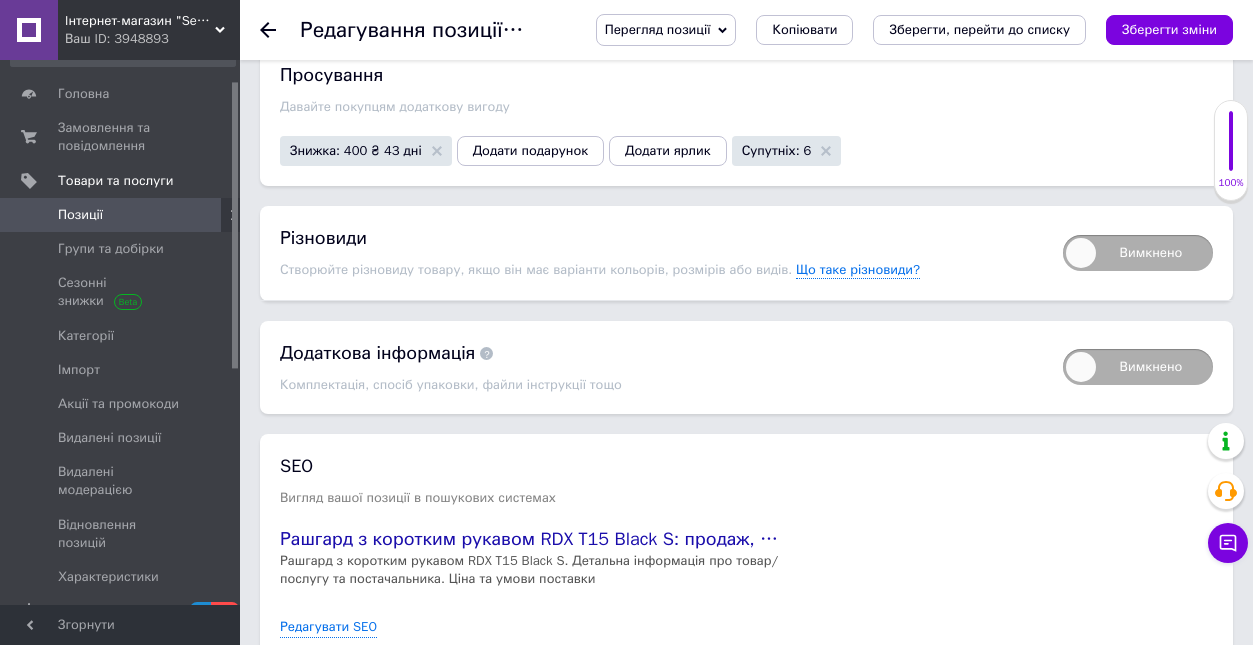 scroll, scrollTop: 3202, scrollLeft: 0, axis: vertical 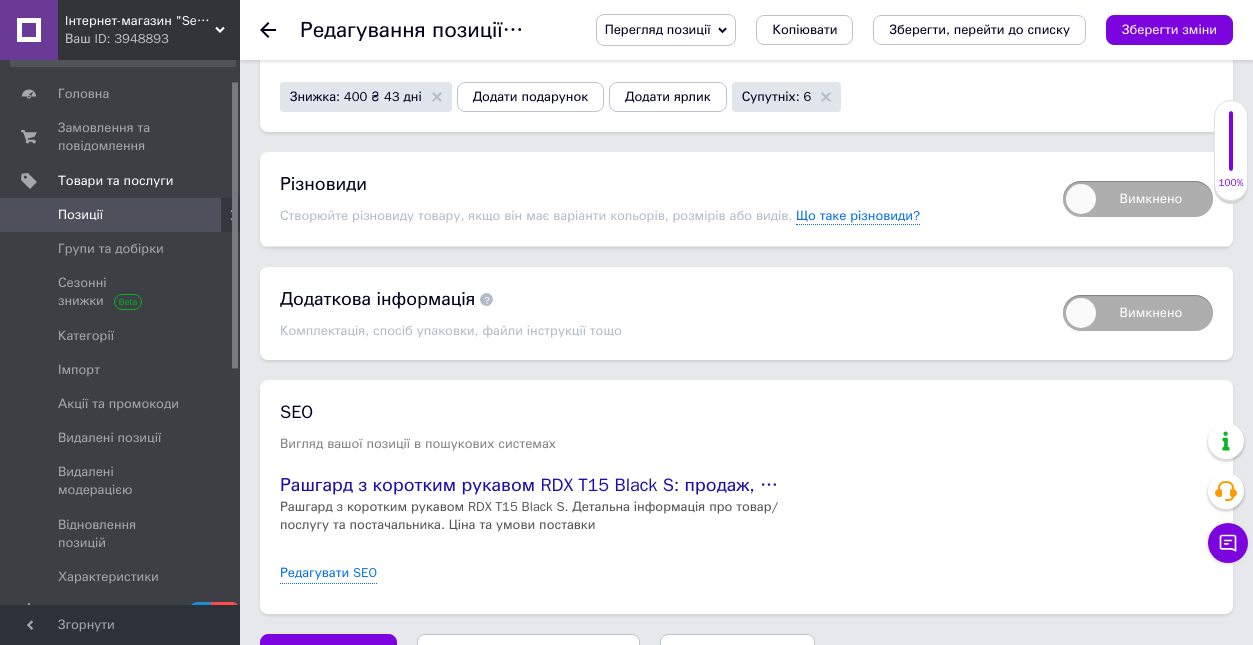 click on "Зберегти, перейти до списку" at bounding box center [528, 653] 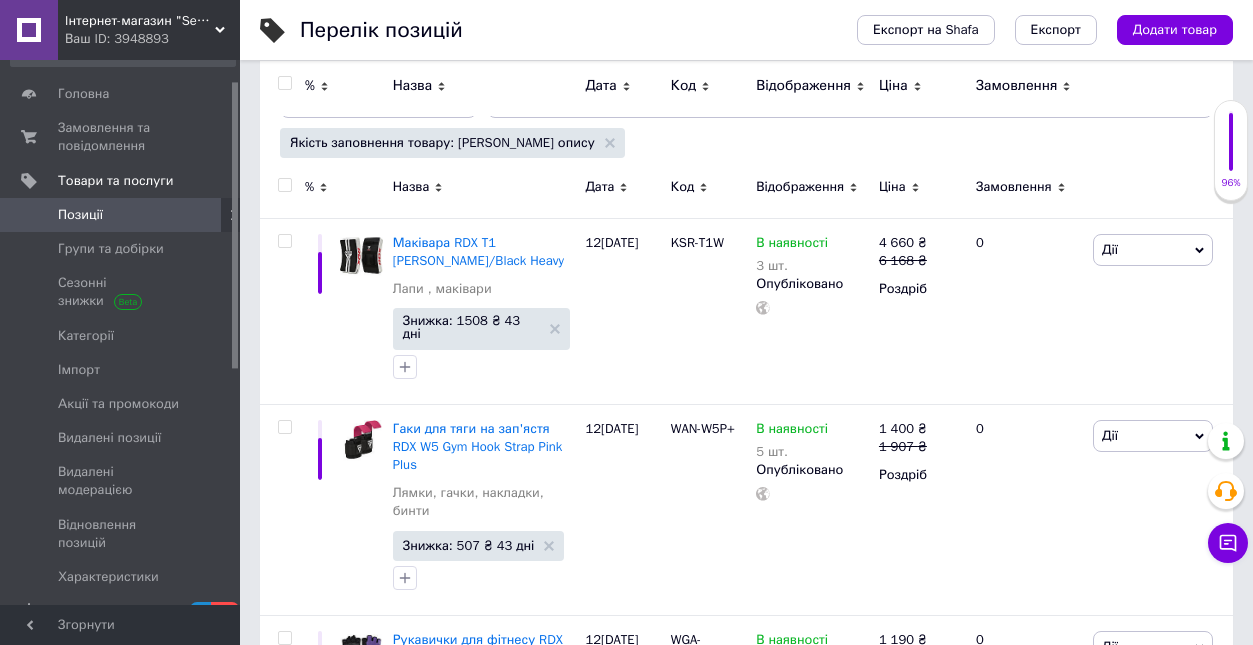scroll, scrollTop: 165, scrollLeft: 0, axis: vertical 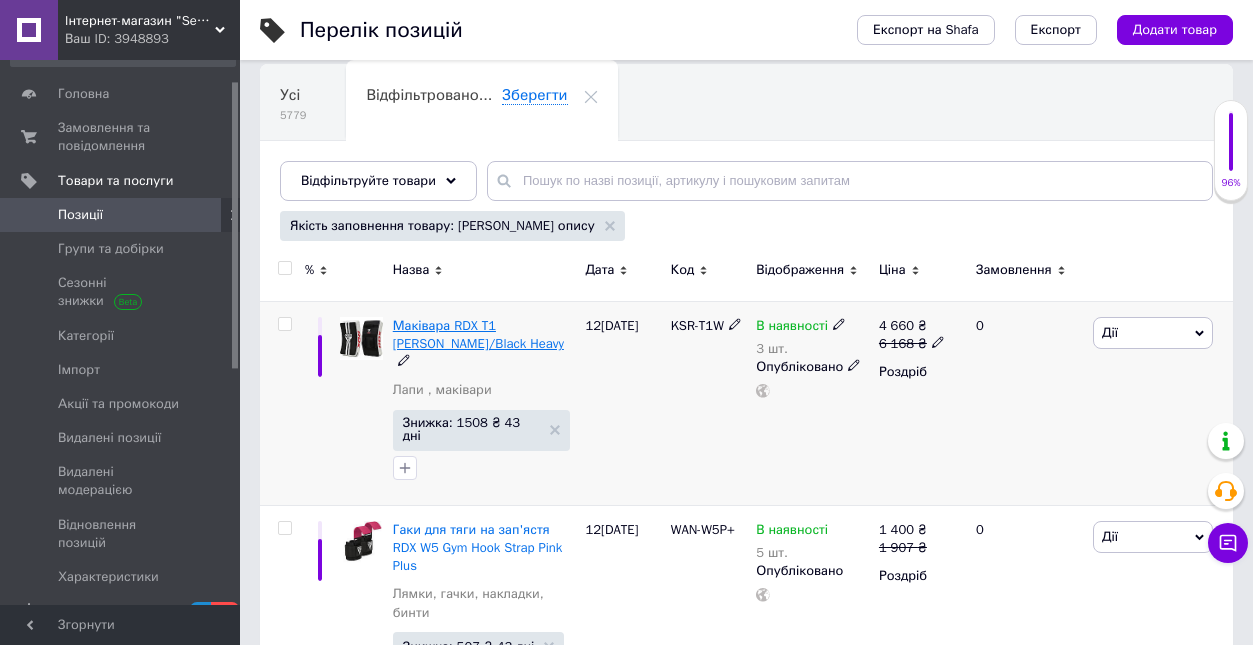 click on "Маківара RDX T1 [PERSON_NAME]/Black Heavy" at bounding box center (478, 334) 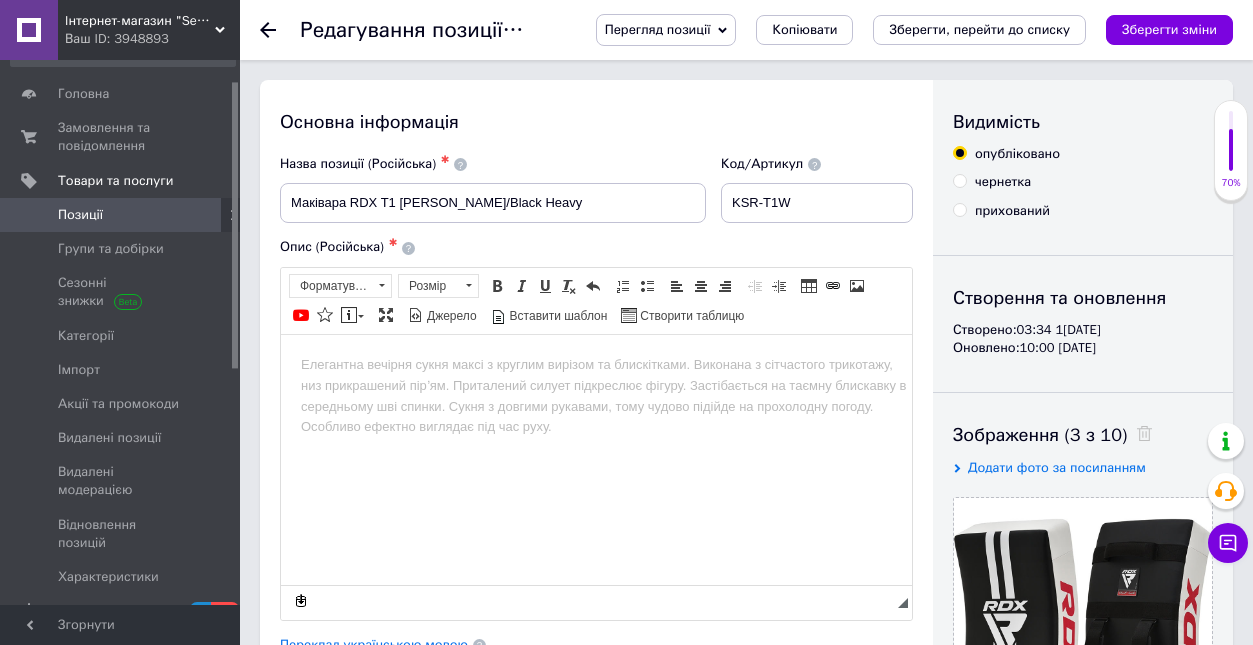 scroll, scrollTop: 0, scrollLeft: 0, axis: both 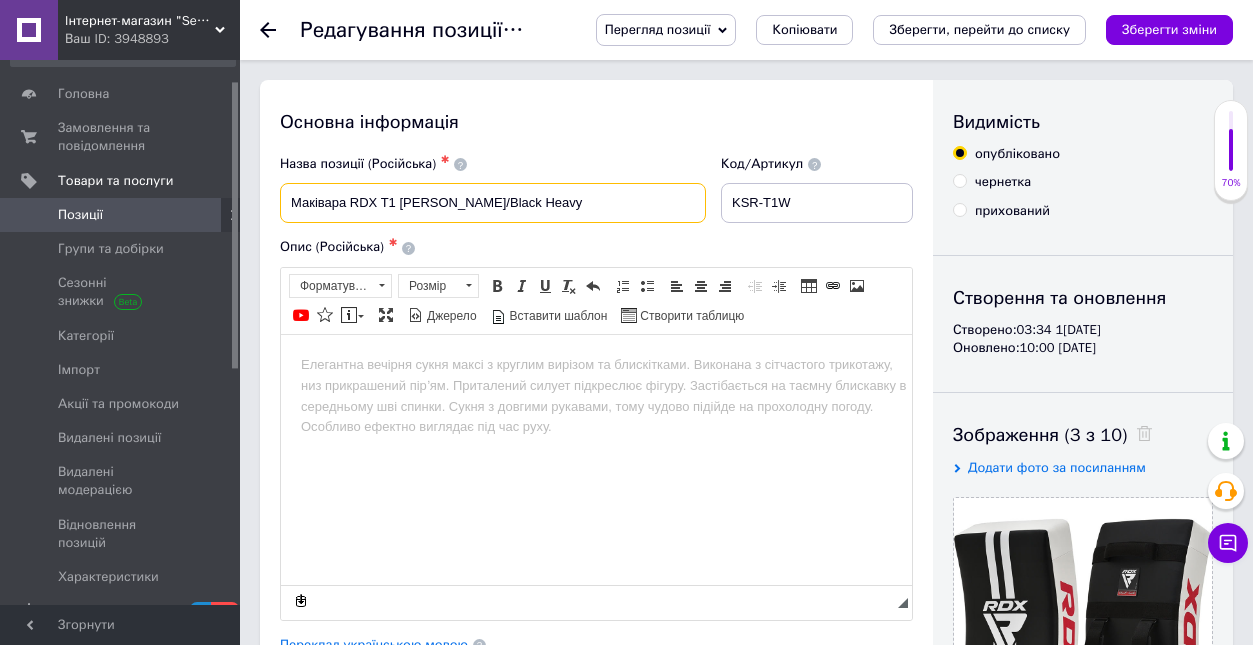 drag, startPoint x: 569, startPoint y: 204, endPoint x: 289, endPoint y: 201, distance: 280.01608 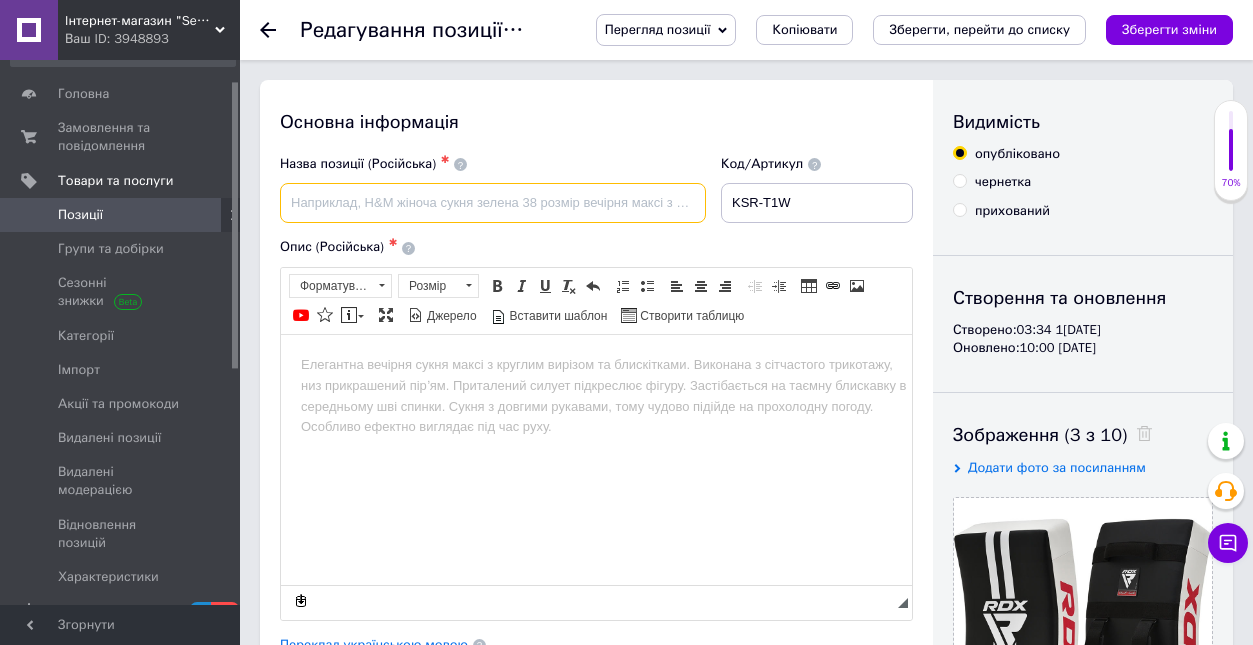 paste on "Макивара RDX T1 [PERSON_NAME]/Black Heavy" 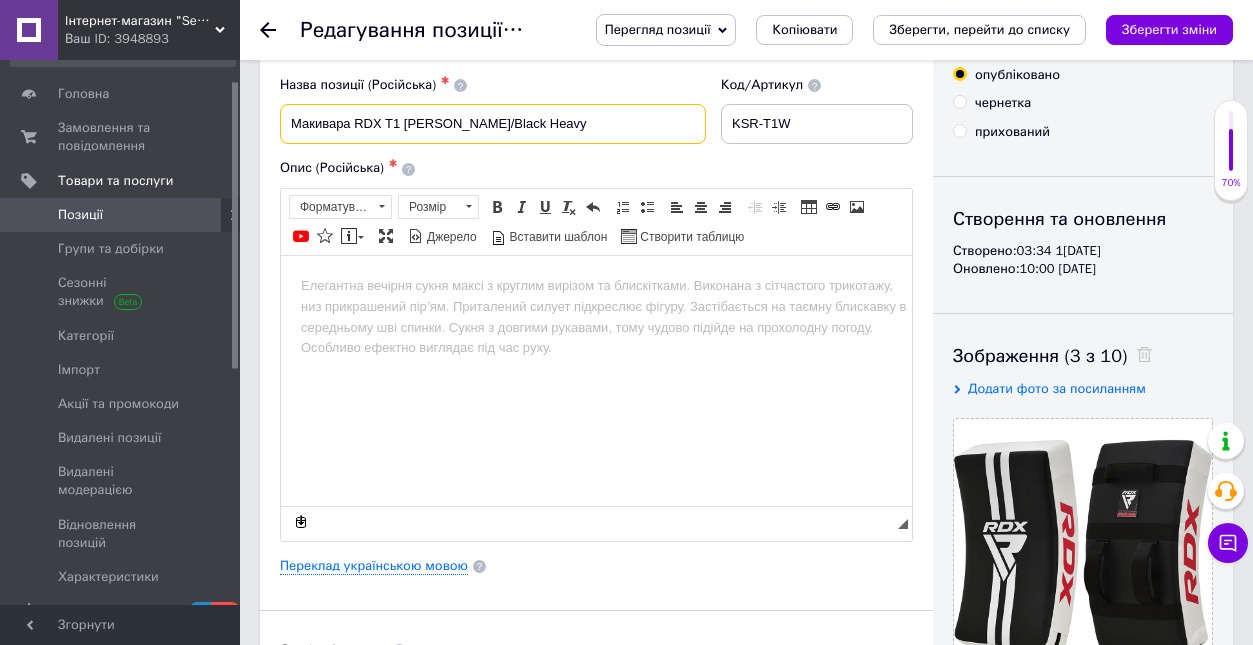scroll, scrollTop: 84, scrollLeft: 0, axis: vertical 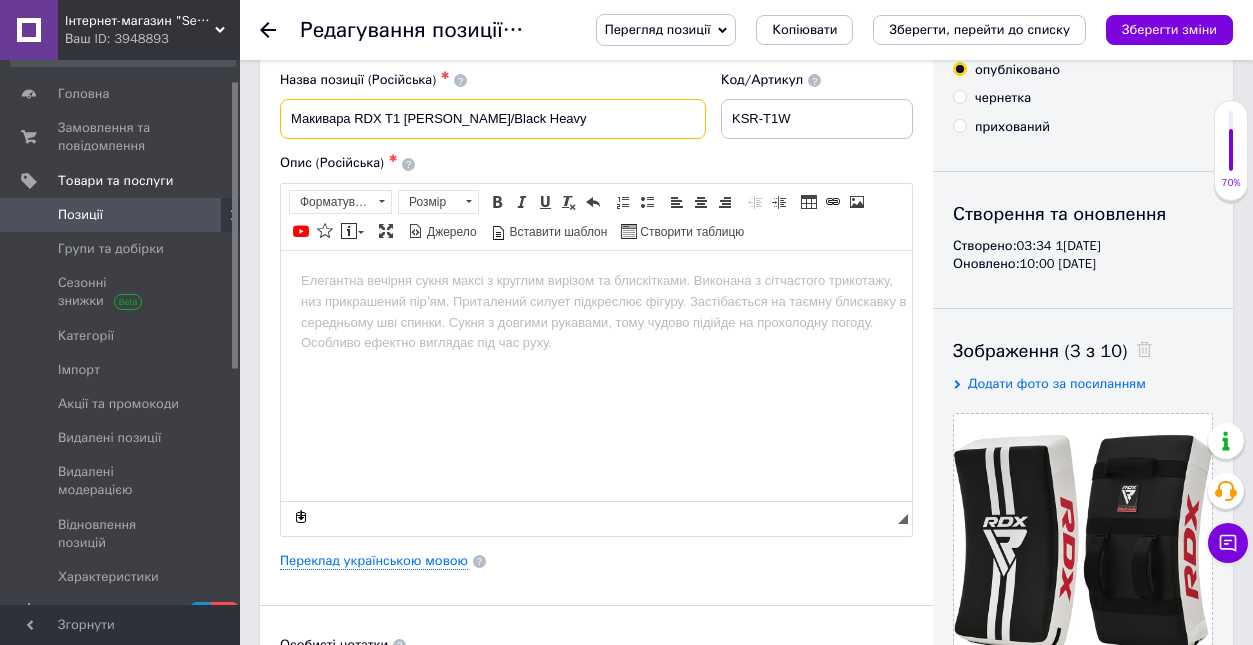 type on "Макивара RDX T1 [PERSON_NAME]/Black Heavy" 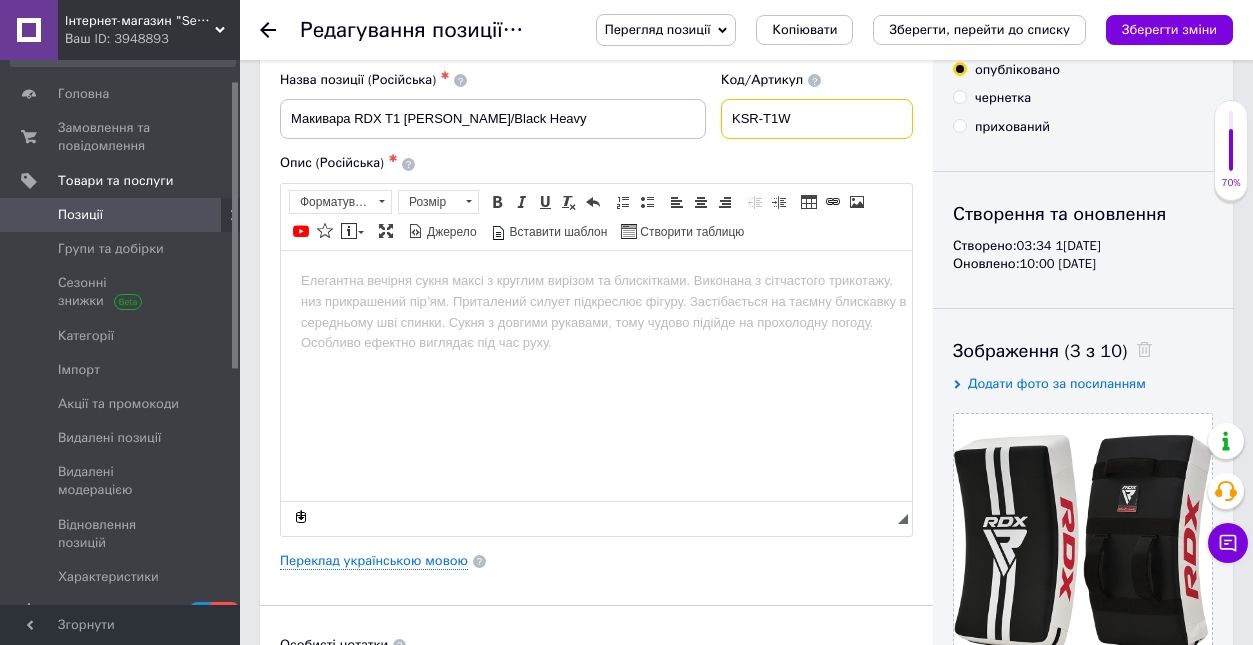 drag, startPoint x: 856, startPoint y: 122, endPoint x: 751, endPoint y: 118, distance: 105.076164 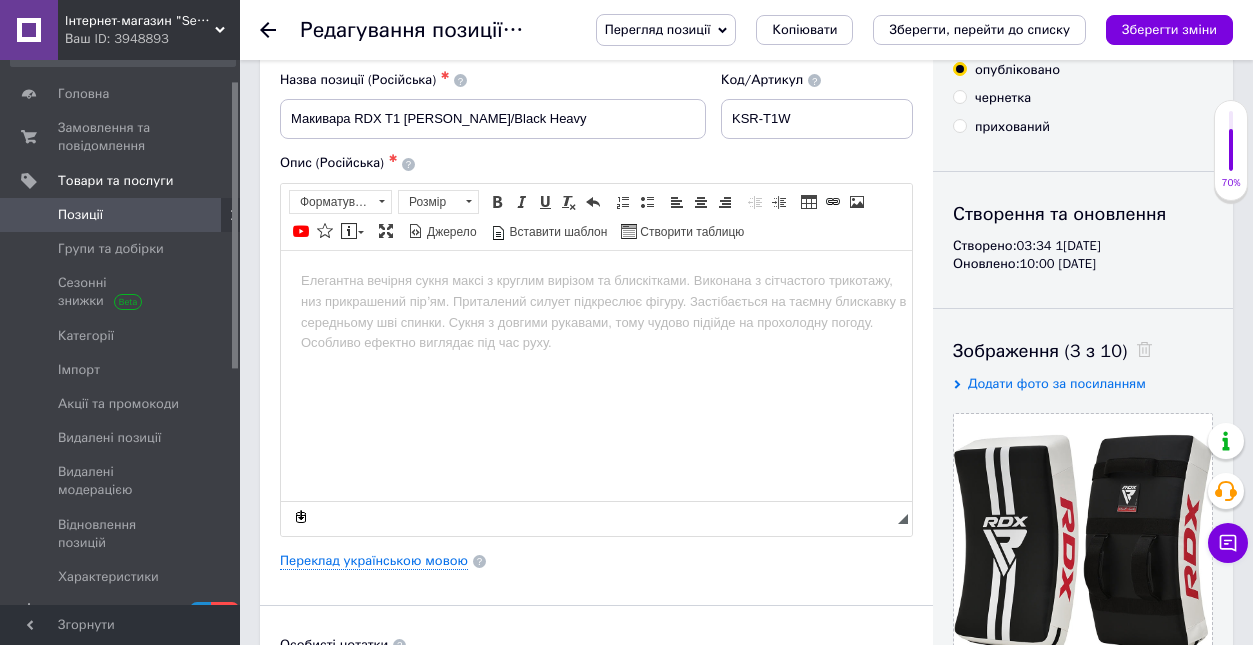 click at bounding box center [596, 280] 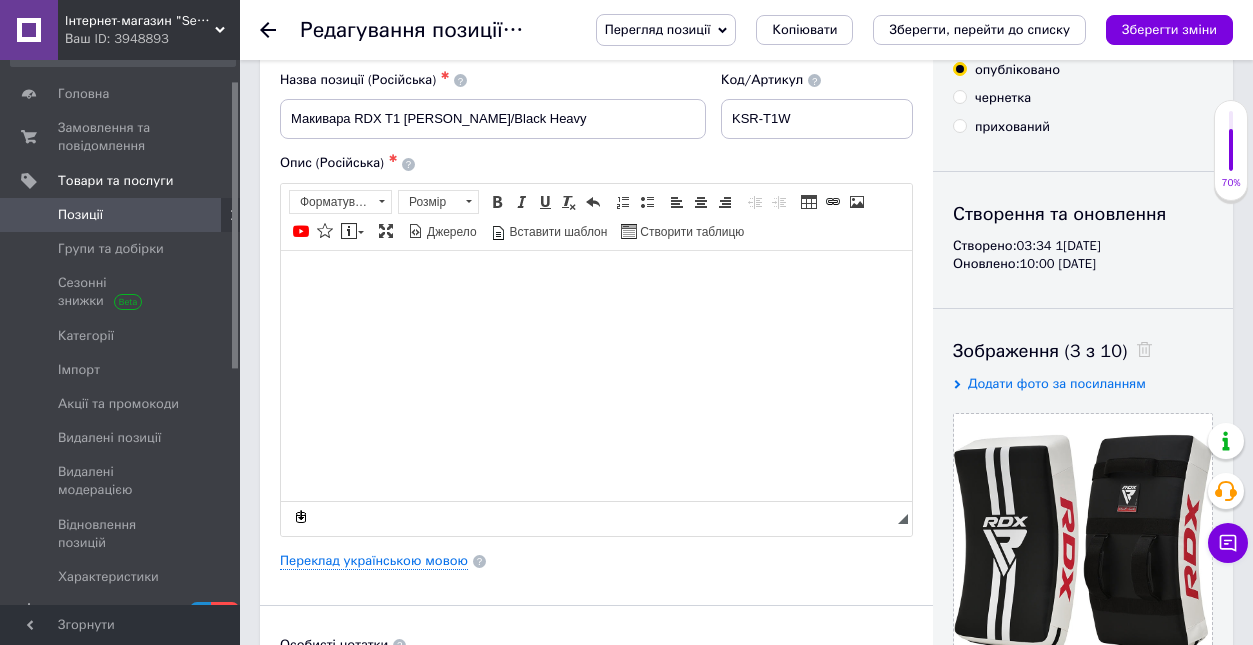 click at bounding box center [596, 280] 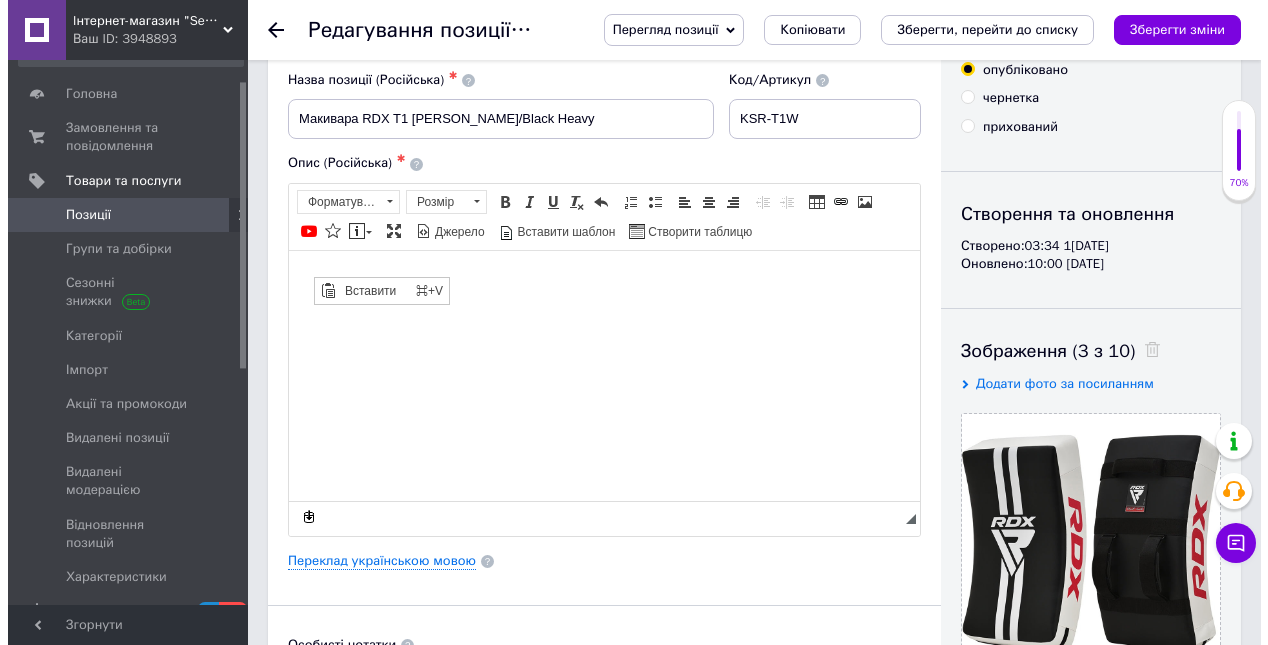 scroll, scrollTop: 0, scrollLeft: 0, axis: both 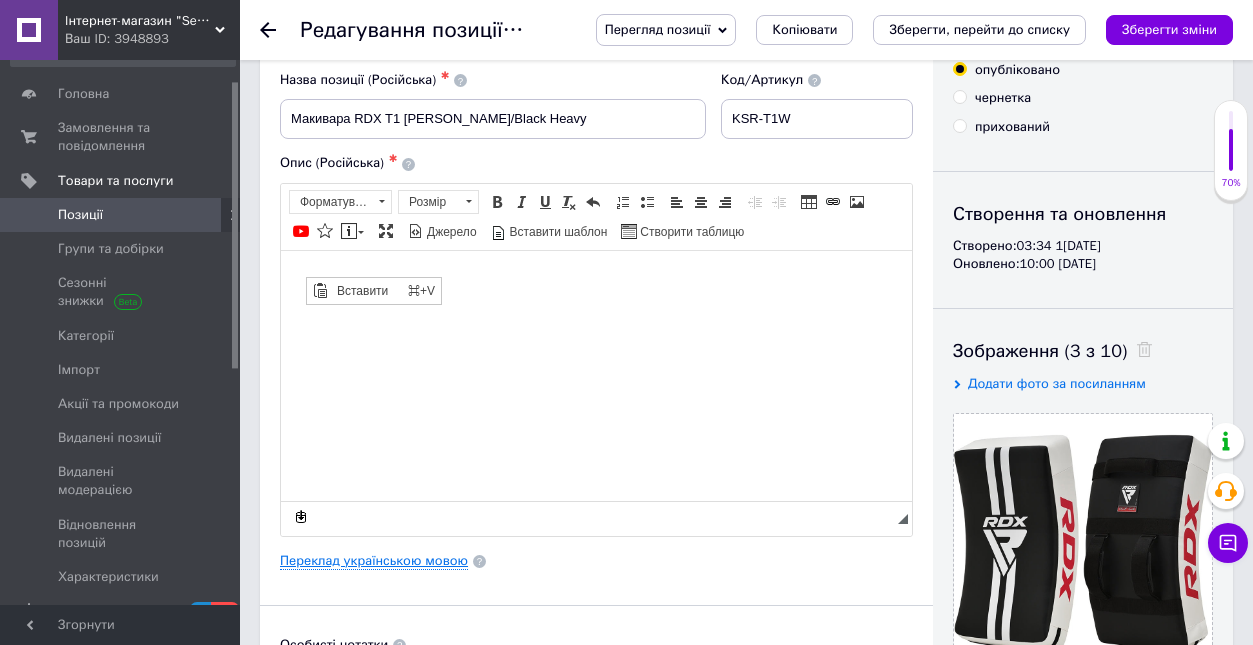 click on "Переклад українською мовою" at bounding box center [374, 561] 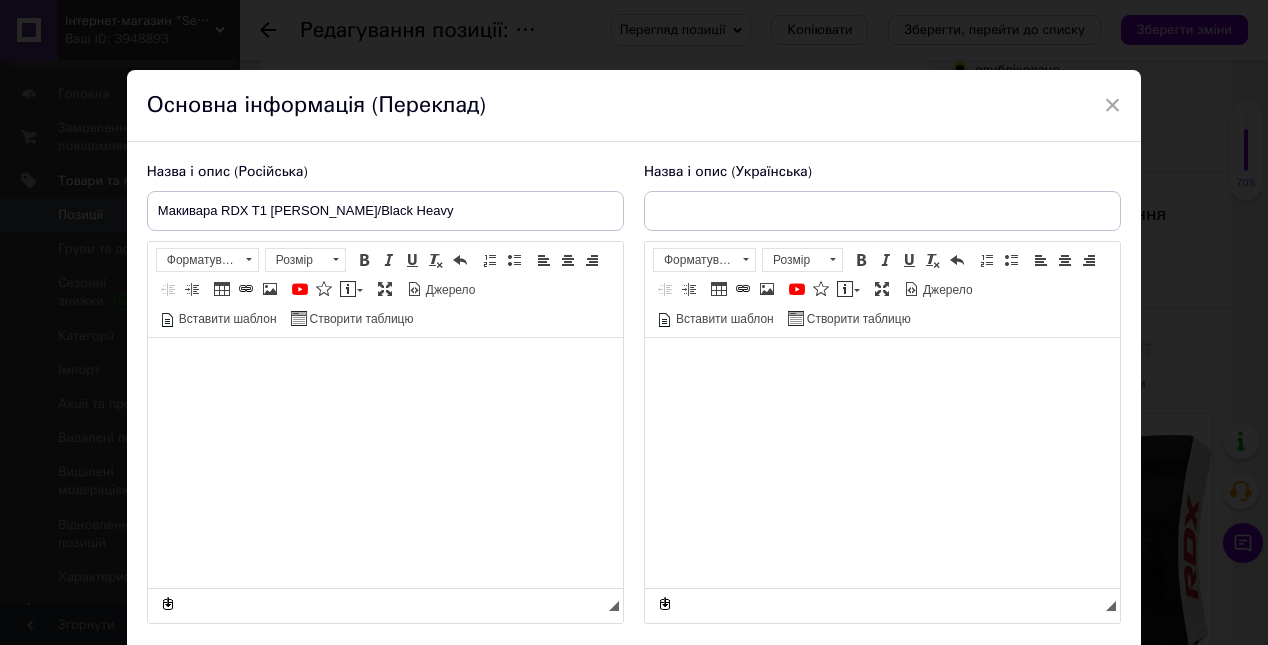 type on "Маківара RDX T1 [PERSON_NAME]/Black Heavy" 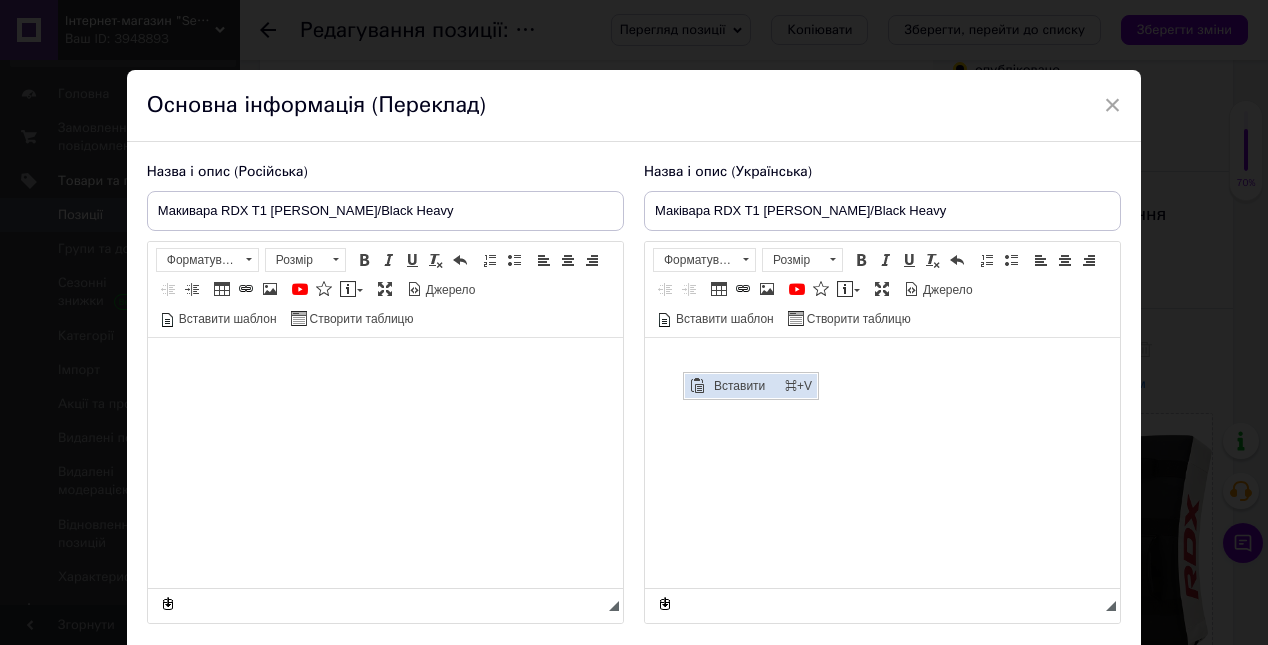 click at bounding box center (697, 386) 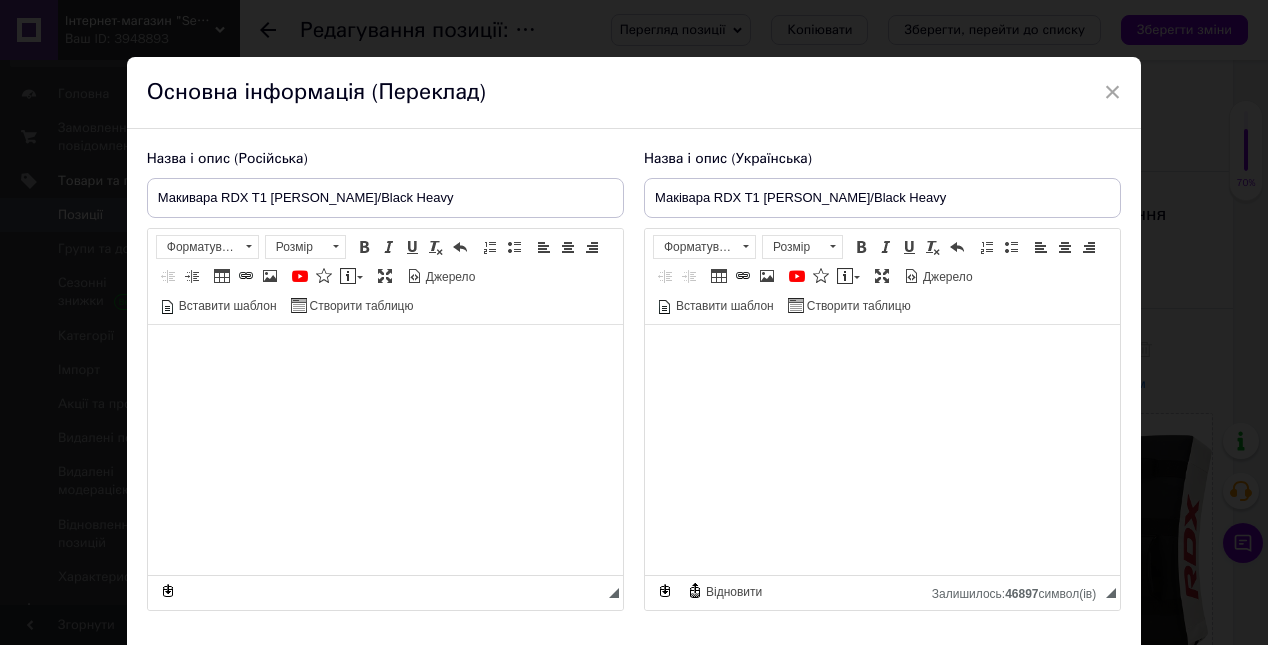 scroll, scrollTop: 24, scrollLeft: 0, axis: vertical 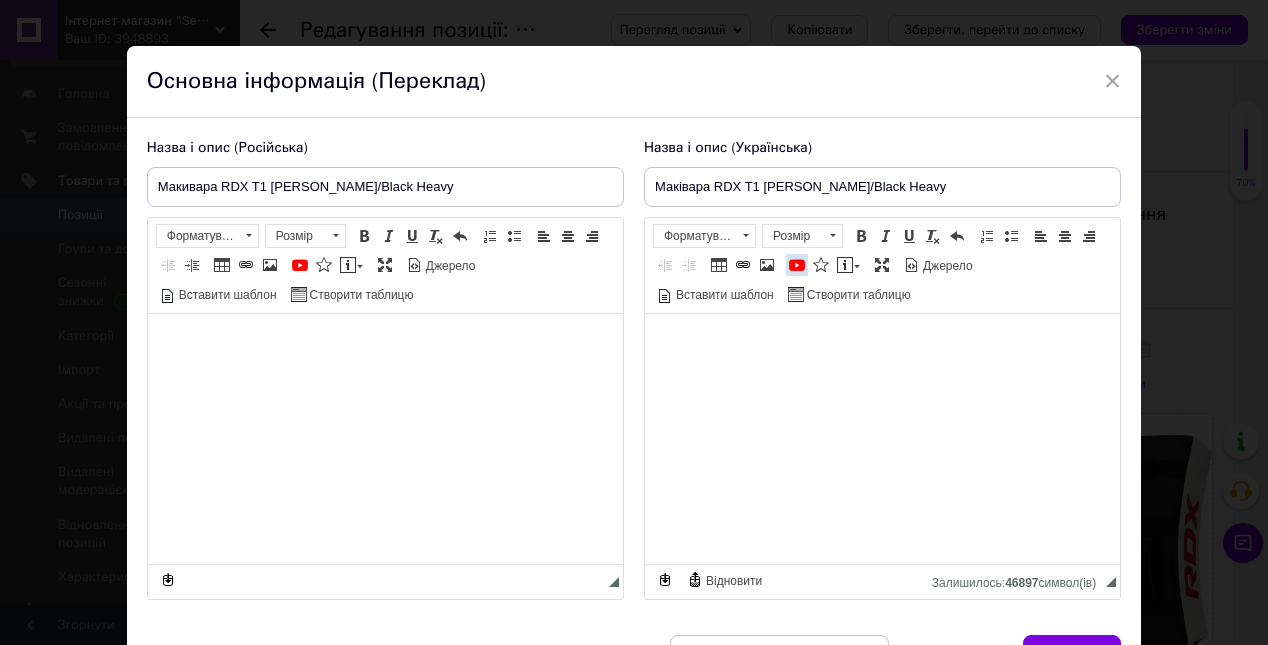 click at bounding box center [797, 265] 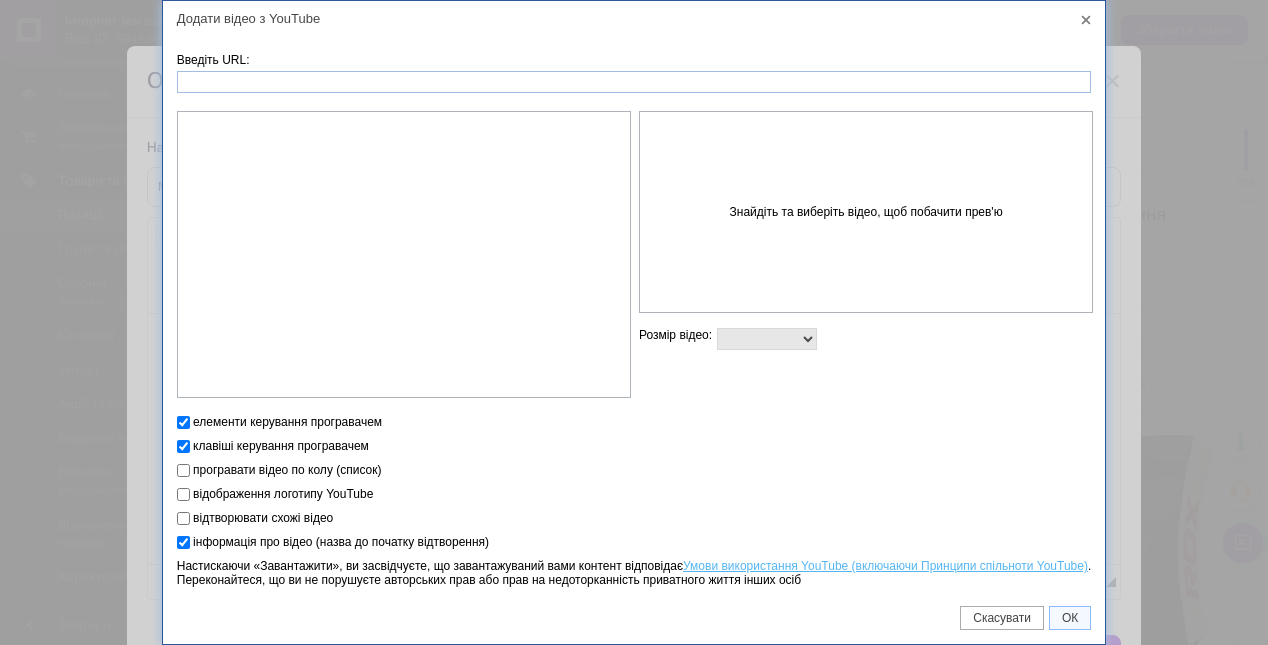 click on "Введіть URL:" at bounding box center (634, 82) 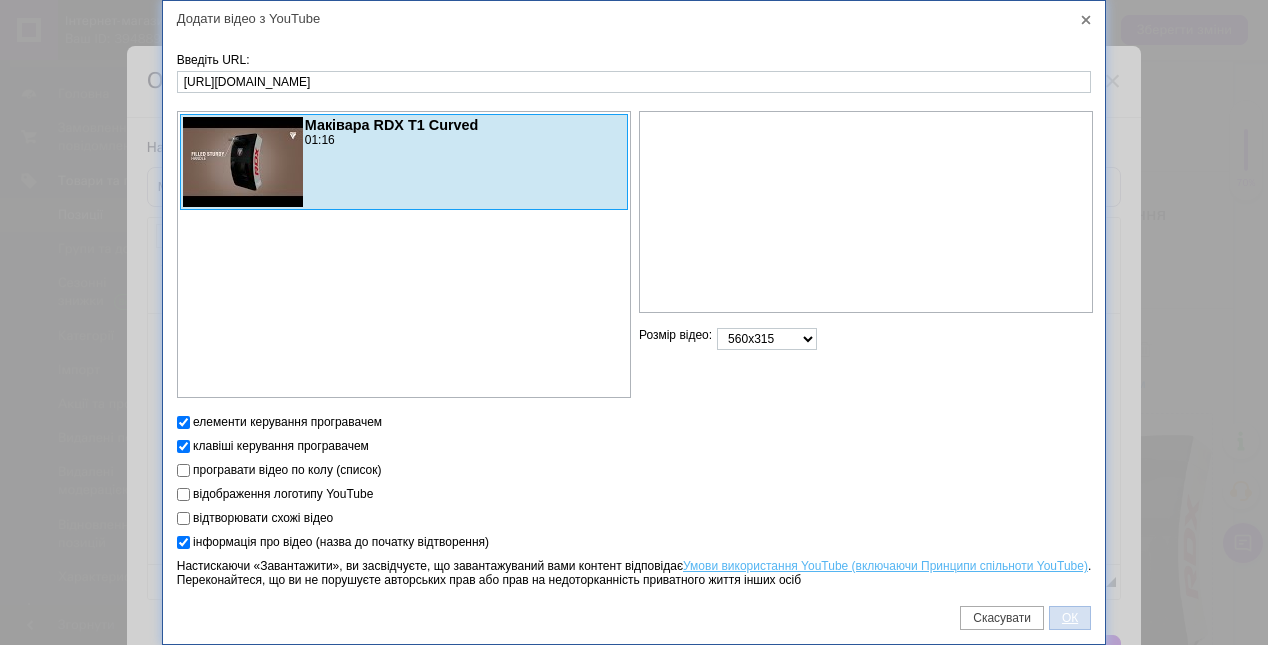 type on "[URL][DOMAIN_NAME]" 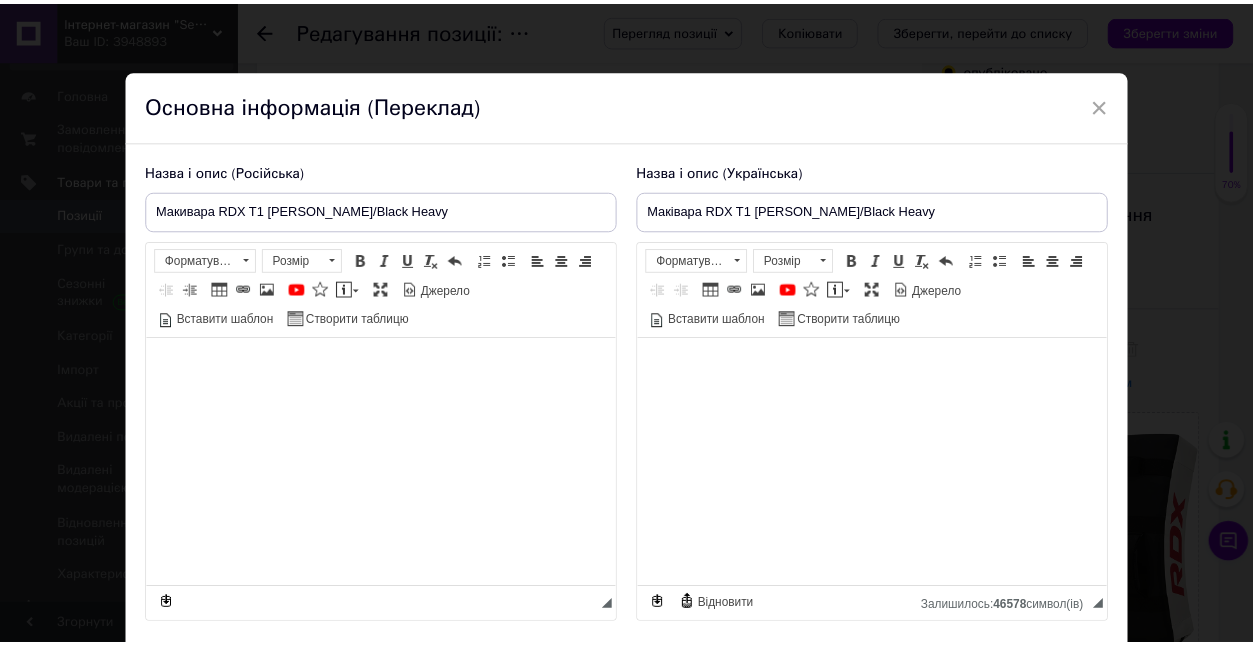 scroll, scrollTop: 143, scrollLeft: 0, axis: vertical 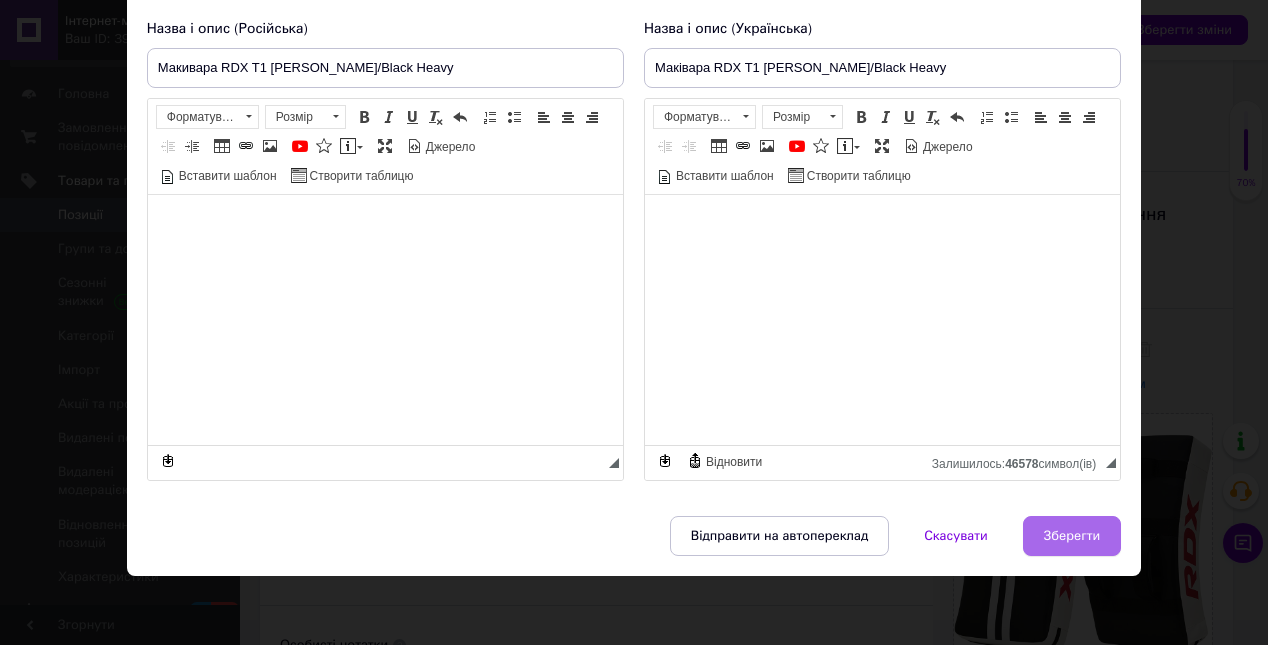 click on "Зберегти" at bounding box center [1072, 536] 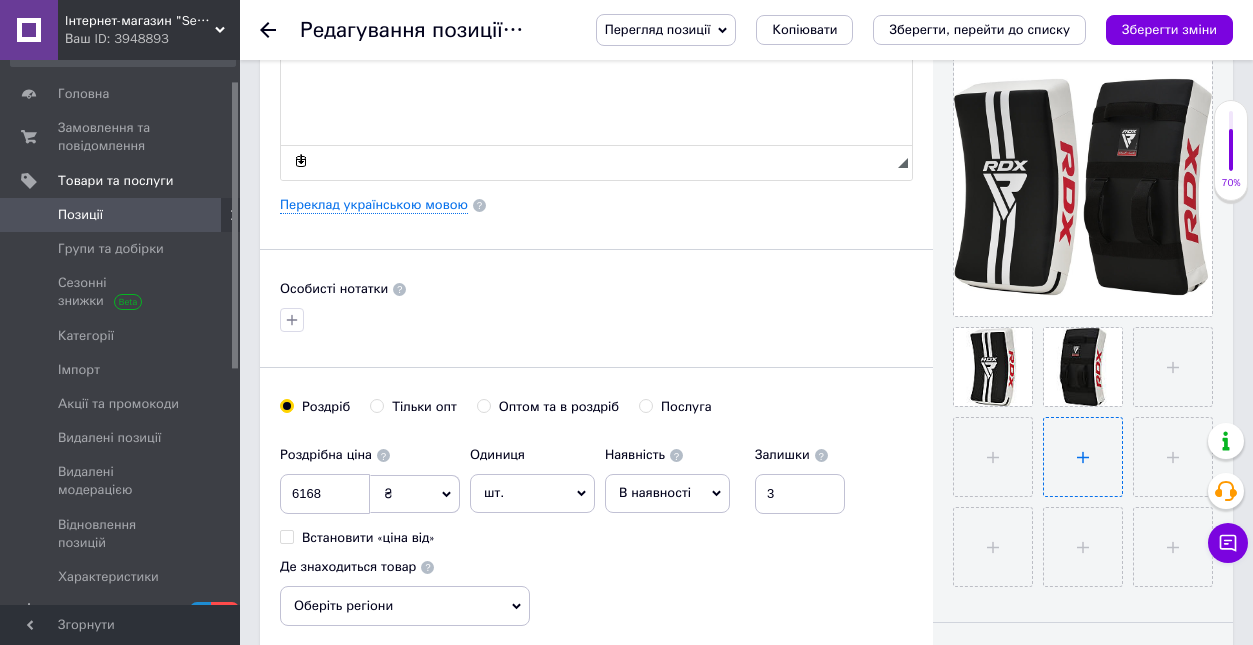 scroll, scrollTop: 514, scrollLeft: 0, axis: vertical 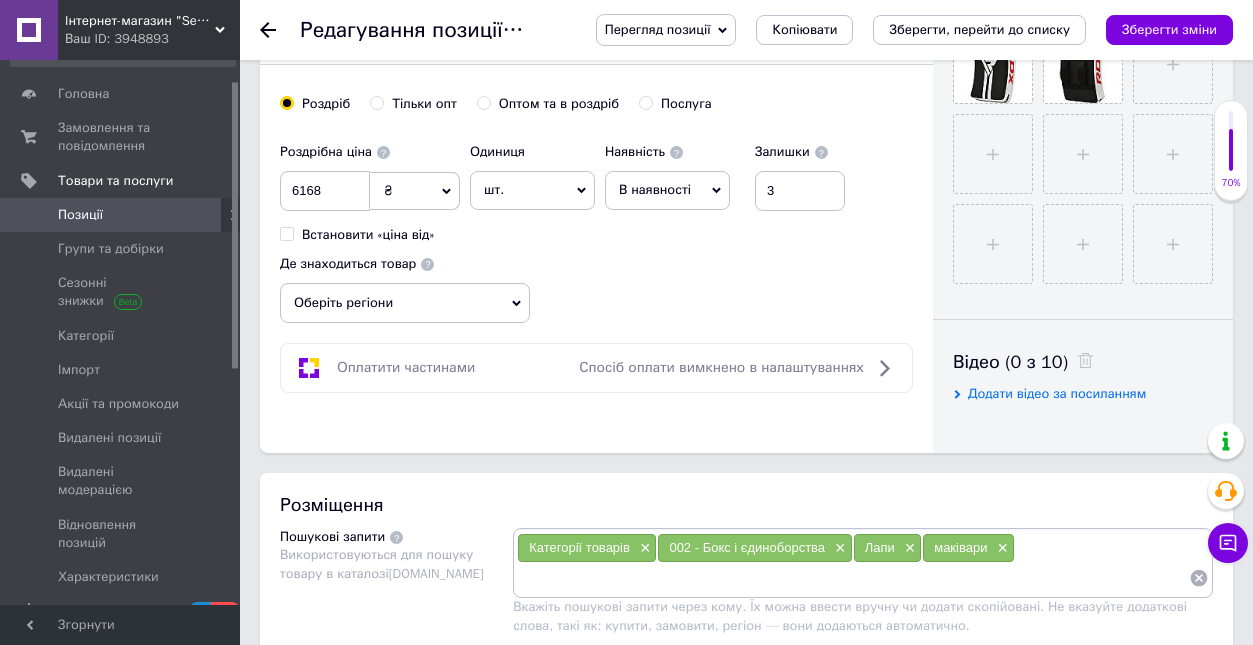 click on "Додати відео за посиланням" at bounding box center [1057, 393] 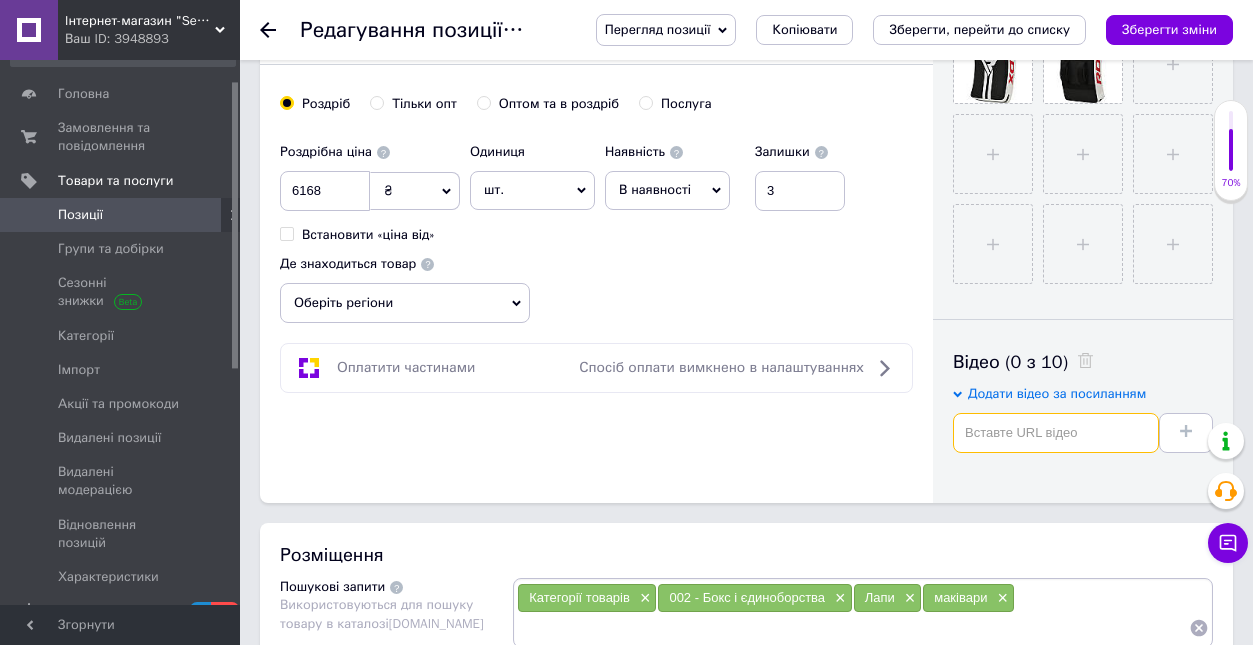 click at bounding box center [1056, 433] 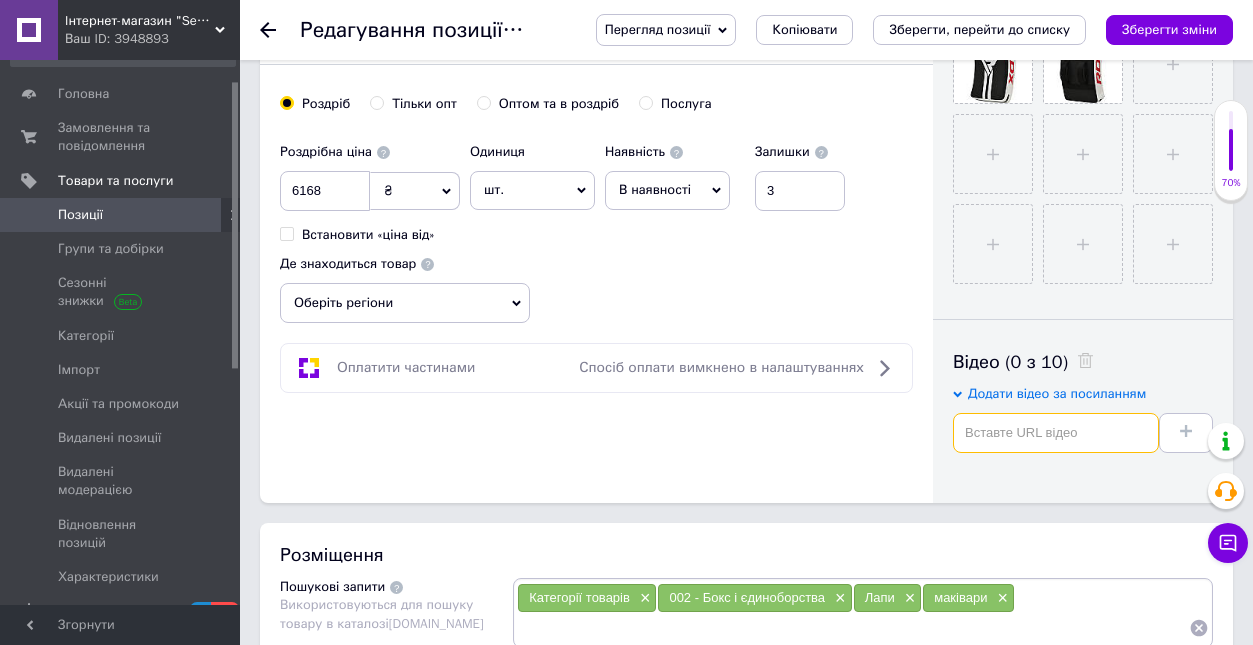 paste on "[URL][DOMAIN_NAME]" 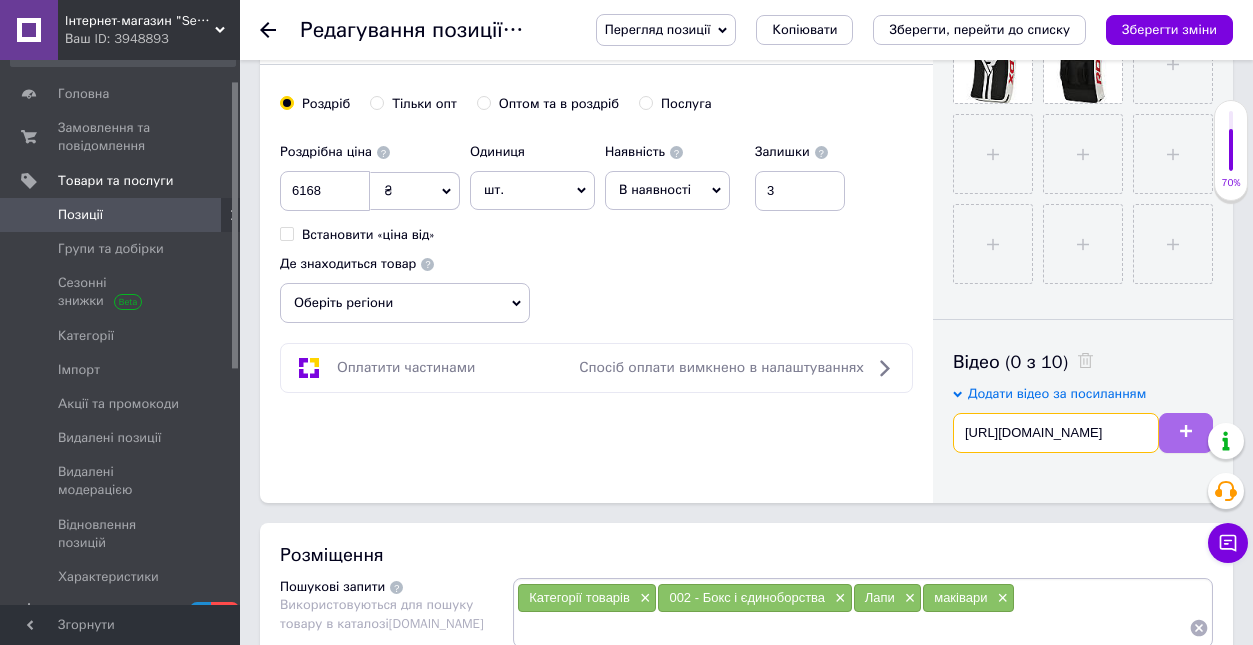 type on "[URL][DOMAIN_NAME]" 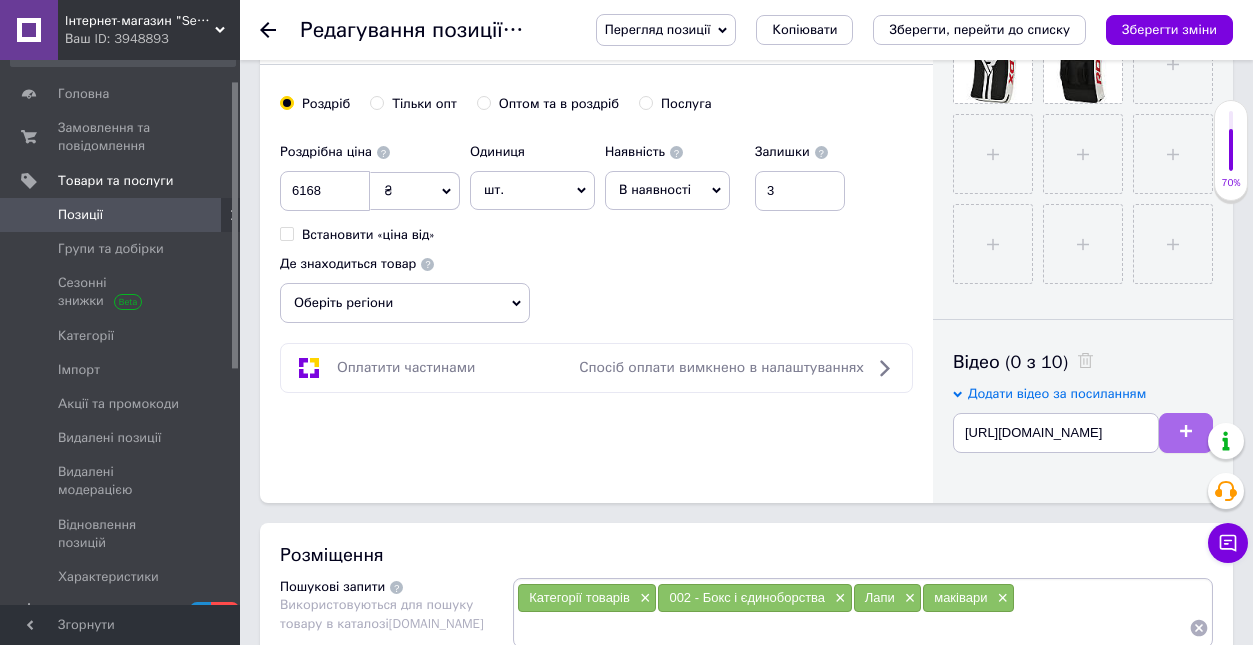 click at bounding box center (1186, 433) 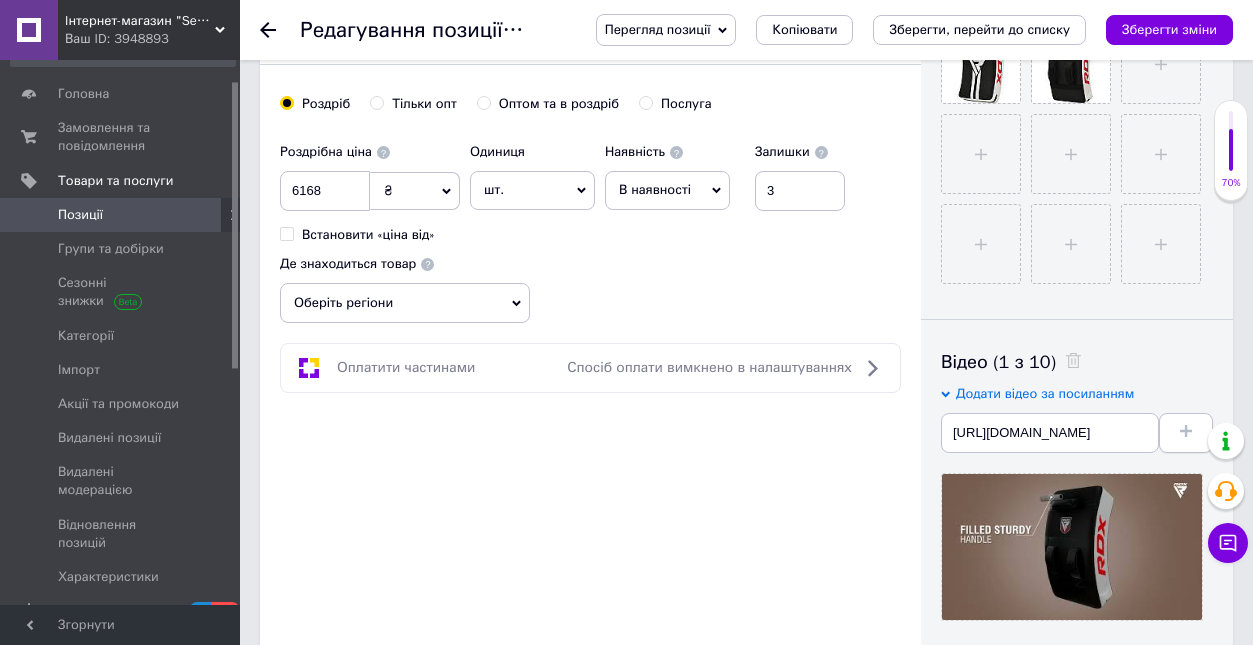 type 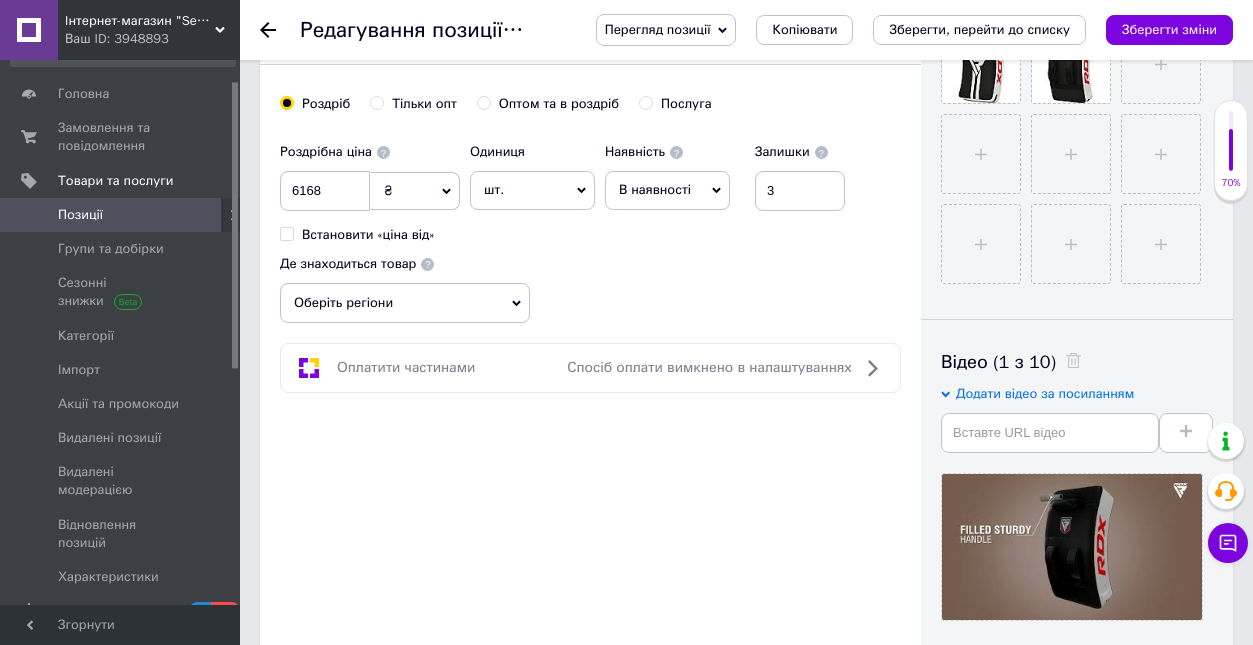 click on "В наявності" at bounding box center [667, 190] 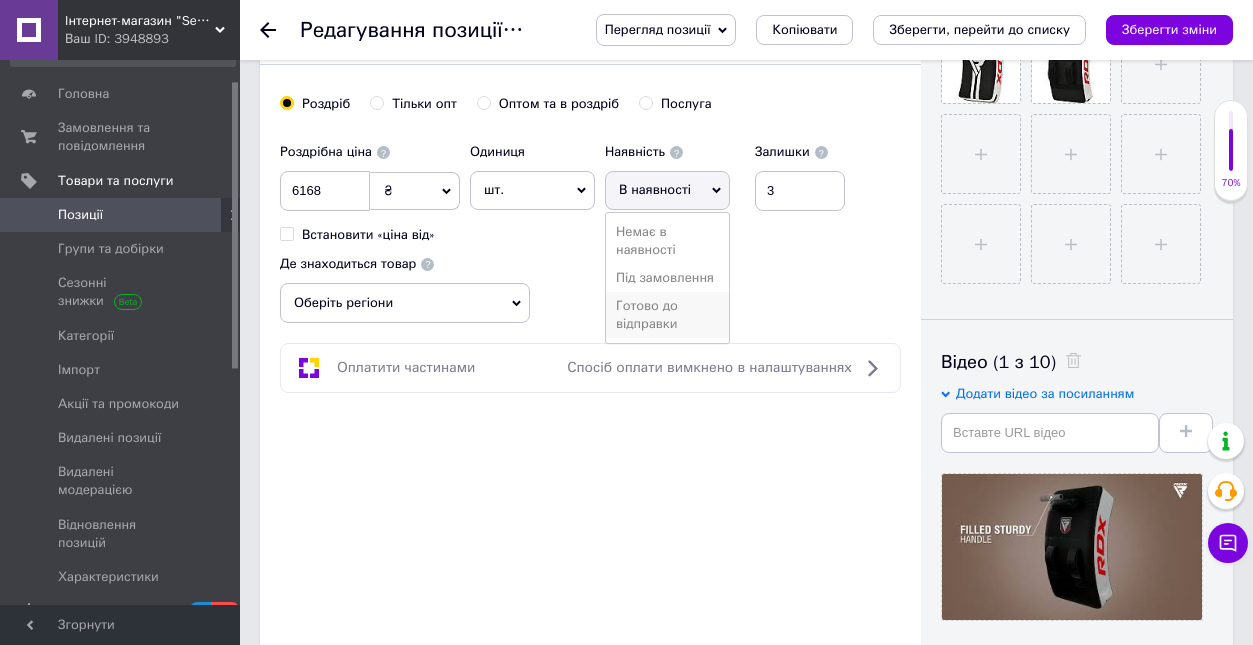 click on "Готово до відправки" at bounding box center (667, 315) 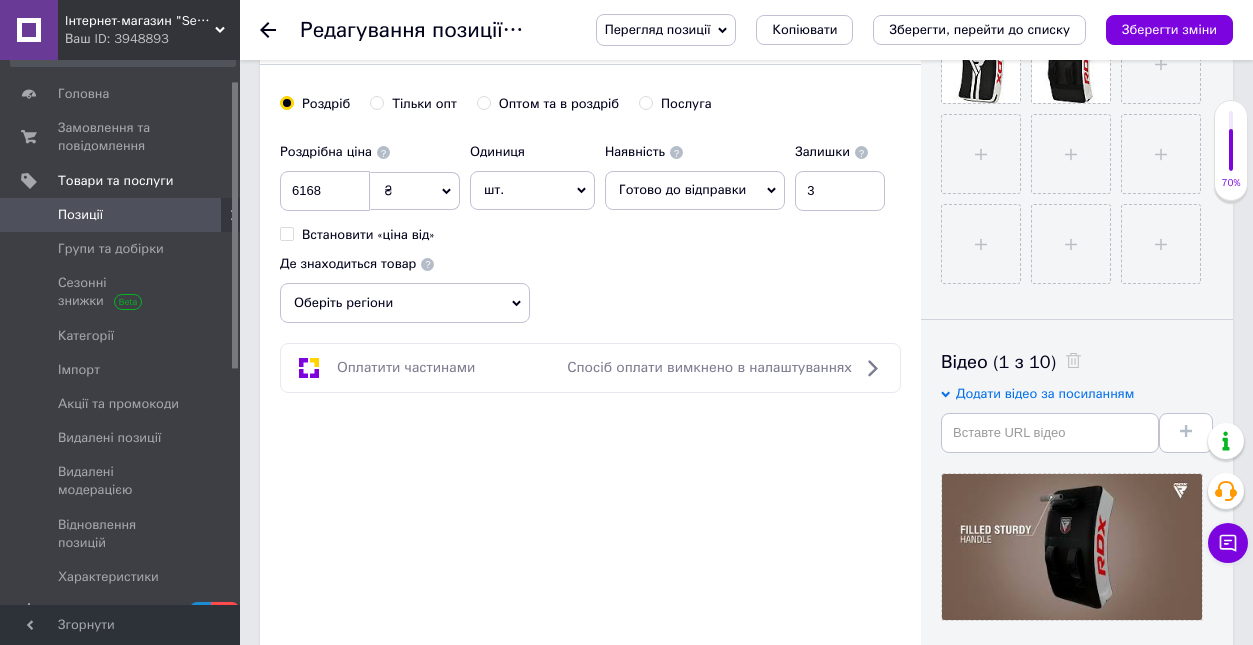 click 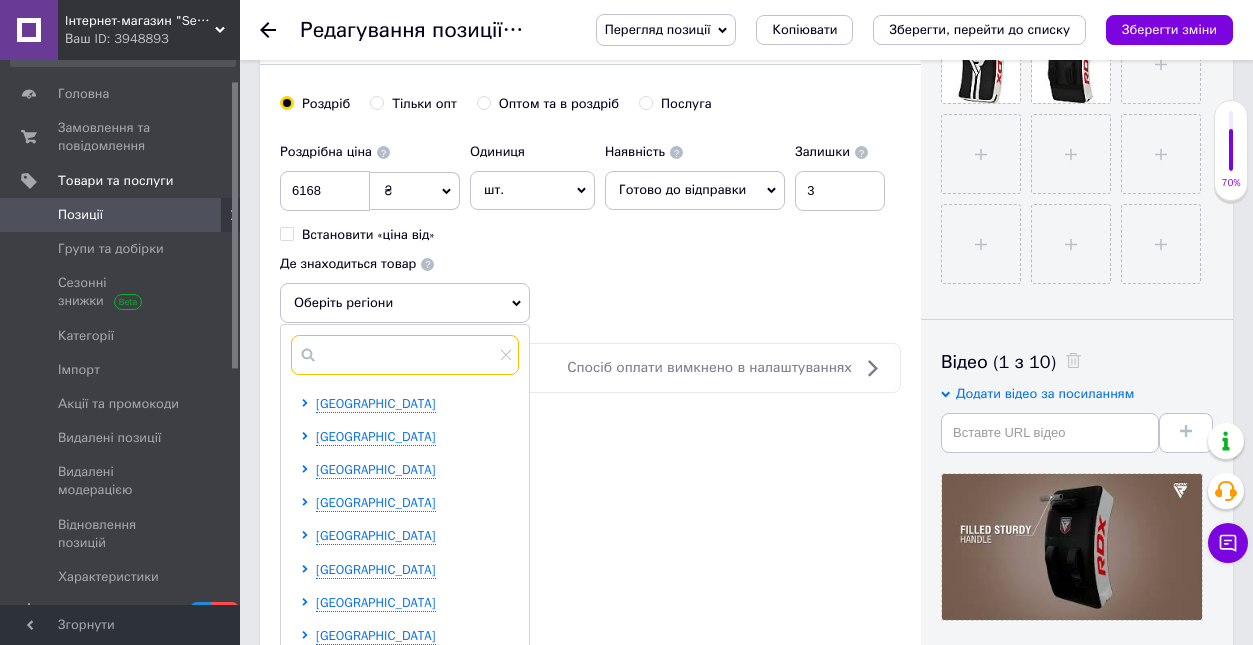 click at bounding box center [405, 355] 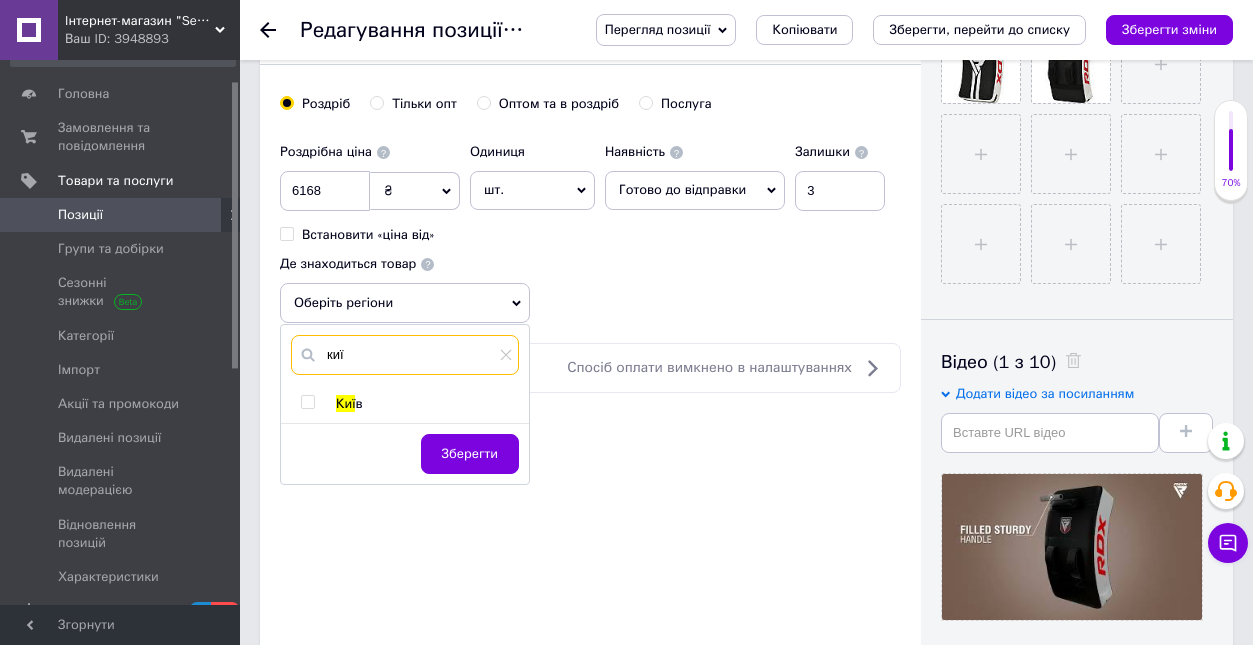 type on "киї" 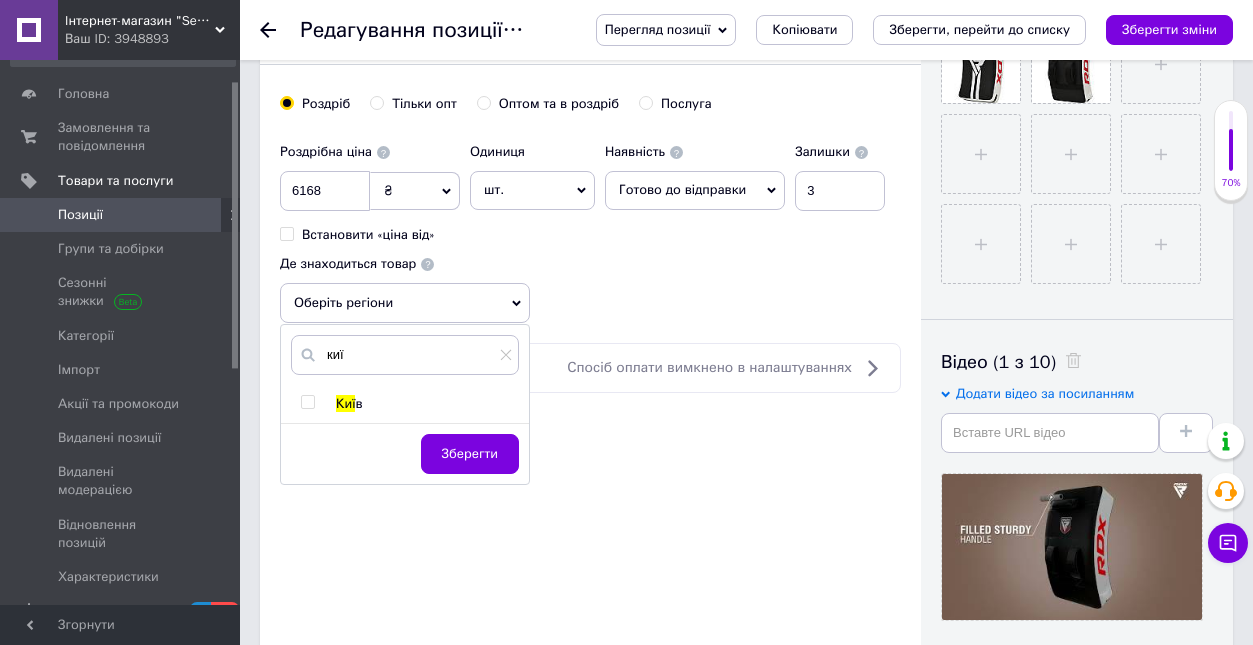 click at bounding box center (307, 402) 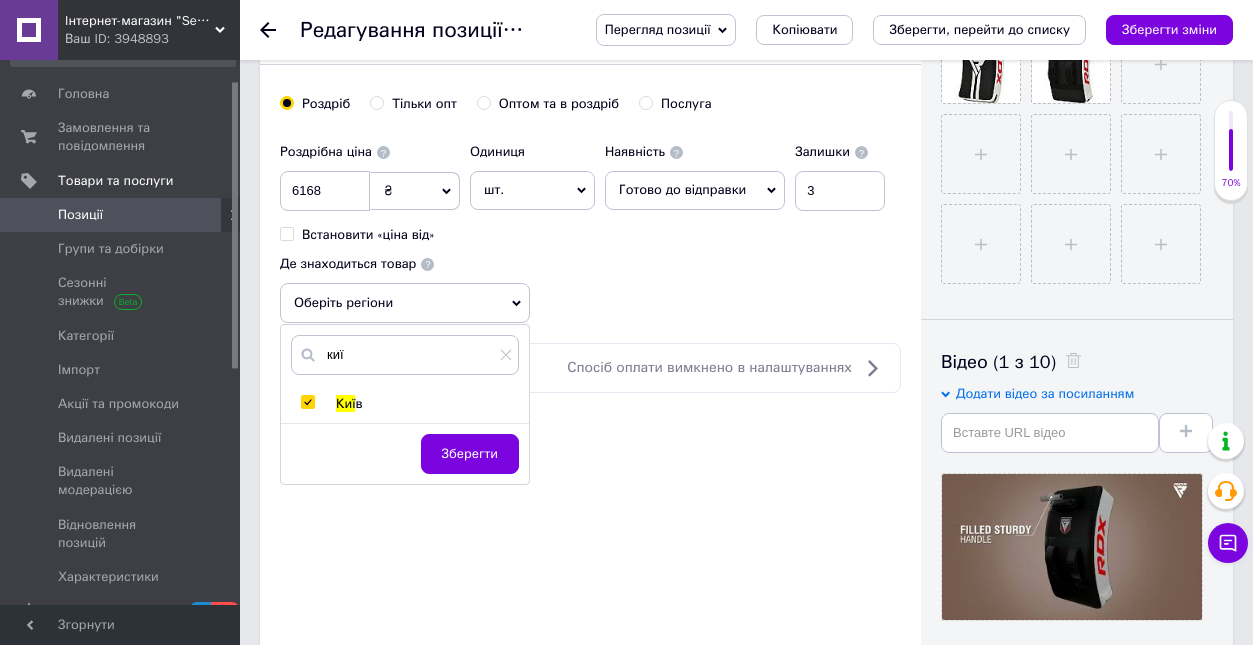 checkbox on "true" 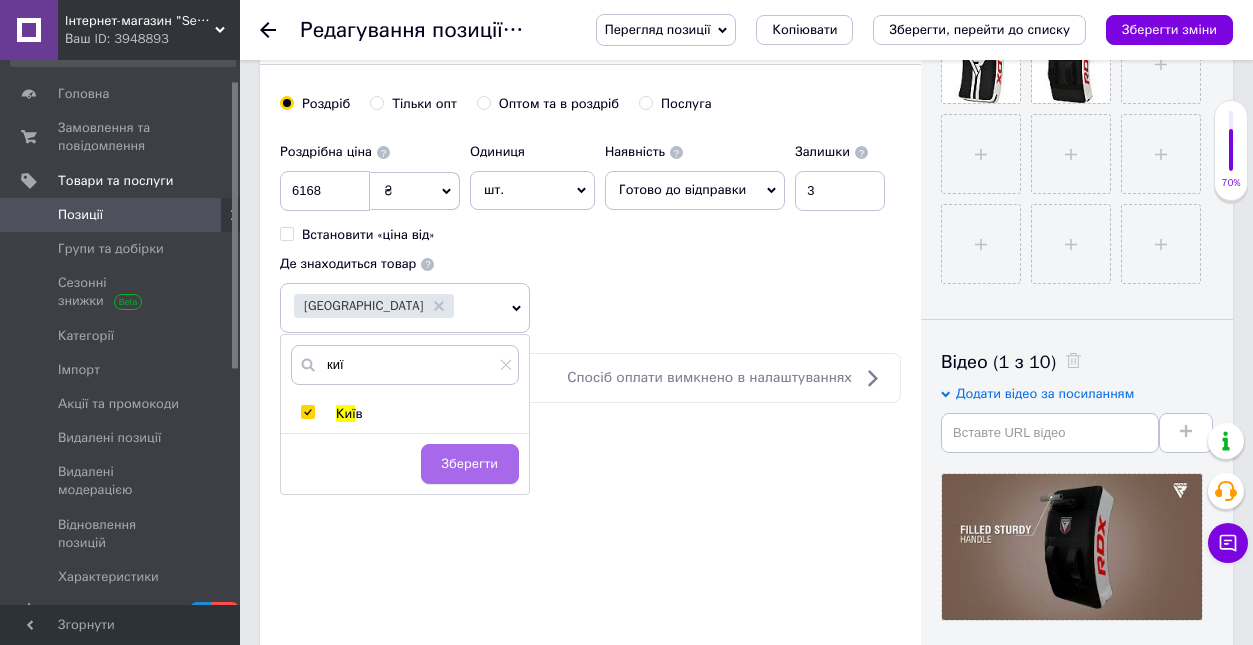 click on "Зберегти" at bounding box center (470, 464) 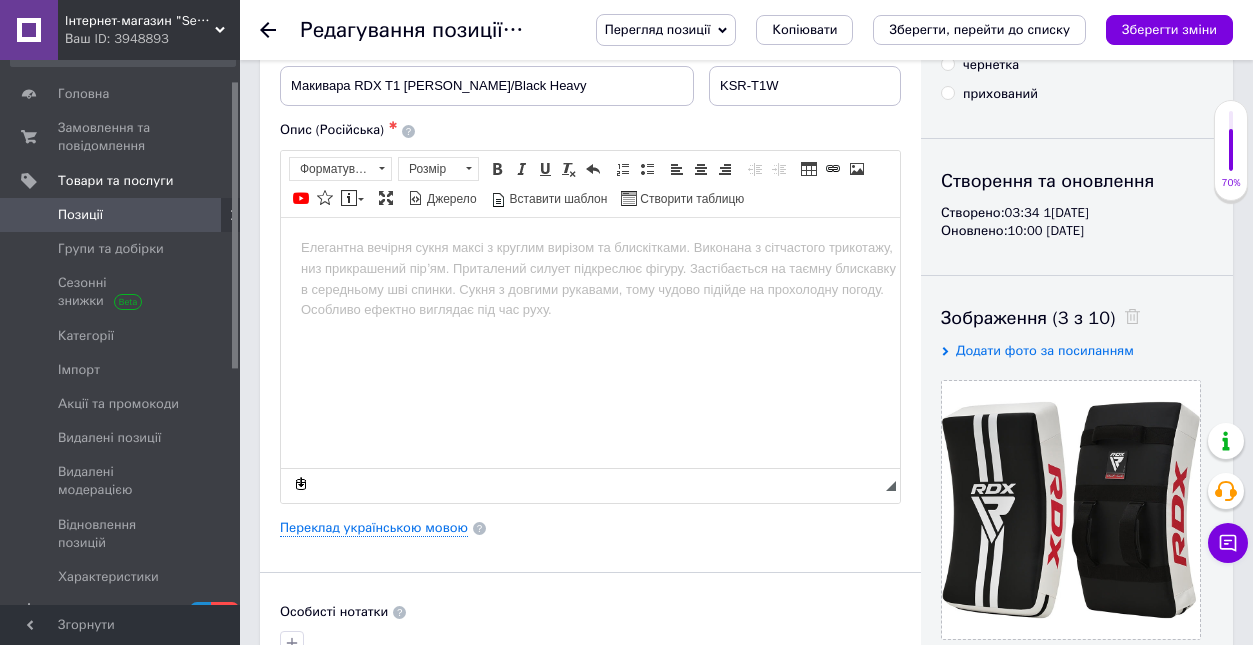 scroll, scrollTop: 55, scrollLeft: 0, axis: vertical 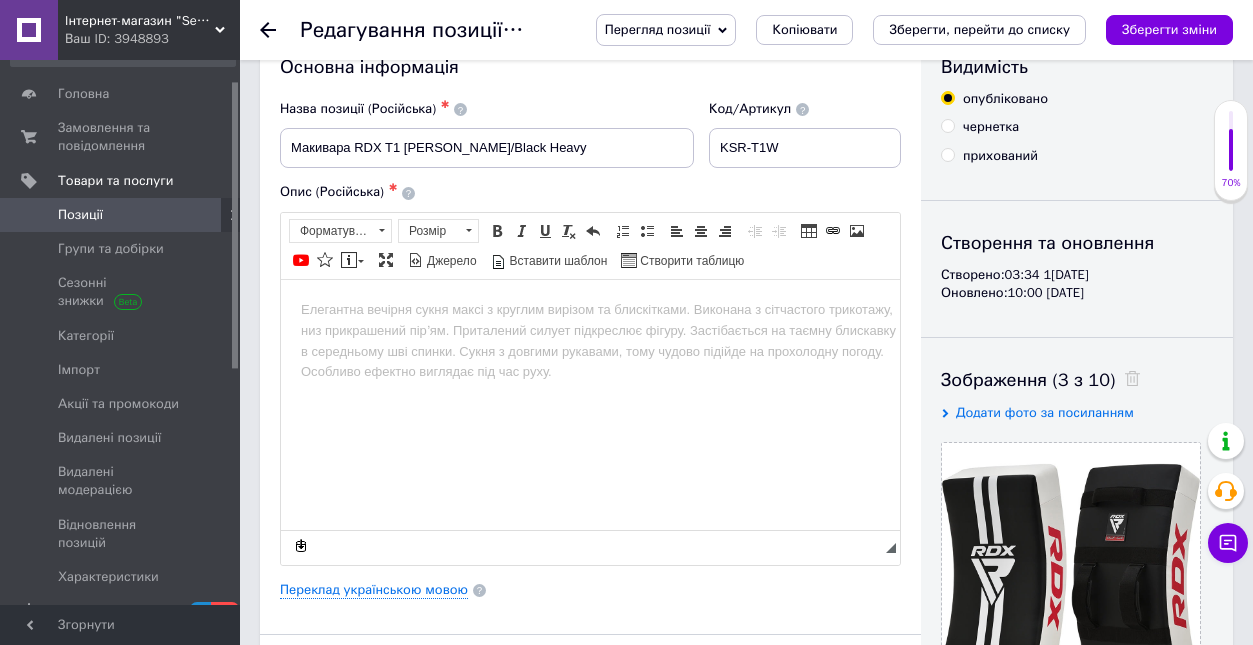 click at bounding box center (590, 309) 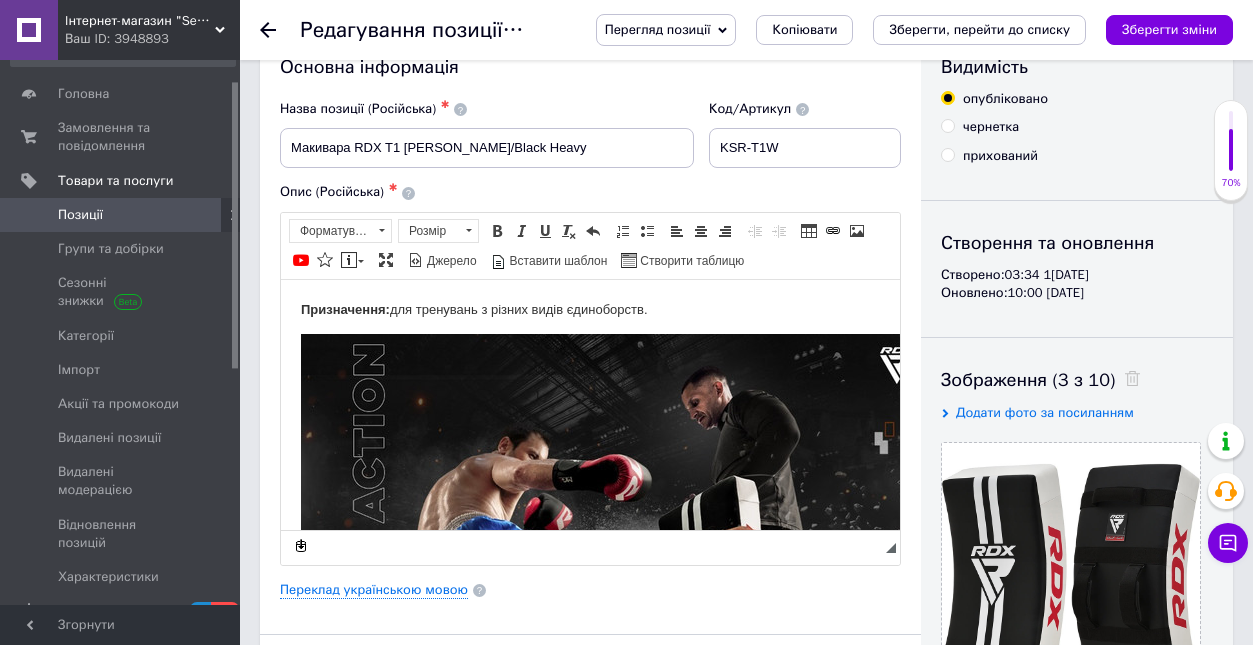 scroll, scrollTop: 7111, scrollLeft: 0, axis: vertical 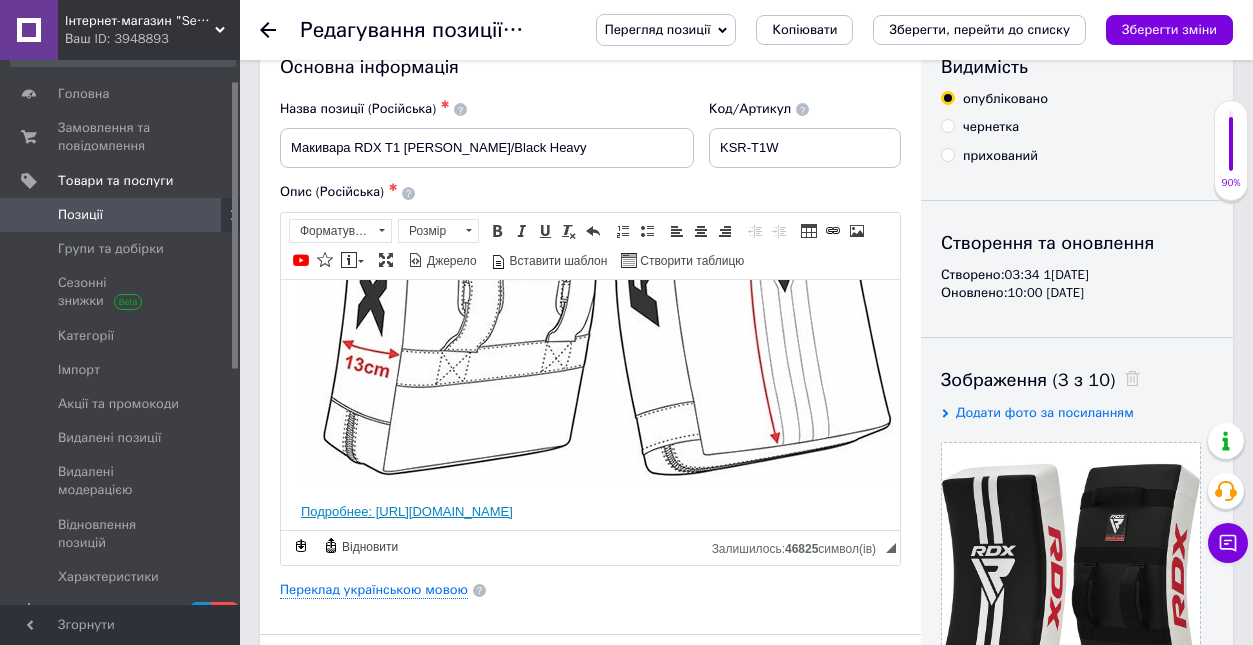 drag, startPoint x: 809, startPoint y: 509, endPoint x: 318, endPoint y: 498, distance: 491.1232 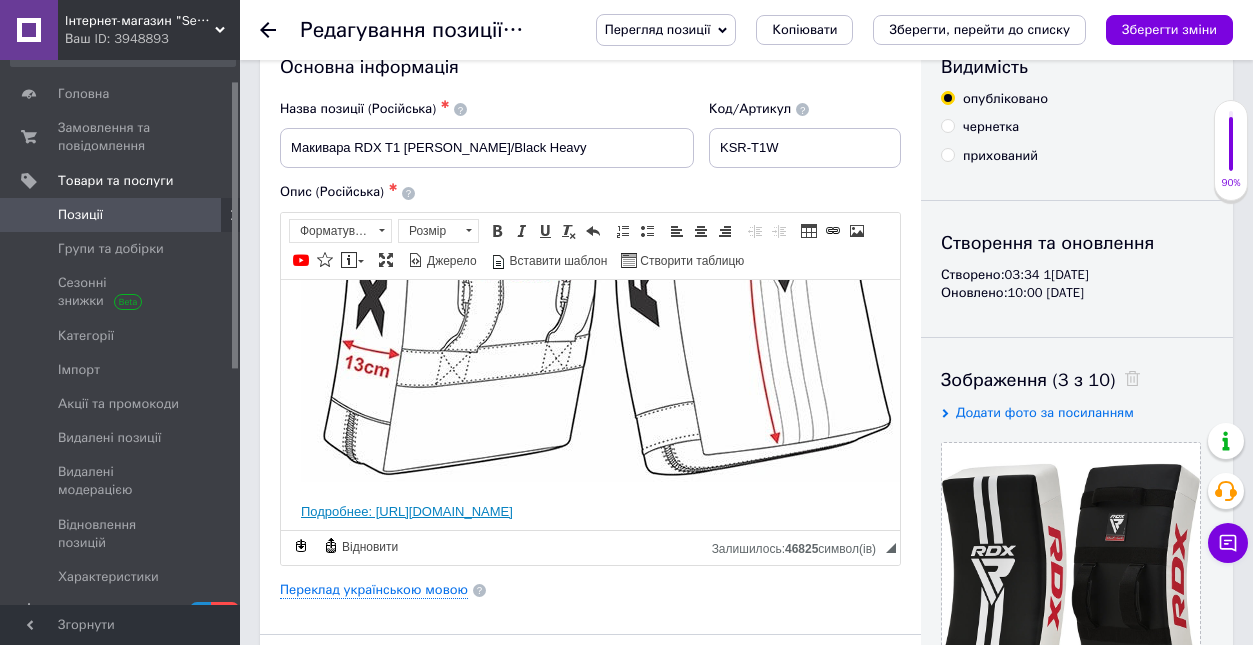 type 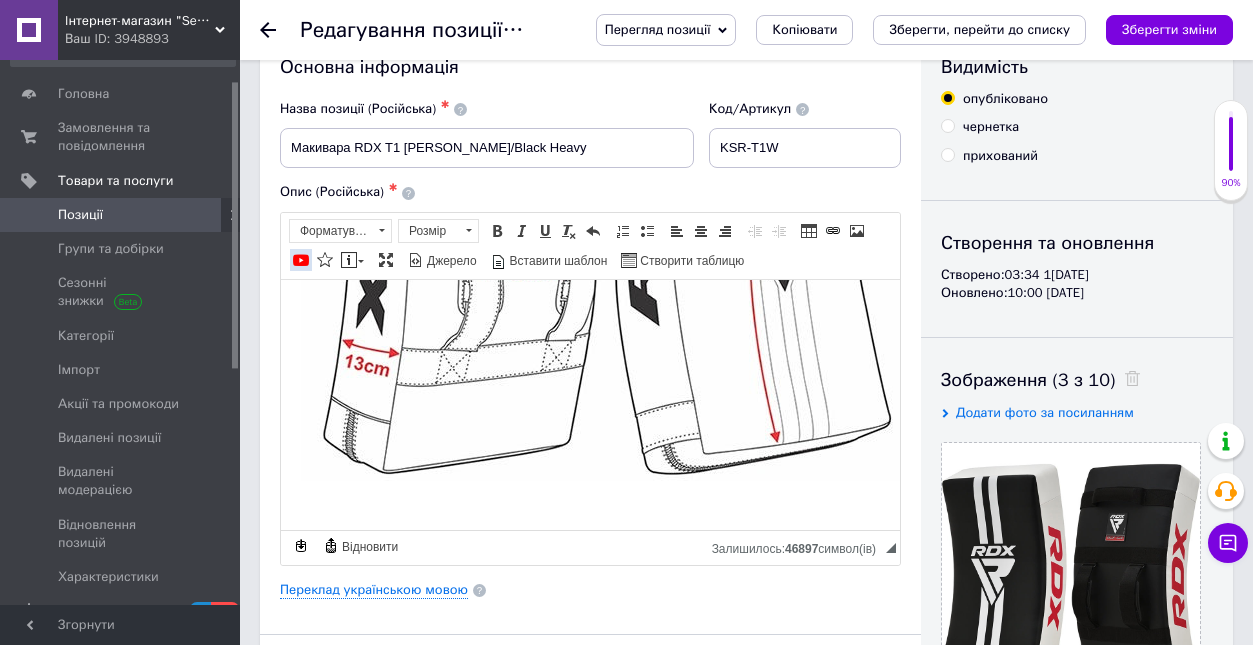 click at bounding box center [301, 260] 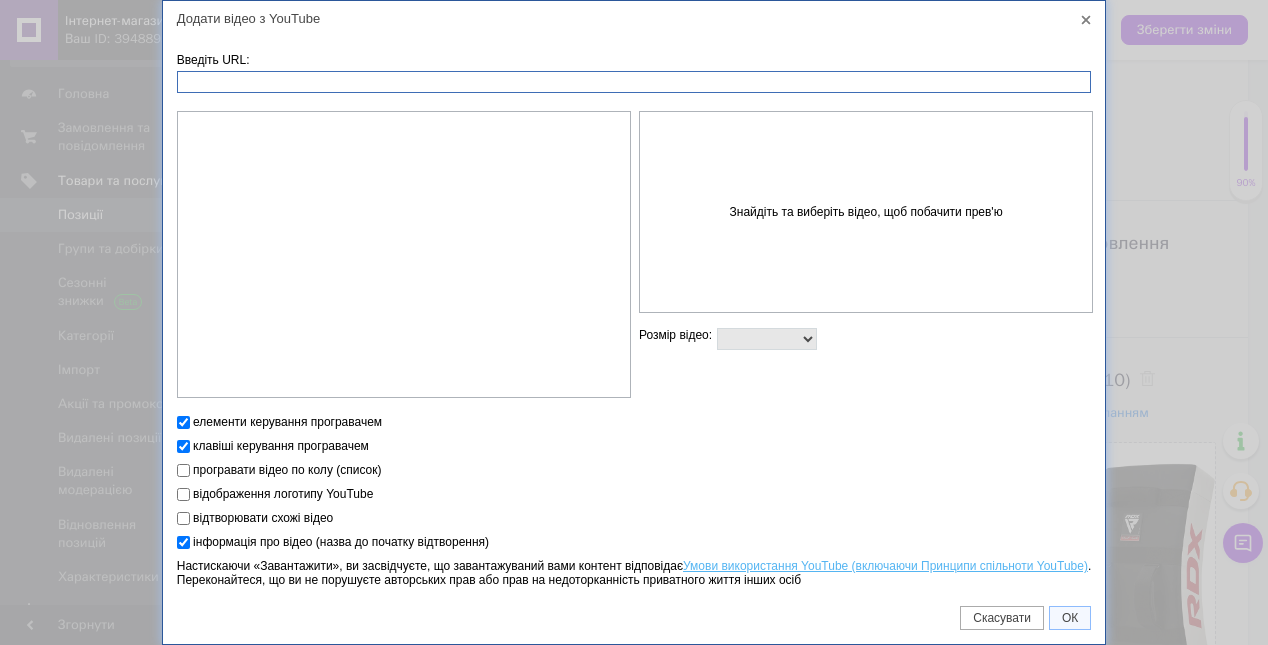 click on "Введіть URL:" at bounding box center (634, 82) 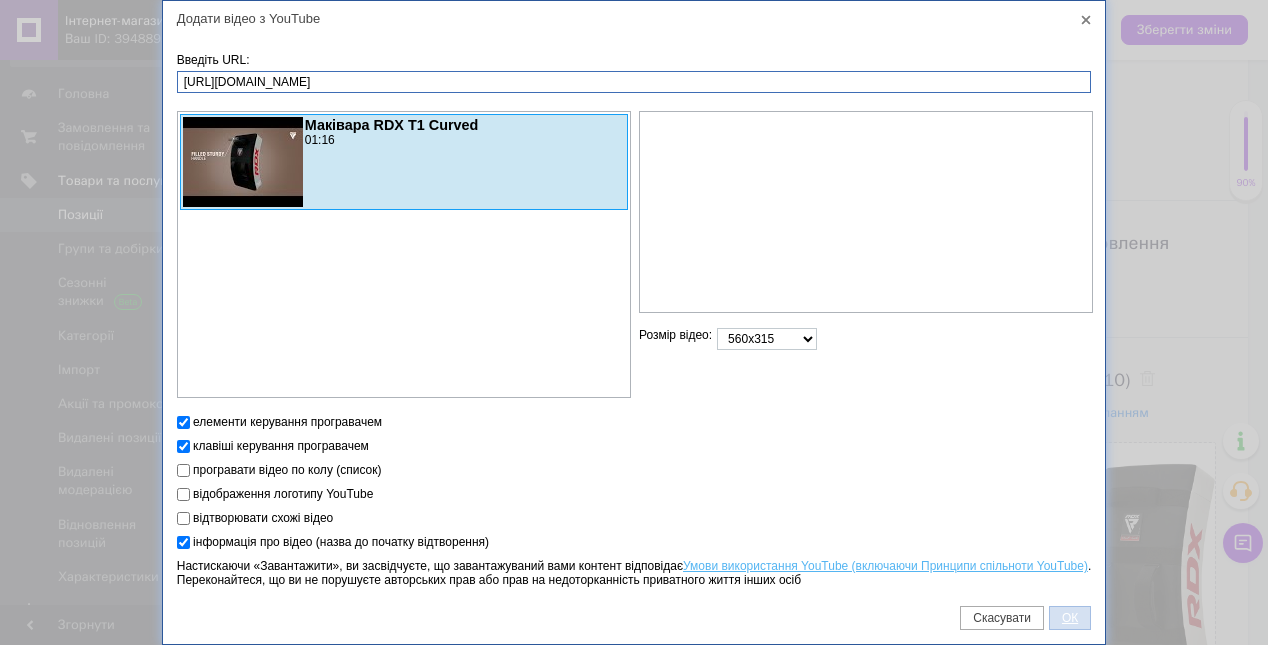type on "[URL][DOMAIN_NAME]" 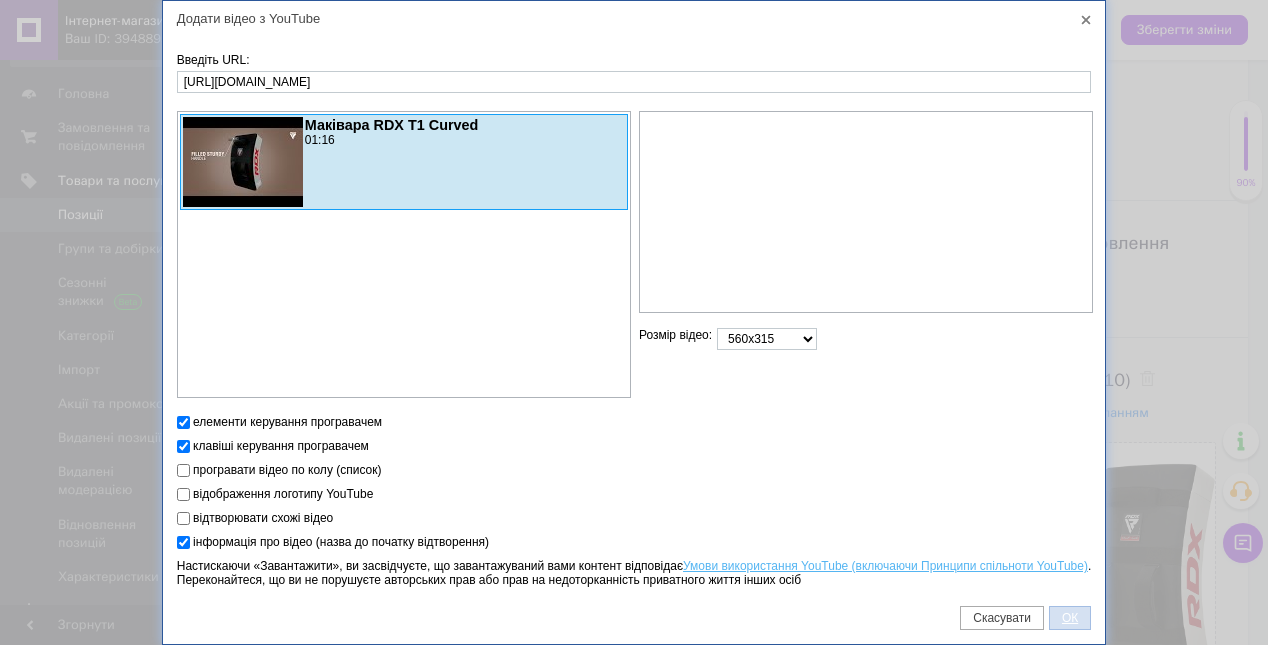 click on "ОК" at bounding box center [1070, 618] 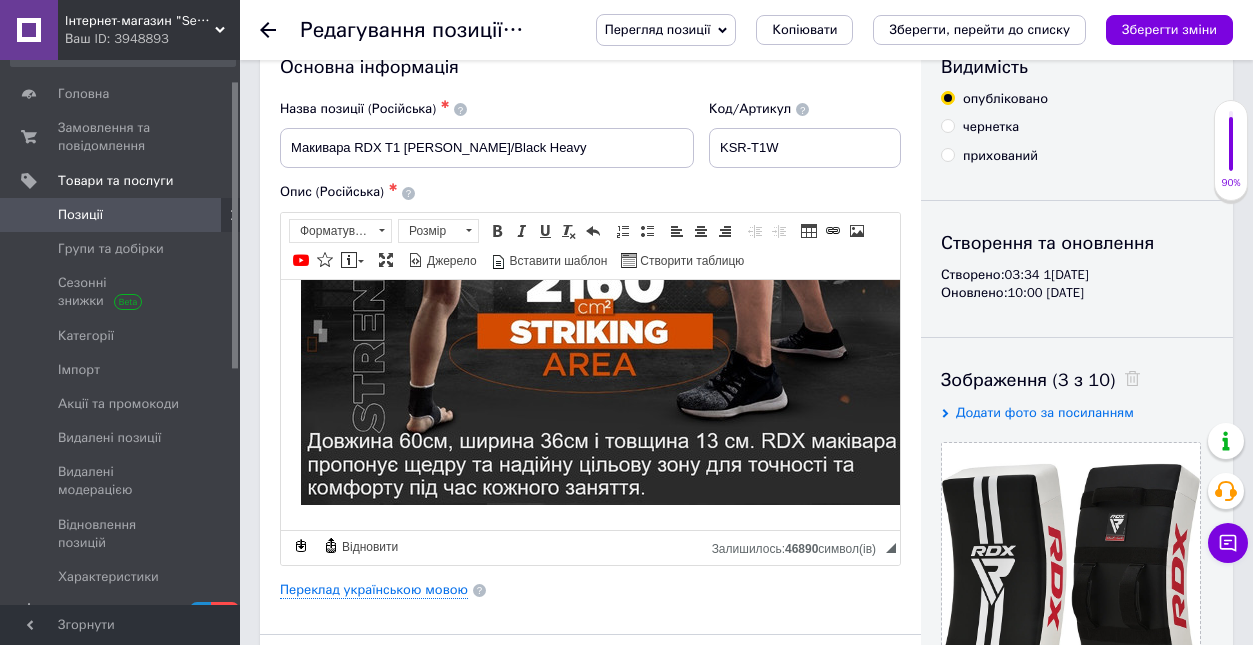 scroll, scrollTop: 0, scrollLeft: 0, axis: both 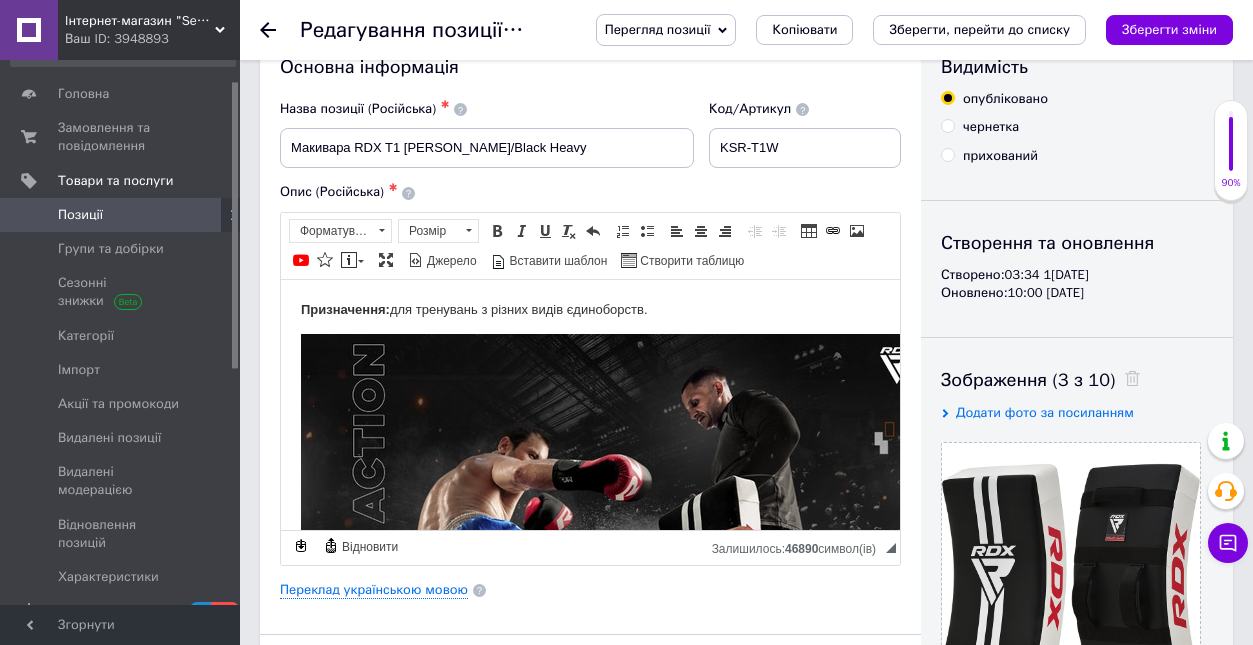 drag, startPoint x: 884, startPoint y: 490, endPoint x: 1174, endPoint y: 557, distance: 297.63904 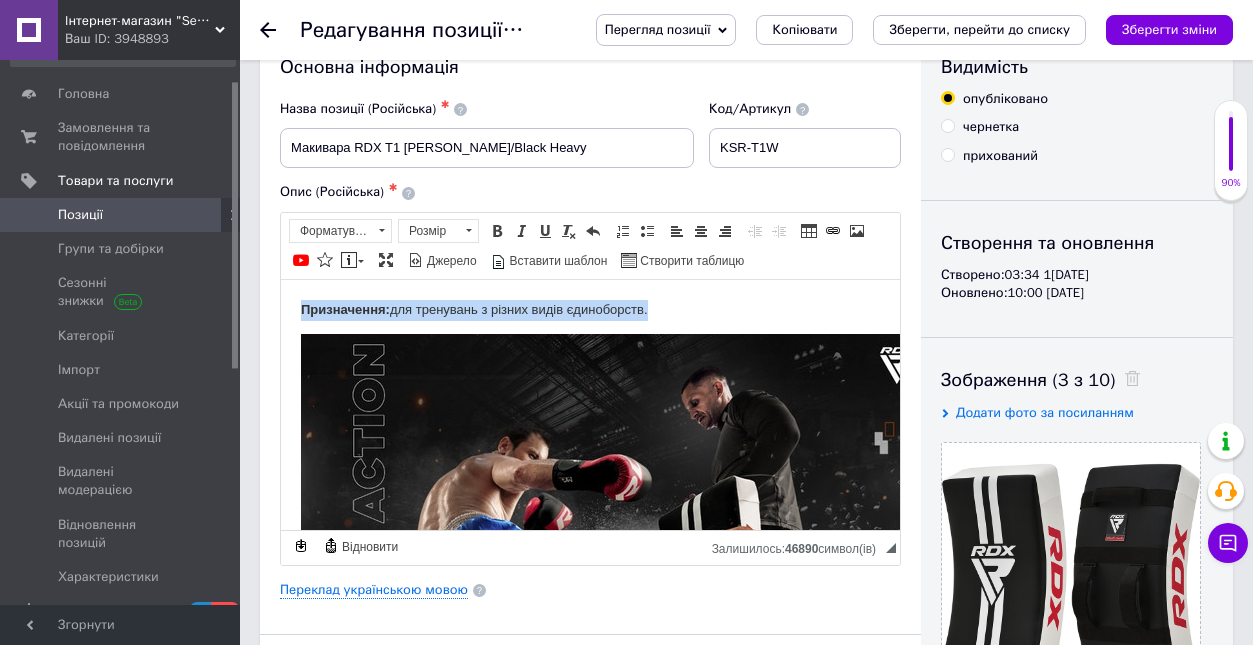 drag, startPoint x: 693, startPoint y: 314, endPoint x: 561, endPoint y: 589, distance: 305.03934 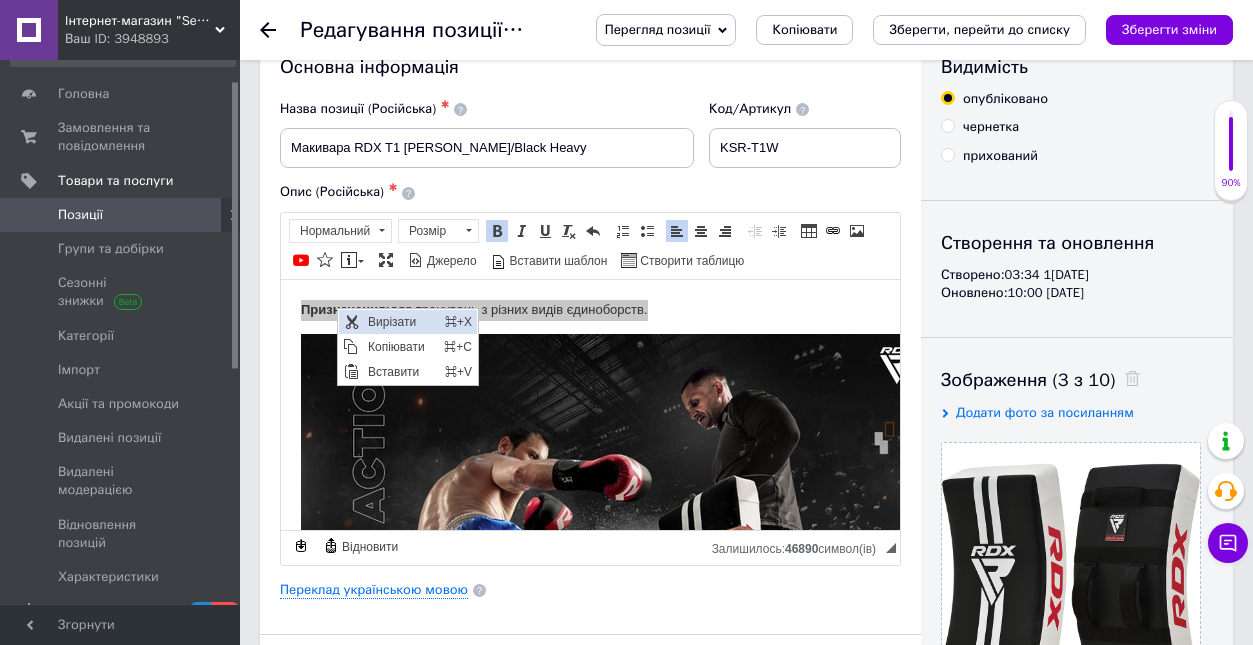 click on "Вирізати" at bounding box center [401, 322] 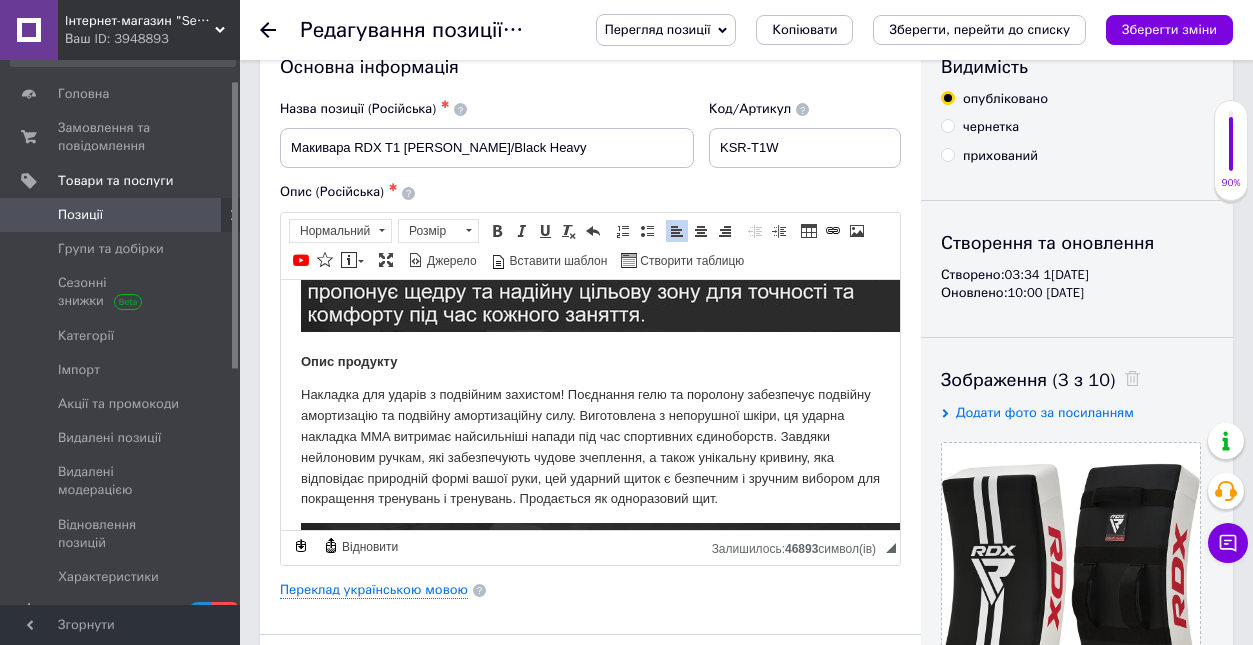 scroll, scrollTop: 623, scrollLeft: 0, axis: vertical 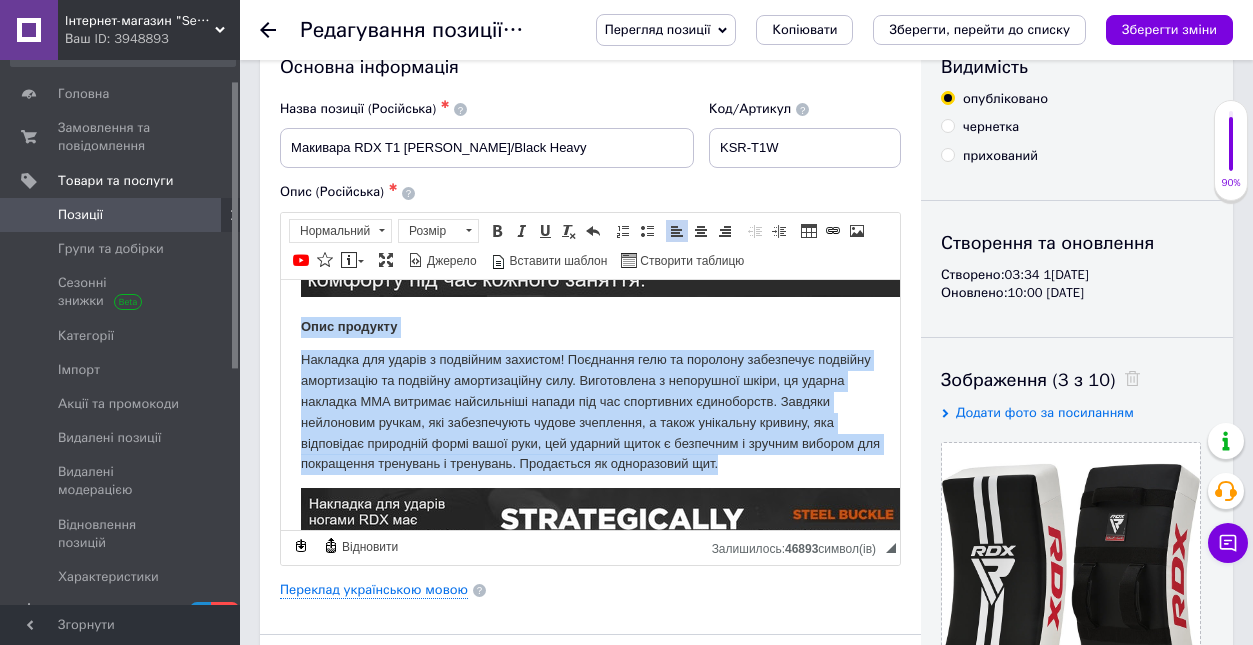 drag, startPoint x: 869, startPoint y: 460, endPoint x: 287, endPoint y: 316, distance: 599.5498 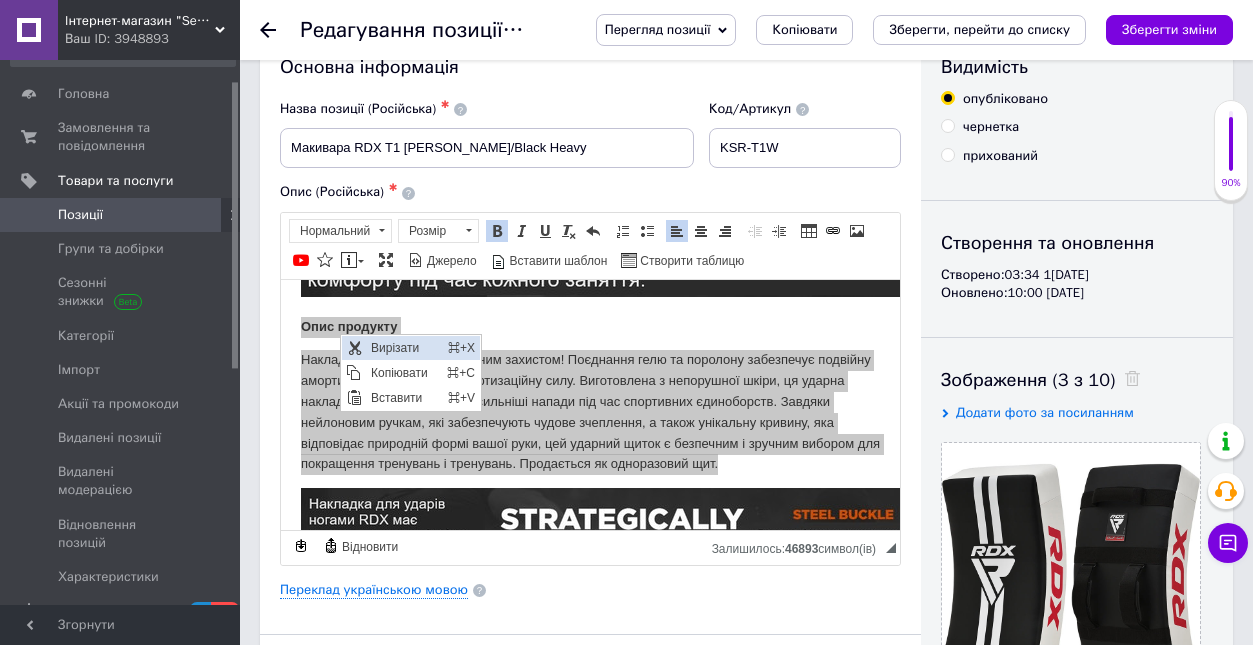 click on "Вирізати" at bounding box center [404, 348] 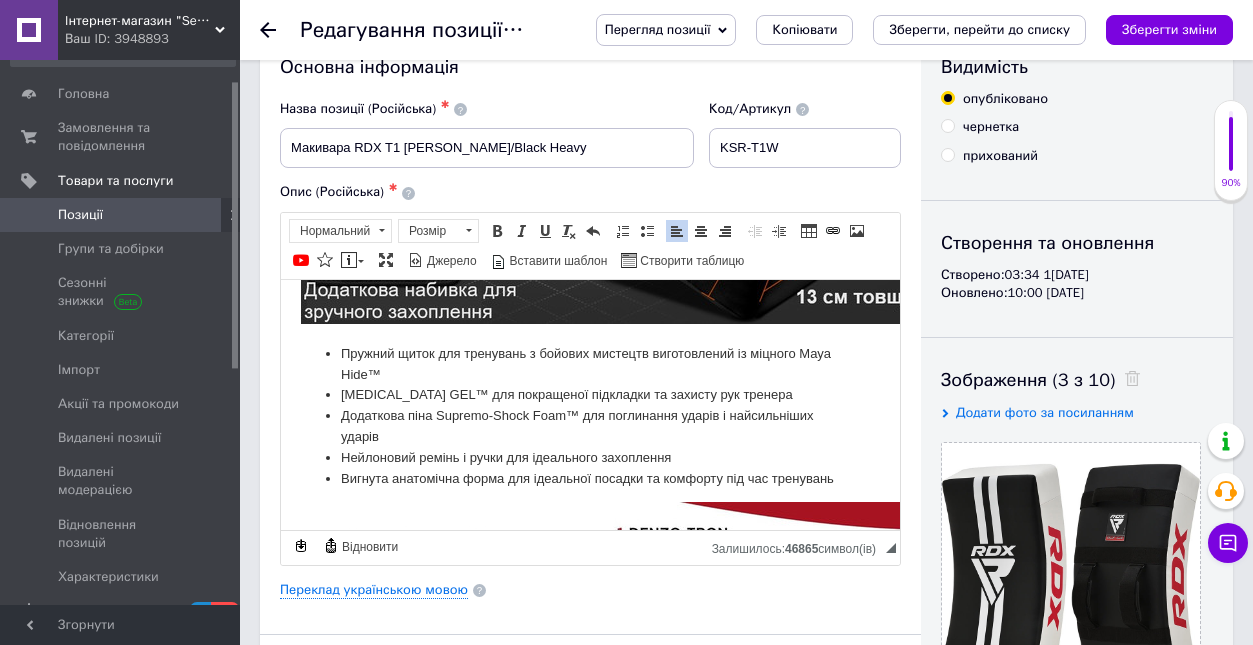 scroll, scrollTop: 1318, scrollLeft: 0, axis: vertical 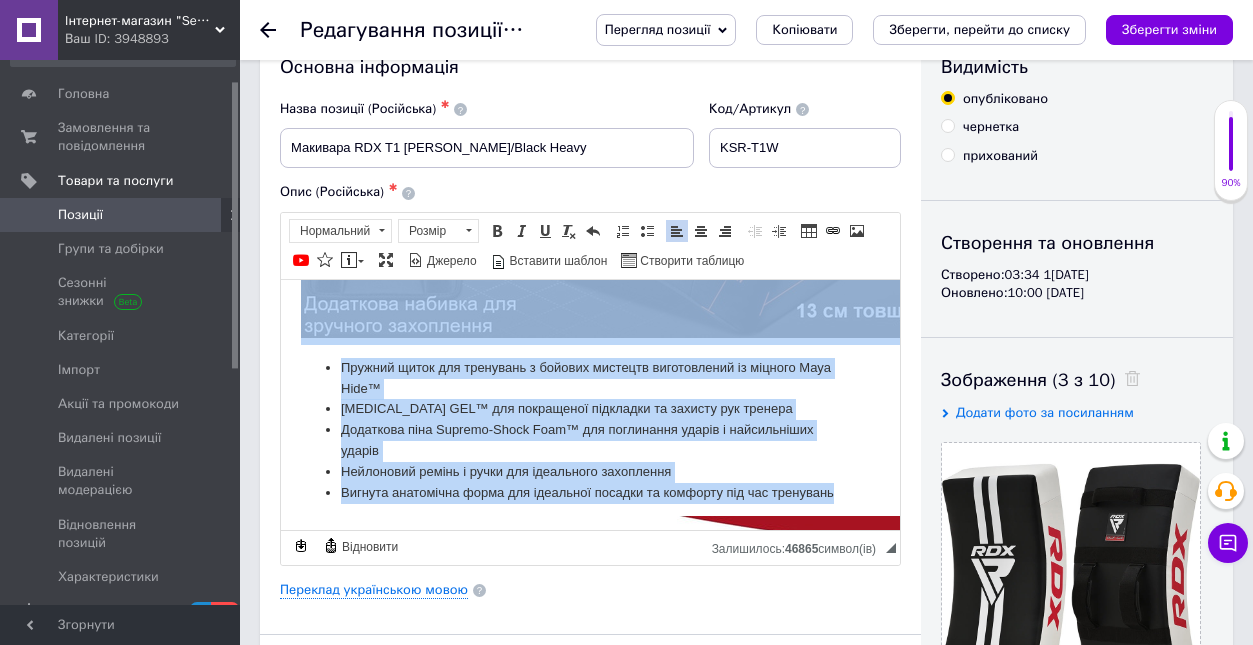 drag, startPoint x: 464, startPoint y: 447, endPoint x: 301, endPoint y: 332, distance: 199.48433 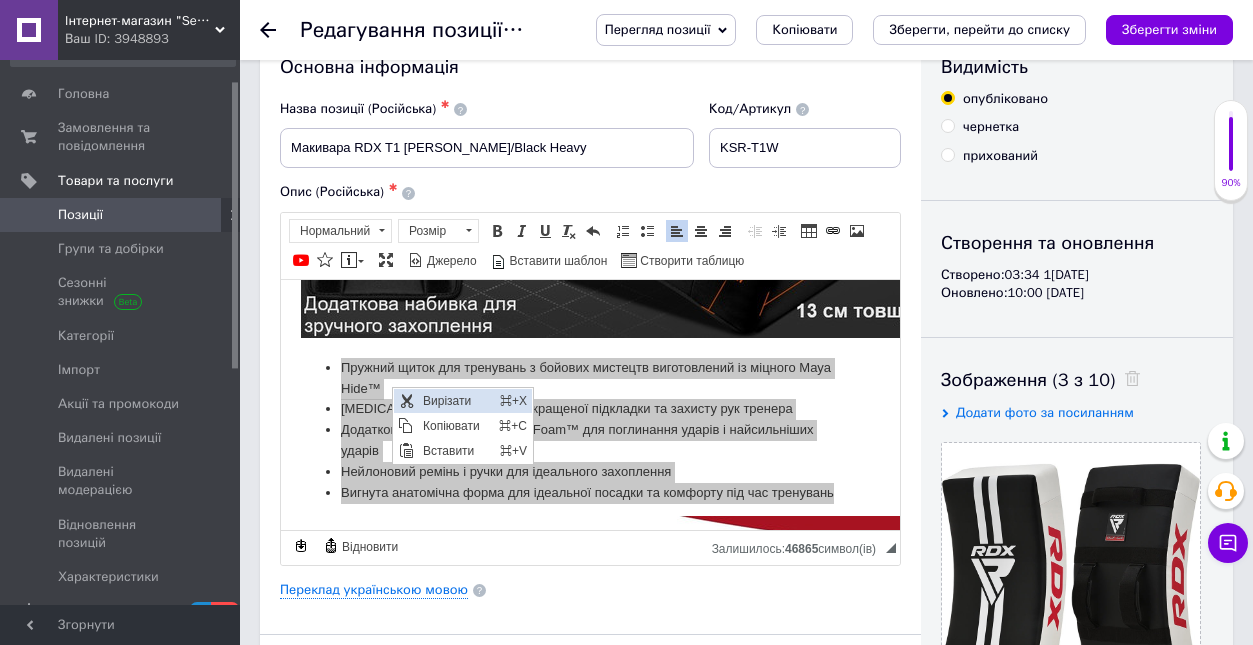 click on "Вирізати" at bounding box center (456, 401) 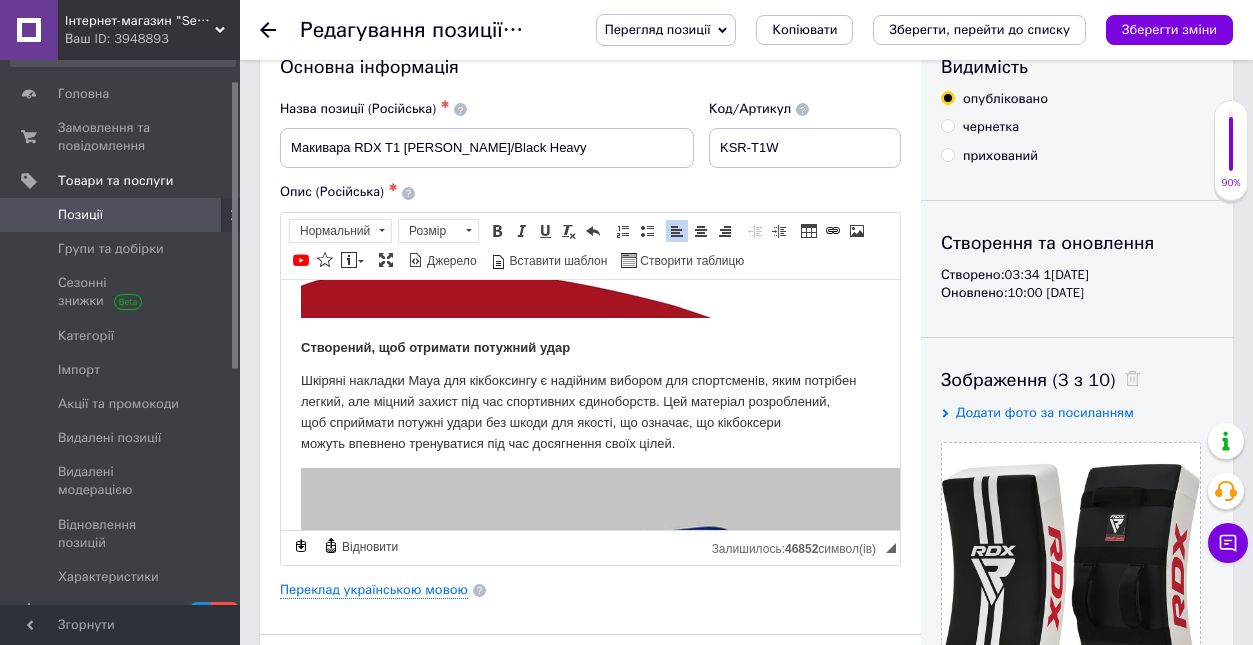 scroll, scrollTop: 1901, scrollLeft: 0, axis: vertical 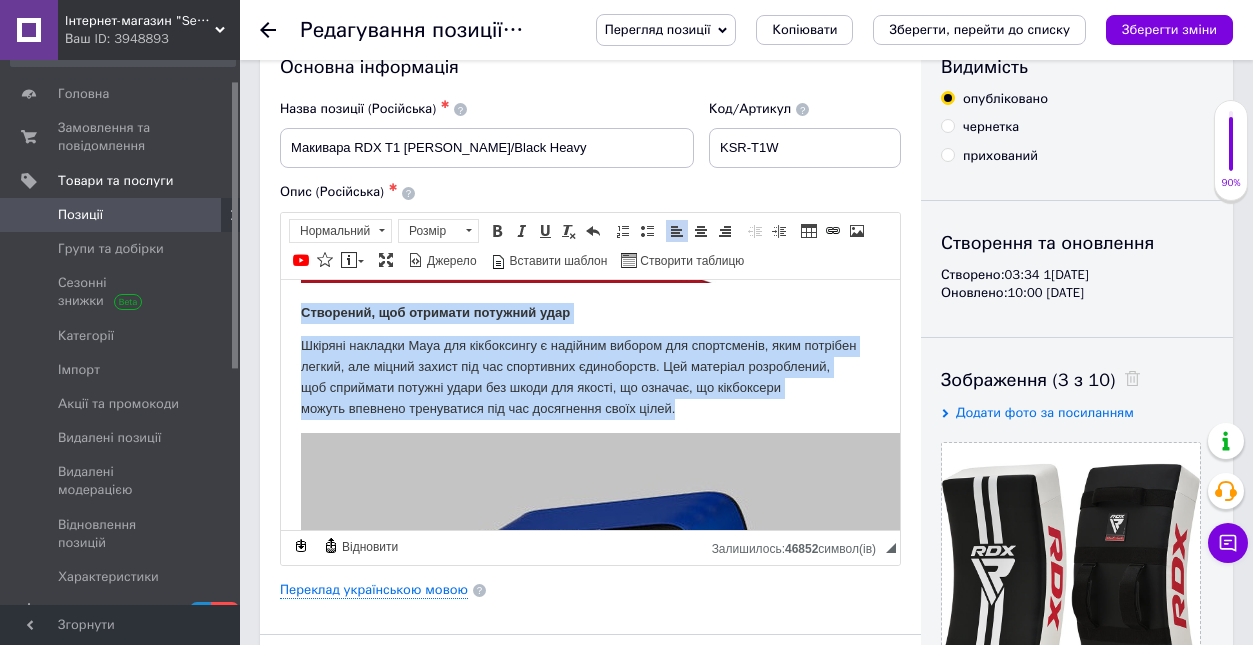 drag, startPoint x: 779, startPoint y: 457, endPoint x: 557, endPoint y: 640, distance: 287.70297 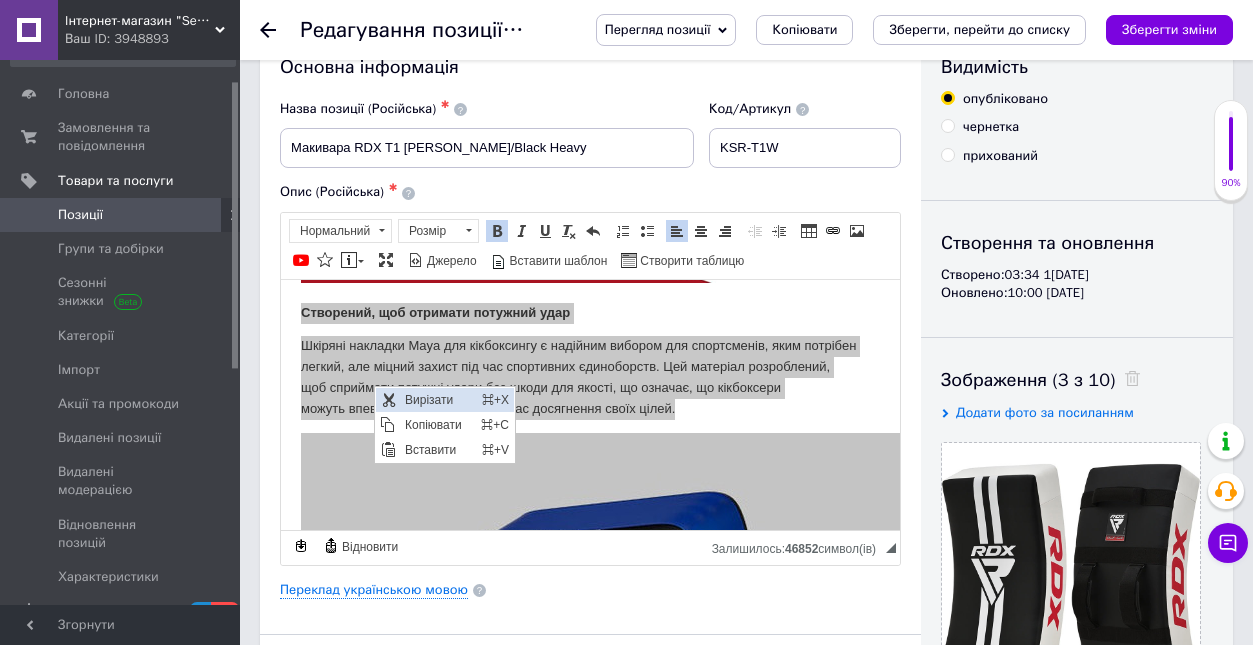 click on "Вирізати" at bounding box center [438, 400] 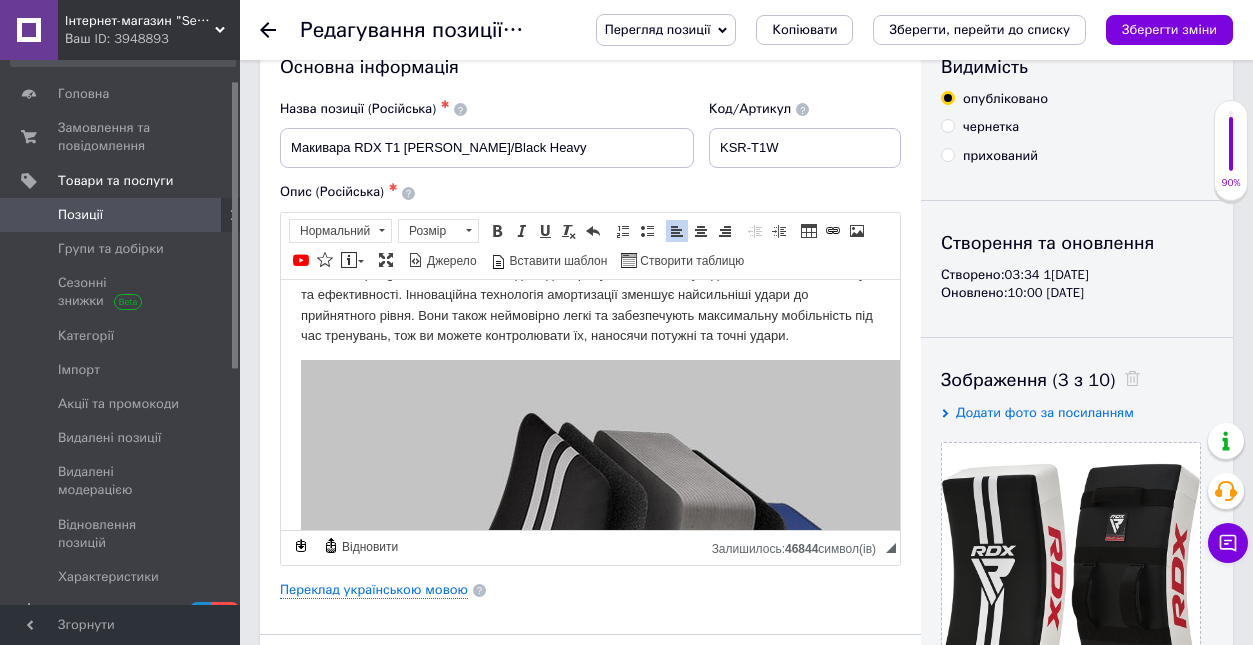 scroll, scrollTop: 2800, scrollLeft: 0, axis: vertical 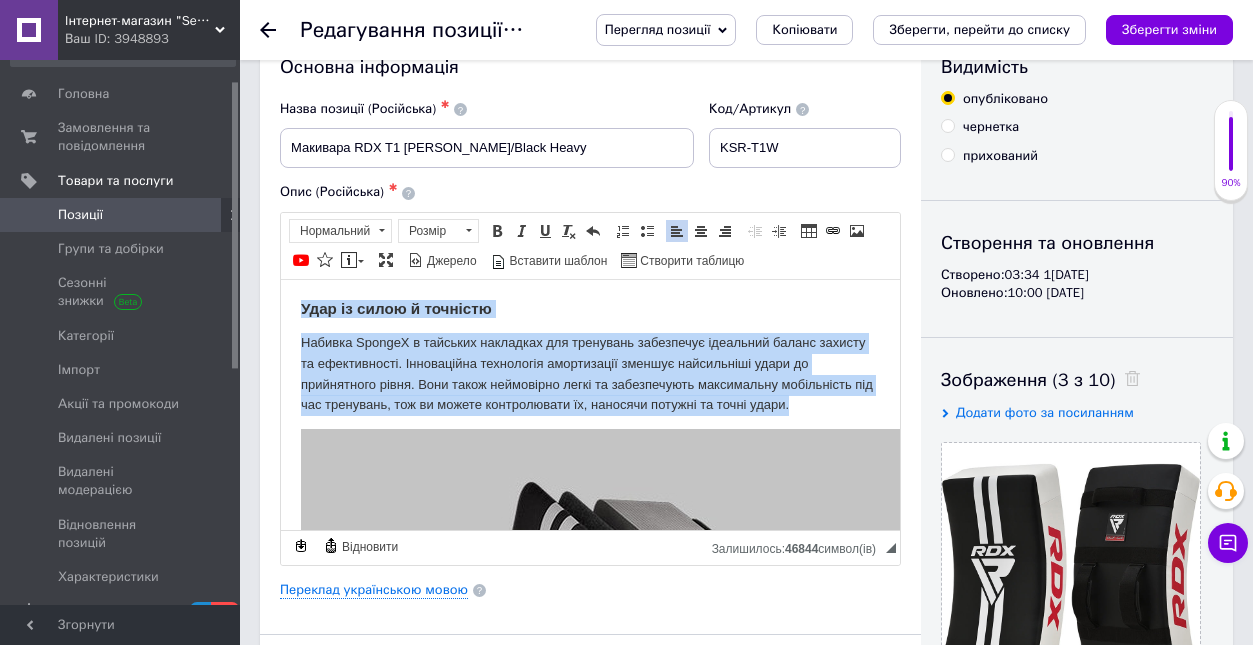 drag, startPoint x: 358, startPoint y: 463, endPoint x: 291, endPoint y: 347, distance: 133.95895 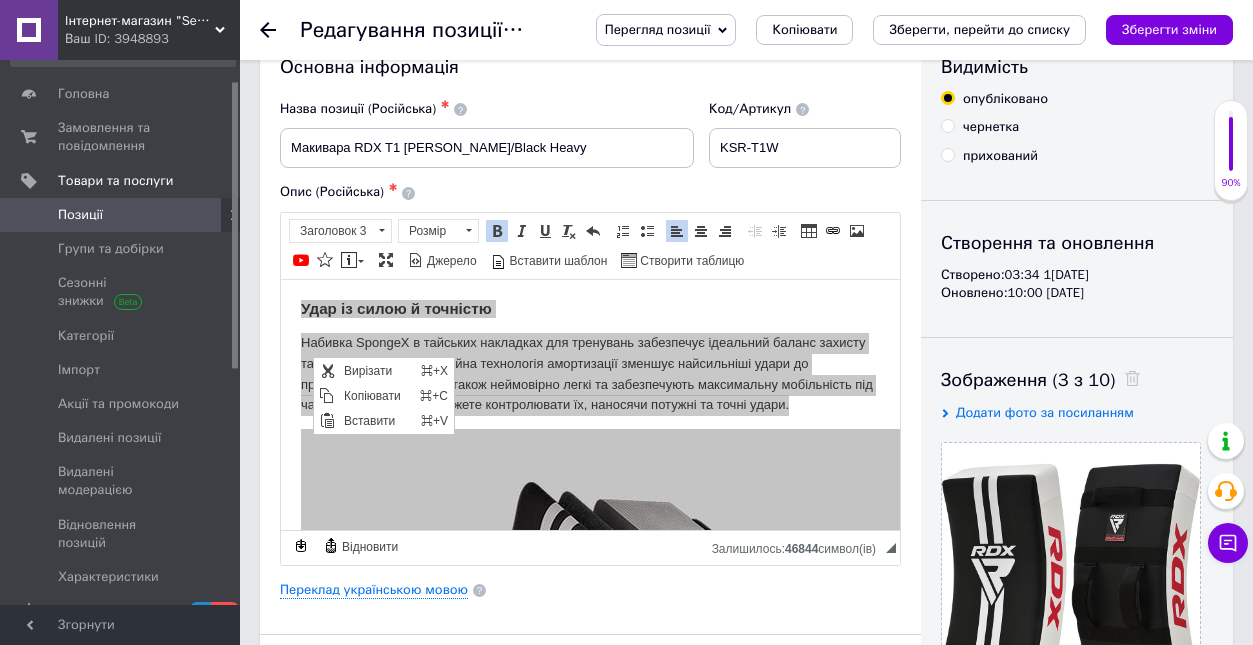 drag, startPoint x: 313, startPoint y: 357, endPoint x: 594, endPoint y: 637, distance: 396.68753 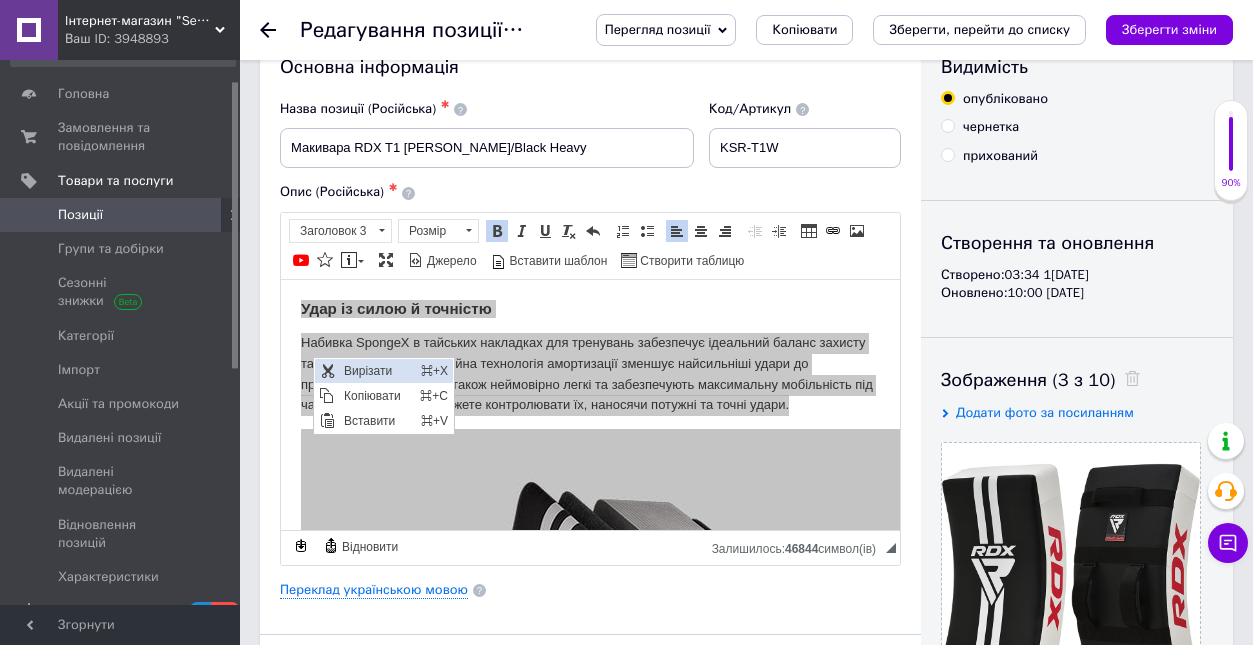 drag, startPoint x: 361, startPoint y: 370, endPoint x: 395, endPoint y: 448, distance: 85.08819 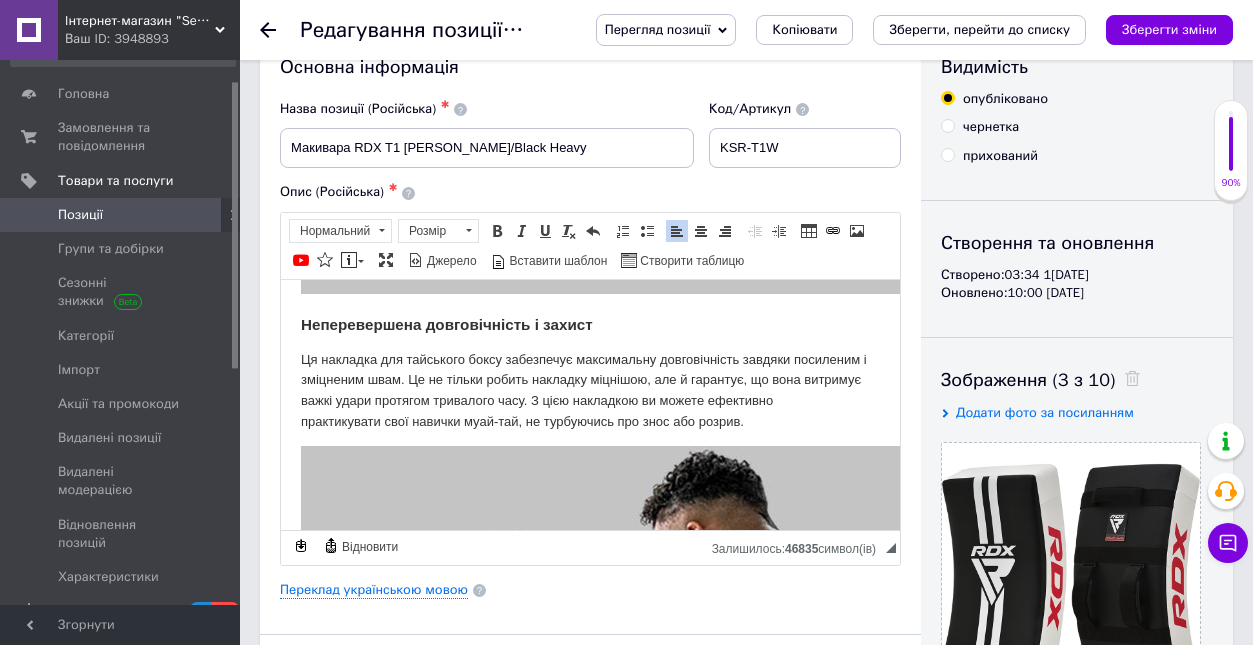 scroll, scrollTop: 3524, scrollLeft: 0, axis: vertical 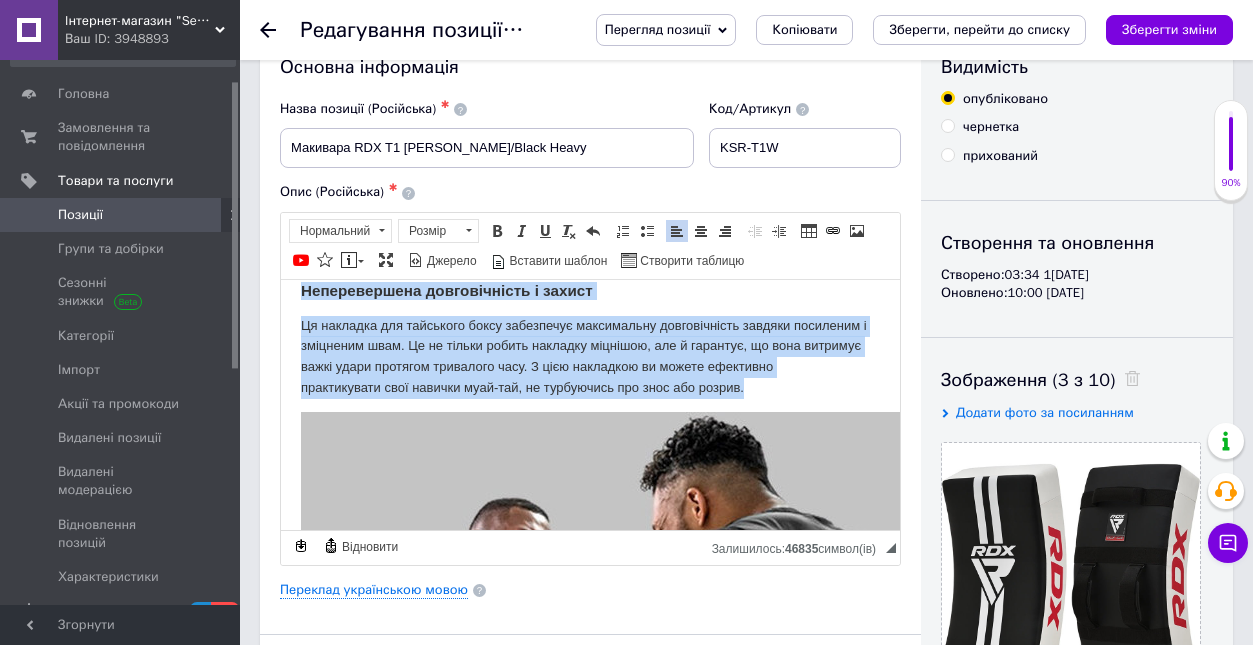 drag, startPoint x: 841, startPoint y: 425, endPoint x: 269, endPoint y: 319, distance: 581.7388 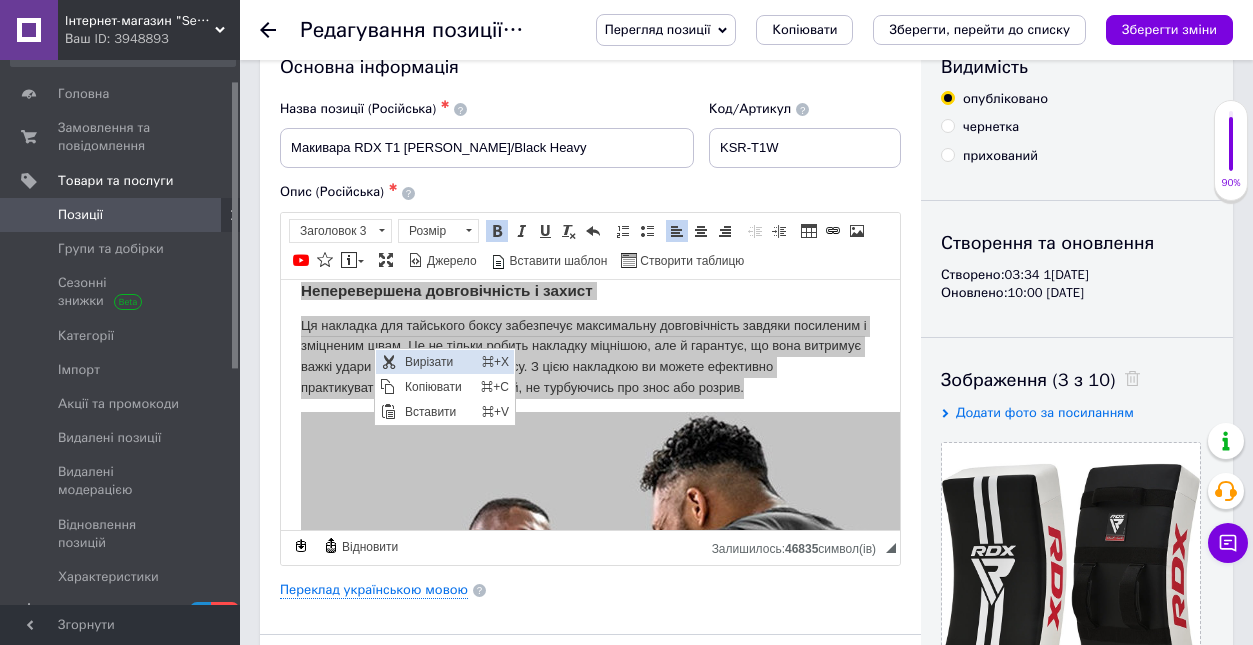 click on "Вирізати" at bounding box center (438, 362) 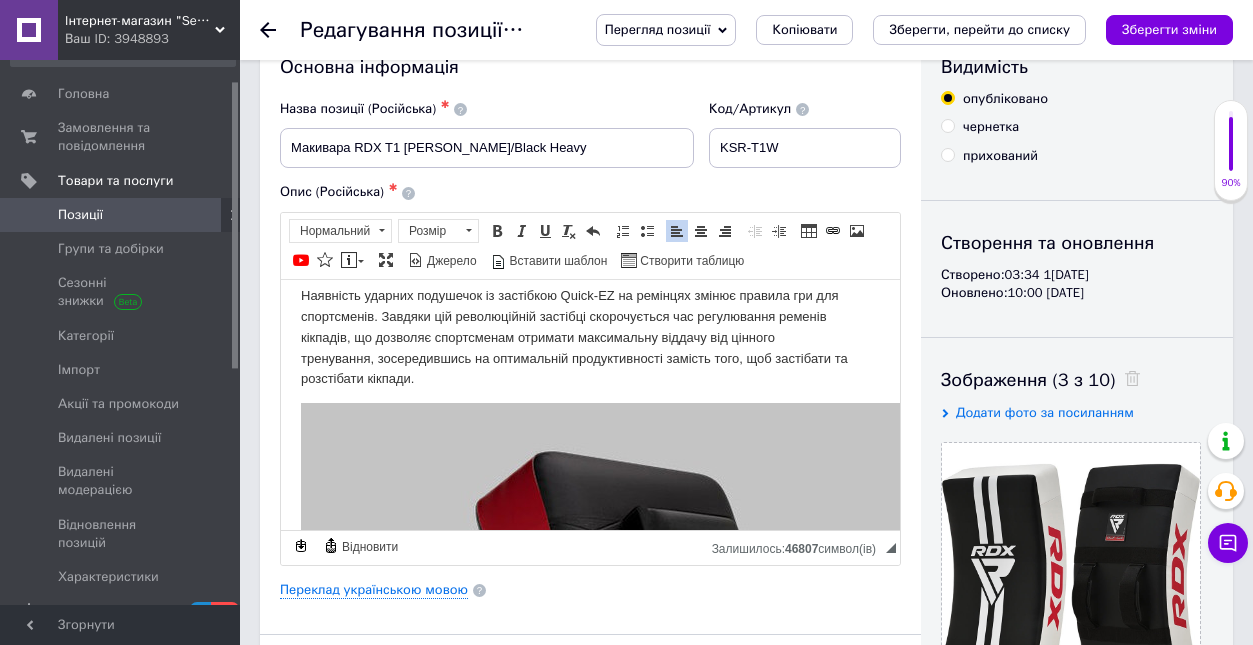 scroll, scrollTop: 4329, scrollLeft: 0, axis: vertical 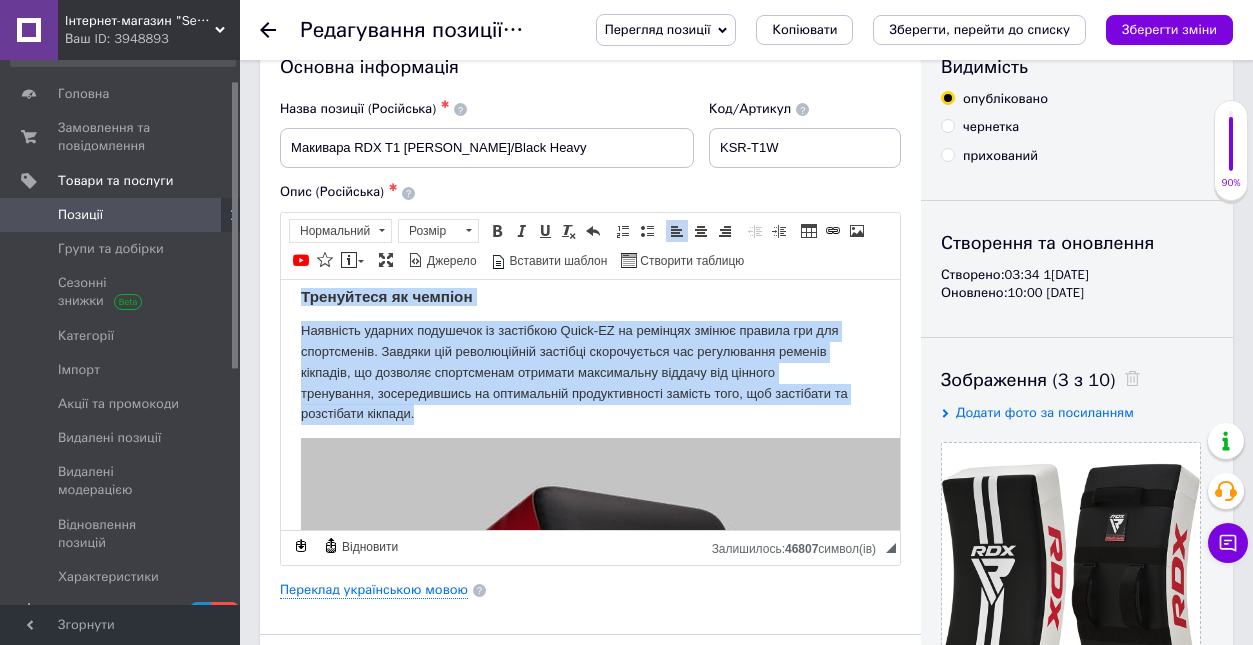 drag, startPoint x: 366, startPoint y: 444, endPoint x: 301, endPoint y: 325, distance: 135.59499 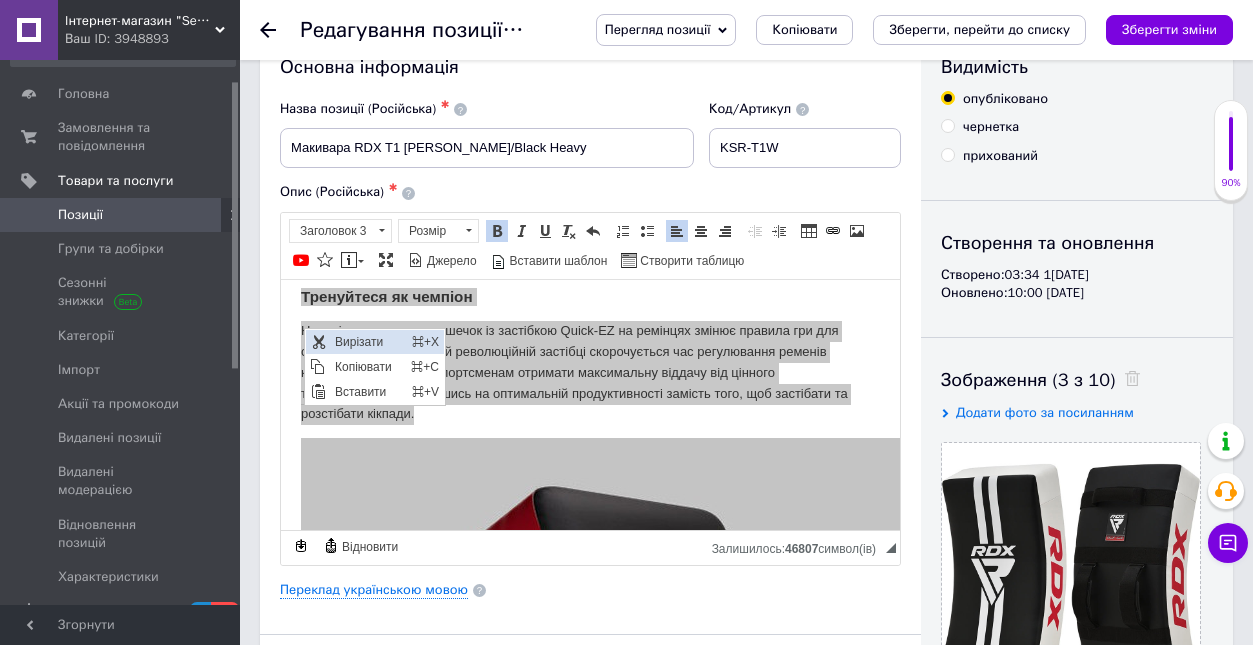 click on "Вирізати" at bounding box center [368, 342] 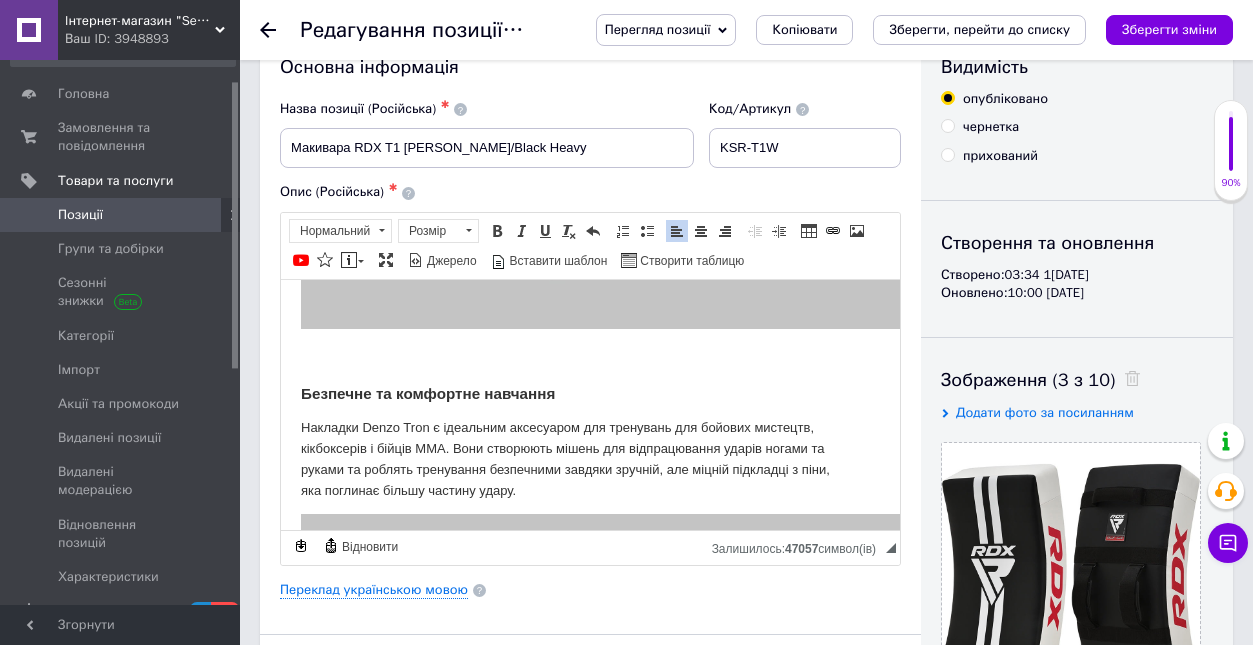 scroll, scrollTop: 5117, scrollLeft: 0, axis: vertical 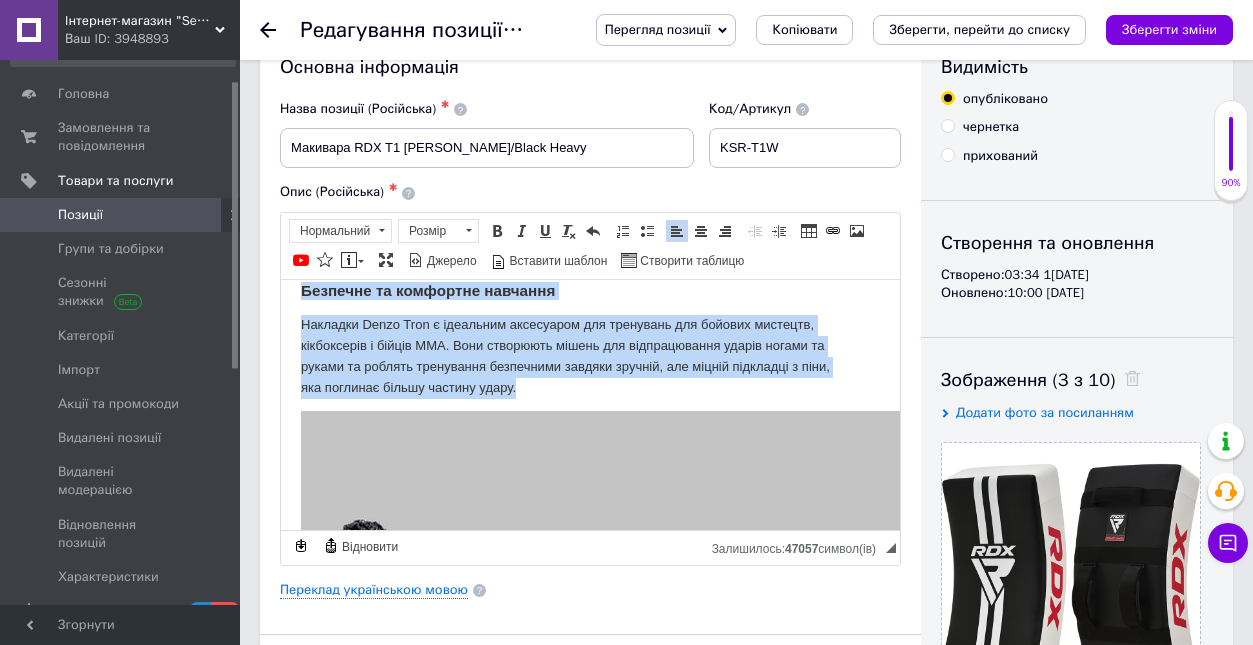 drag, startPoint x: 538, startPoint y: 412, endPoint x: 246, endPoint y: 295, distance: 314.56796 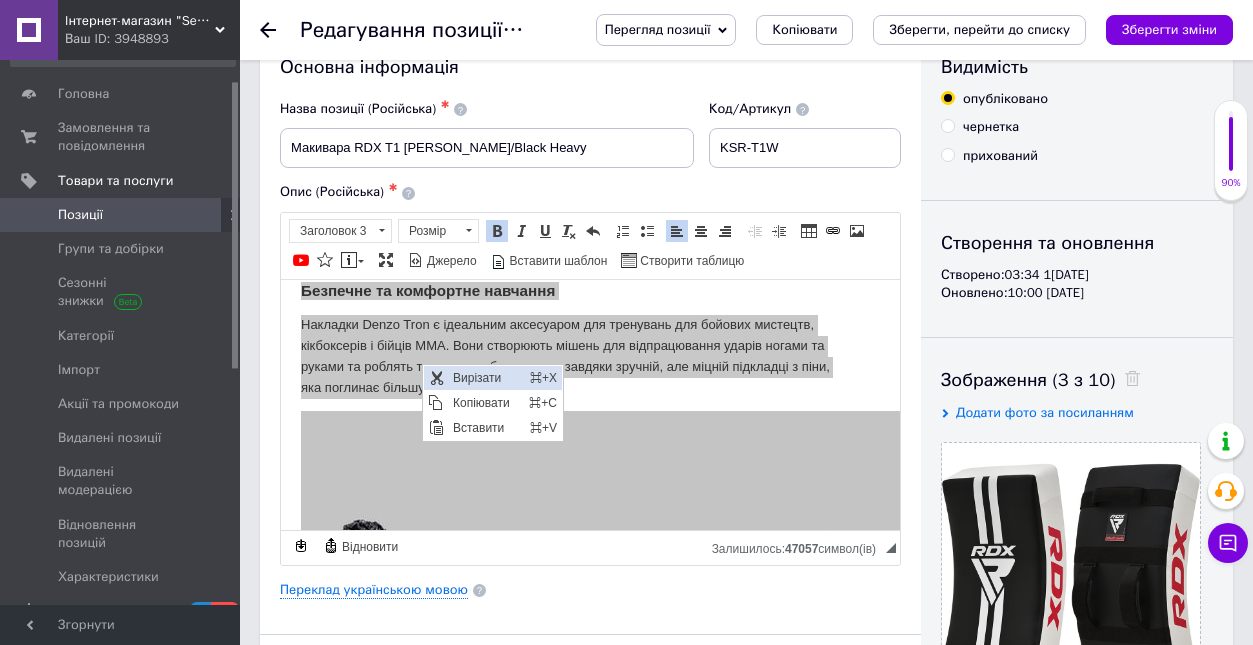 click on "Вирізати" at bounding box center (486, 378) 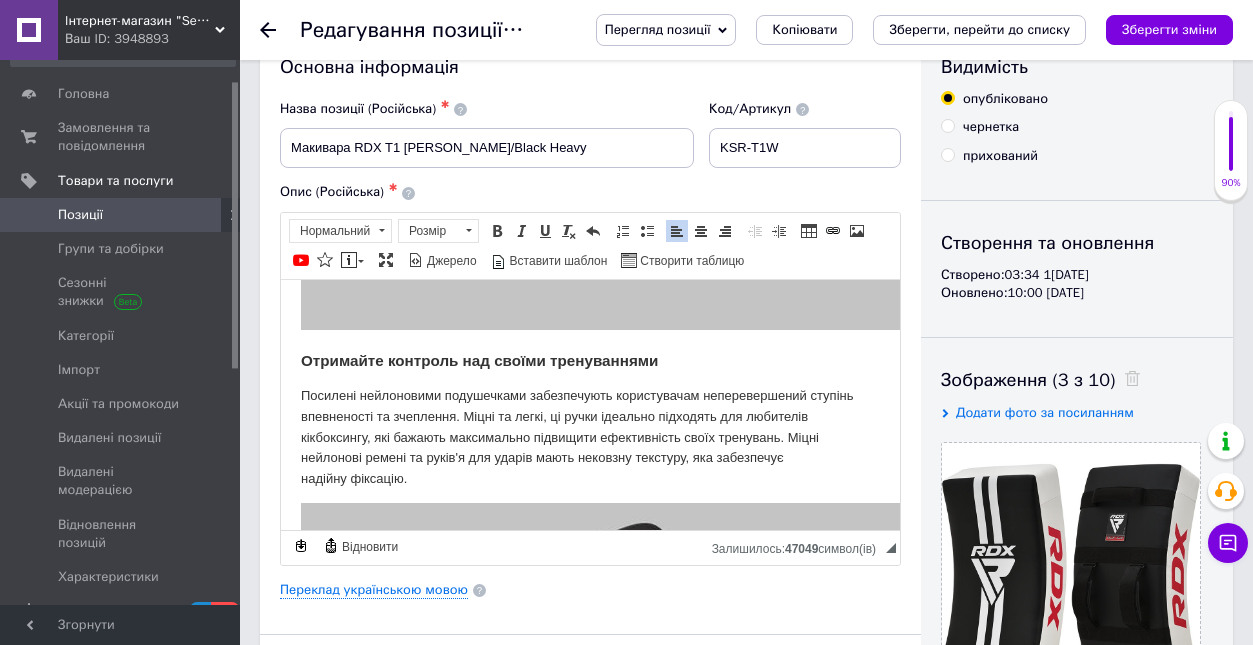 scroll, scrollTop: 5870, scrollLeft: 0, axis: vertical 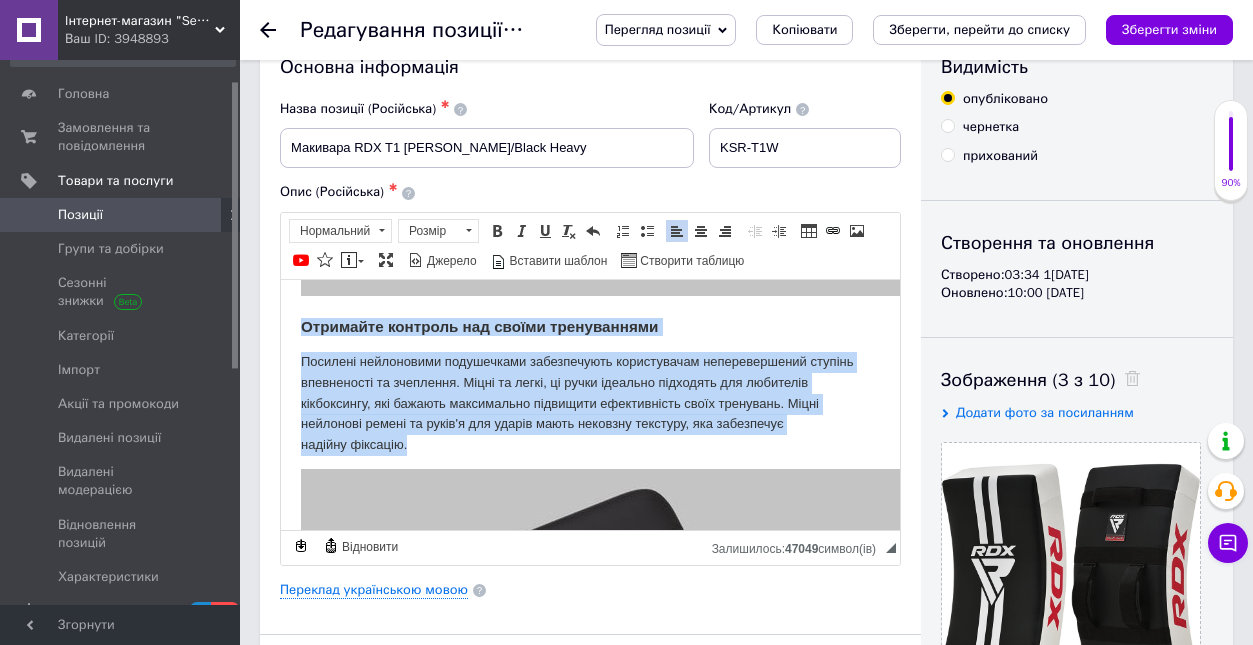 drag, startPoint x: 381, startPoint y: 470, endPoint x: 296, endPoint y: 349, distance: 147.87157 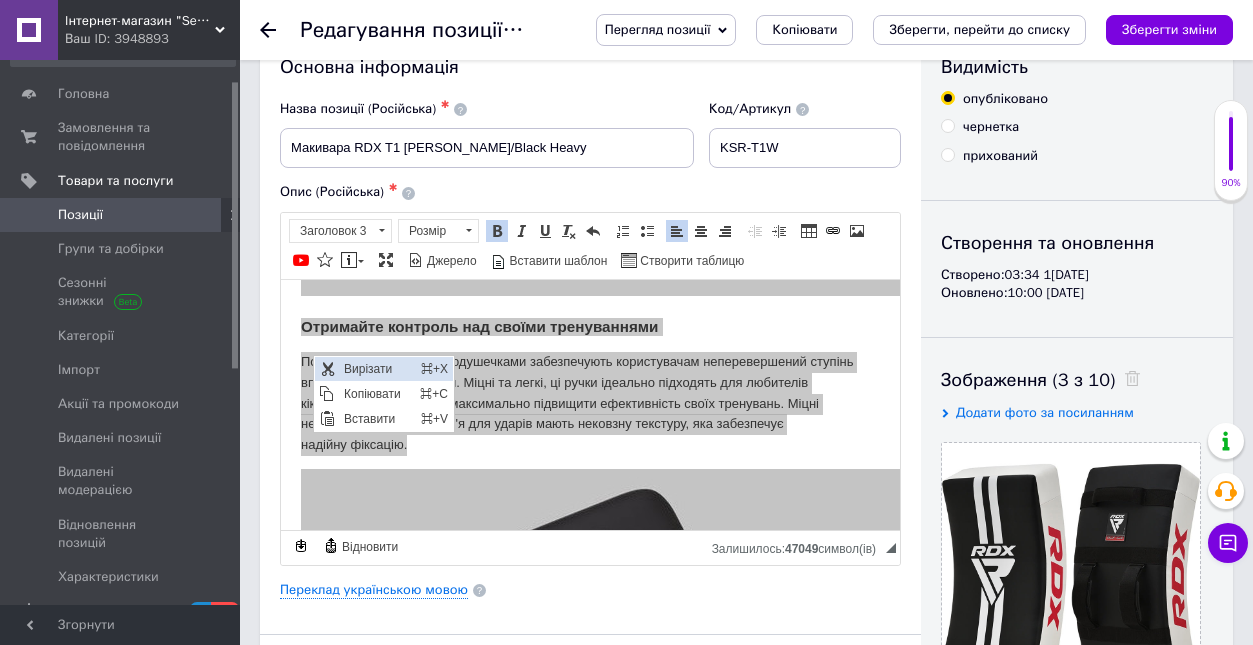click on "Вирізати" at bounding box center (377, 369) 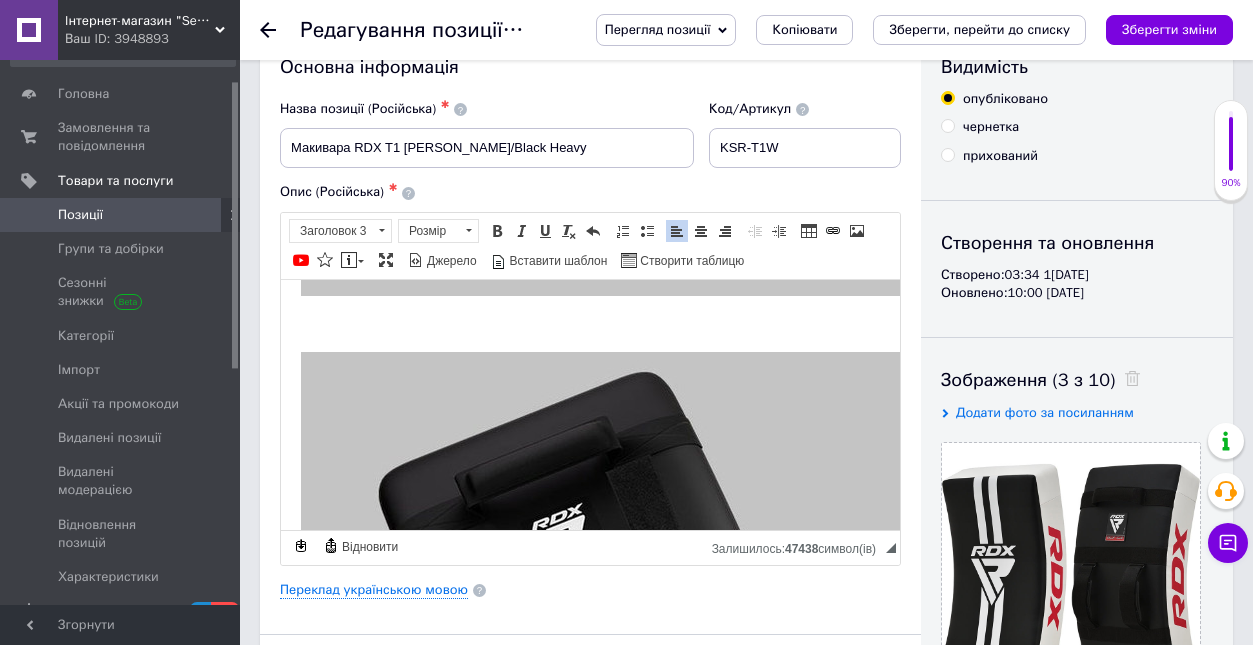click on "Назначение: для тренировок по различным видам единоборств. Описание продукта Упругий щиток для тренировок по боевым искусствам изготовлен из прочного Maya Hide™ [MEDICAL_DATA] GEL™ для улучшенной подкладки и защиты рук тренера Дополнительная пена Supremo-Shock Foam™ для поглощения ударов и сильнейших ударов Нейлоновый ремень и ручки для идеального увлечения Изогнутая анатомическая форма для идеальной посадки и комфорта во время тренировок. Созданный, чтобы получить мощный удар Удар с силой и точностью Непревзойденная долговечность и защита [PERSON_NAME] как чемпион" at bounding box center [590, -1849] 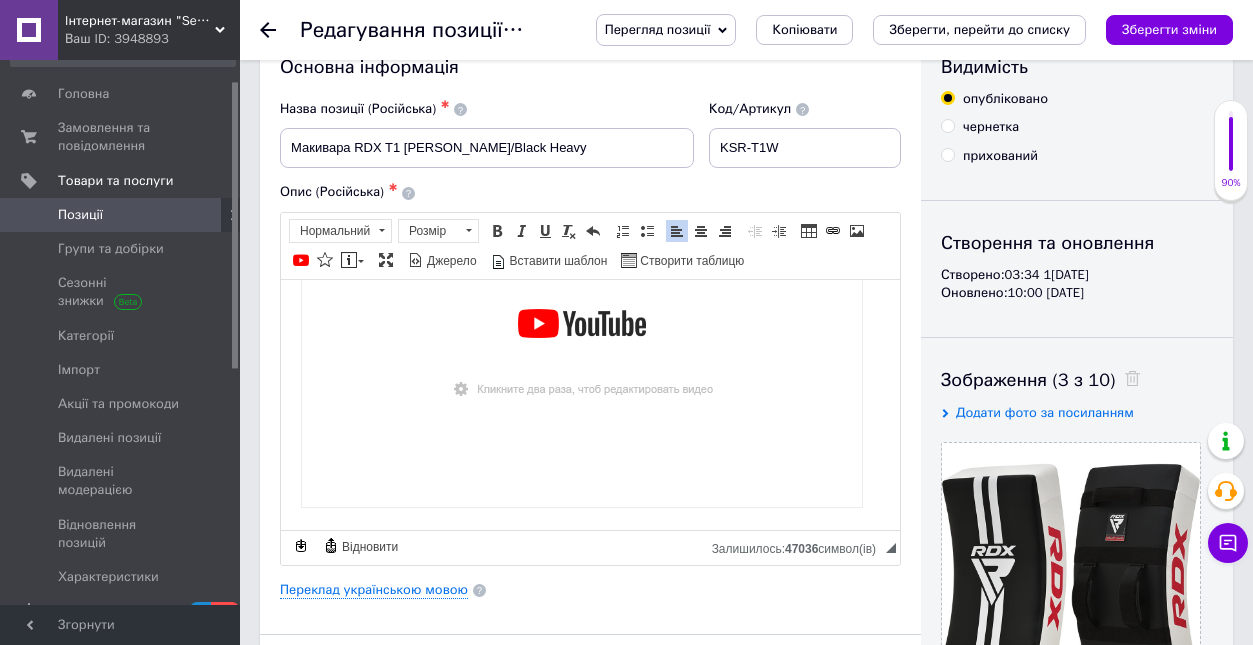 scroll, scrollTop: 7379, scrollLeft: 0, axis: vertical 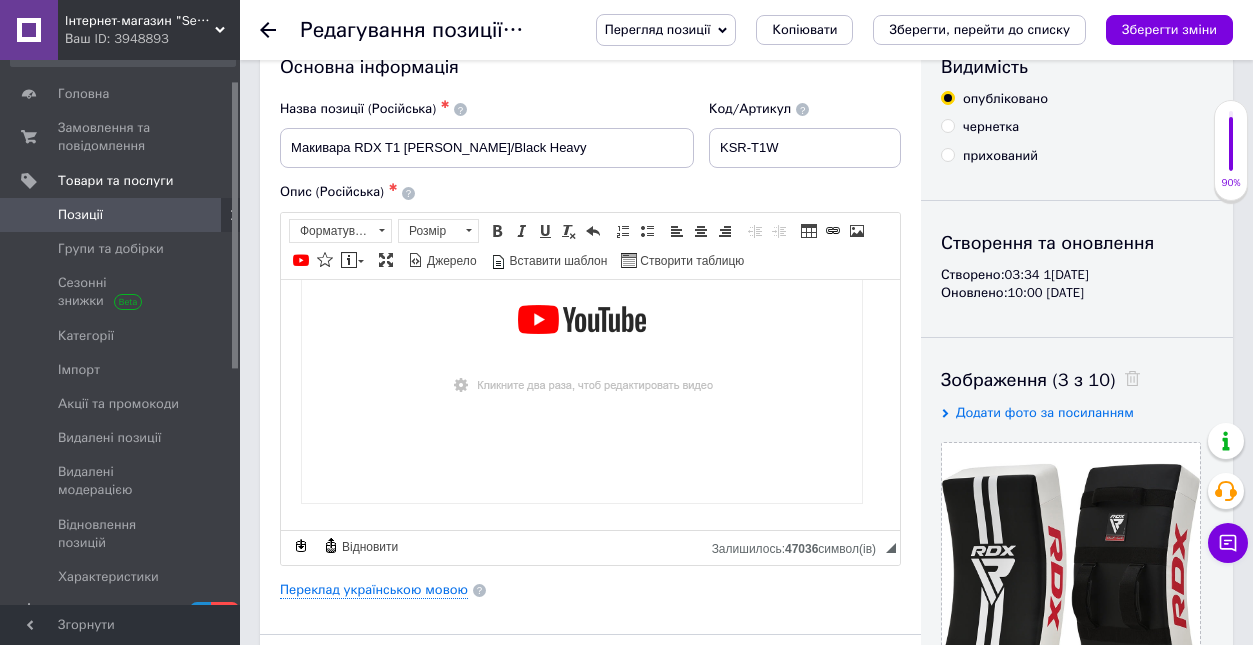 click on "Назначение: для тренировок по различным видам единоборств. Описание продукта Упругий щиток для тренировок по боевым искусствам изготовлен из прочного Maya Hide™ [MEDICAL_DATA] GEL™ для улучшенной подкладки и защиты рук тренера Дополнительная пена Supremo-Shock Foam™ для поглощения ударов и сильнейших ударов Нейлоновый ремень и ручки для идеального увлечения Изогнутая анатомическая форма для идеальной посадки и комфорта во время тренировок. Созданный, чтобы получить мощный удар Удар с силой и точностью Непревзойденная долговечность и защита [PERSON_NAME] как чемпион" at bounding box center (590, -3271) 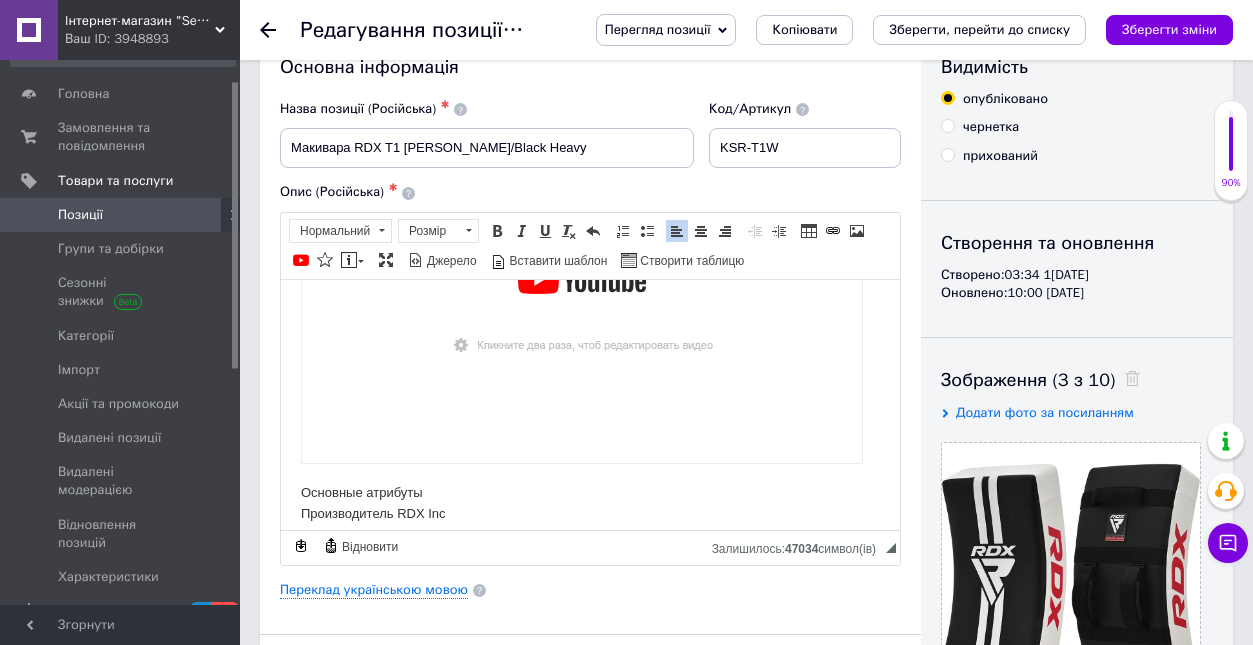 scroll, scrollTop: 7649, scrollLeft: 0, axis: vertical 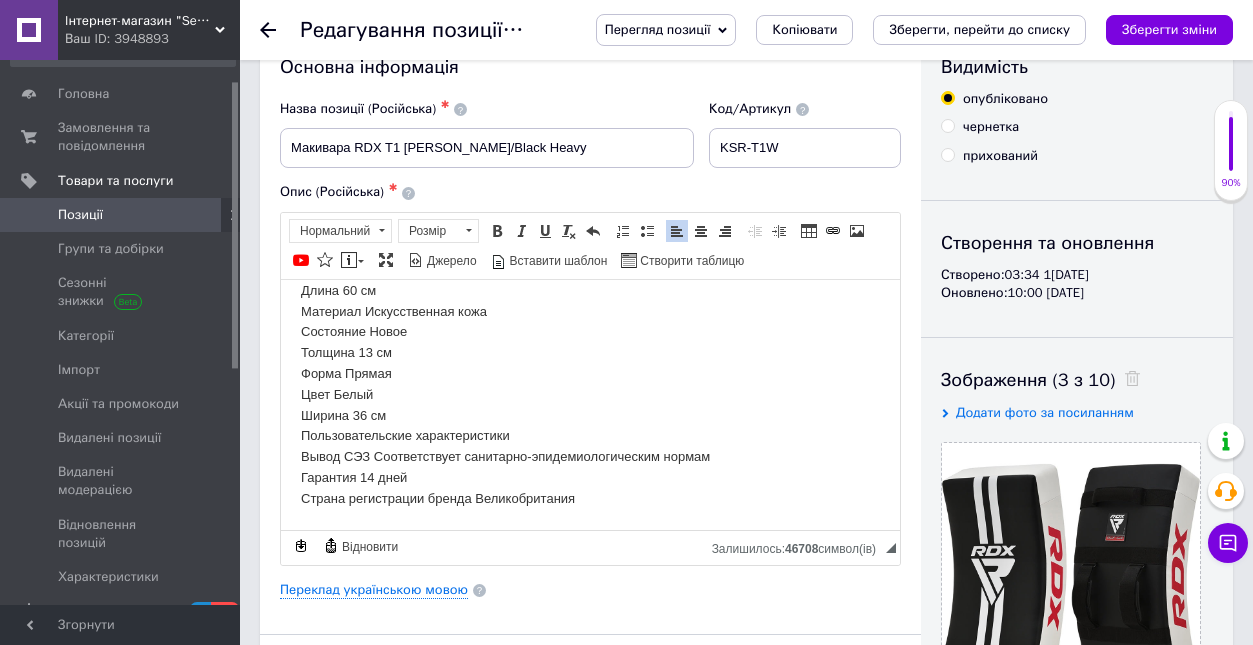 drag, startPoint x: 884, startPoint y: 481, endPoint x: 1251, endPoint y: 677, distance: 416.0589 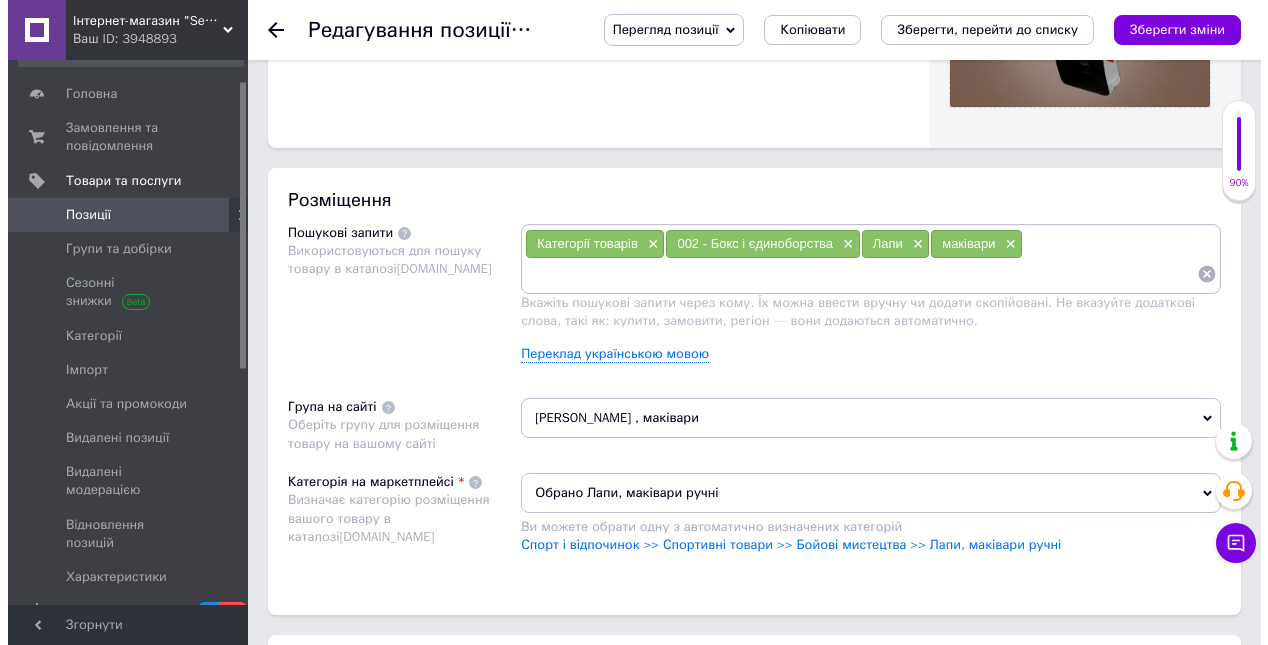 scroll, scrollTop: 1261, scrollLeft: 0, axis: vertical 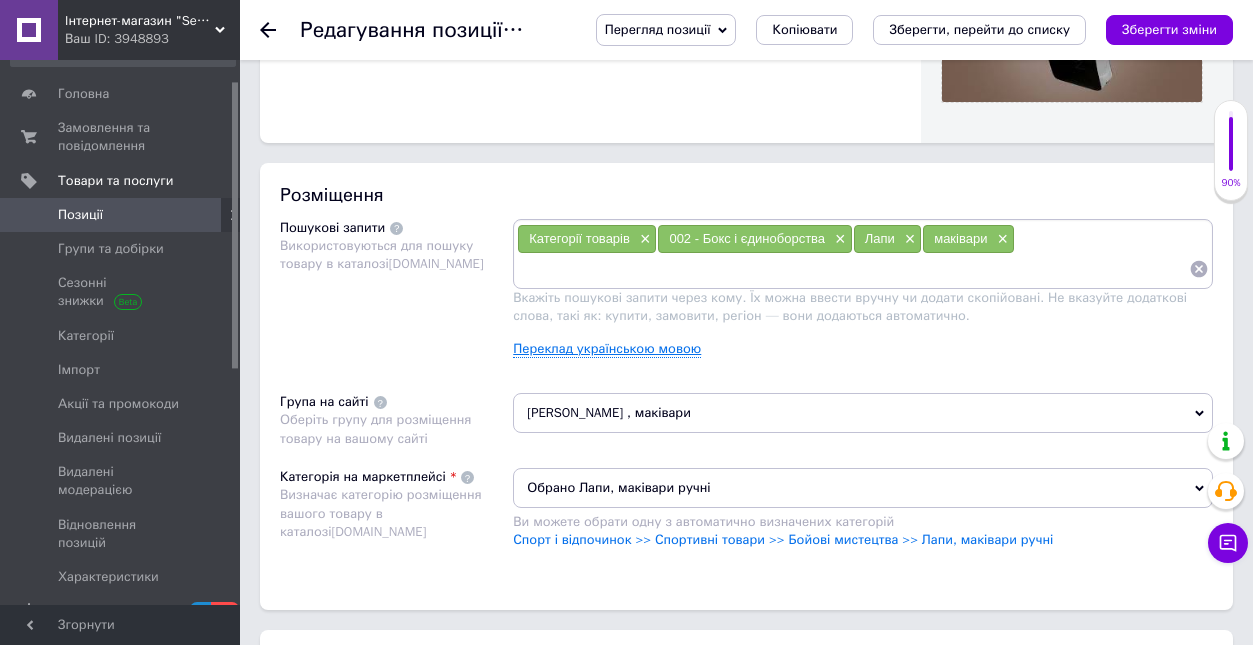 click on "Переклад українською мовою" at bounding box center (607, 349) 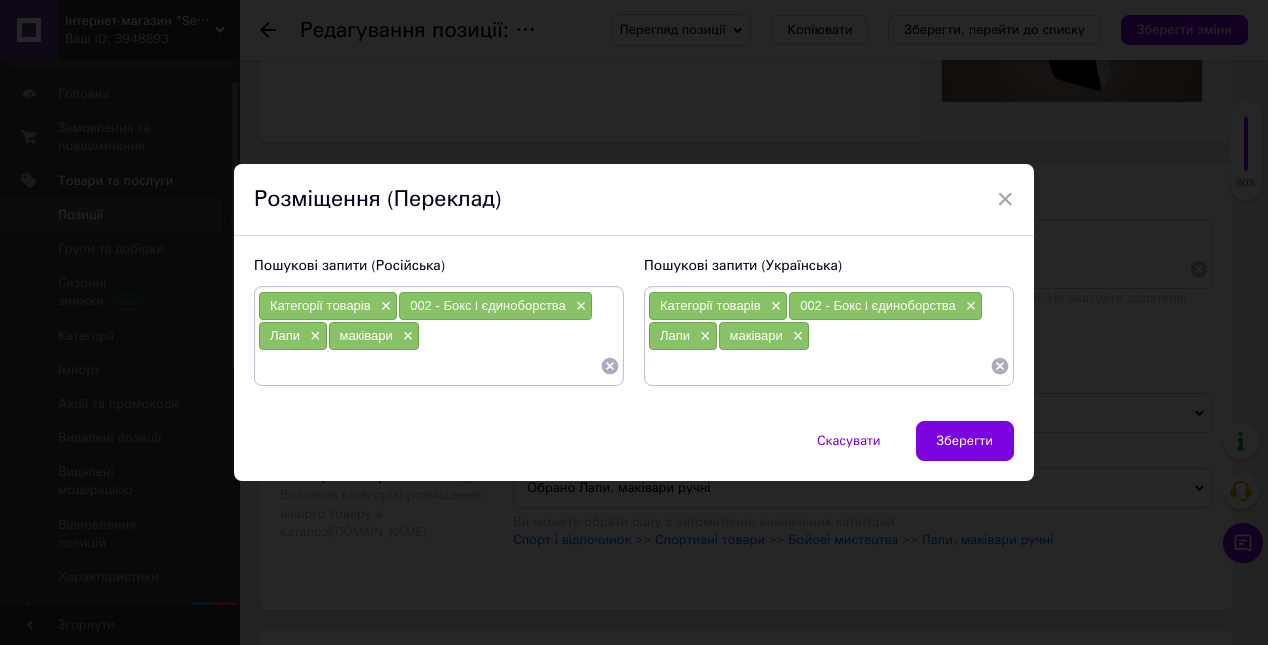 click 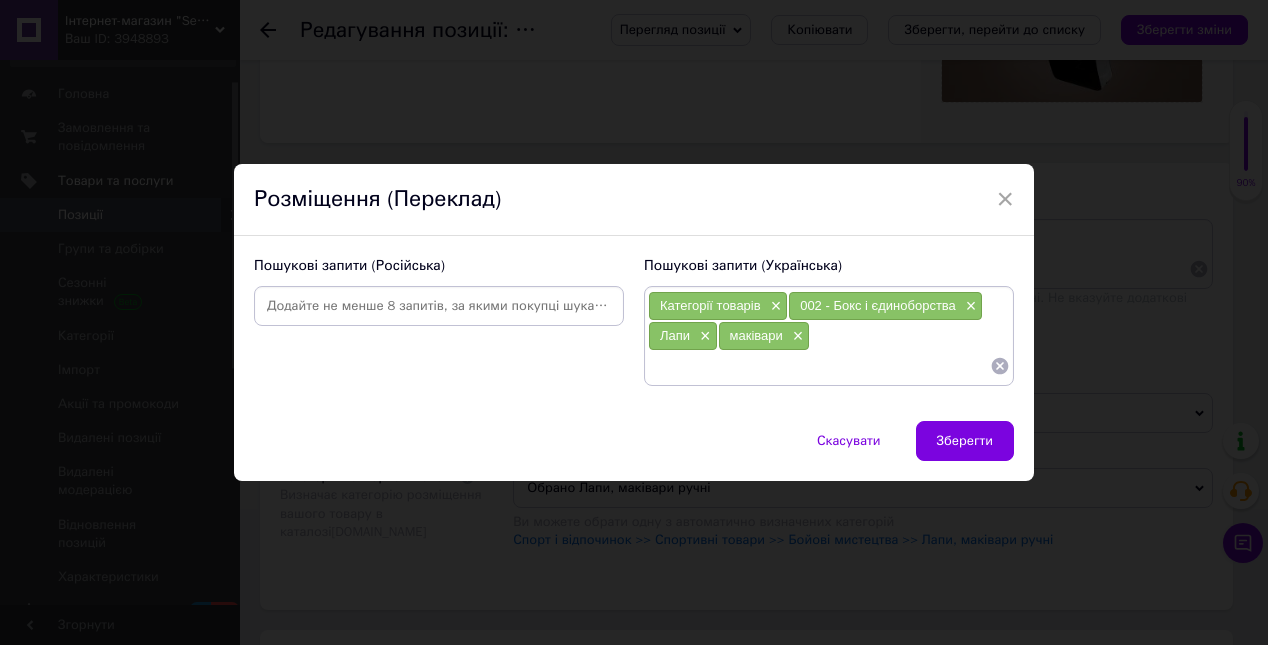 click at bounding box center [439, 306] 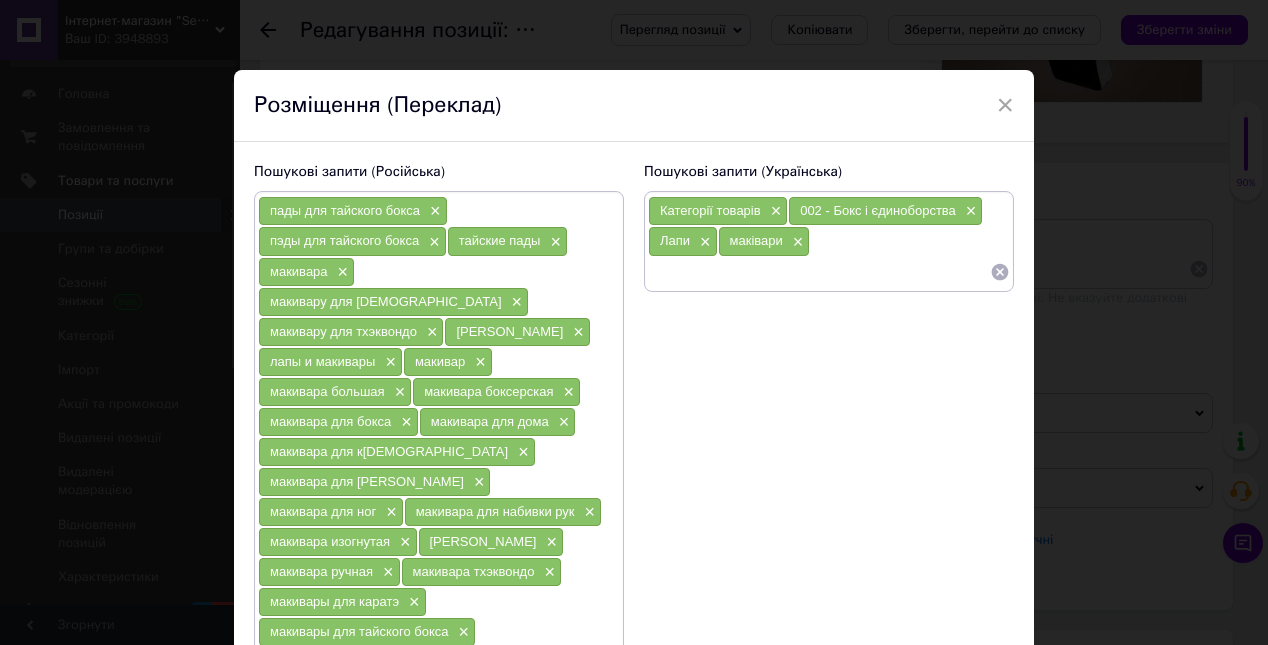 click 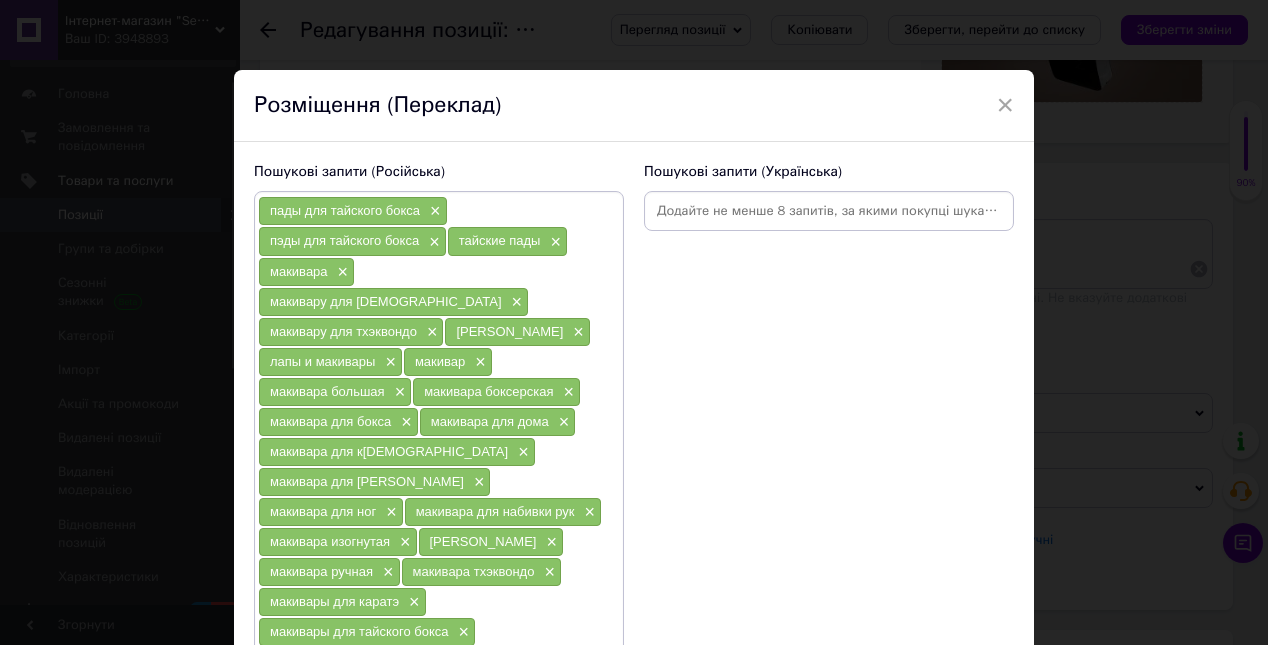 click at bounding box center [829, 211] 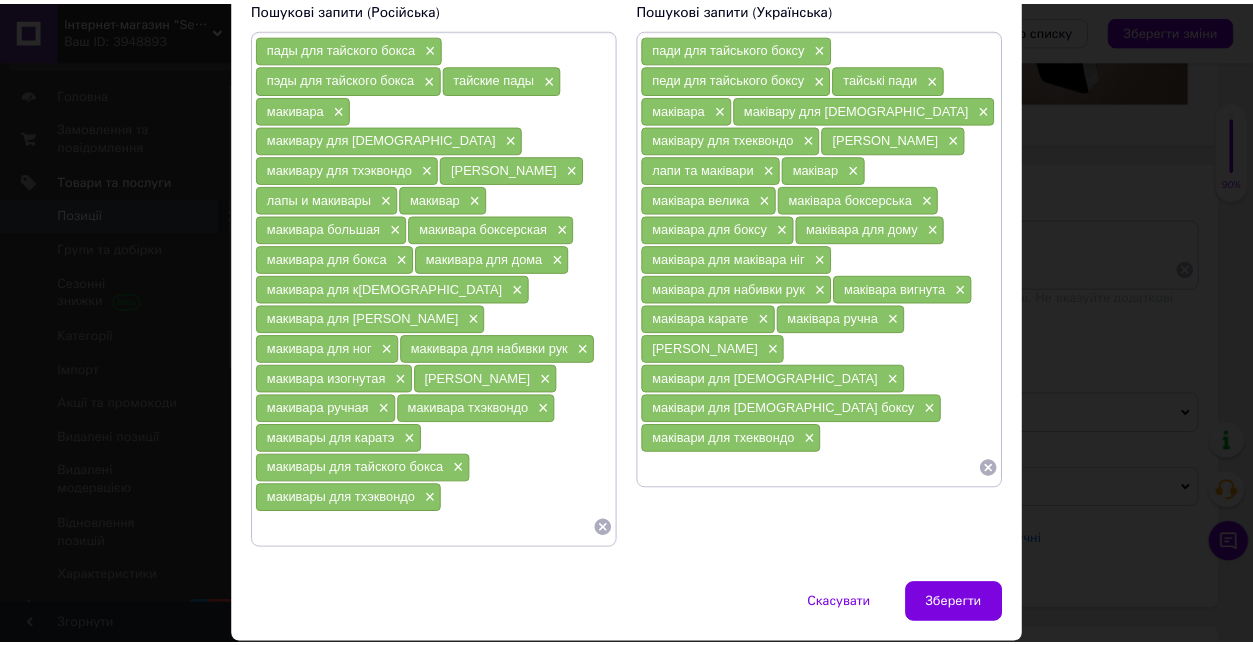 scroll, scrollTop: 167, scrollLeft: 0, axis: vertical 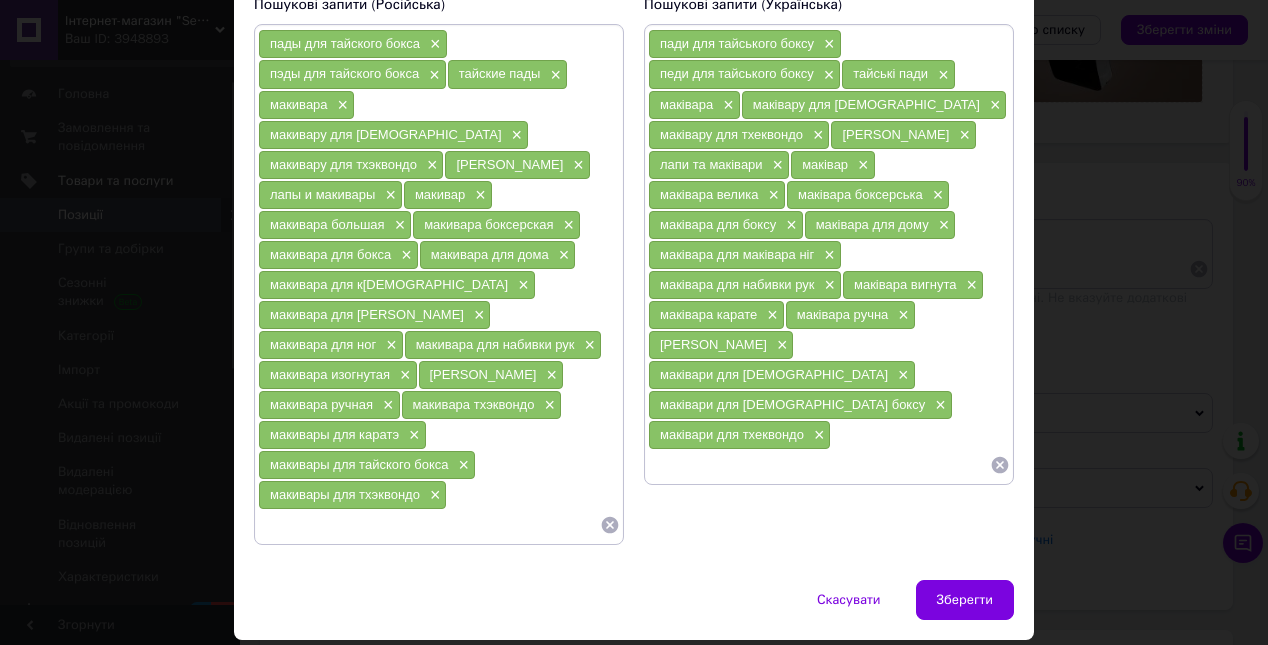 click on "Скасувати   Зберегти" at bounding box center (634, 610) 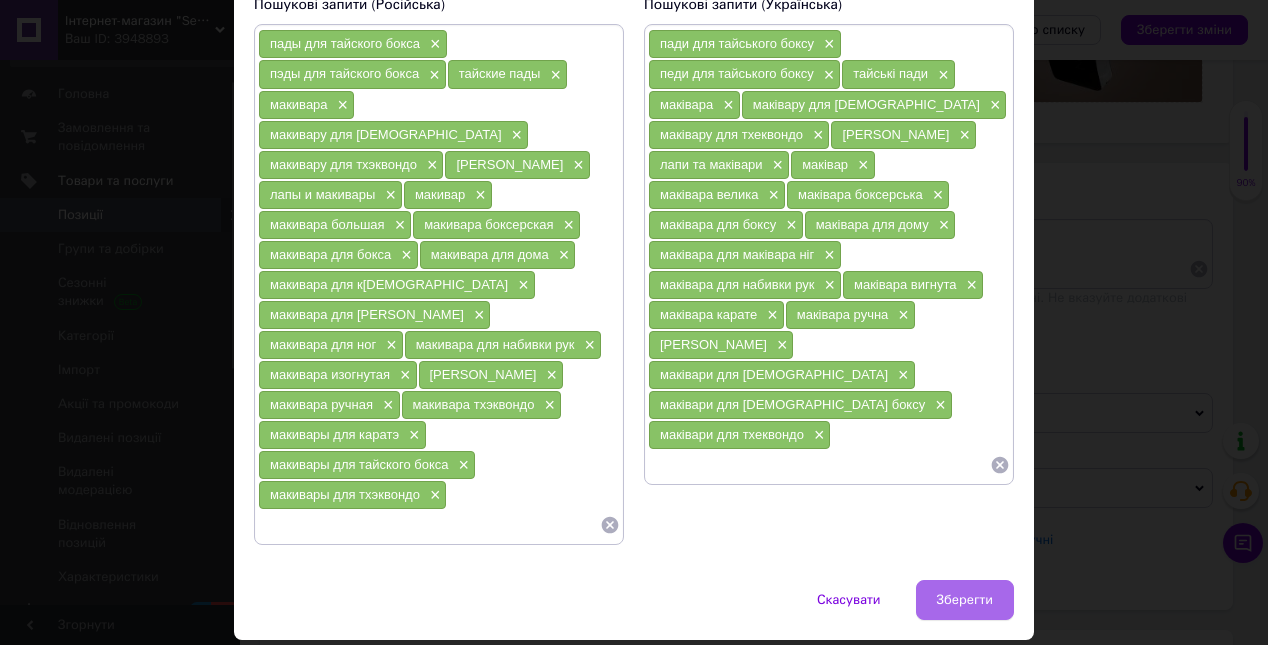 click on "Зберегти" at bounding box center (965, 600) 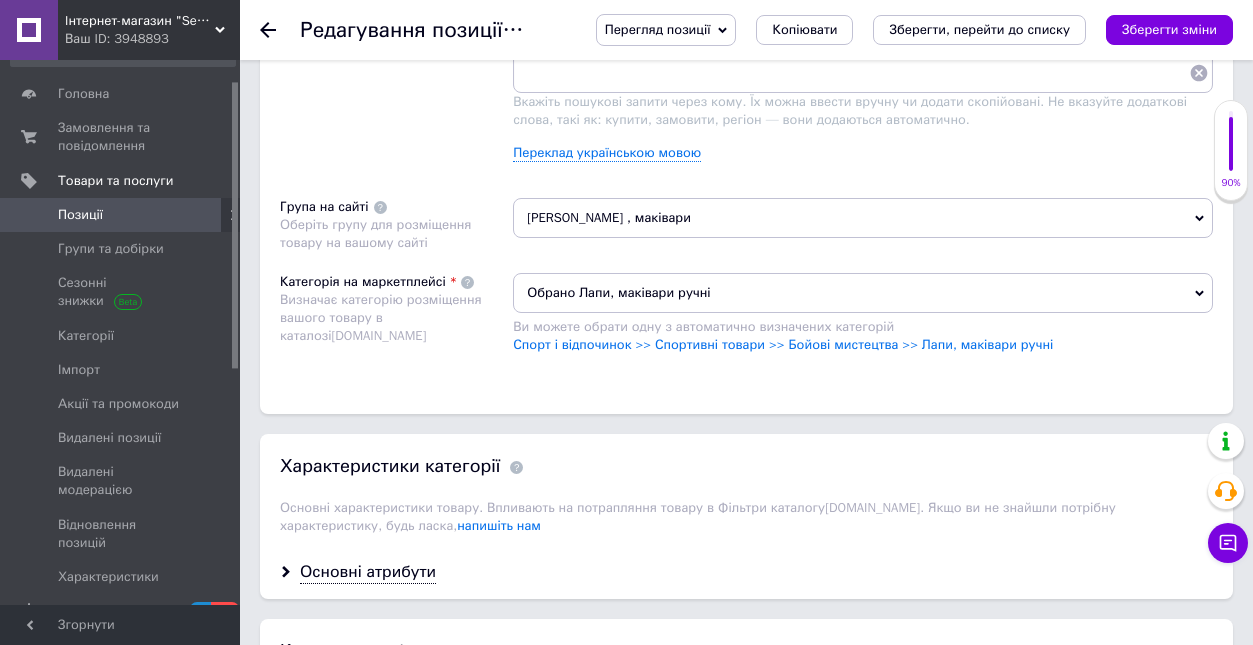 scroll, scrollTop: 1668, scrollLeft: 0, axis: vertical 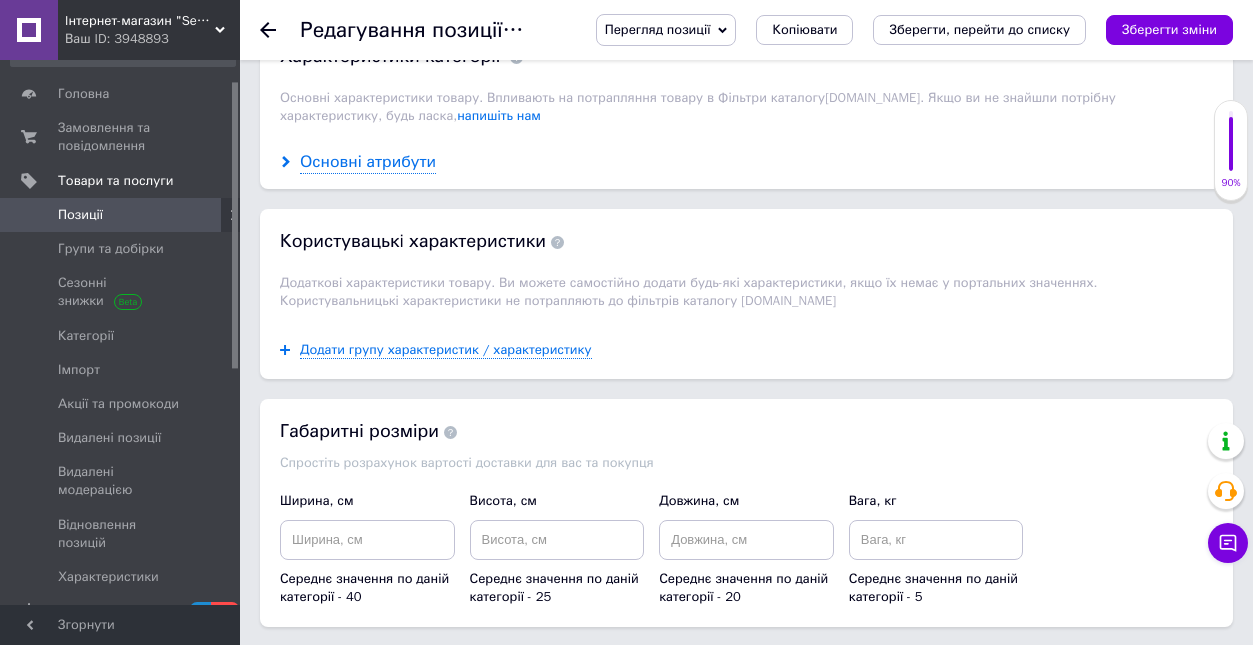 click on "Основні атрибути" at bounding box center (368, 162) 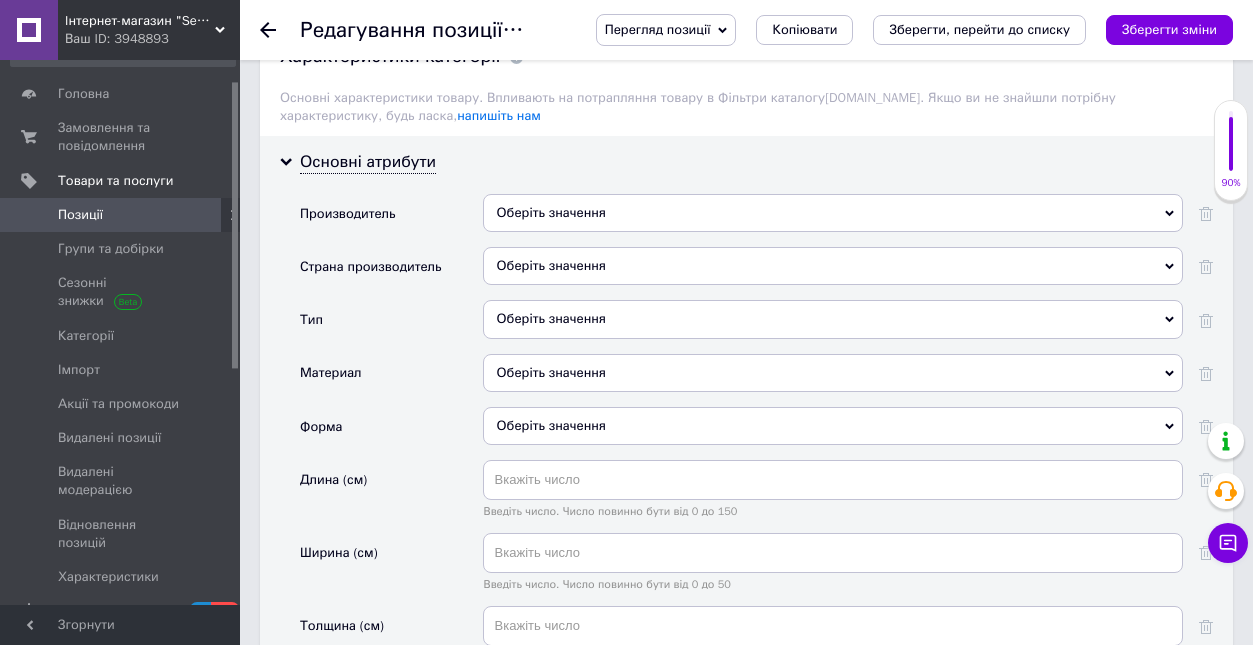 click on "Оберіть значення" at bounding box center (833, 266) 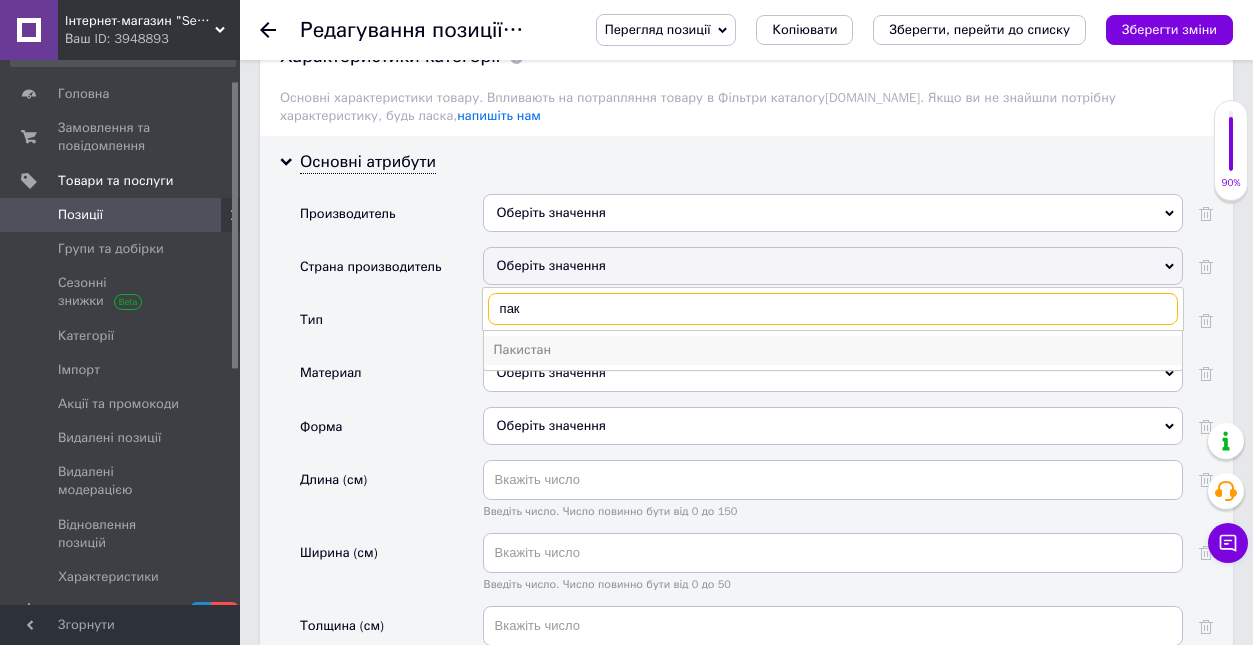 type on "пак" 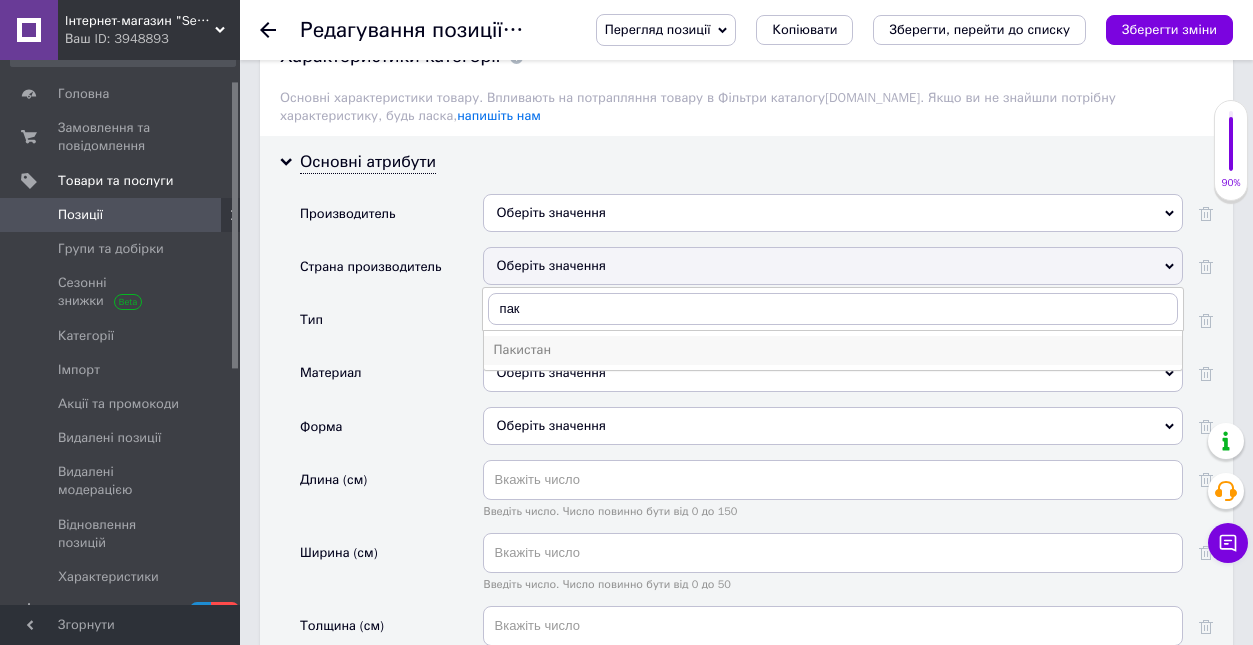 click on "Пакистан" at bounding box center (833, 350) 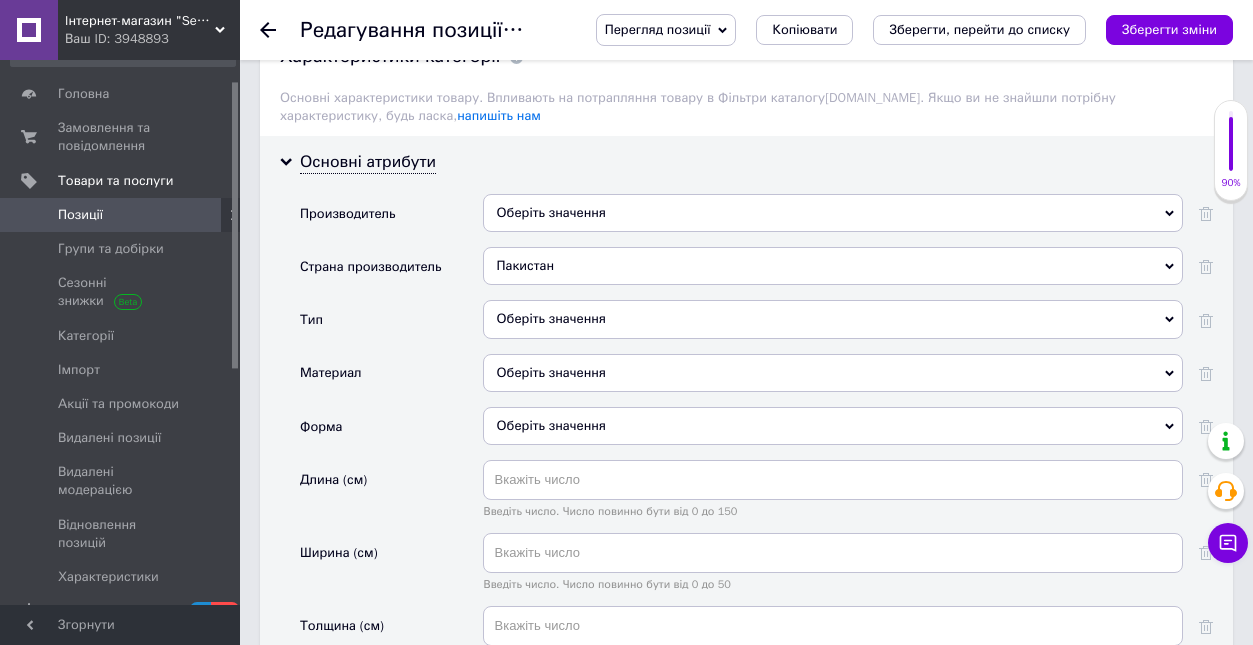 click on "Оберіть значення" at bounding box center (833, 319) 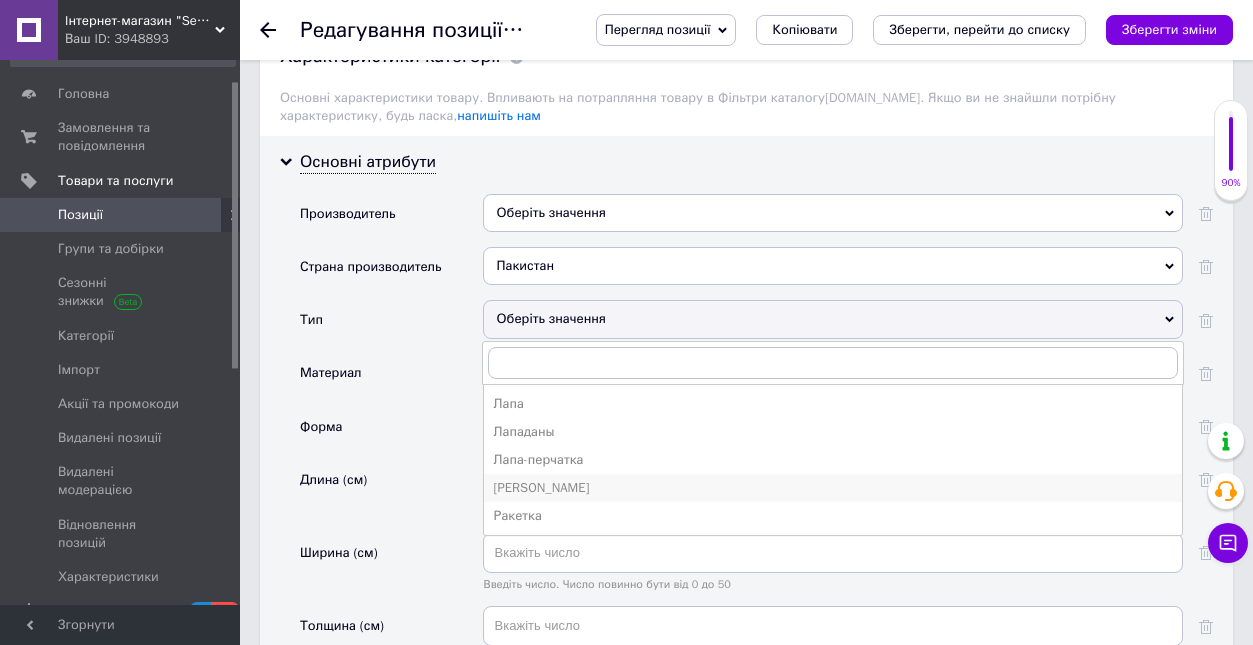 click on "[PERSON_NAME]" at bounding box center (833, 488) 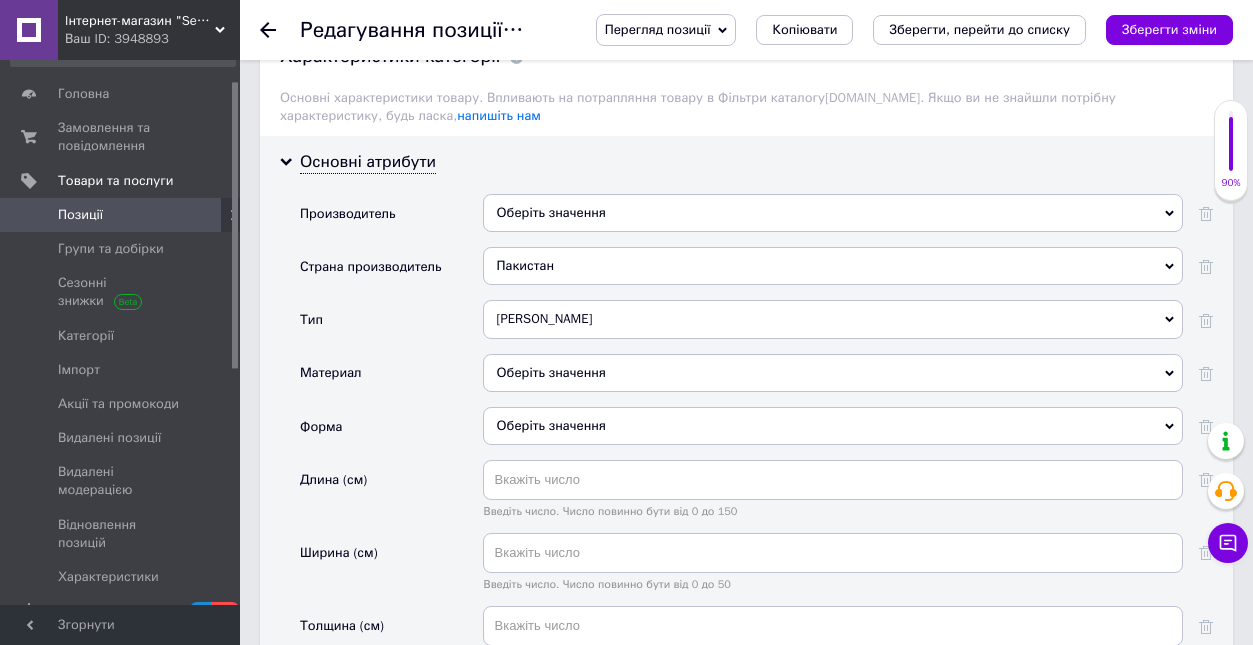 click on "Оберіть значення" at bounding box center (833, 373) 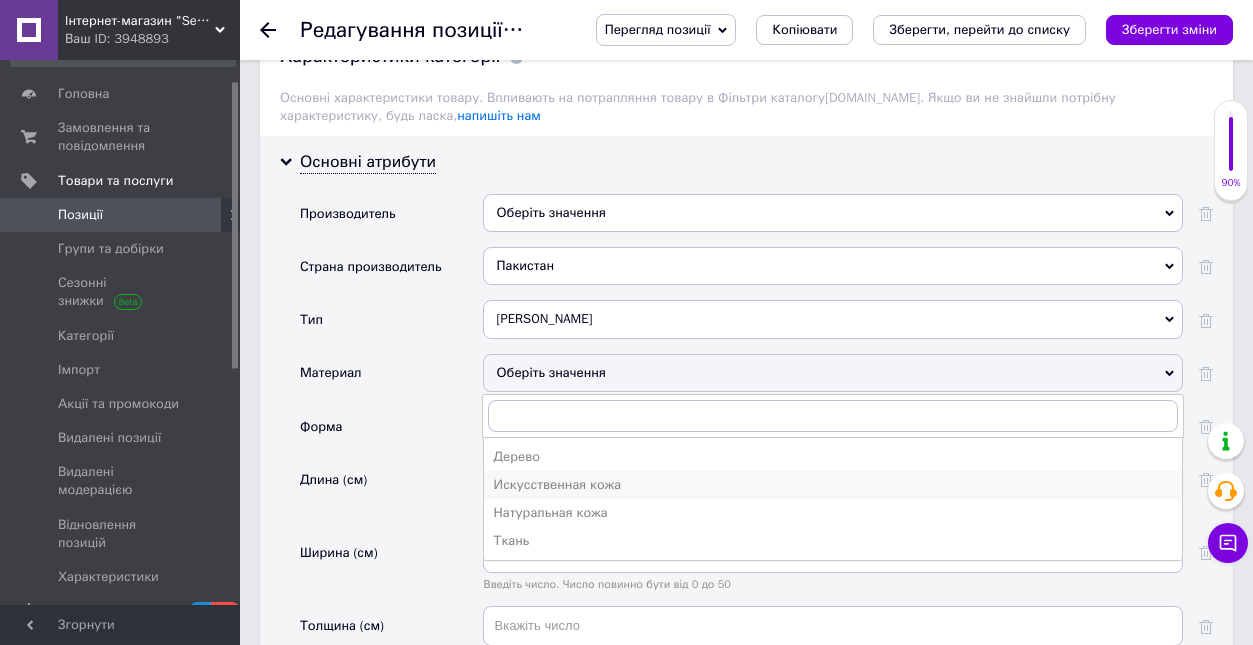click on "Искусственная кожа" at bounding box center [833, 485] 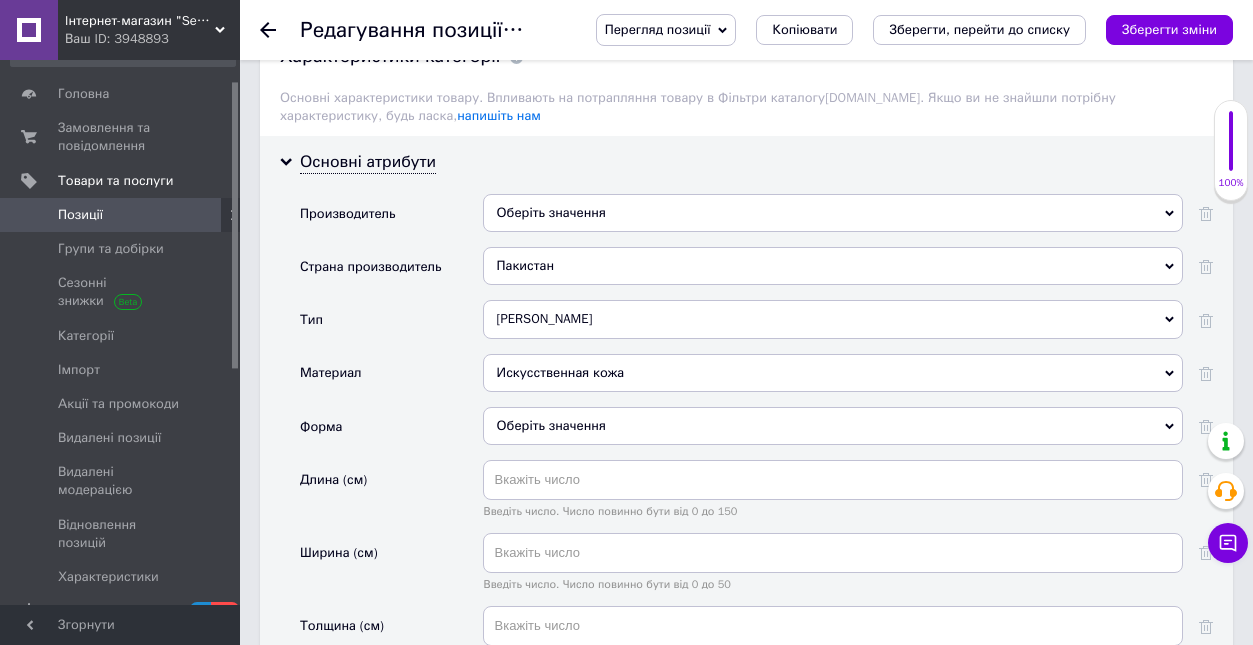 click on "Оберіть значення" at bounding box center (833, 426) 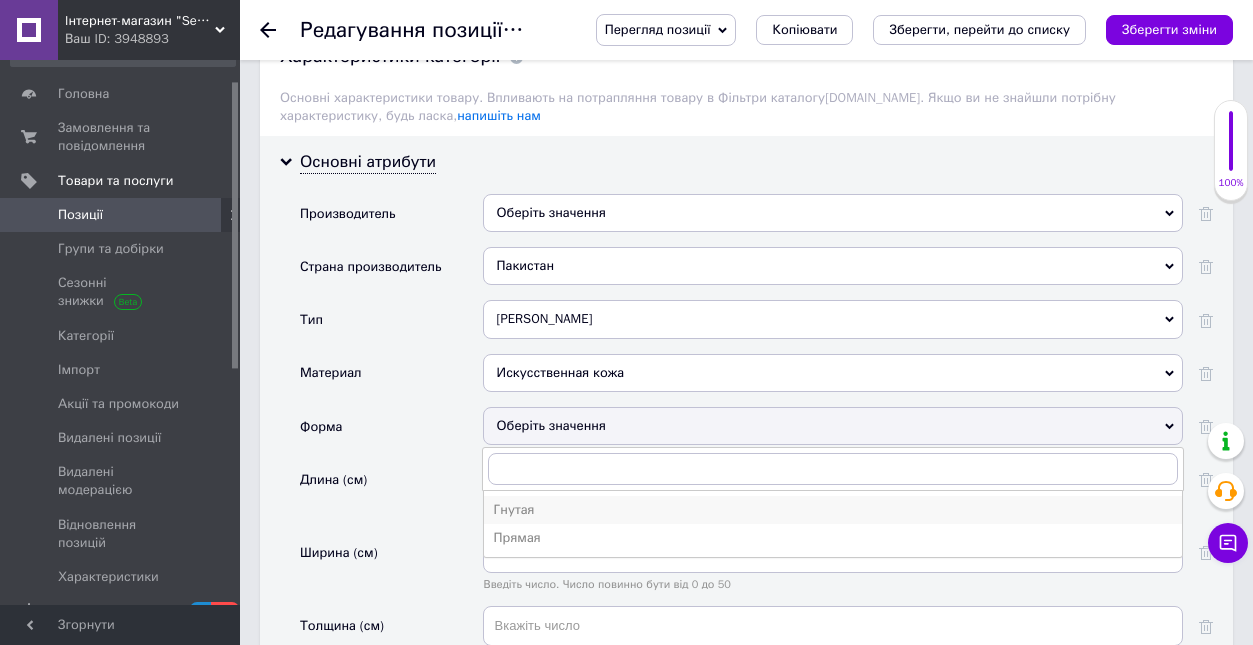 click on "Гнутая" at bounding box center (833, 510) 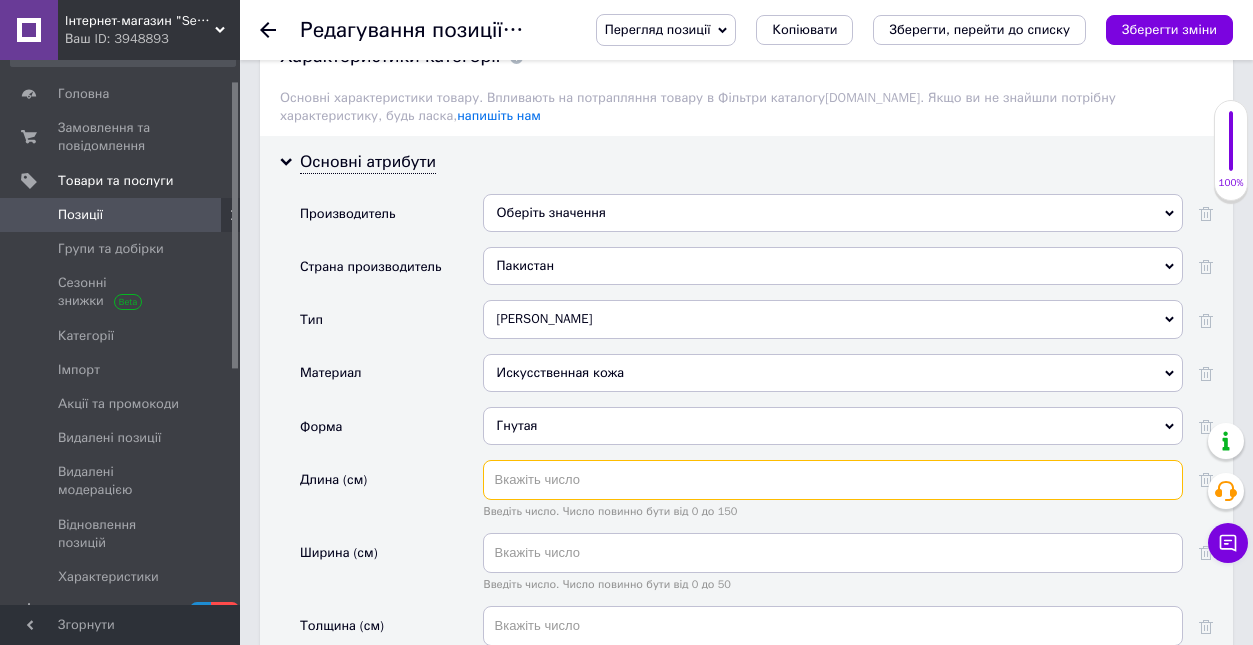 click at bounding box center [833, 480] 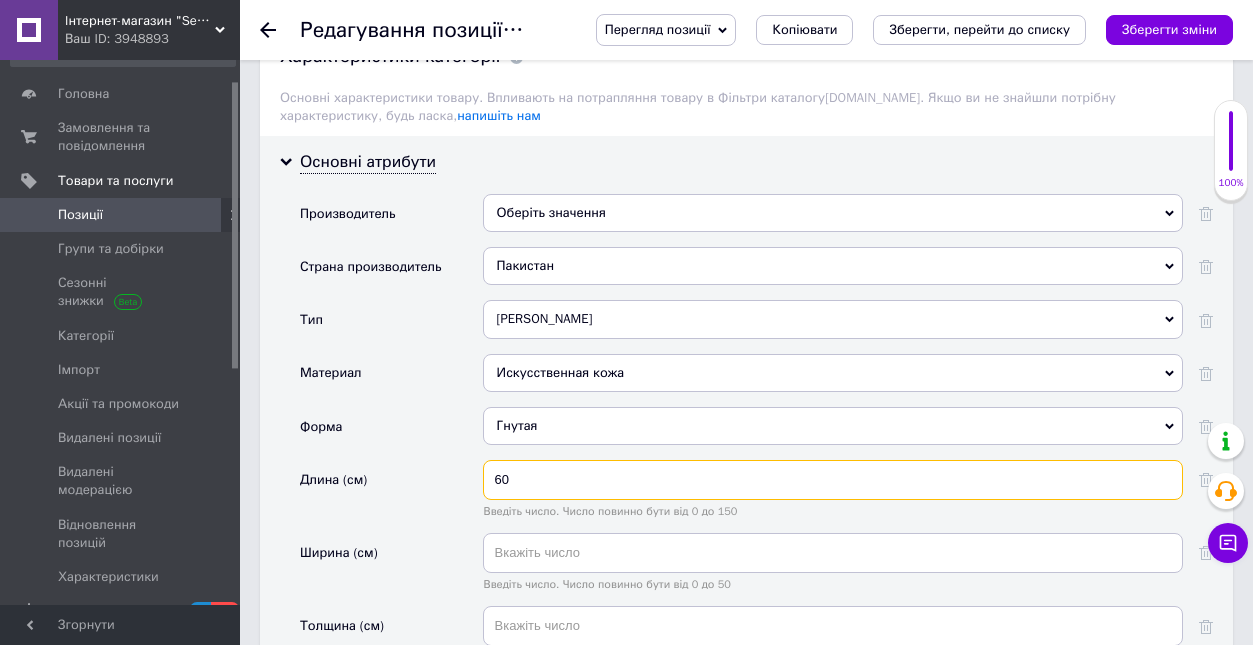 type on "60" 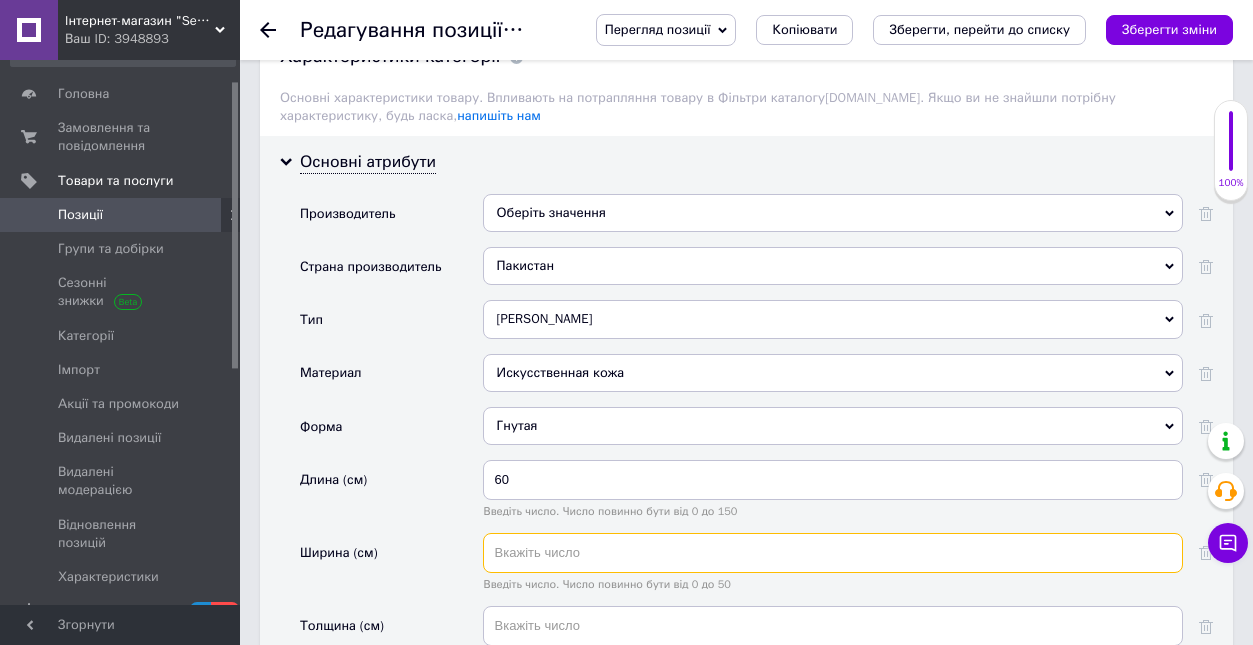 click at bounding box center (833, 553) 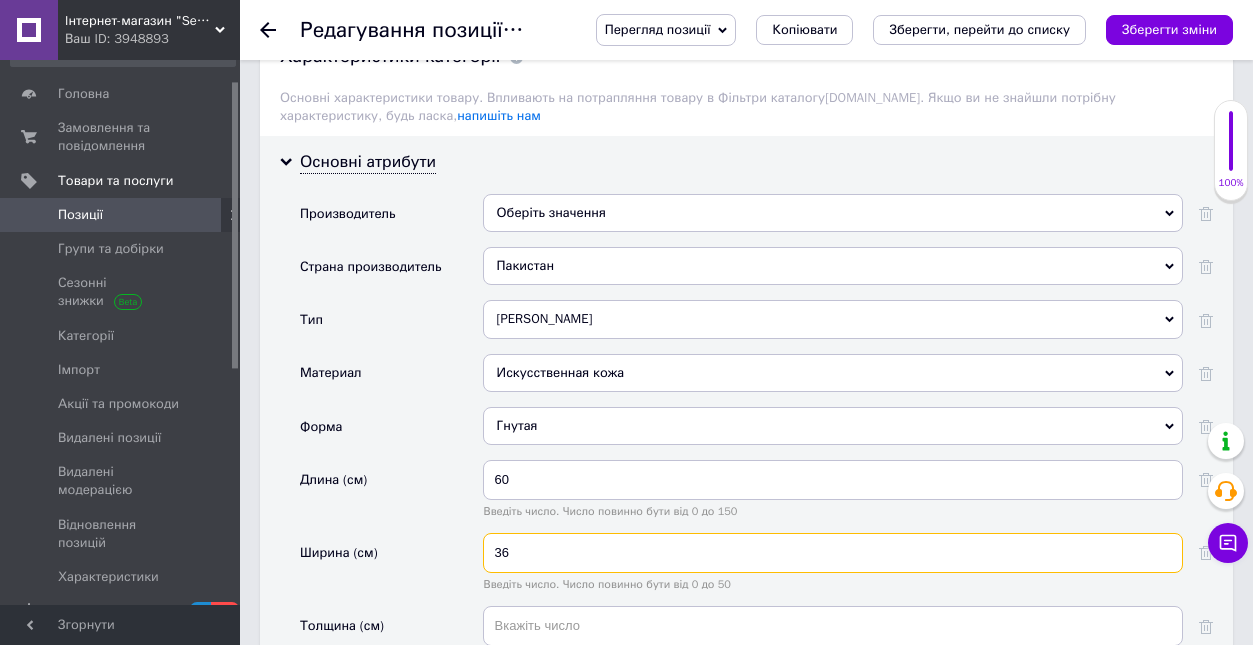 scroll, scrollTop: 2051, scrollLeft: 0, axis: vertical 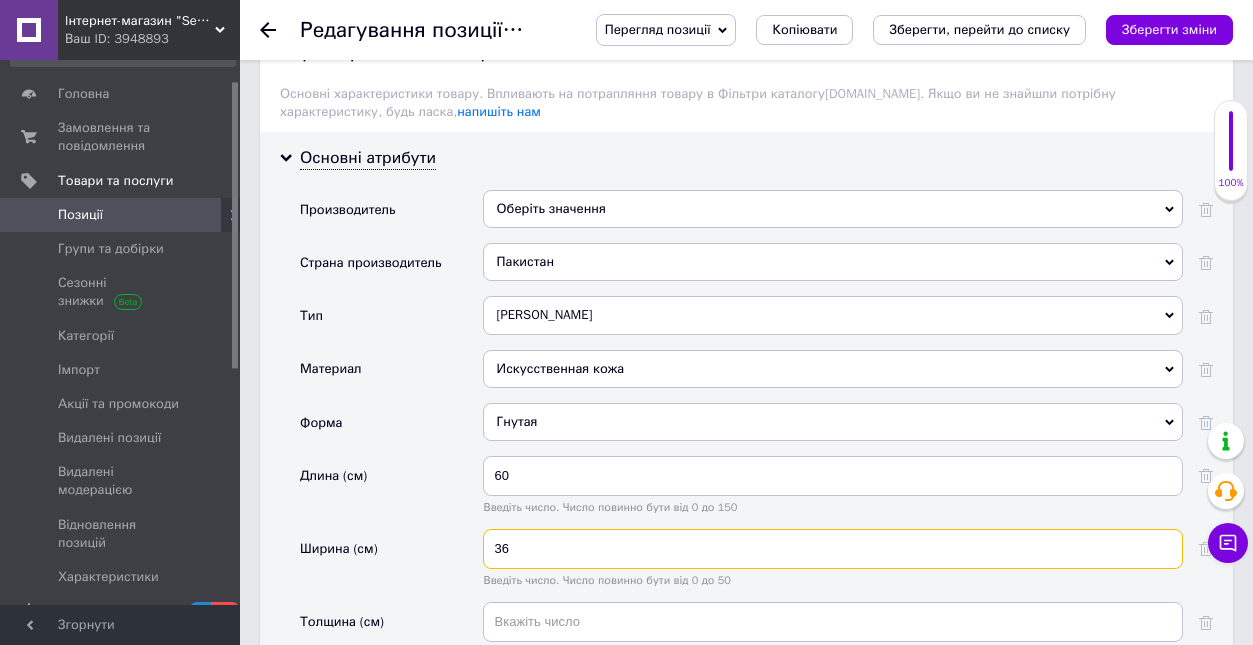 type on "36" 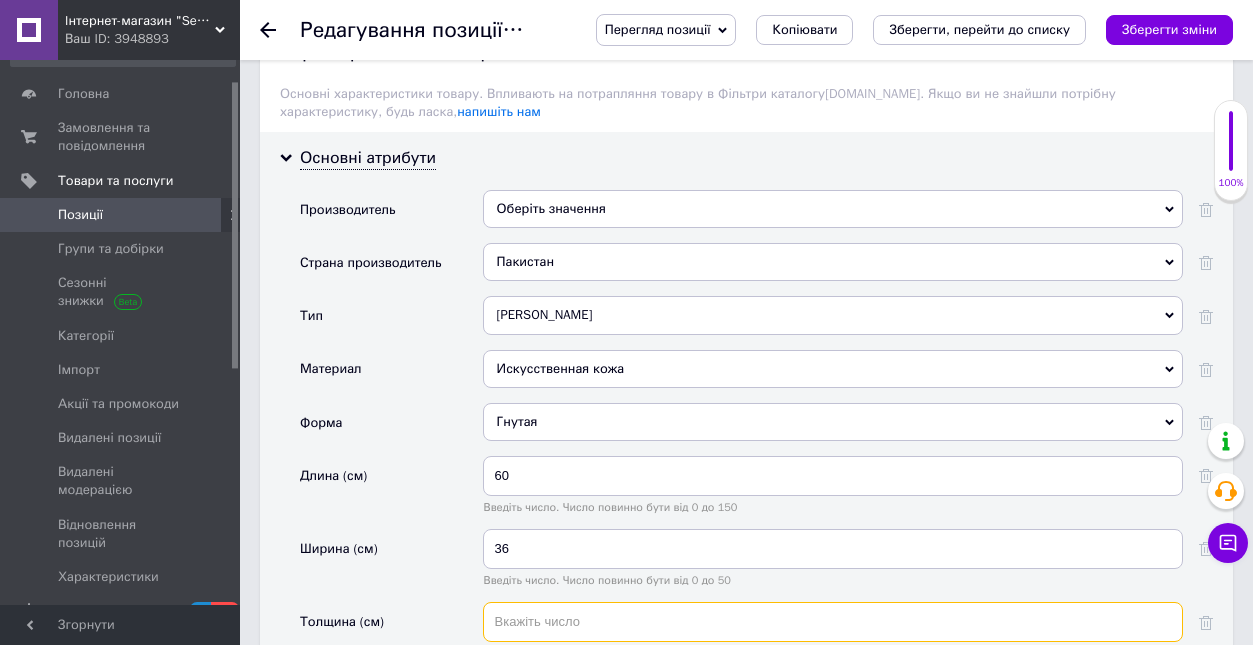 click at bounding box center (833, 622) 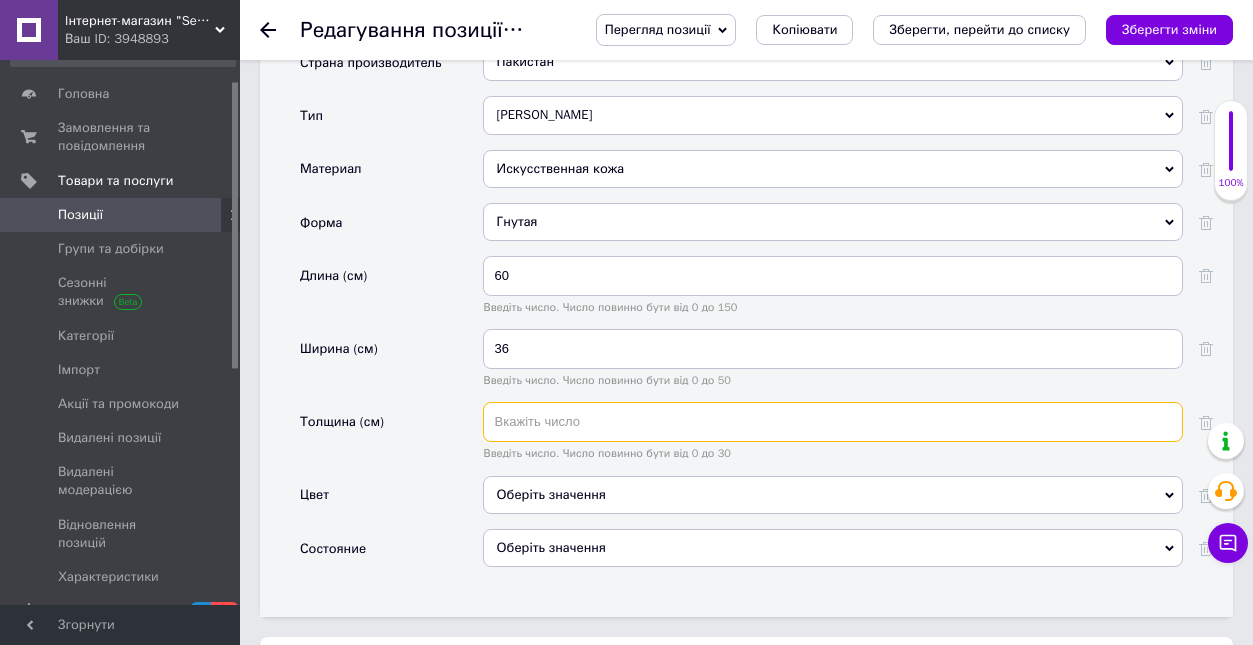 scroll, scrollTop: 2282, scrollLeft: 0, axis: vertical 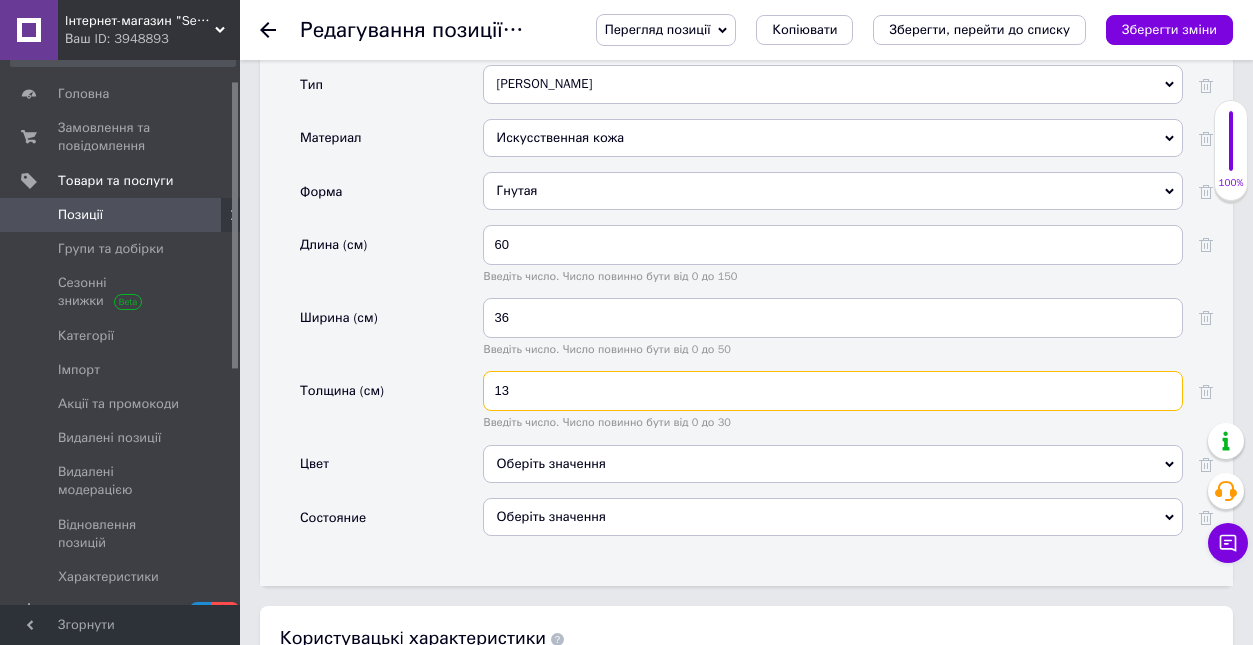 type on "13" 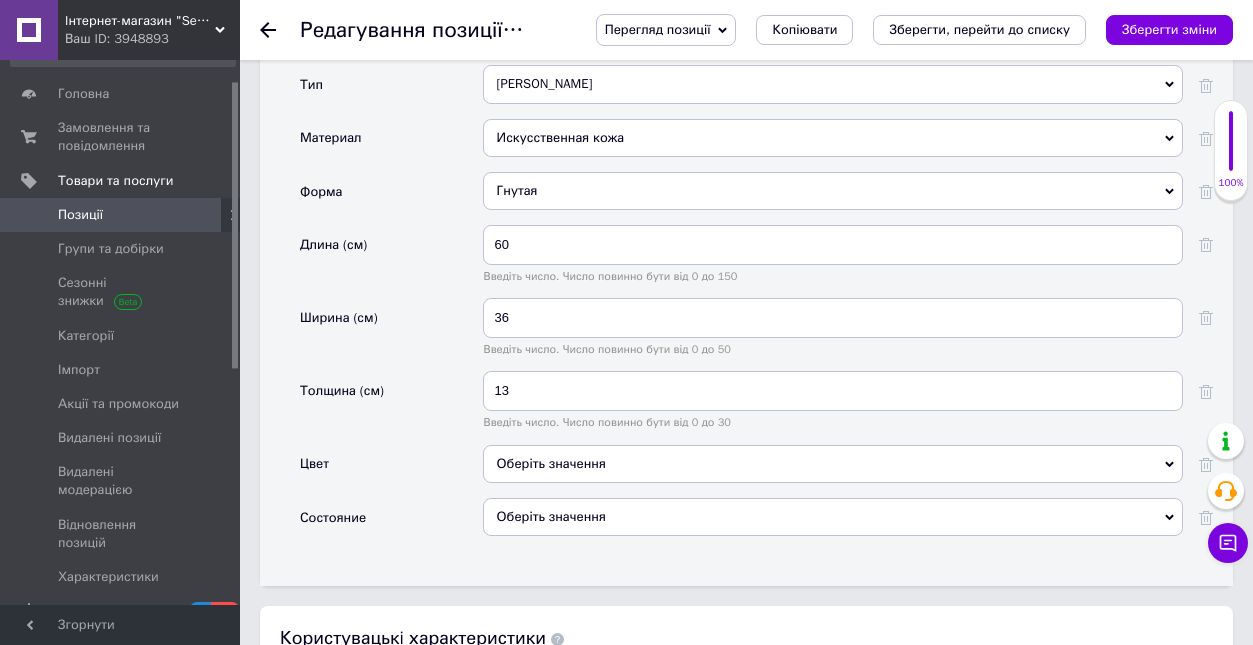 click on "Оберіть значення" at bounding box center (833, 464) 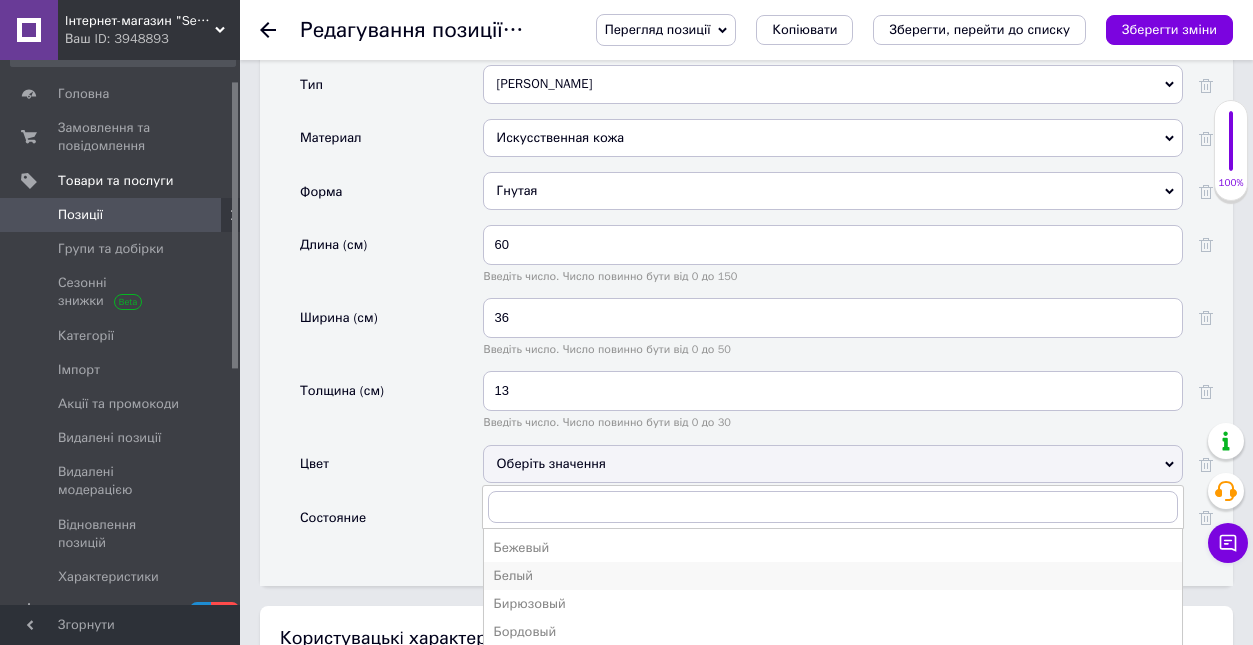 click on "Белый" at bounding box center [833, 576] 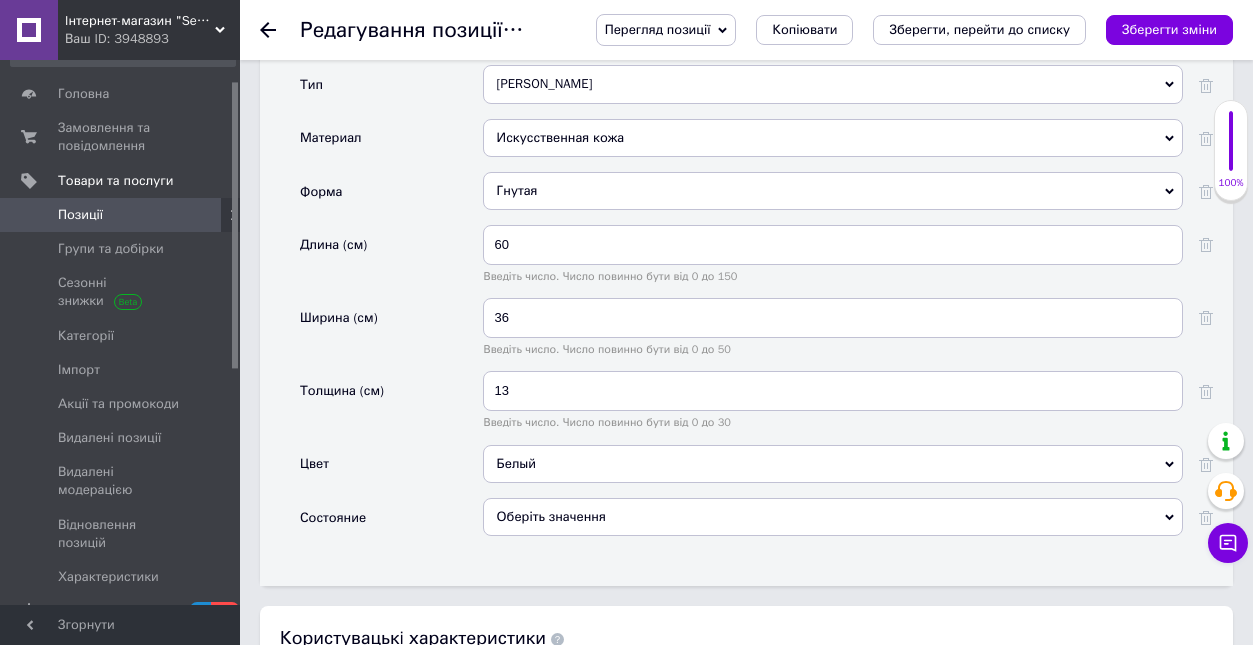 click on "Оберіть значення" at bounding box center (833, 517) 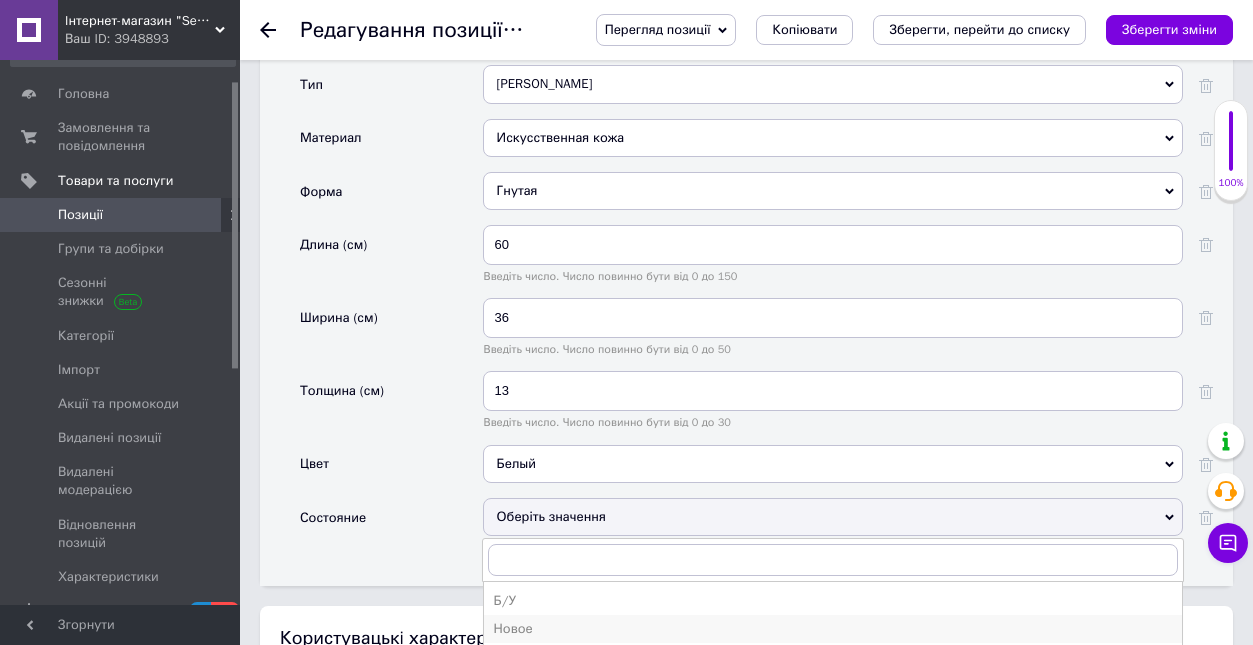 click on "Новое" at bounding box center [833, 629] 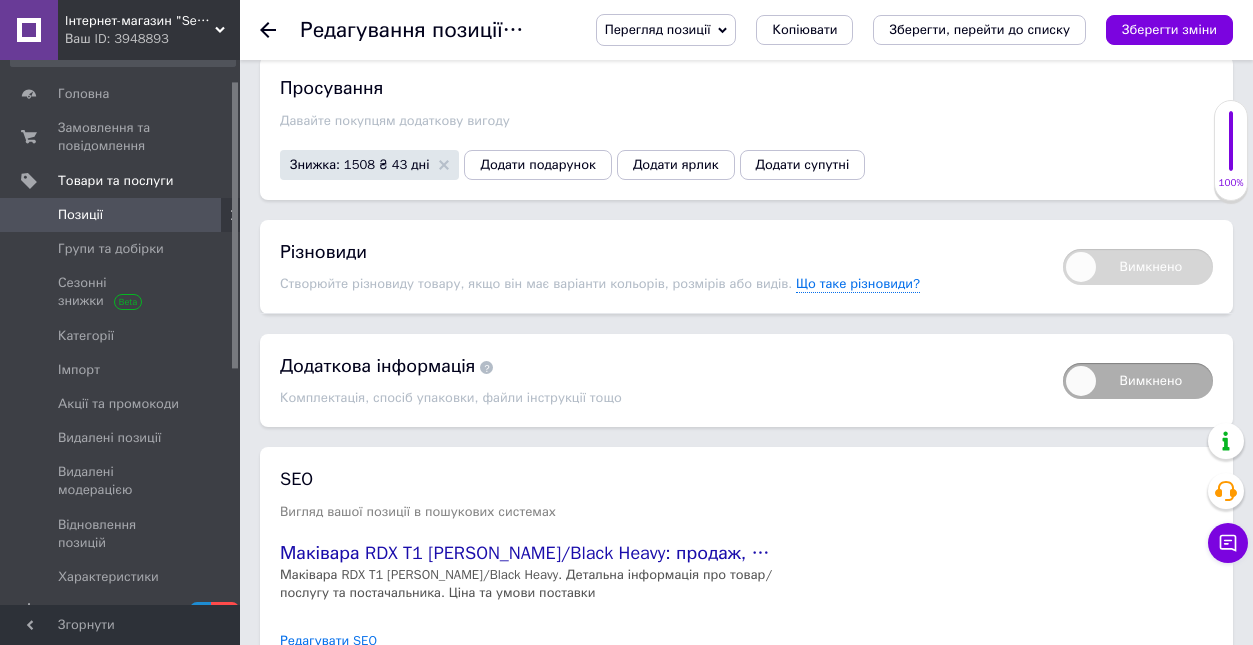 scroll, scrollTop: 3337, scrollLeft: 0, axis: vertical 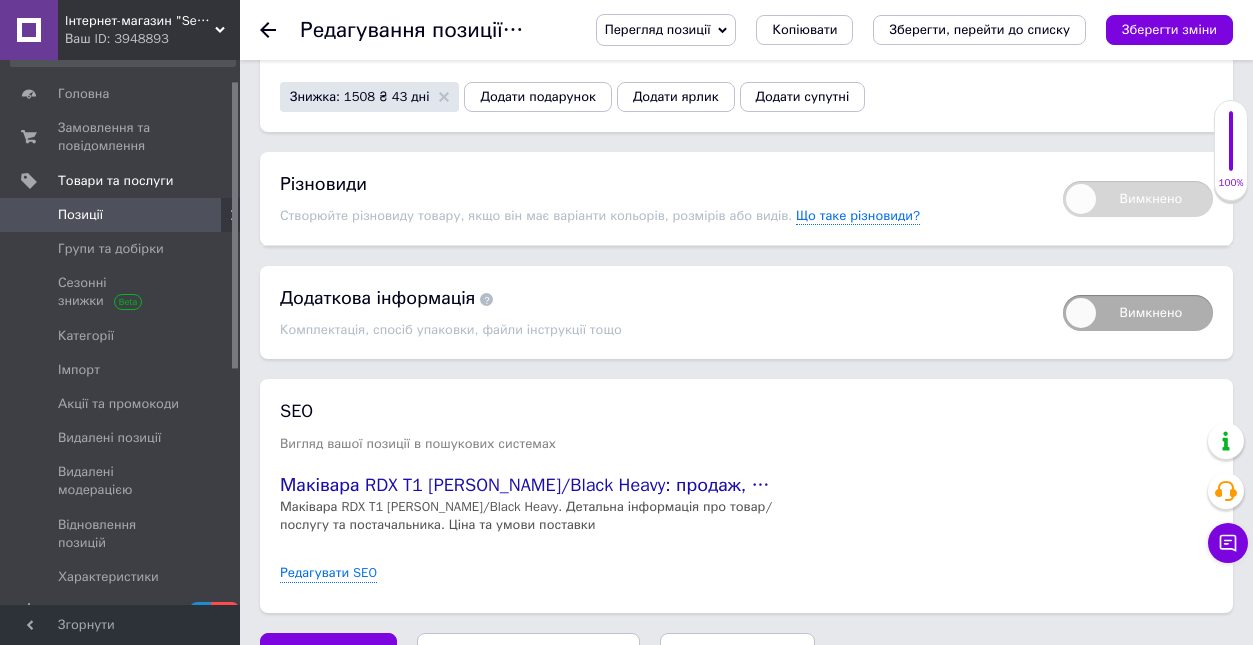 click on "Зберегти, перейти до списку" at bounding box center [528, 652] 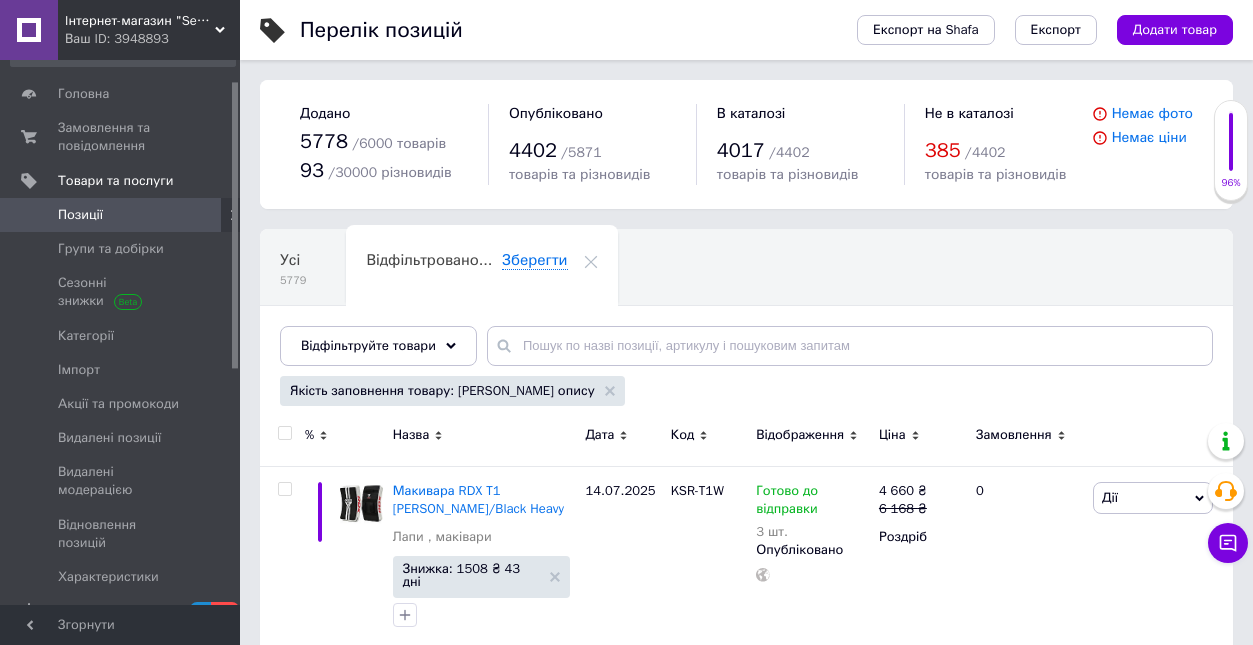 scroll, scrollTop: 83, scrollLeft: 0, axis: vertical 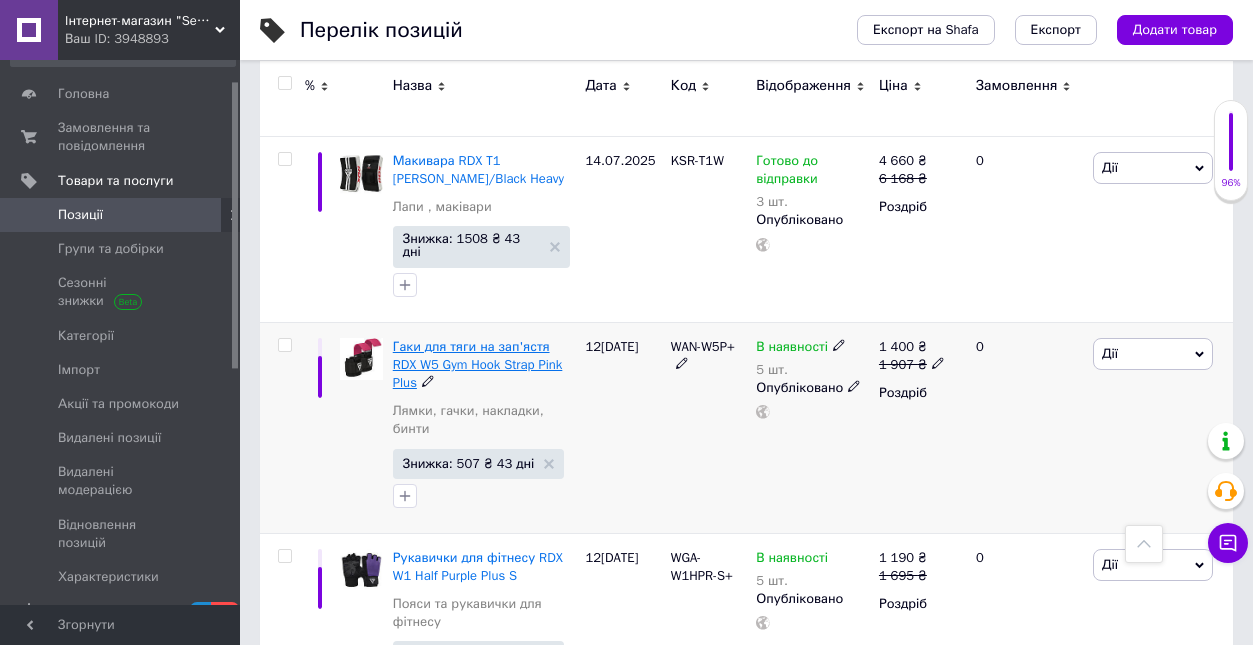 click on "Гаки для тяги на зап'ястя RDX W5 Gym Hook Strap Pink Plus" at bounding box center (478, 364) 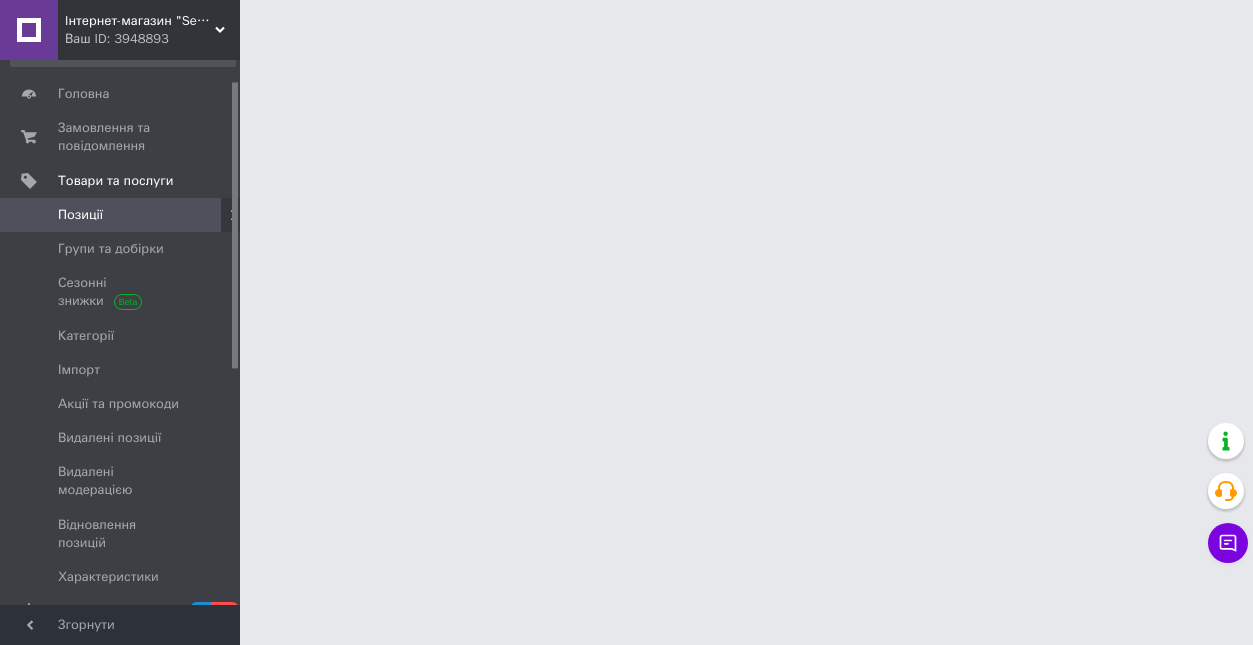 scroll, scrollTop: 0, scrollLeft: 0, axis: both 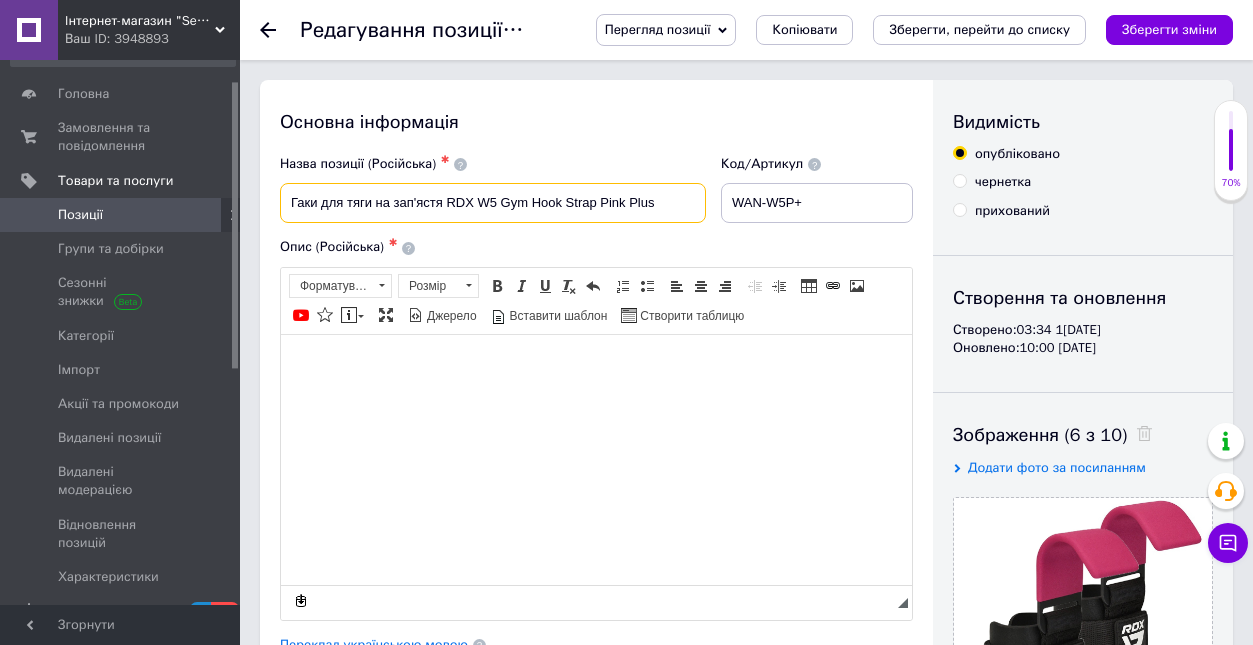 drag, startPoint x: 665, startPoint y: 206, endPoint x: 288, endPoint y: 201, distance: 377.03314 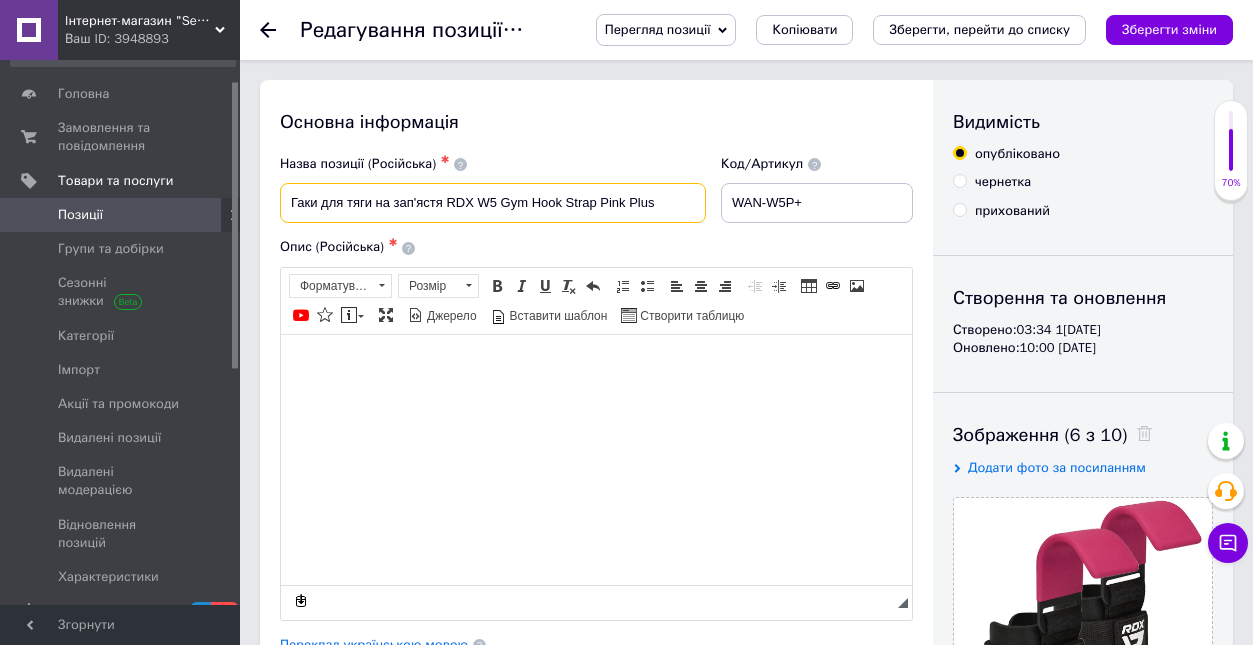 click on "Гаки для тяги на зап'ястя RDX W5 Gym Hook Strap Pink Plus" at bounding box center (493, 203) 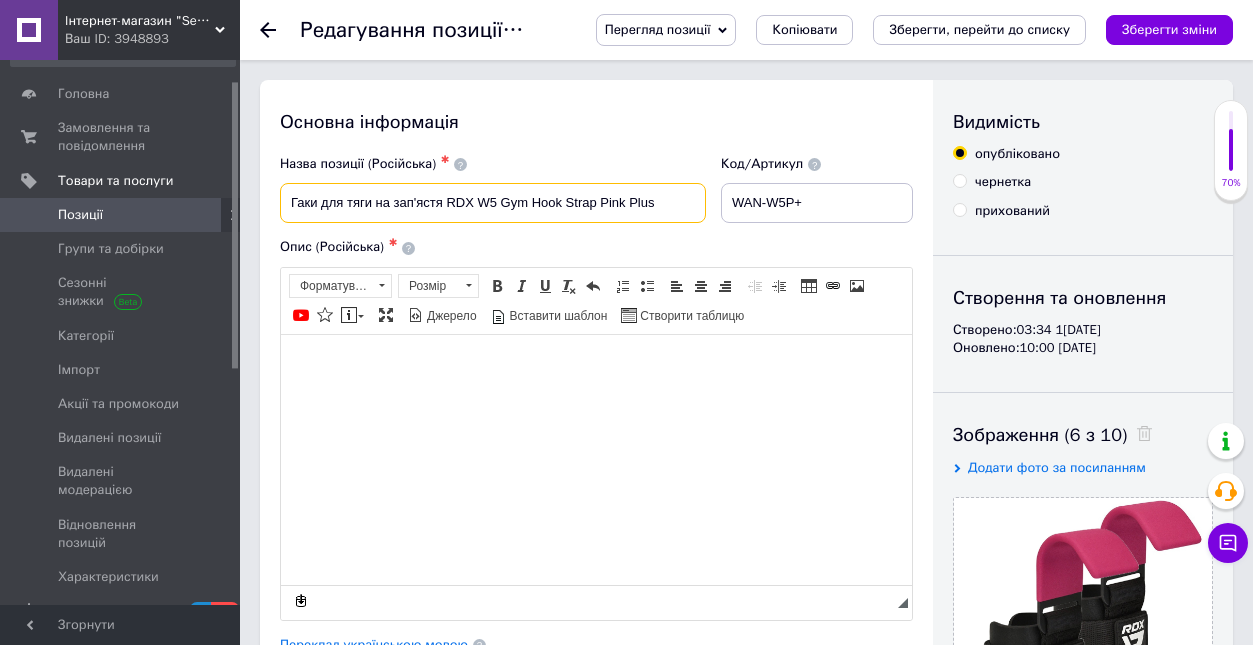 drag, startPoint x: 665, startPoint y: 206, endPoint x: 257, endPoint y: 200, distance: 408.04413 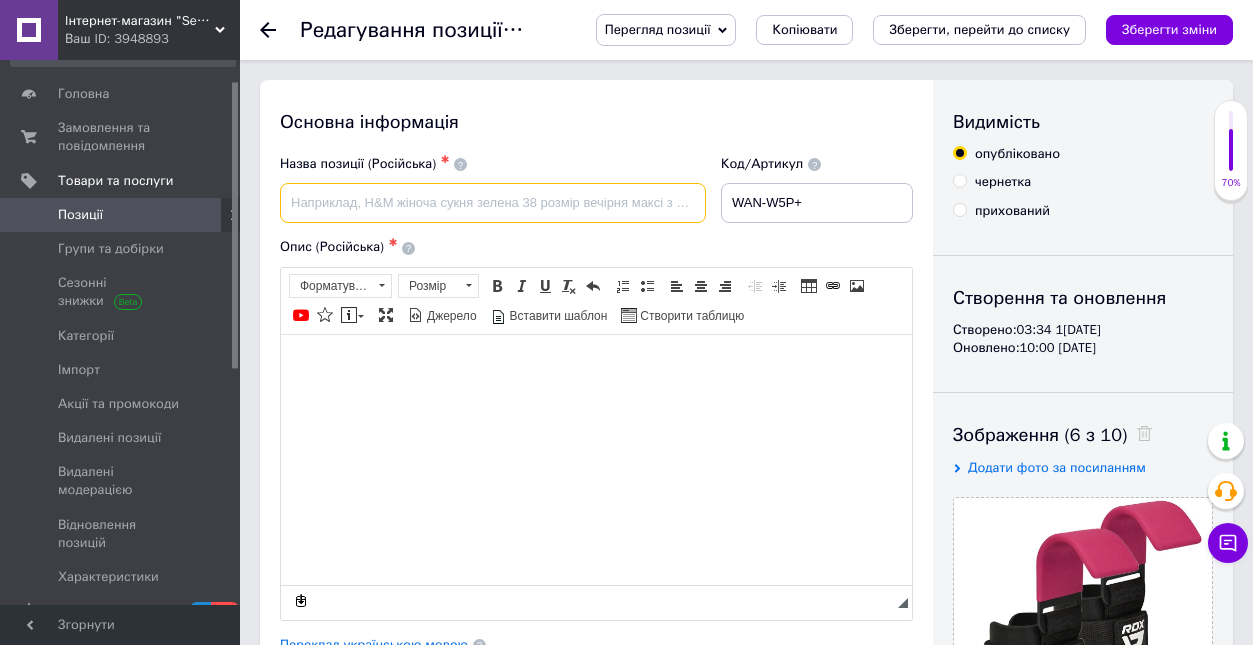 click at bounding box center [493, 203] 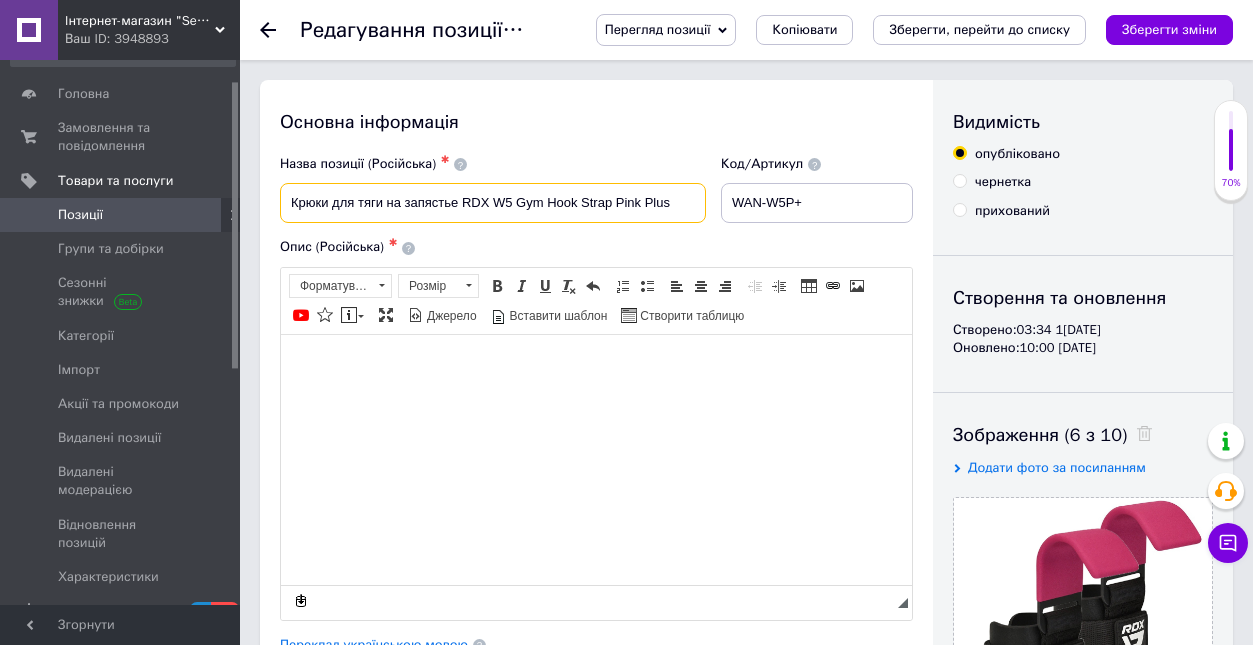type on "Крюки для тяги на запястье RDX W5 Gym Hook Strap Pink Plus" 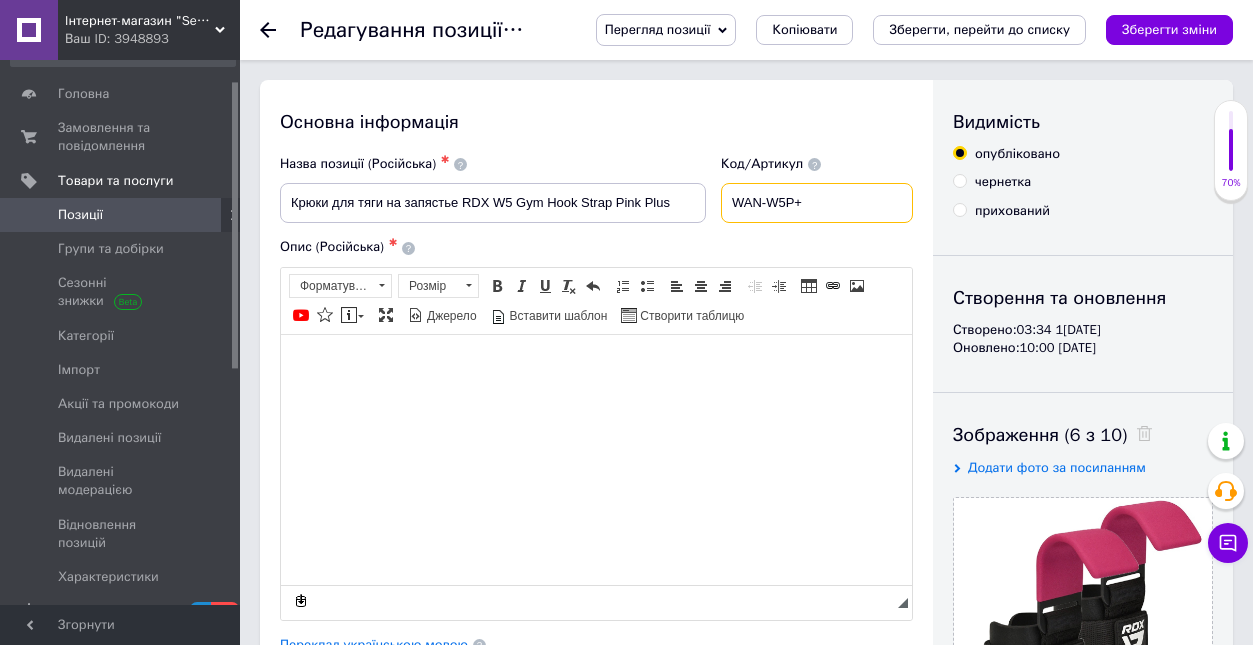 drag, startPoint x: 833, startPoint y: 201, endPoint x: 749, endPoint y: 200, distance: 84.00595 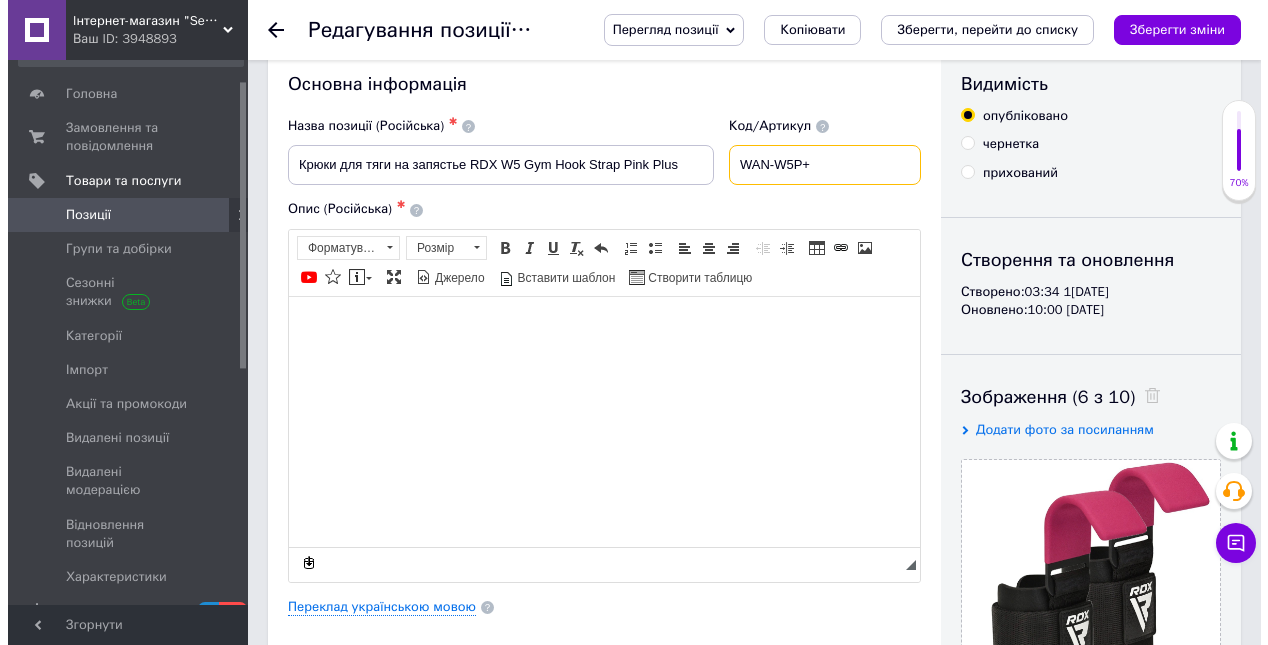 scroll, scrollTop: 101, scrollLeft: 0, axis: vertical 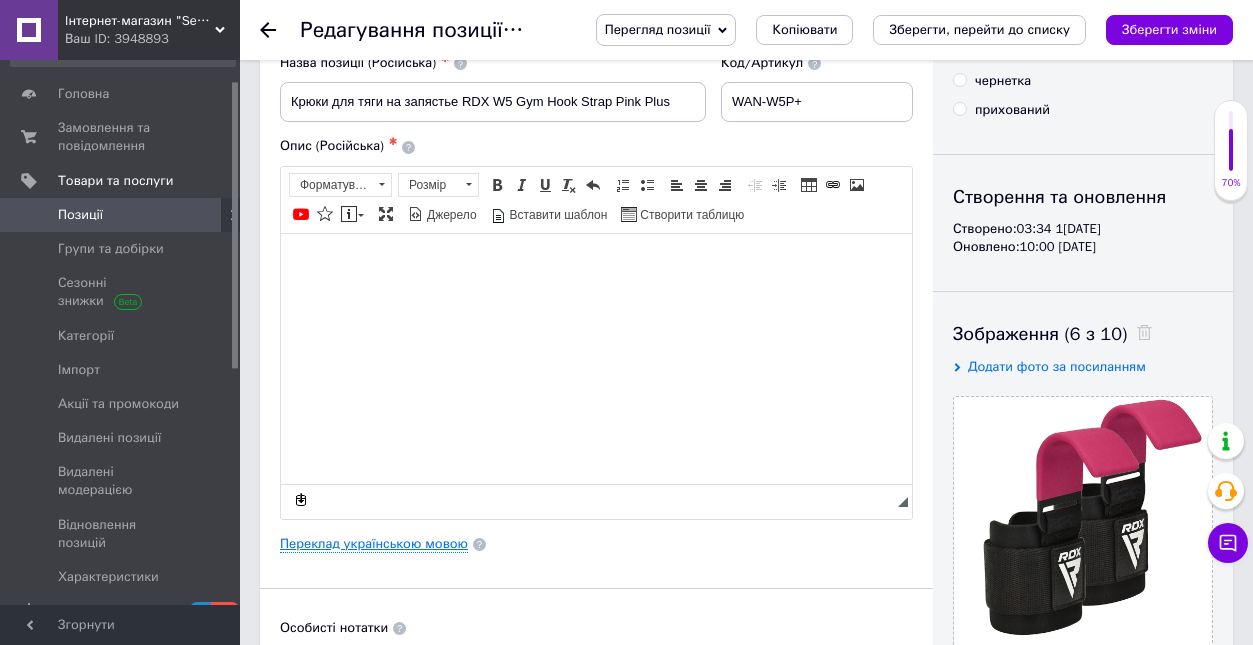 click on "Переклад українською мовою" at bounding box center (374, 544) 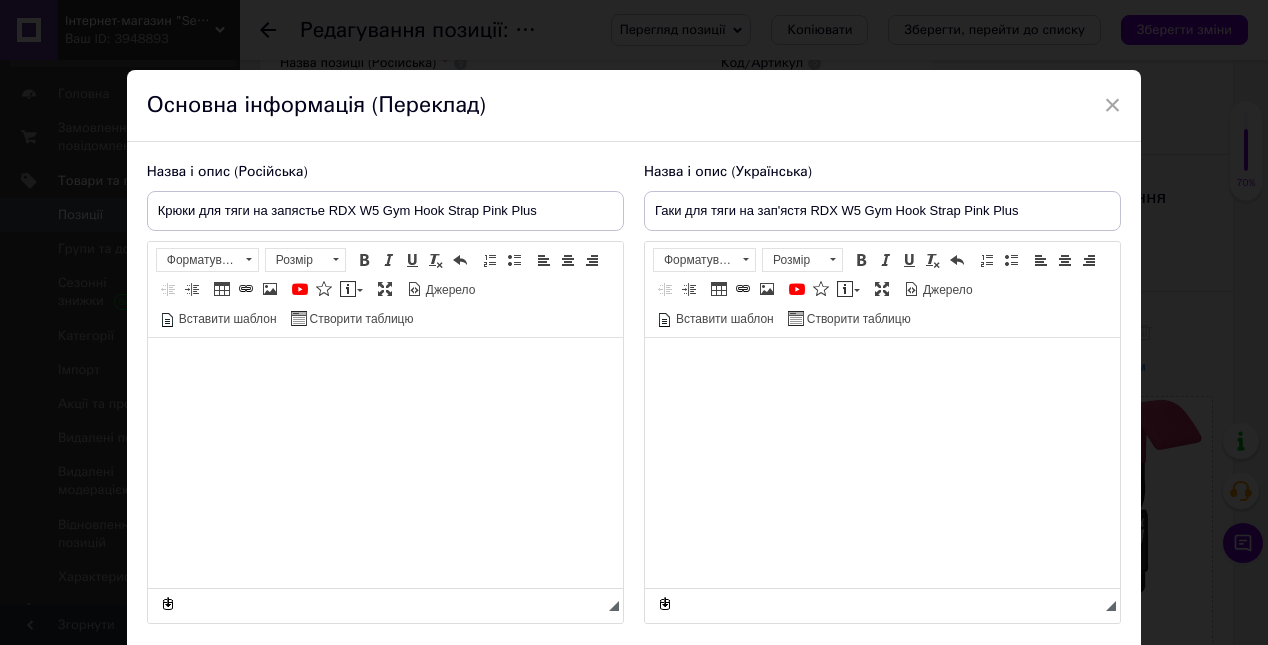 type on "Гаки для тяги на зап'ястя RDX W5 Gym Hook Strap Pink Plus" 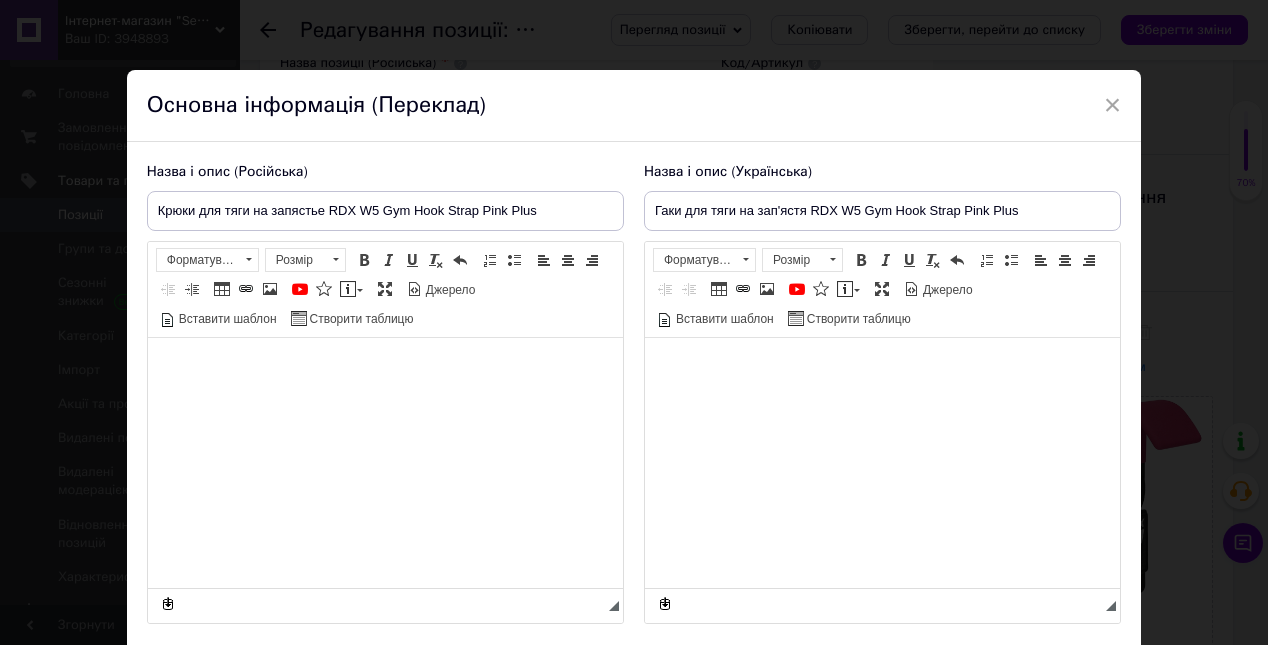 click at bounding box center [881, 368] 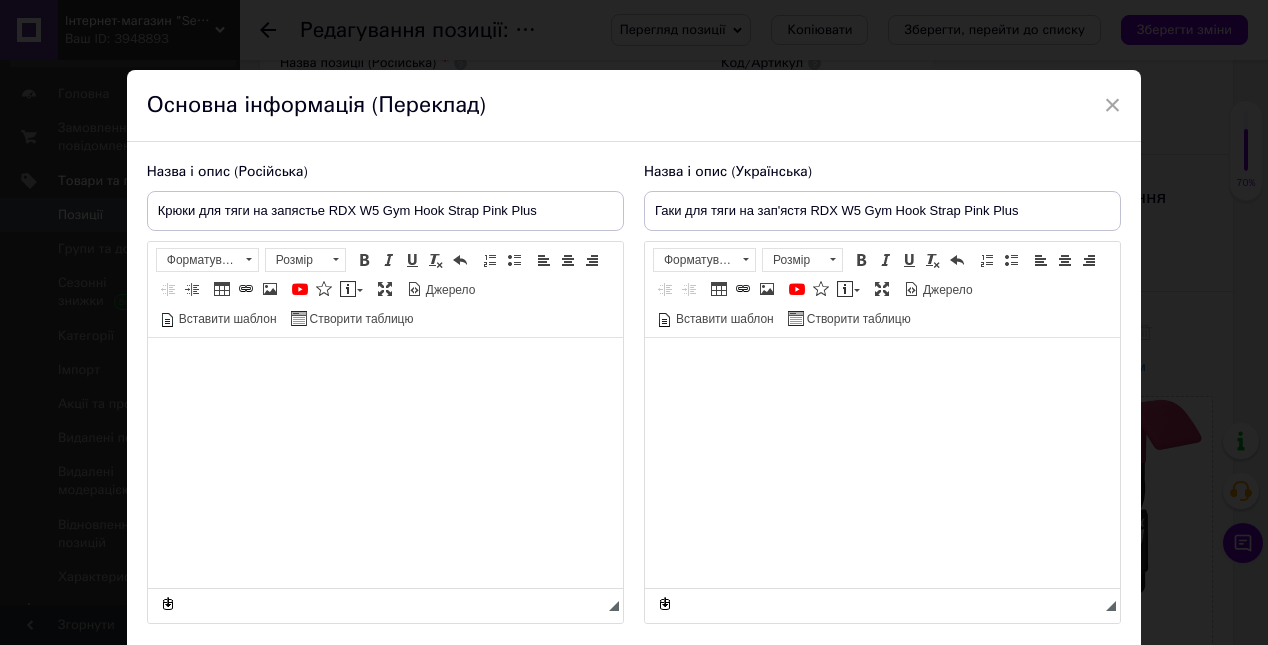 click at bounding box center (881, 368) 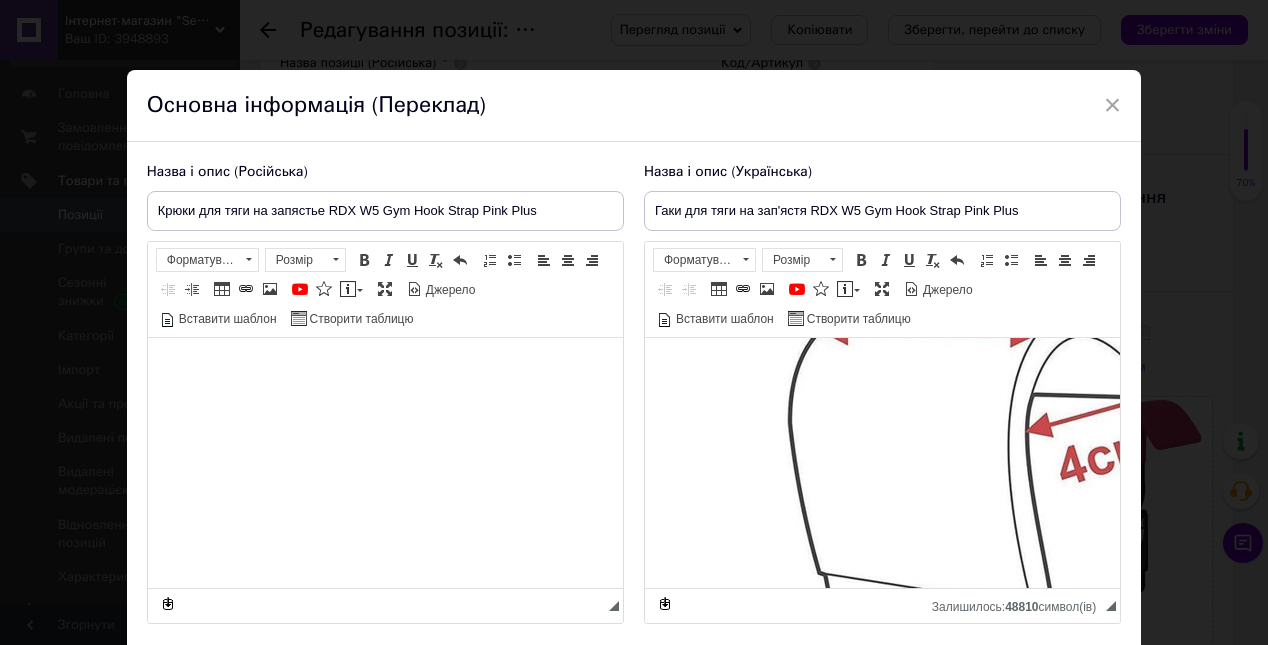 scroll, scrollTop: 3240, scrollLeft: 0, axis: vertical 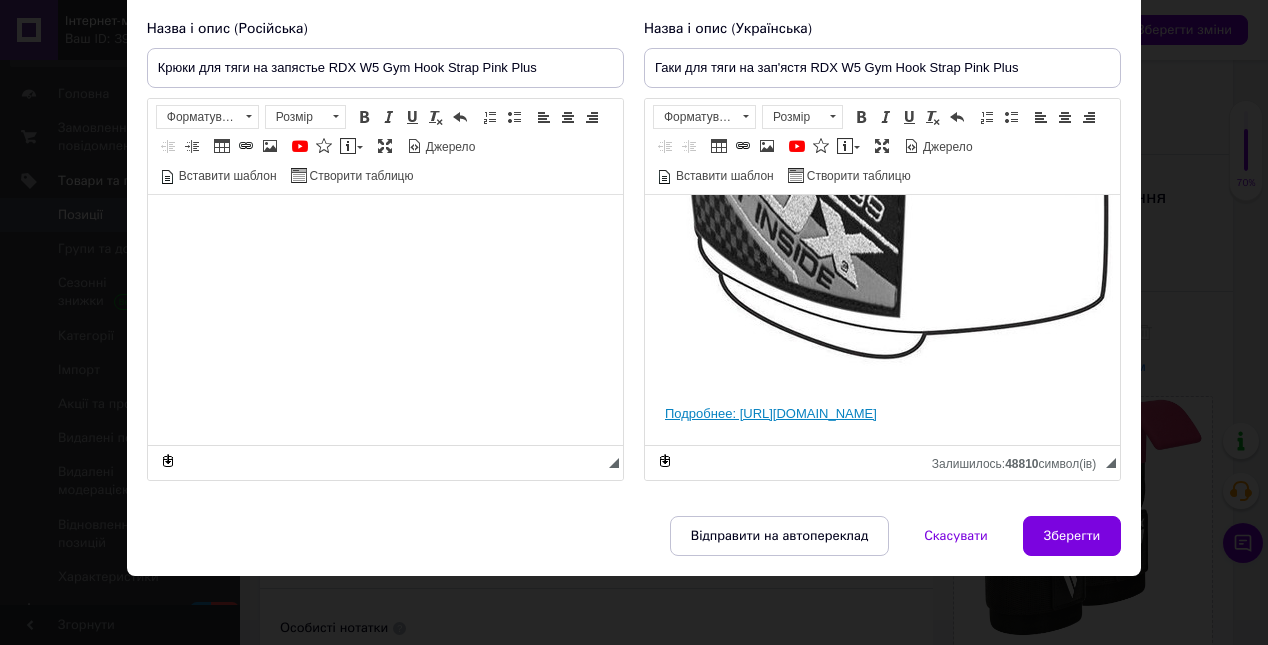 drag, startPoint x: 767, startPoint y: 407, endPoint x: 659, endPoint y: 382, distance: 110.85576 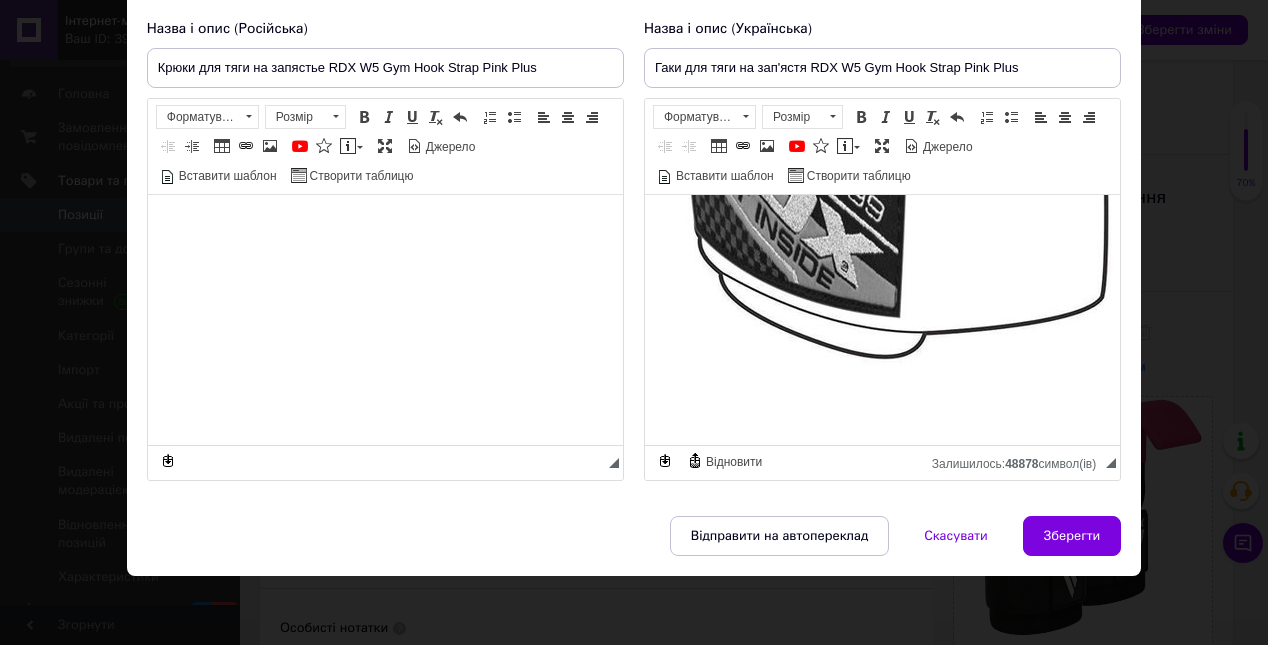 click on "Призначення:  для паверліфтингу та бодибілдинг при виконанні силових вправ. Опис продукту Технологія [MEDICAL_DATA] GEL для ремінців для важкої атлетики, які захищають від ударів і ударів. Особлива конструкція Grip Flex, орієнтована на захоплення, забезпечує безпеку під час кожного підйому. Унікальний каучуковий ремінець, який відводить вологу та не ковзає, щоб руки залишалися сухими. Тканина з антимікробними властивостями для захисту рук від накопичення бактерій." at bounding box center [881, -1273] 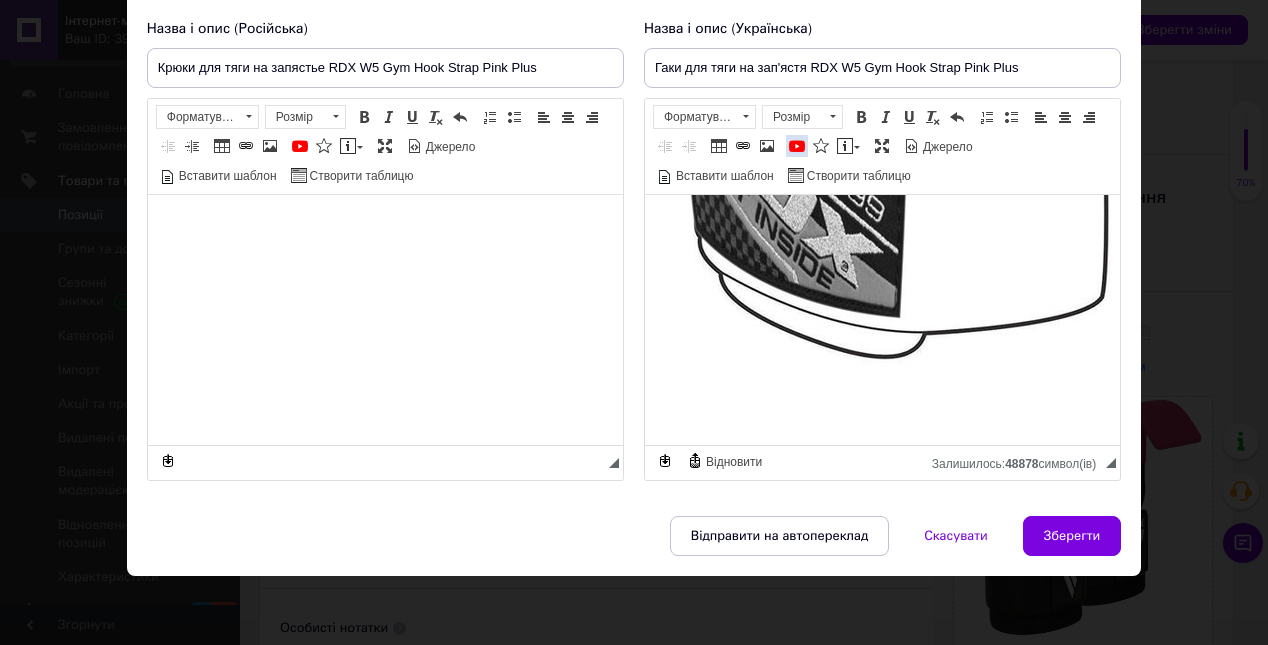 click at bounding box center (797, 146) 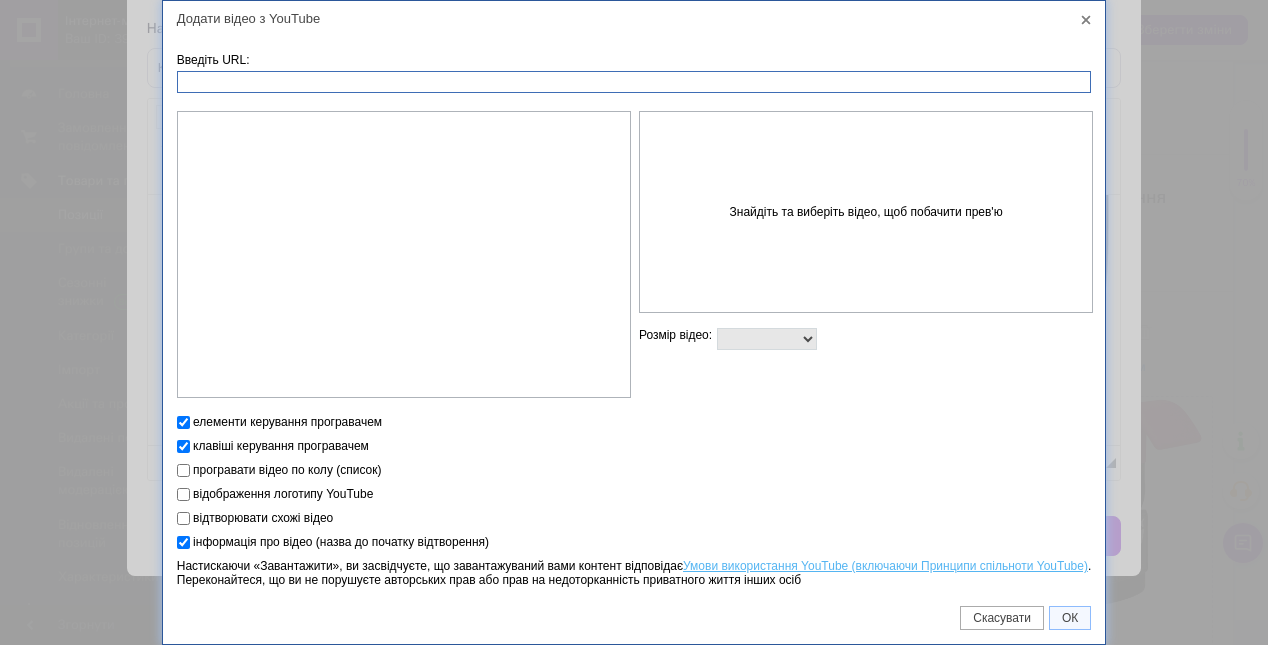 click on "Введіть URL:" at bounding box center [634, 82] 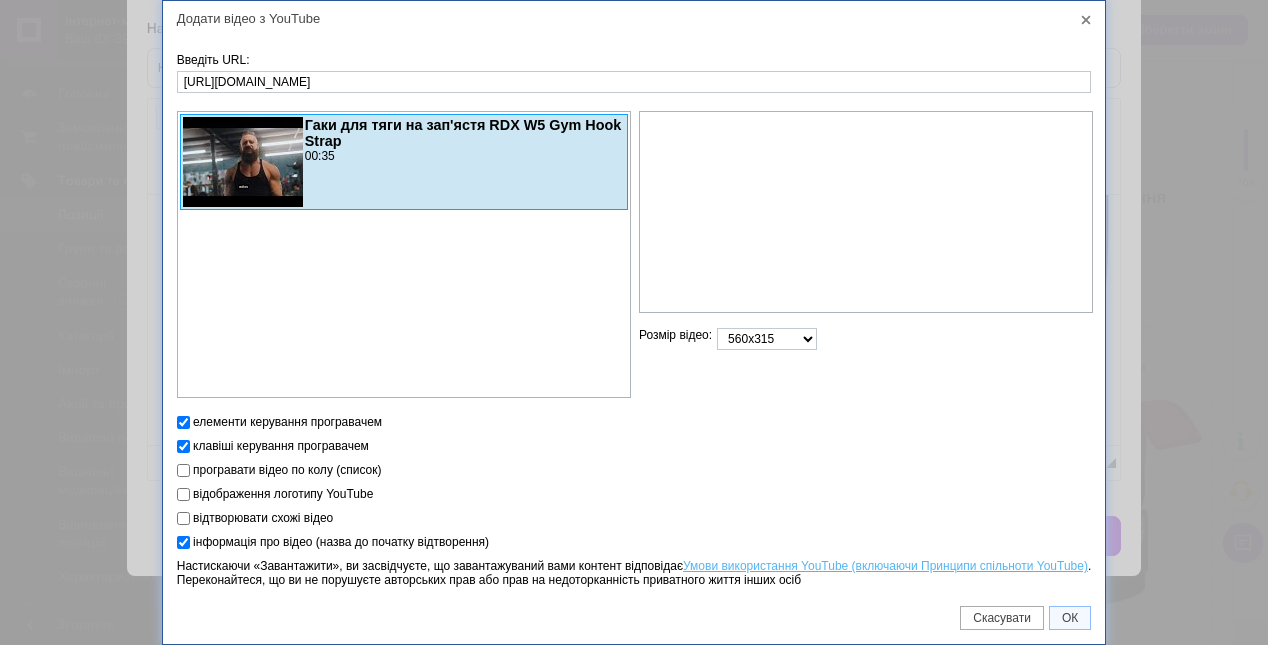 drag, startPoint x: 1065, startPoint y: 615, endPoint x: 1066, endPoint y: 145, distance: 470.00107 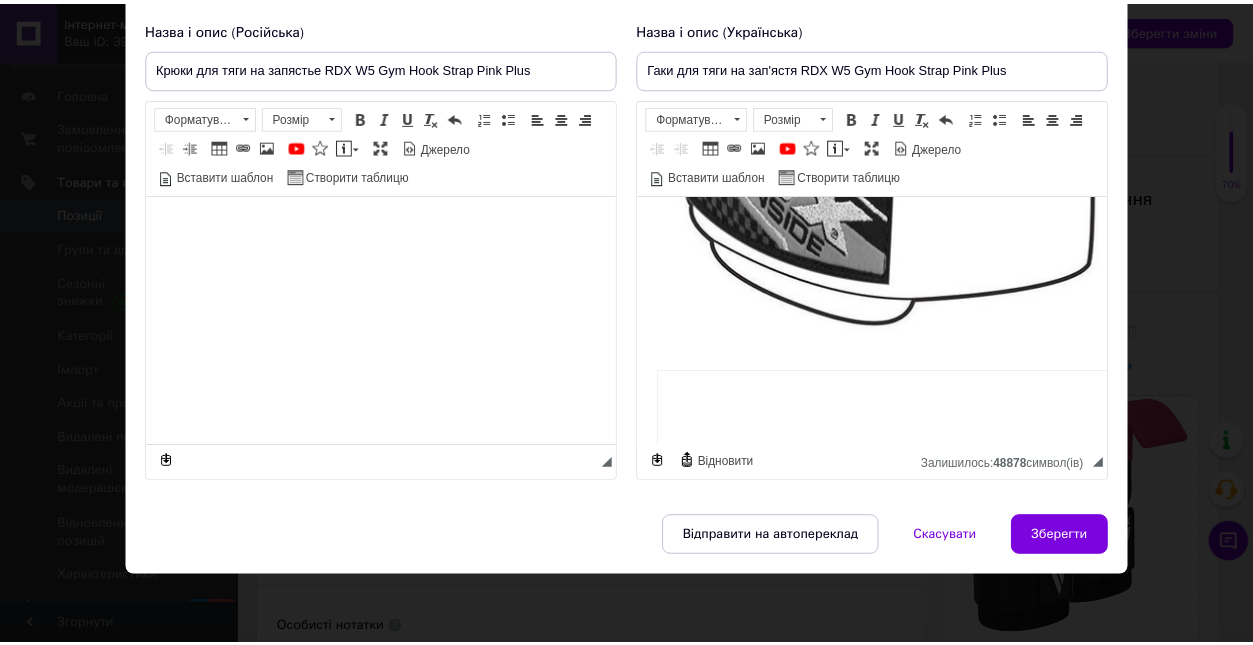 scroll, scrollTop: 3520, scrollLeft: 0, axis: vertical 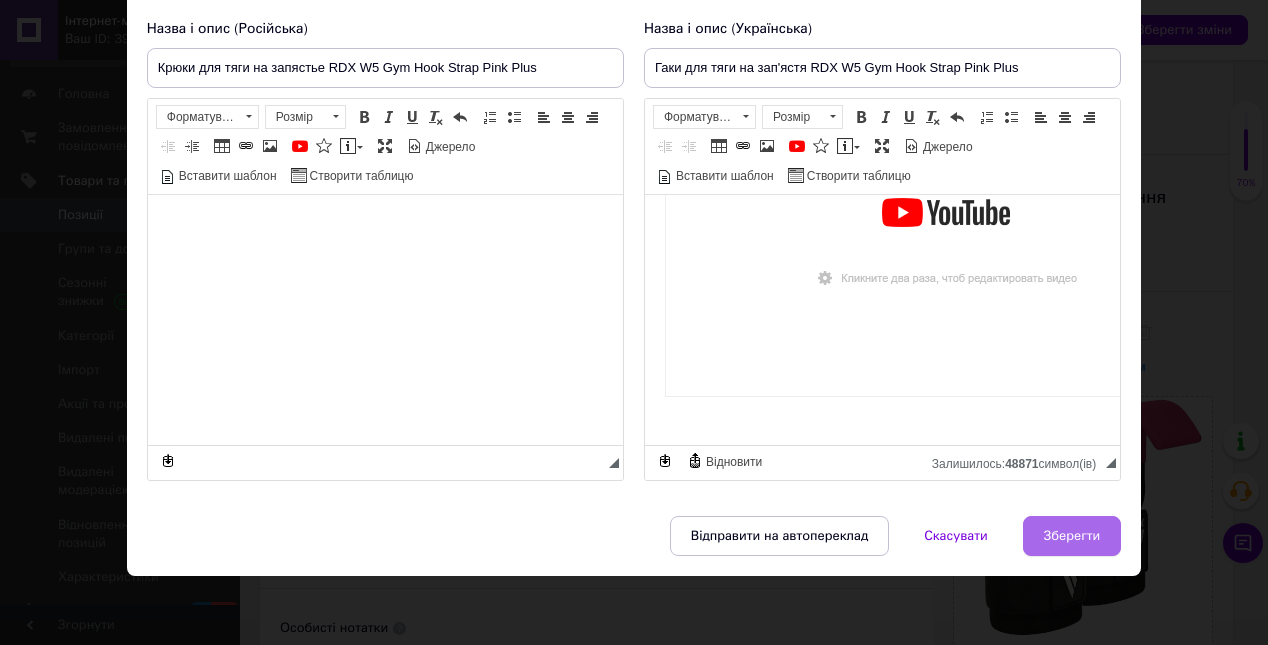 click on "Зберегти" at bounding box center (1072, 536) 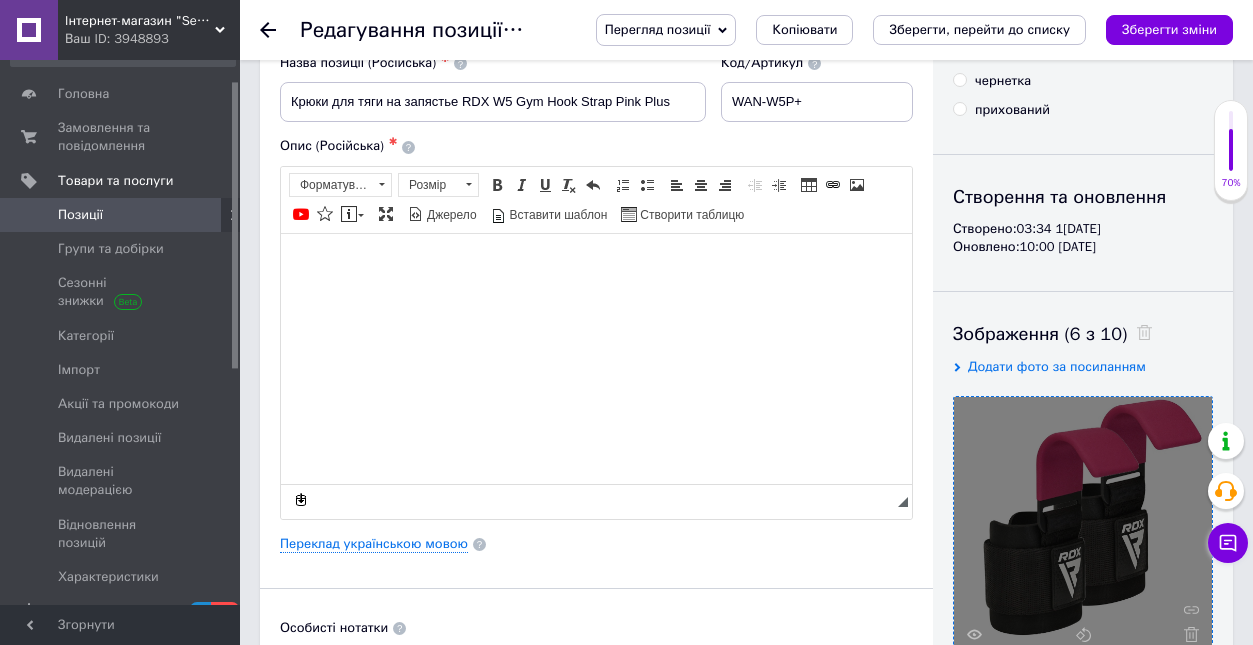 scroll, scrollTop: 105, scrollLeft: 0, axis: vertical 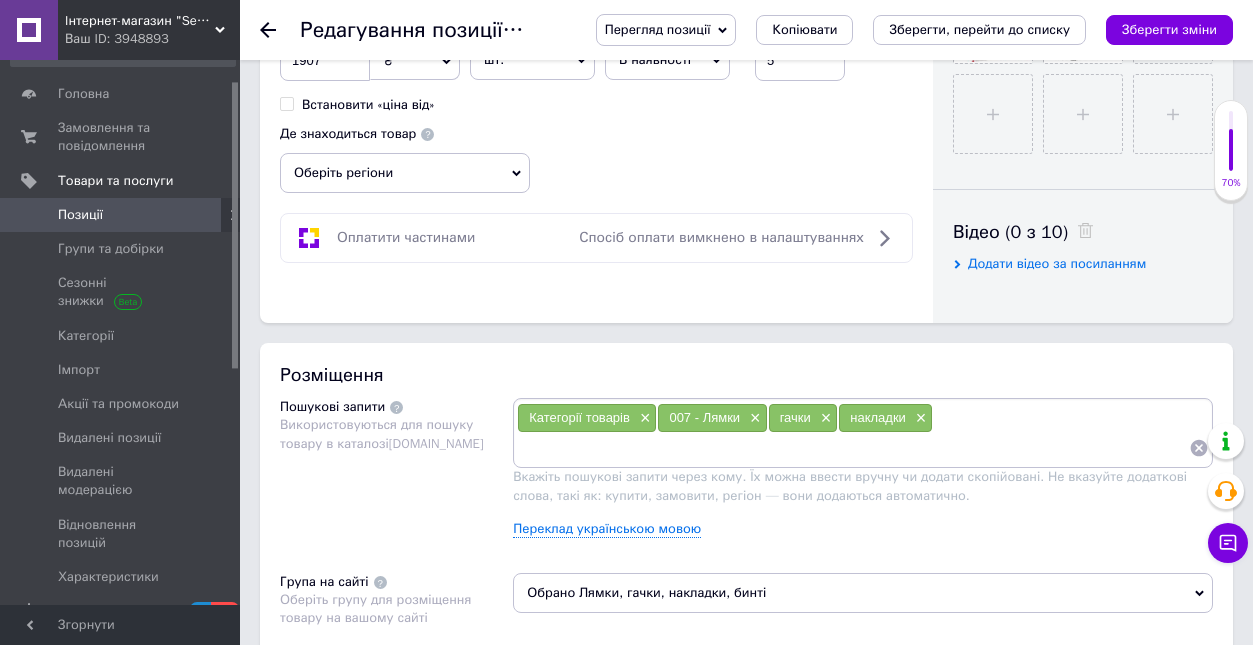 click on "Додати відео за посиланням" at bounding box center [1057, 263] 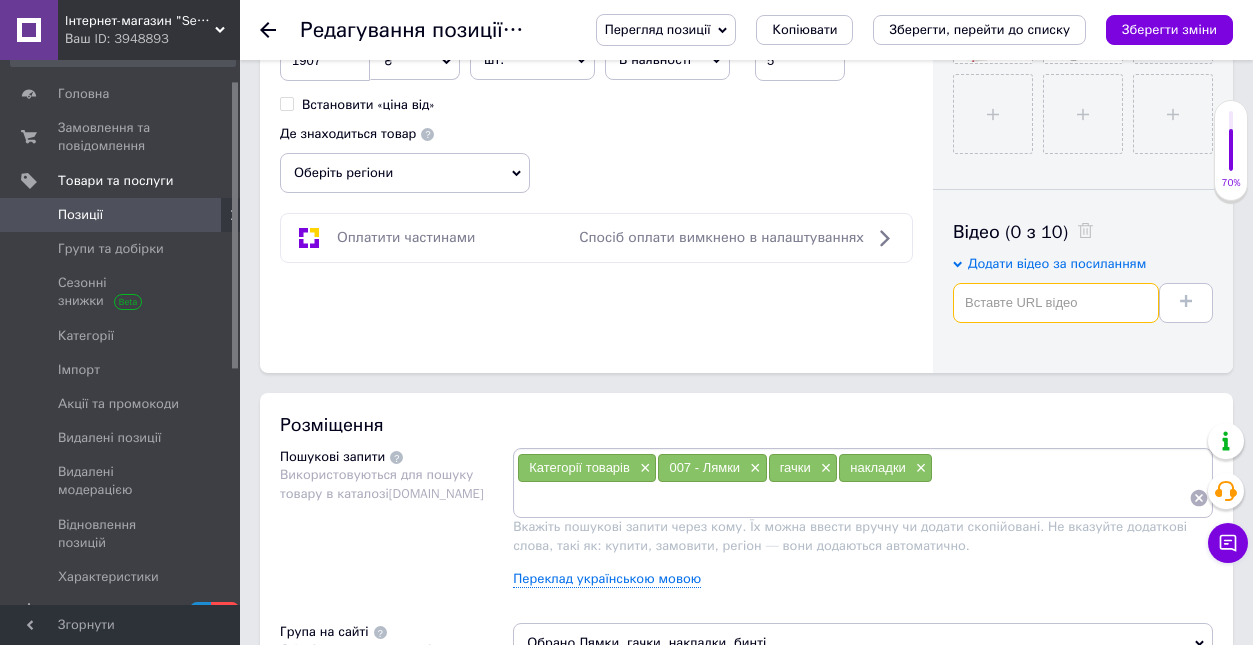 click at bounding box center (1056, 303) 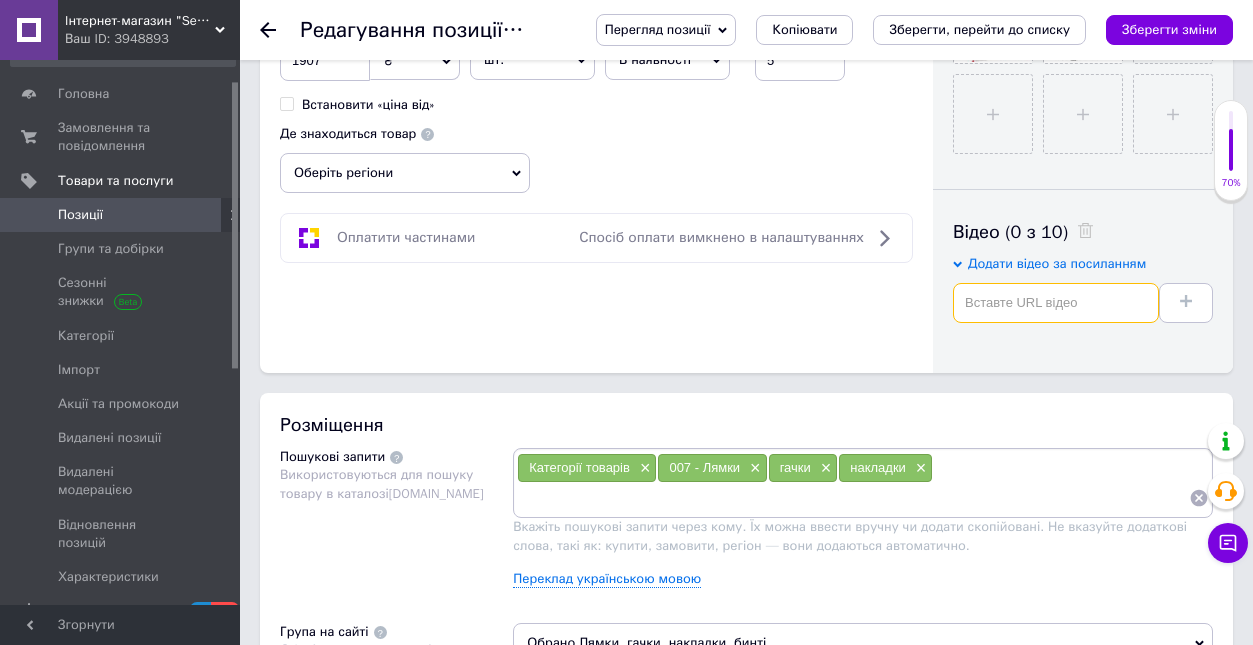 paste on "[URL][DOMAIN_NAME]" 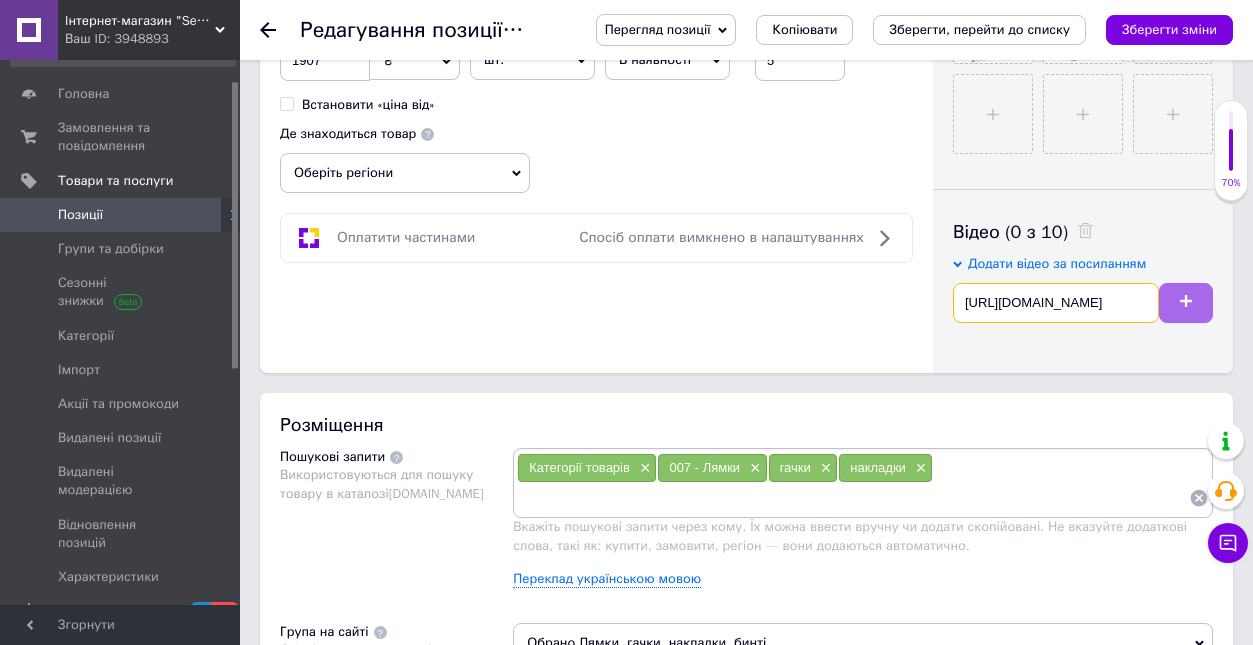 type on "[URL][DOMAIN_NAME]" 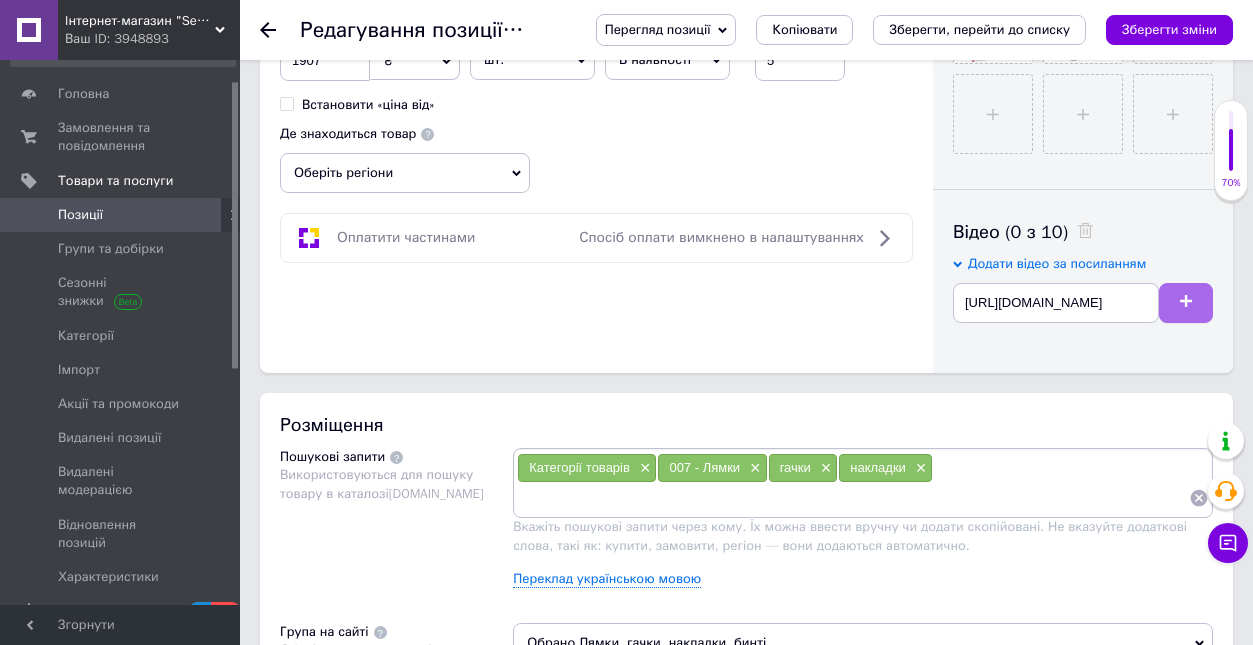 click at bounding box center [1186, 303] 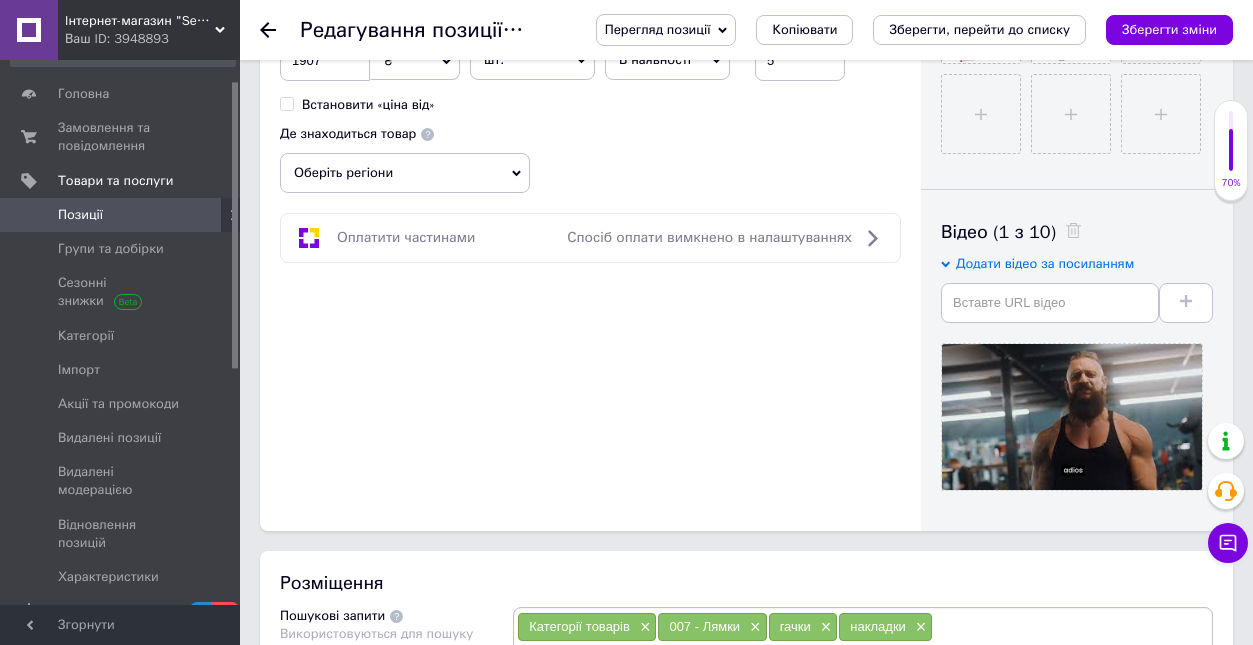 scroll, scrollTop: 805, scrollLeft: 0, axis: vertical 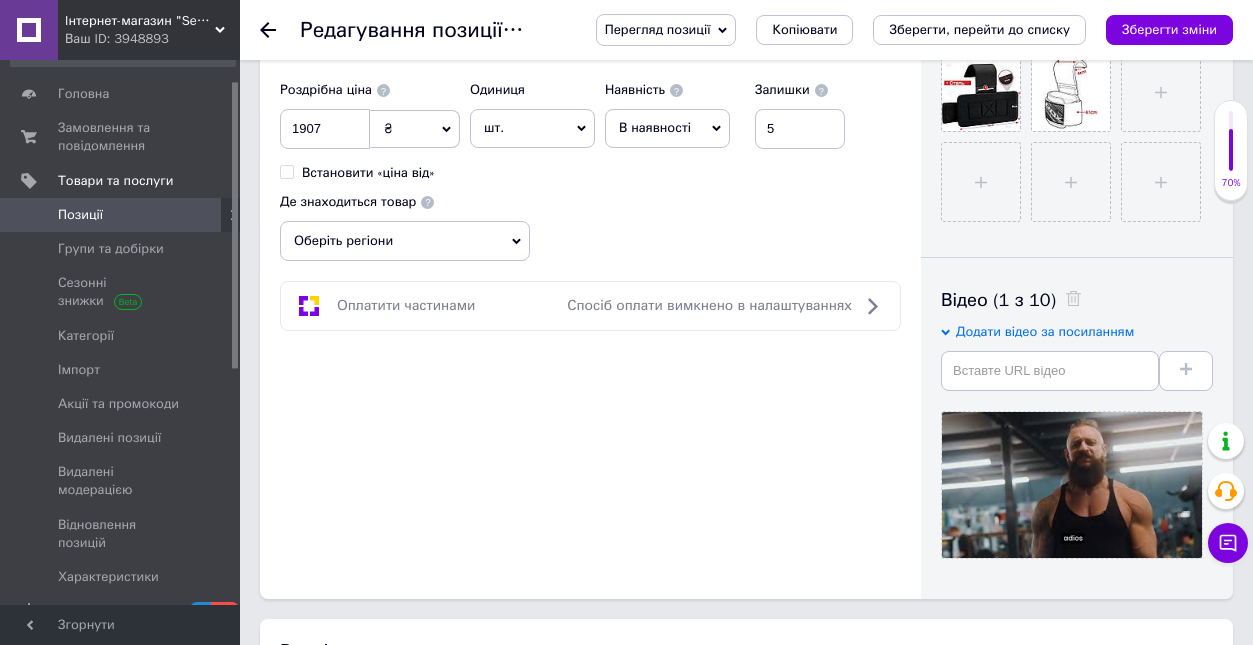 click 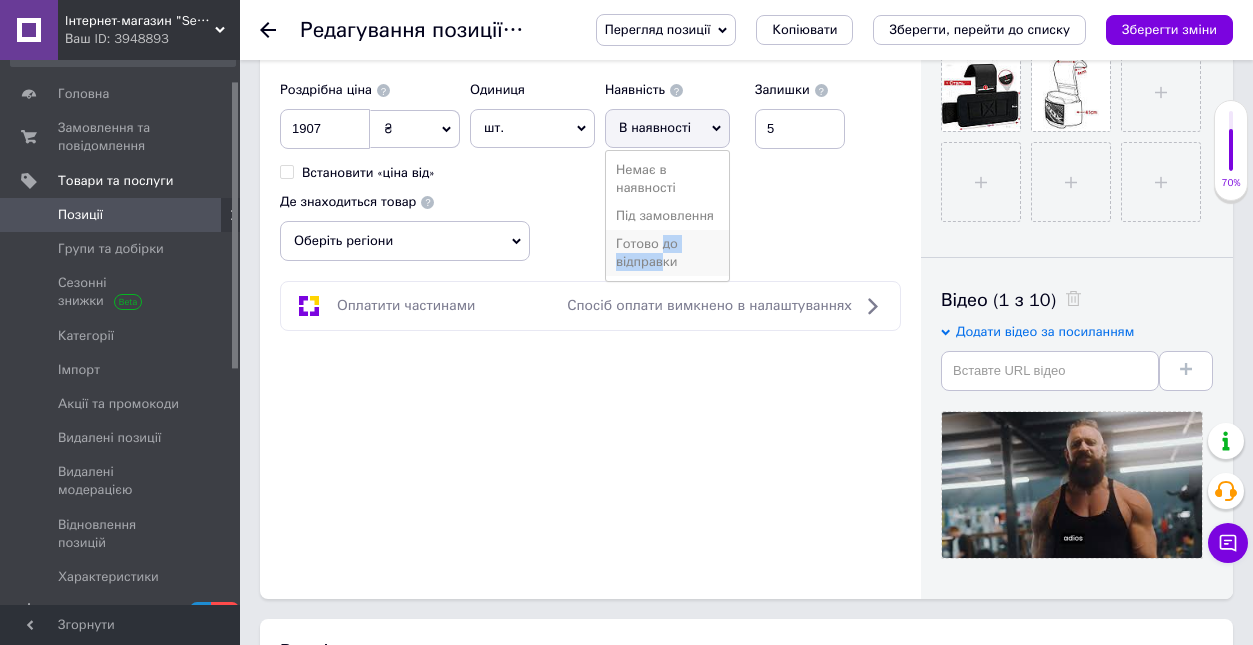click on "Готово до відправки" at bounding box center [667, 253] 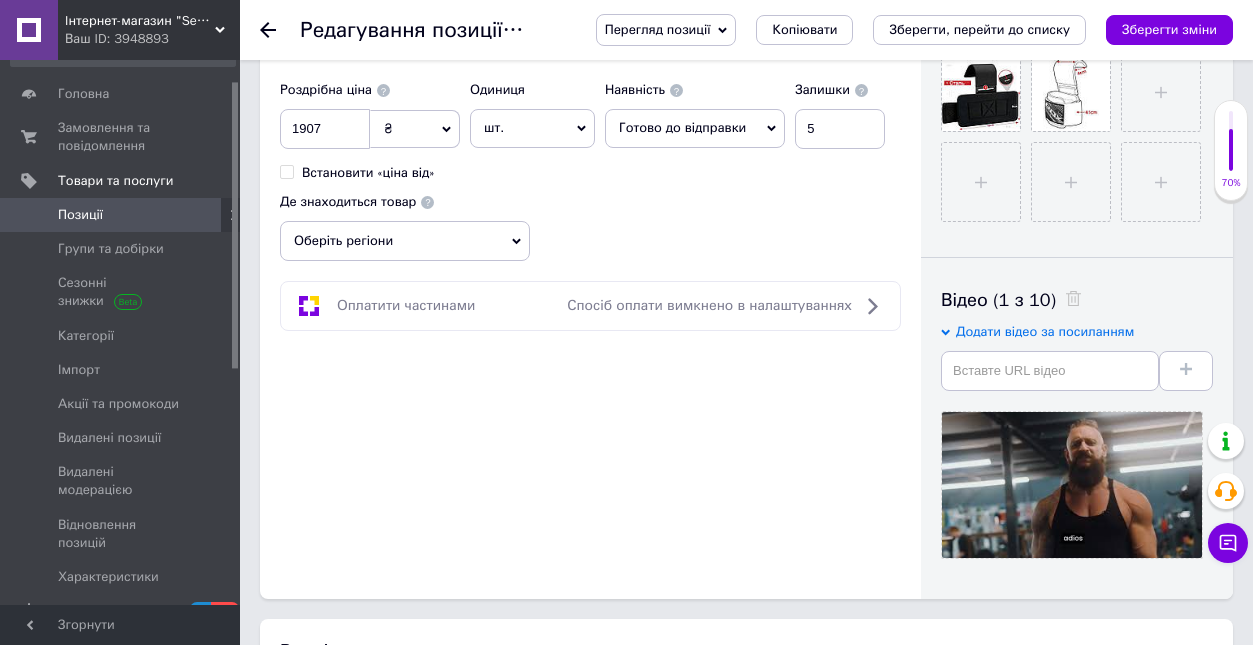click on "Оберіть регіони" at bounding box center (405, 241) 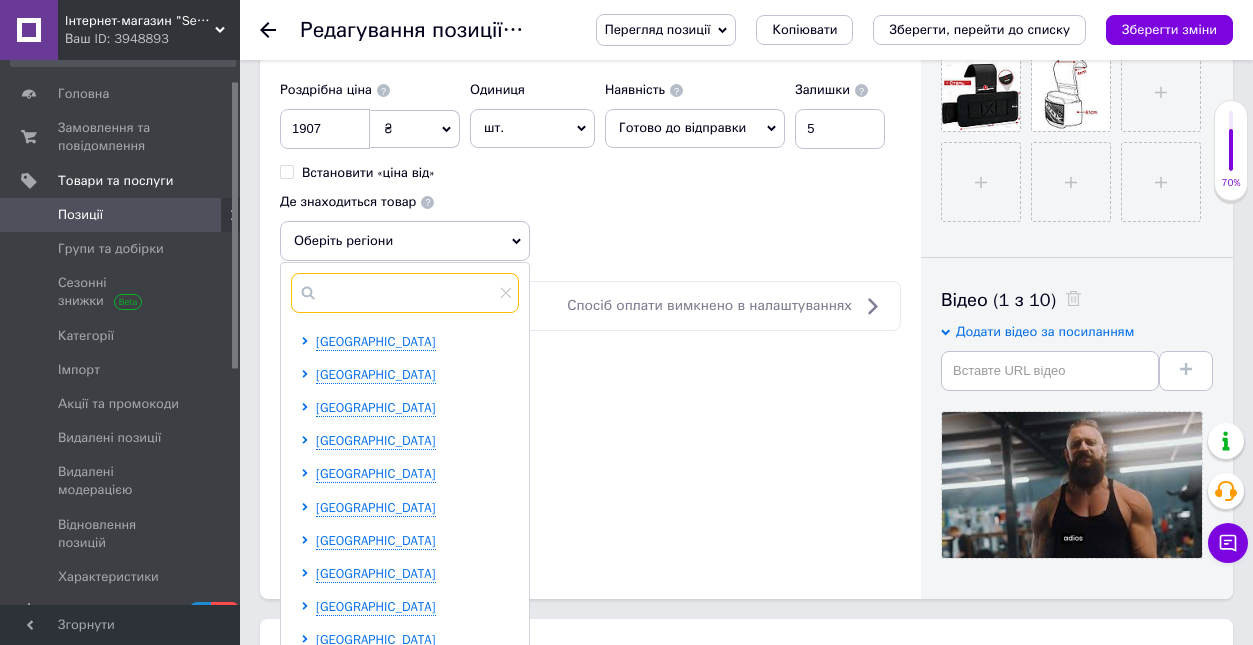 click at bounding box center [405, 293] 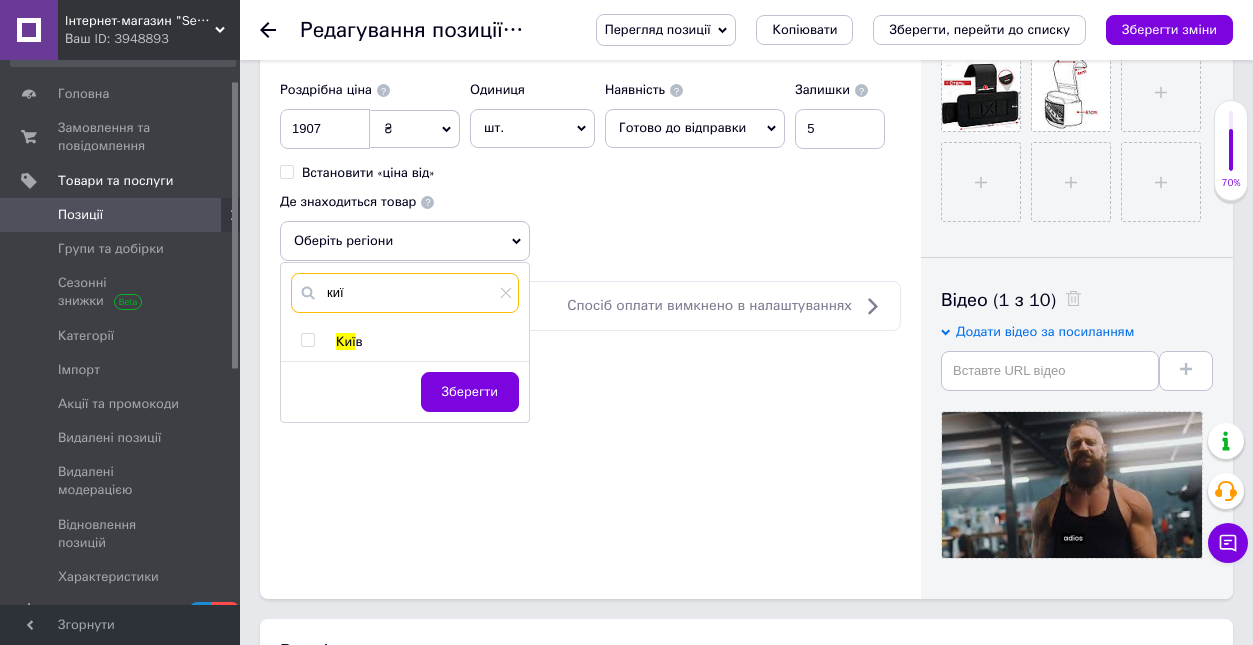 type on "киї" 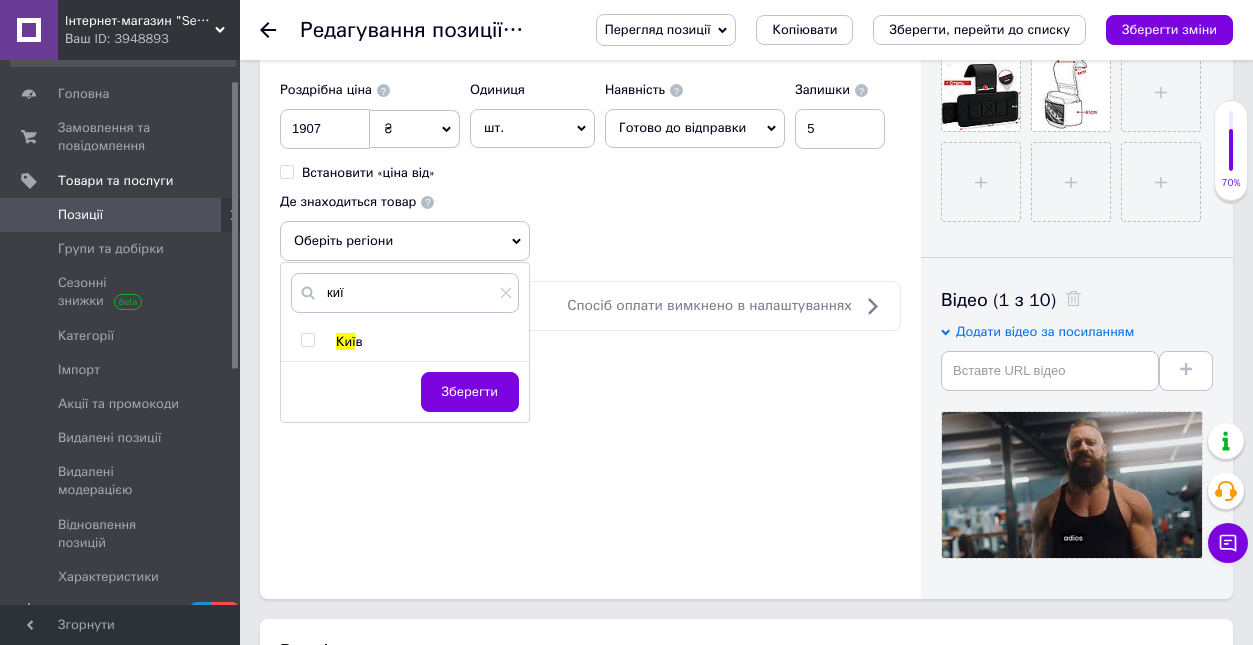click at bounding box center (307, 340) 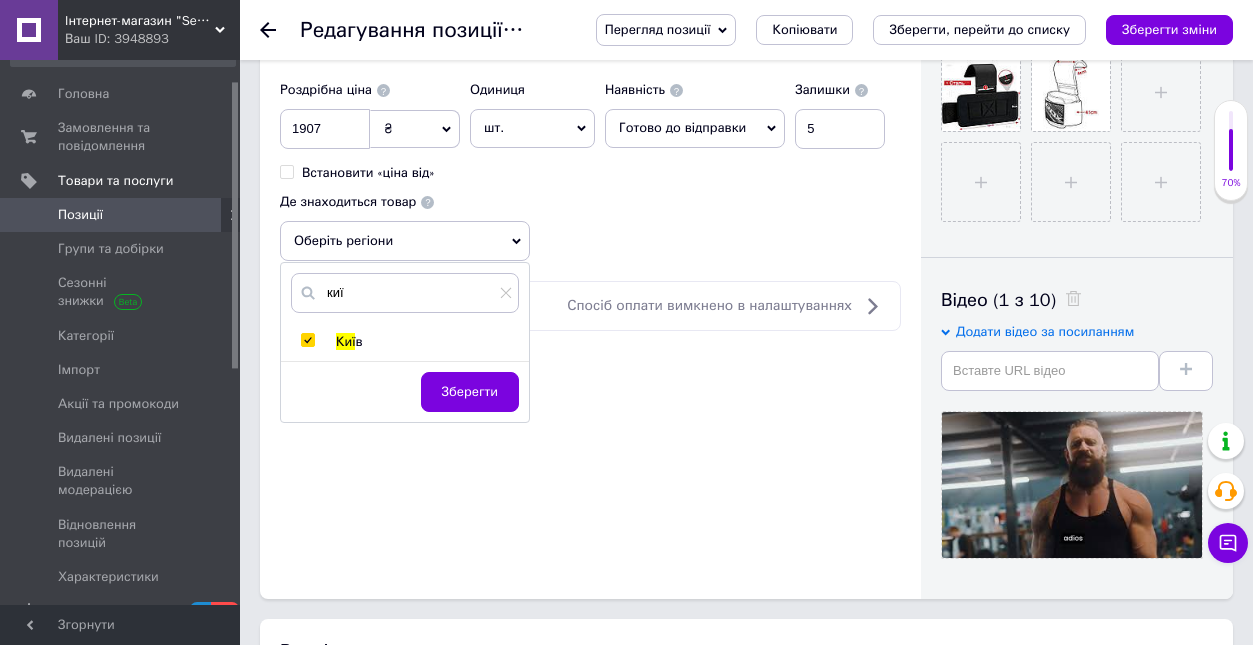 checkbox on "true" 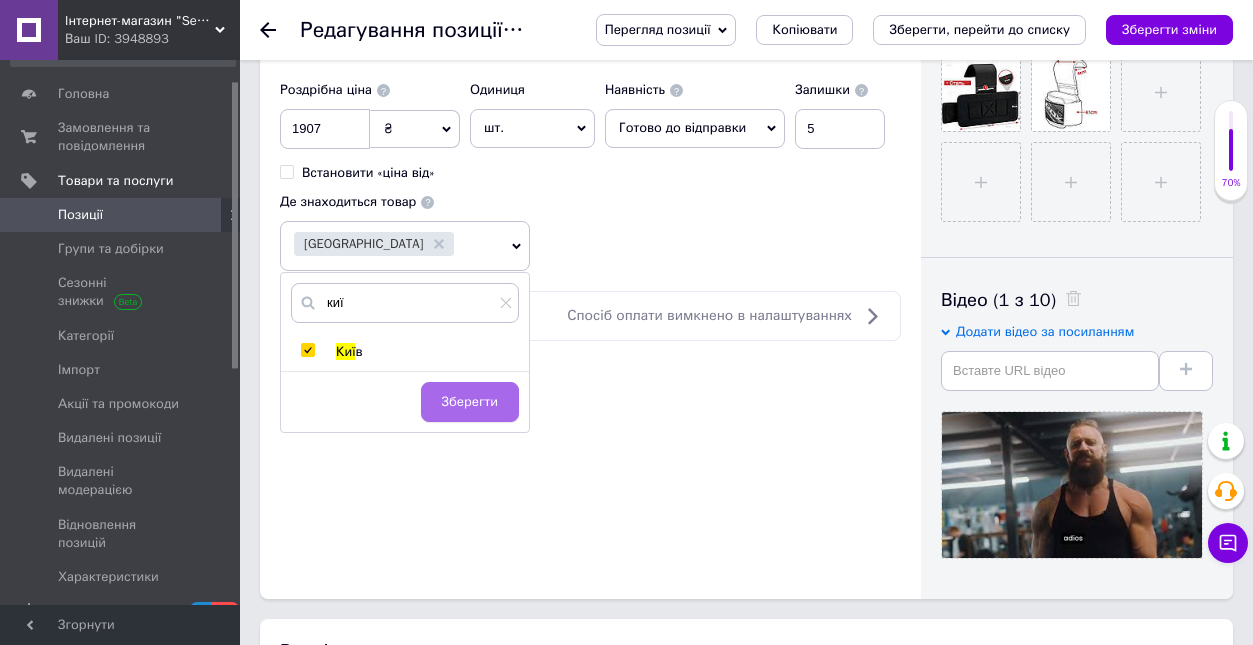 click on "Зберегти" at bounding box center [470, 402] 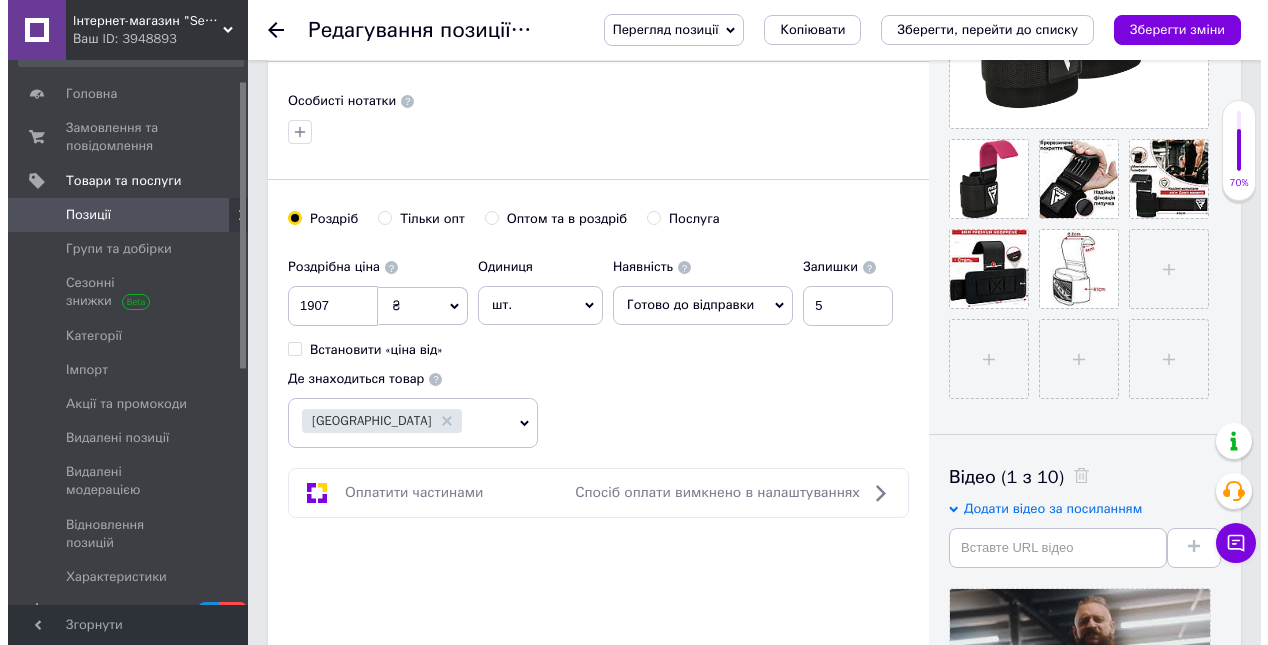 scroll, scrollTop: 521, scrollLeft: 0, axis: vertical 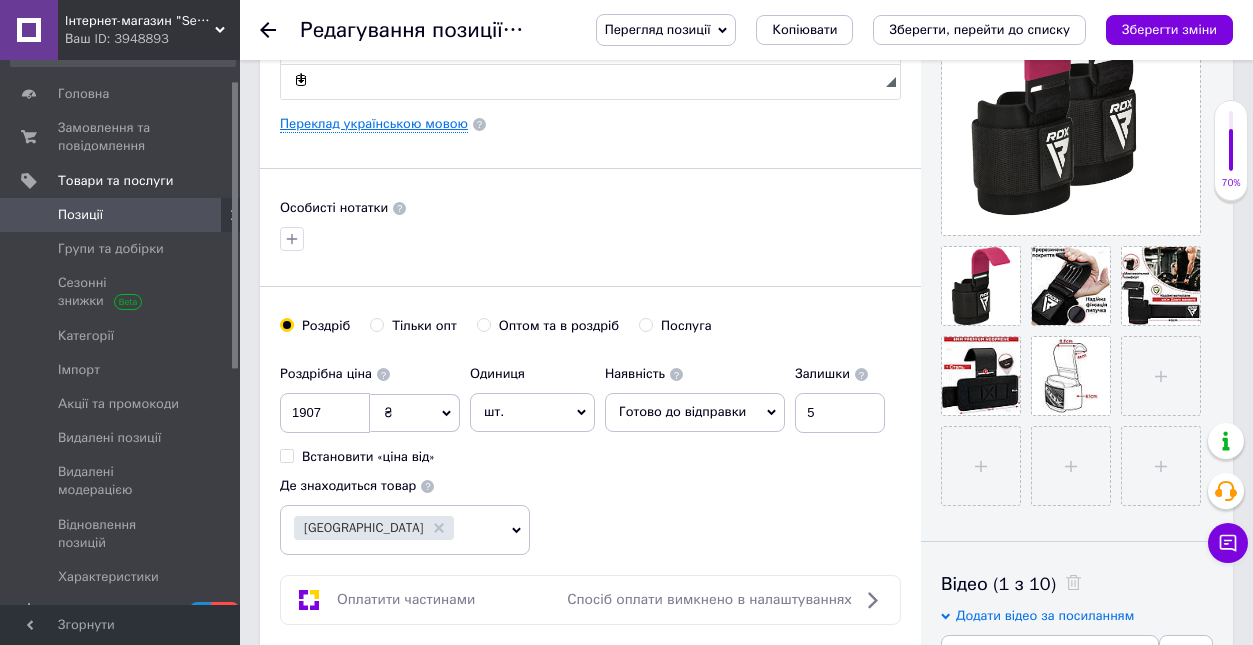 click on "Переклад українською мовою" at bounding box center (374, 124) 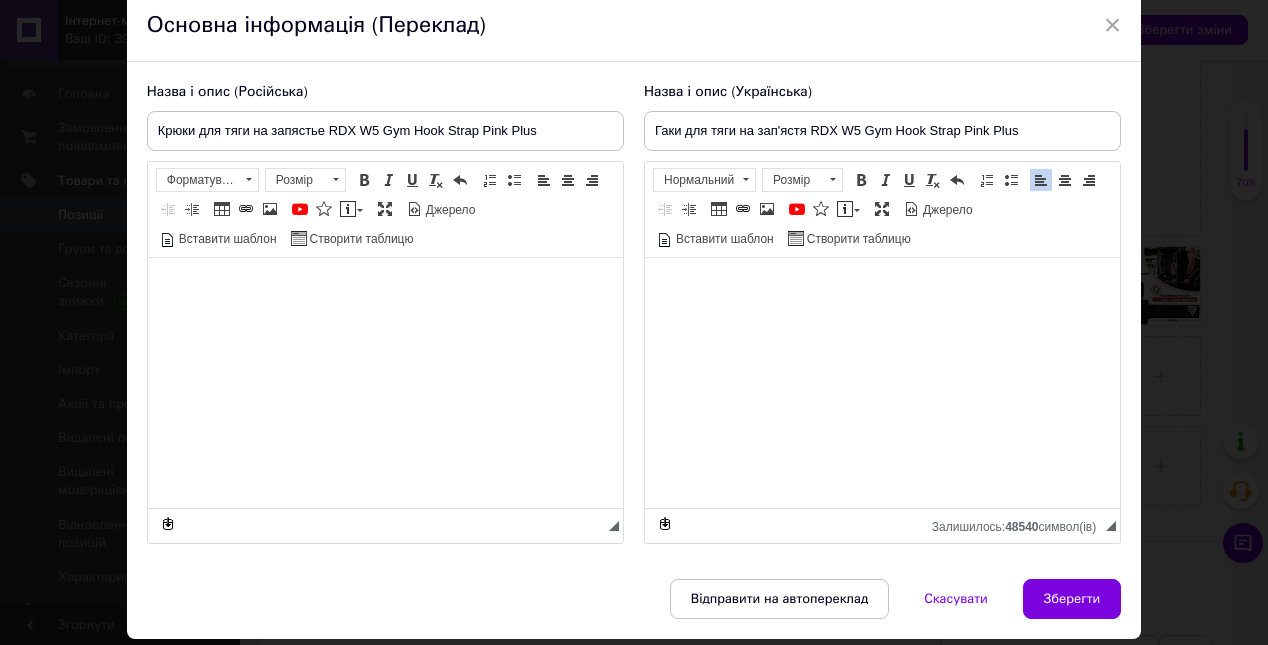 scroll, scrollTop: 128, scrollLeft: 0, axis: vertical 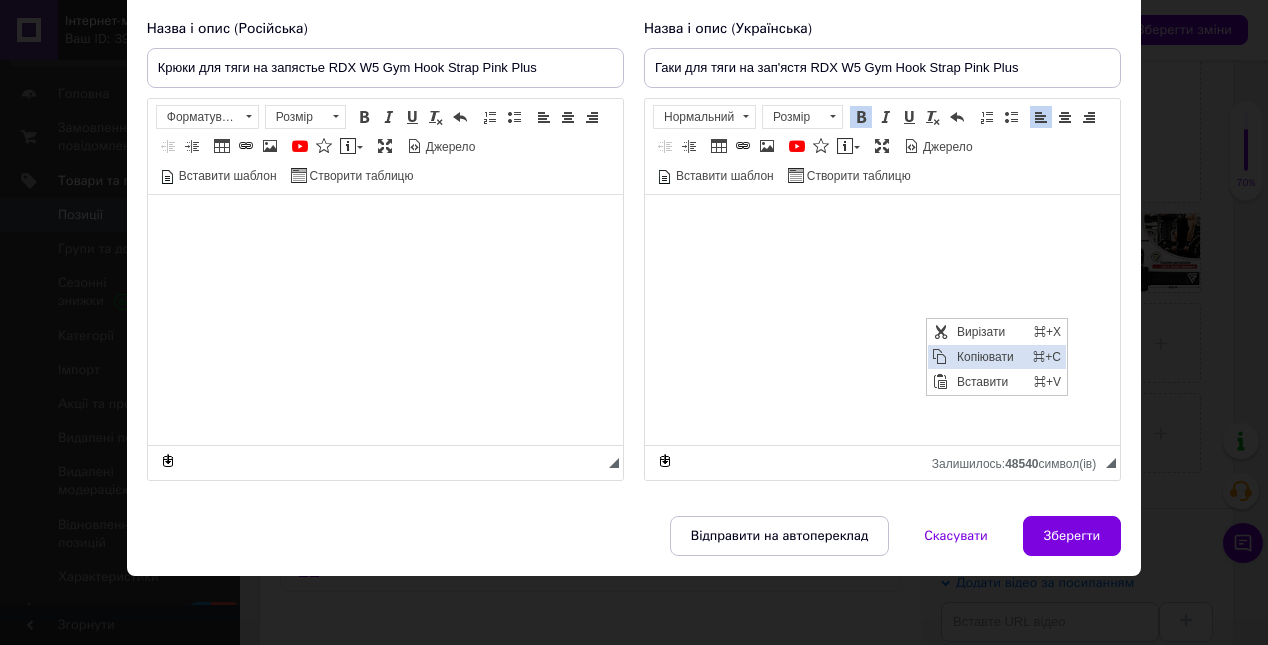 click on "Копіювати" at bounding box center (990, 357) 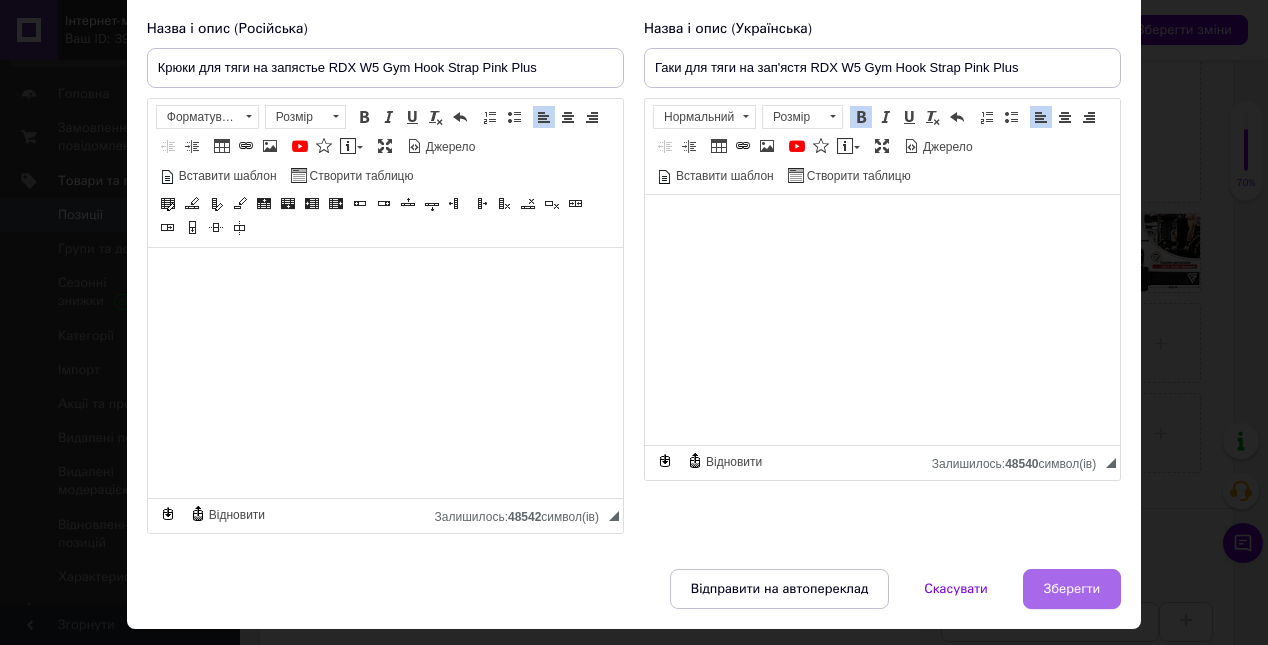 click on "Зберегти" at bounding box center [1072, 589] 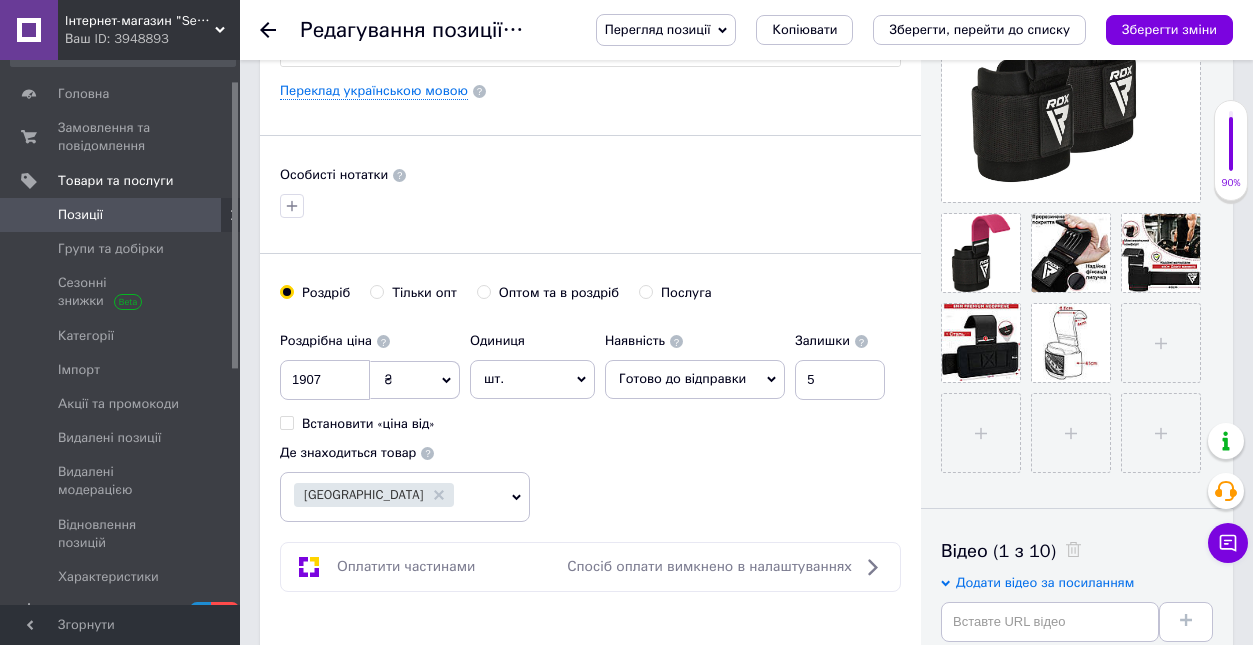 scroll, scrollTop: 0, scrollLeft: 0, axis: both 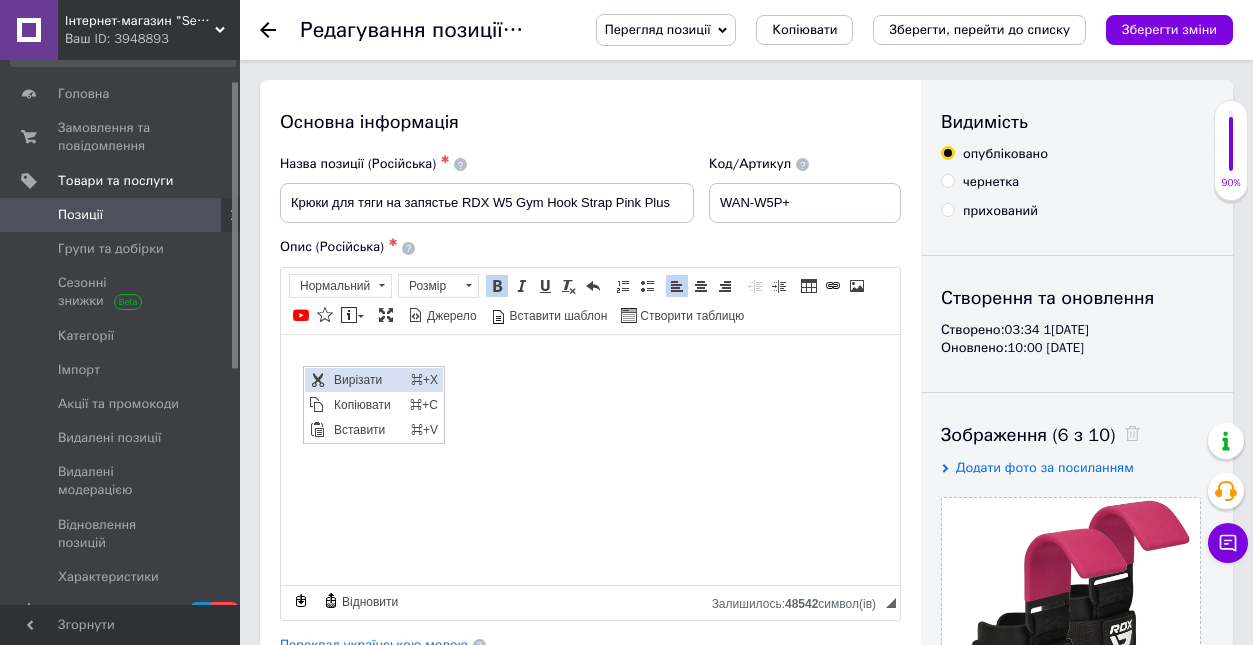click on "Вирізати" at bounding box center [367, 380] 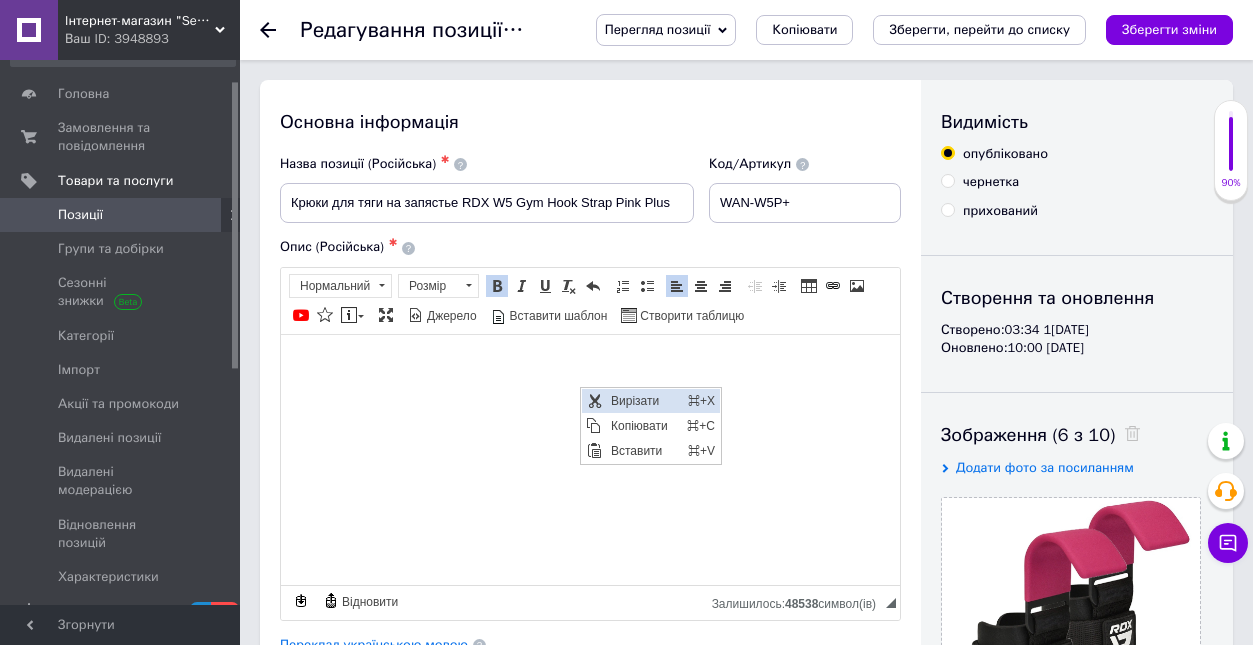 click on "Вирізати" at bounding box center (644, 401) 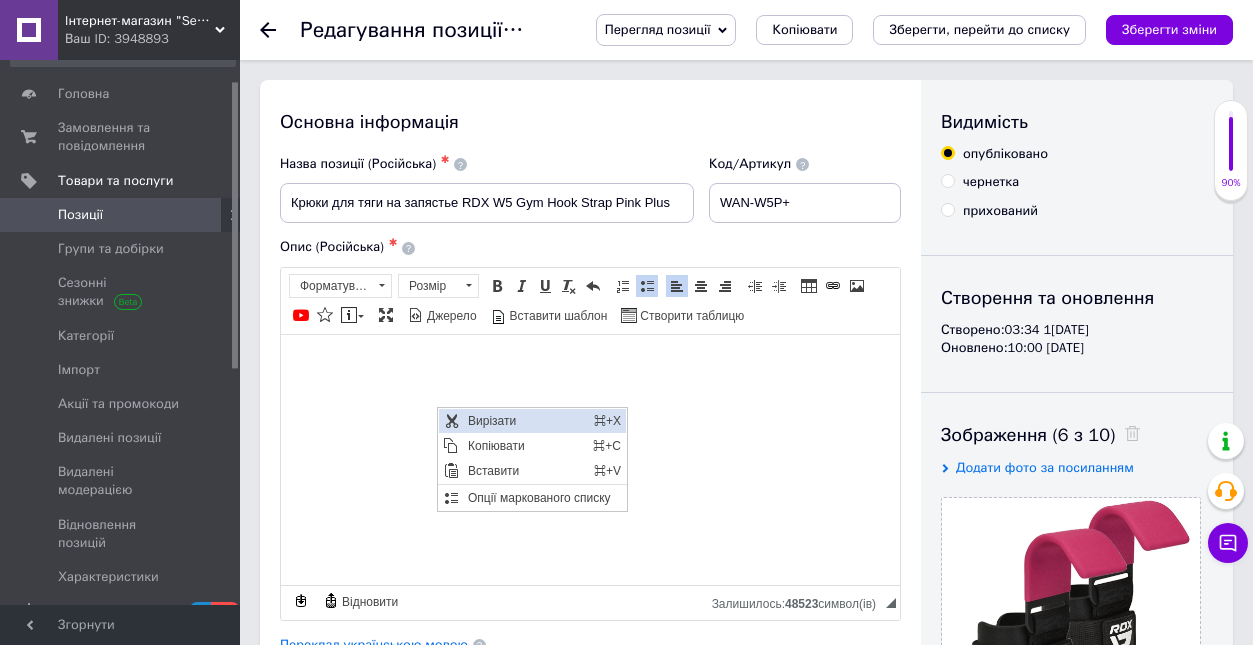 click on "Вирізати" at bounding box center [526, 421] 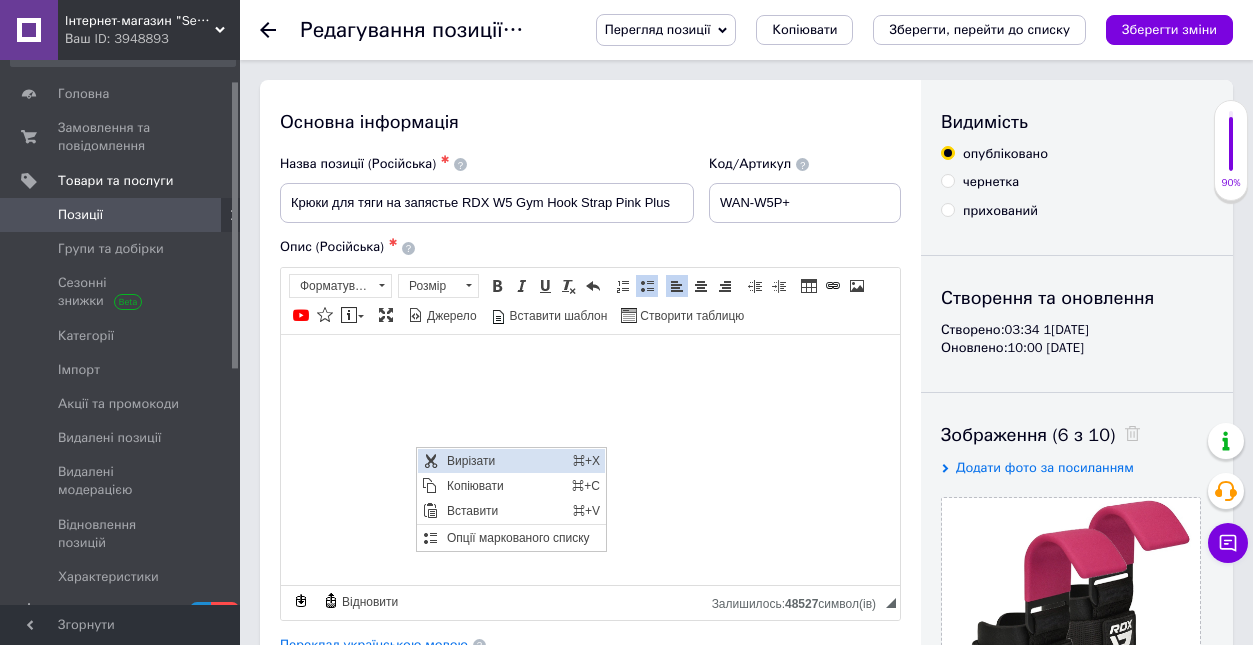 click on "Вирізати" at bounding box center (505, 461) 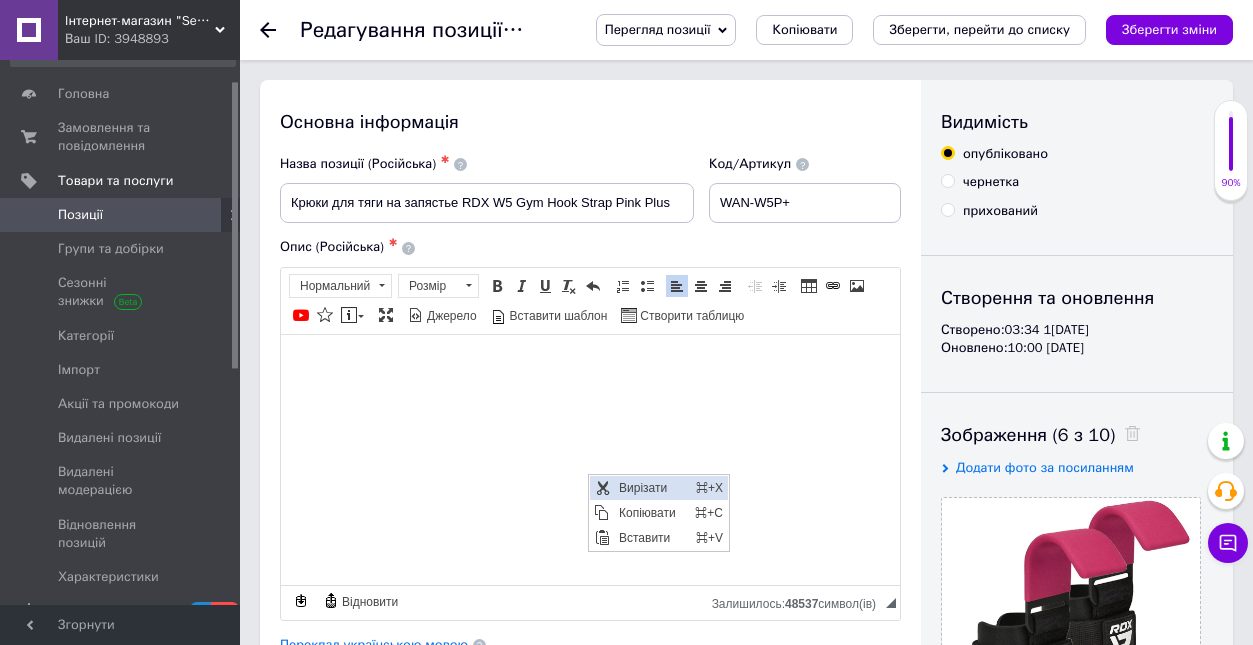 click on "Вирізати" at bounding box center (652, 488) 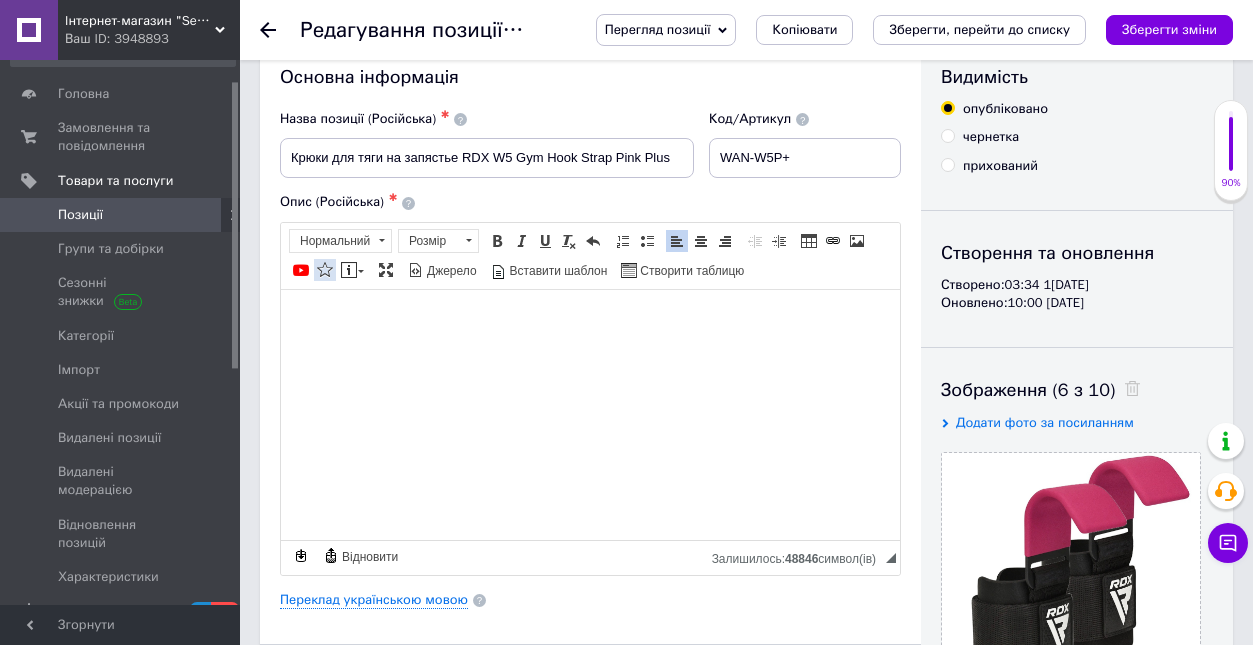 scroll, scrollTop: 49, scrollLeft: 0, axis: vertical 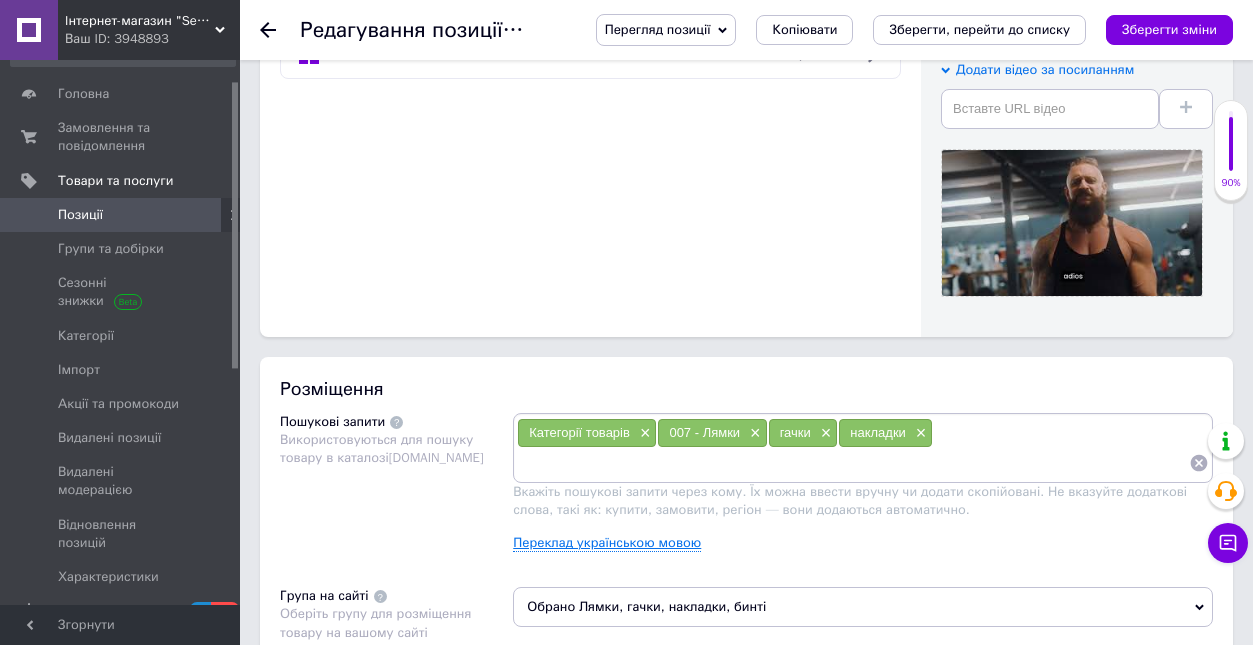 click on "Переклад українською мовою" at bounding box center (607, 543) 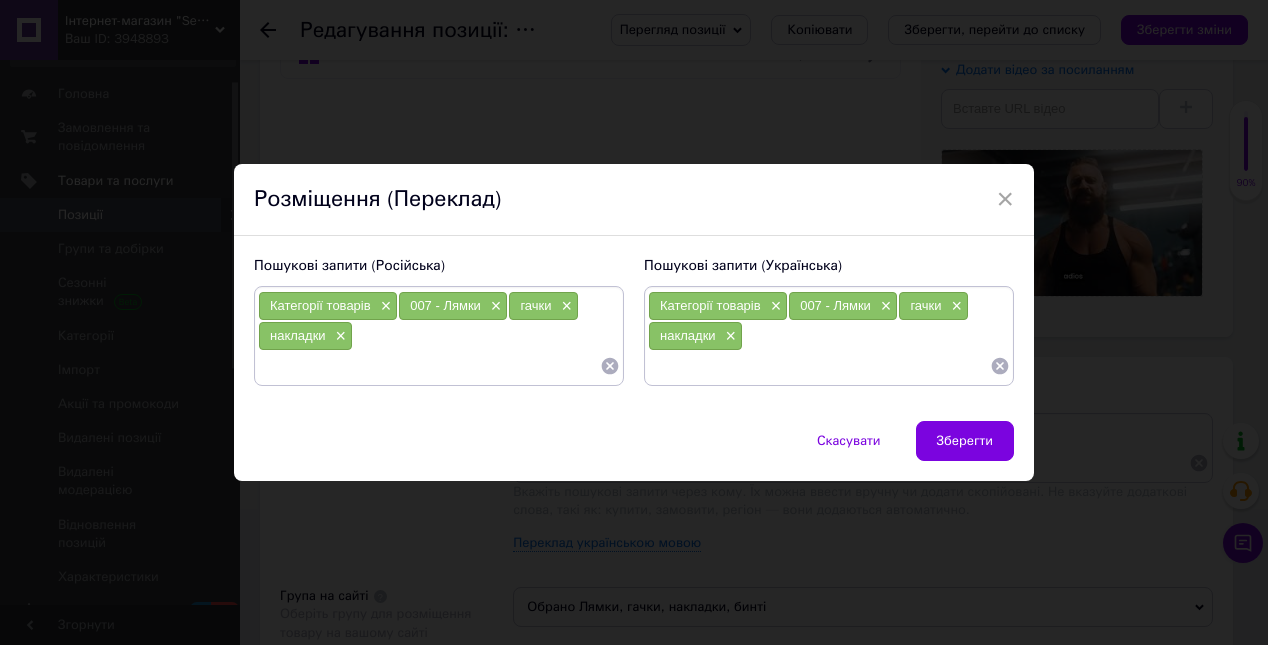 click 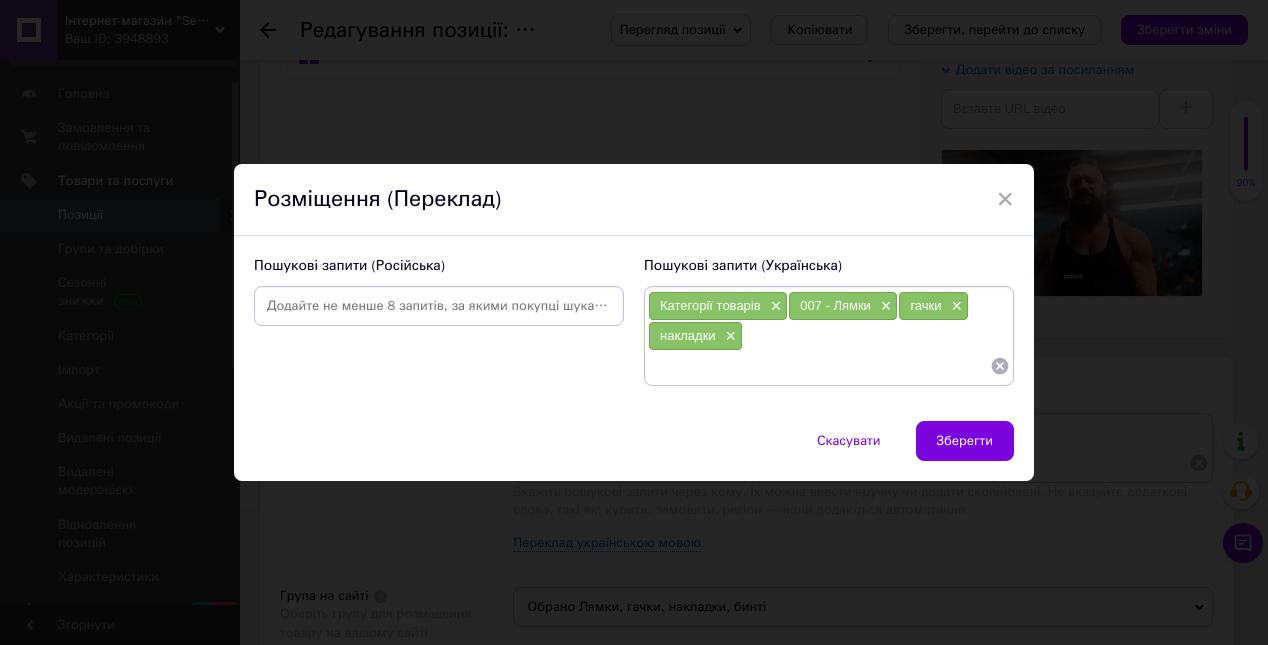 click at bounding box center (439, 306) 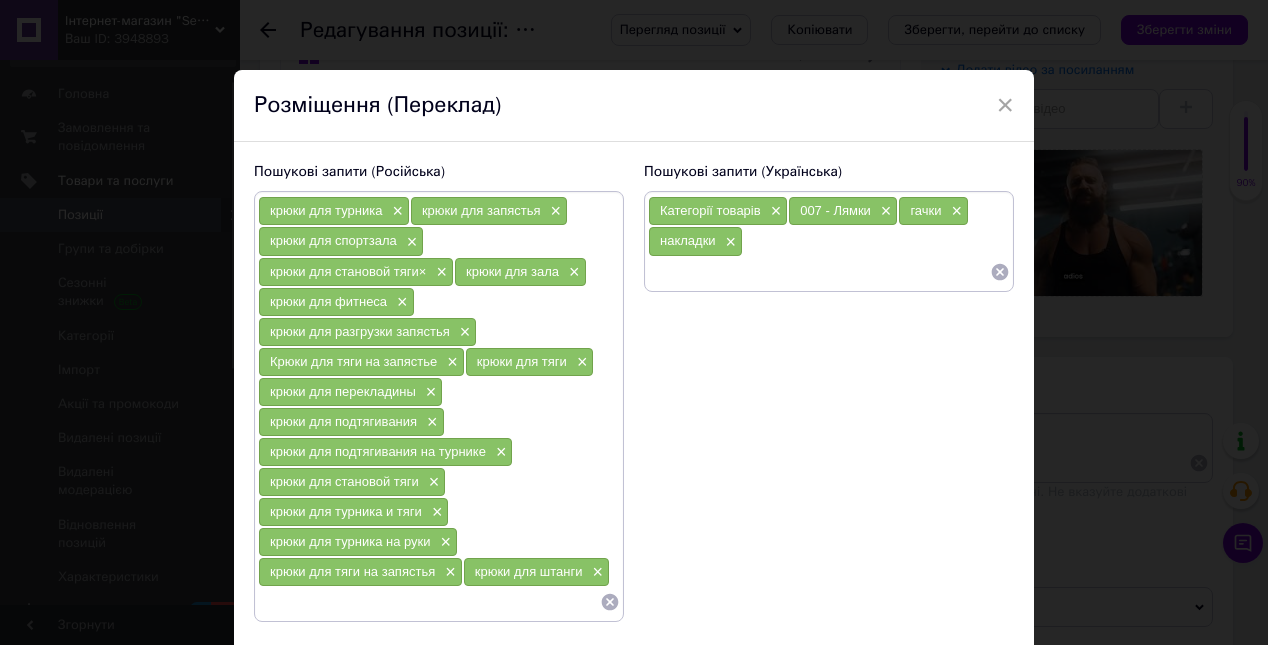 click 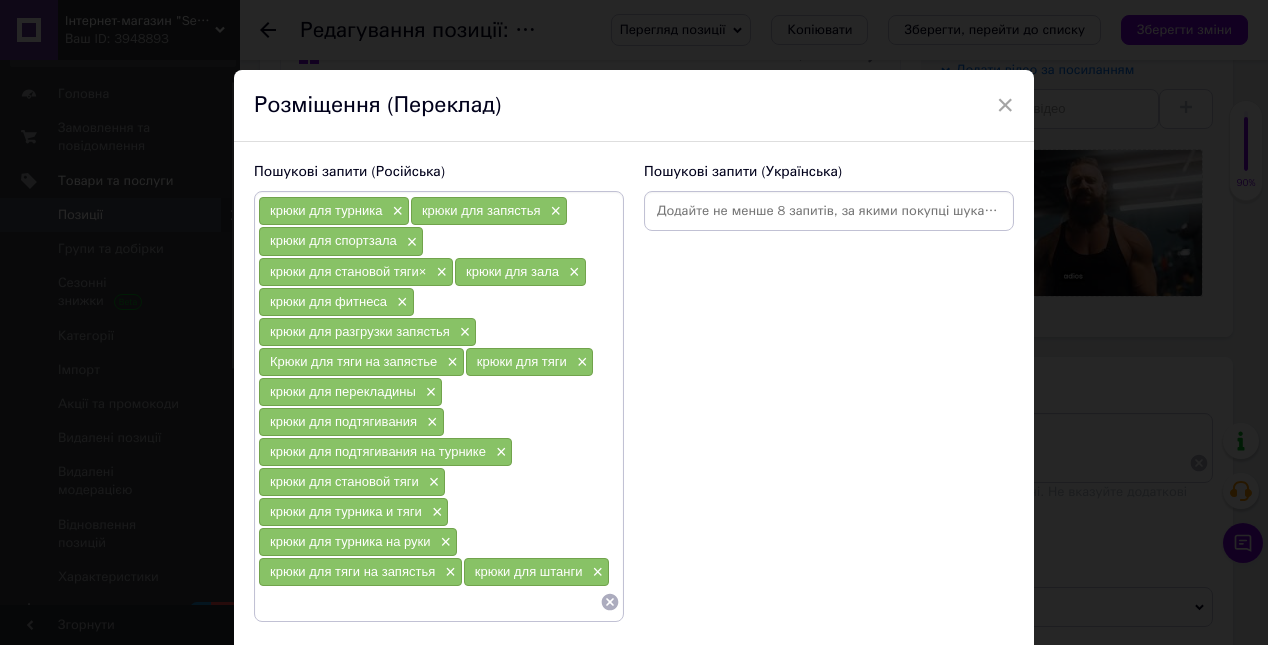 click at bounding box center (829, 211) 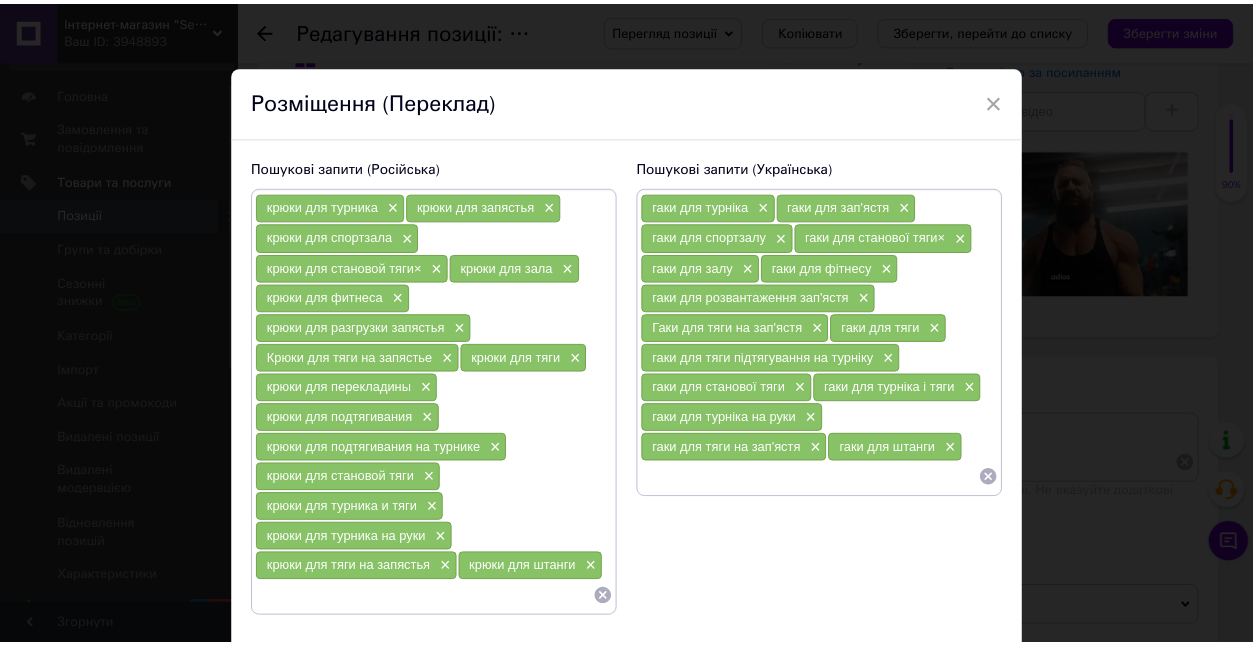 scroll, scrollTop: 140, scrollLeft: 0, axis: vertical 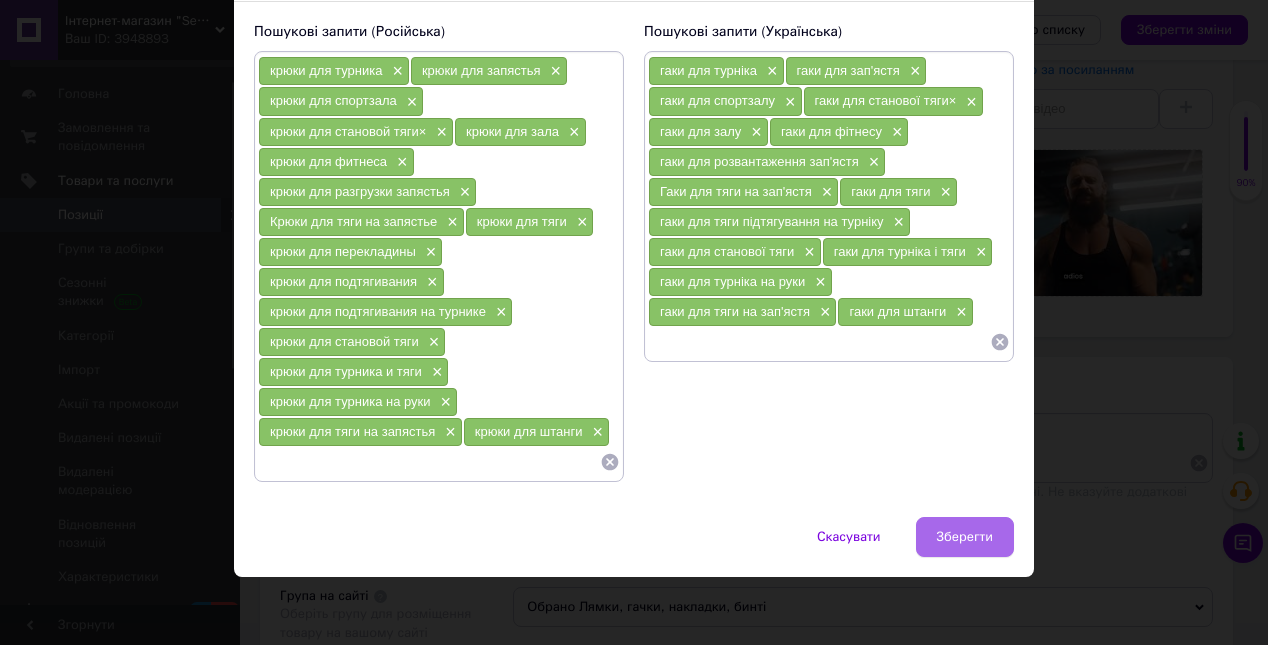 click on "Зберегти" at bounding box center (965, 537) 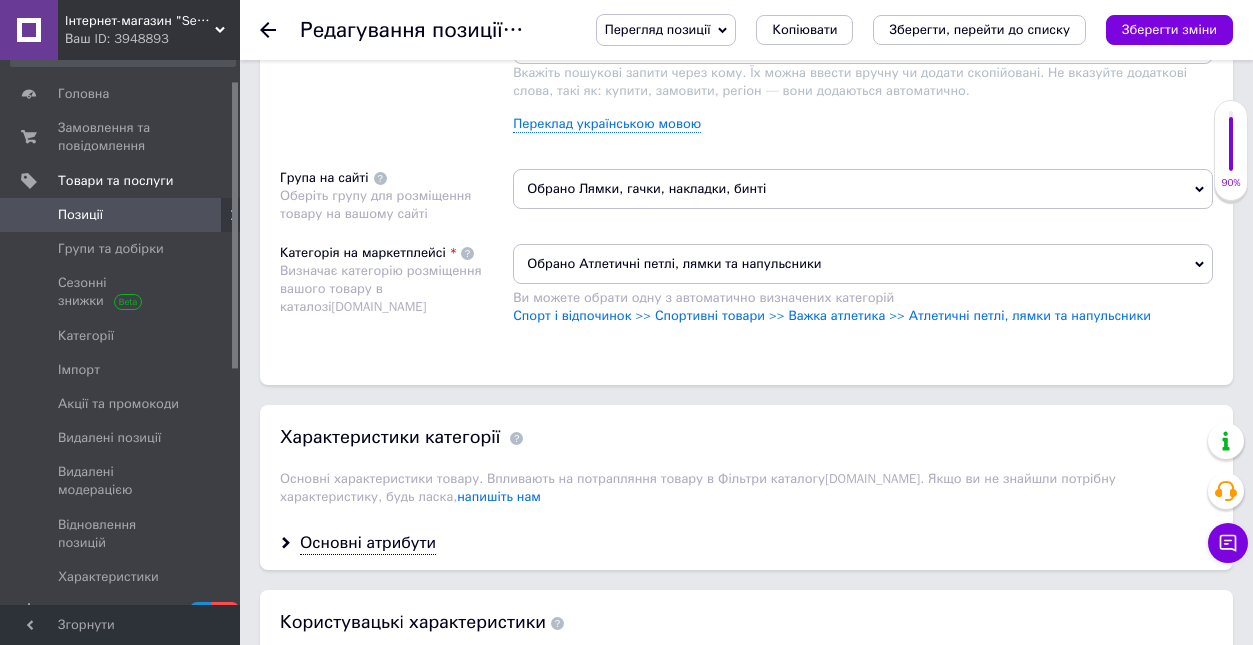 scroll, scrollTop: 1611, scrollLeft: 0, axis: vertical 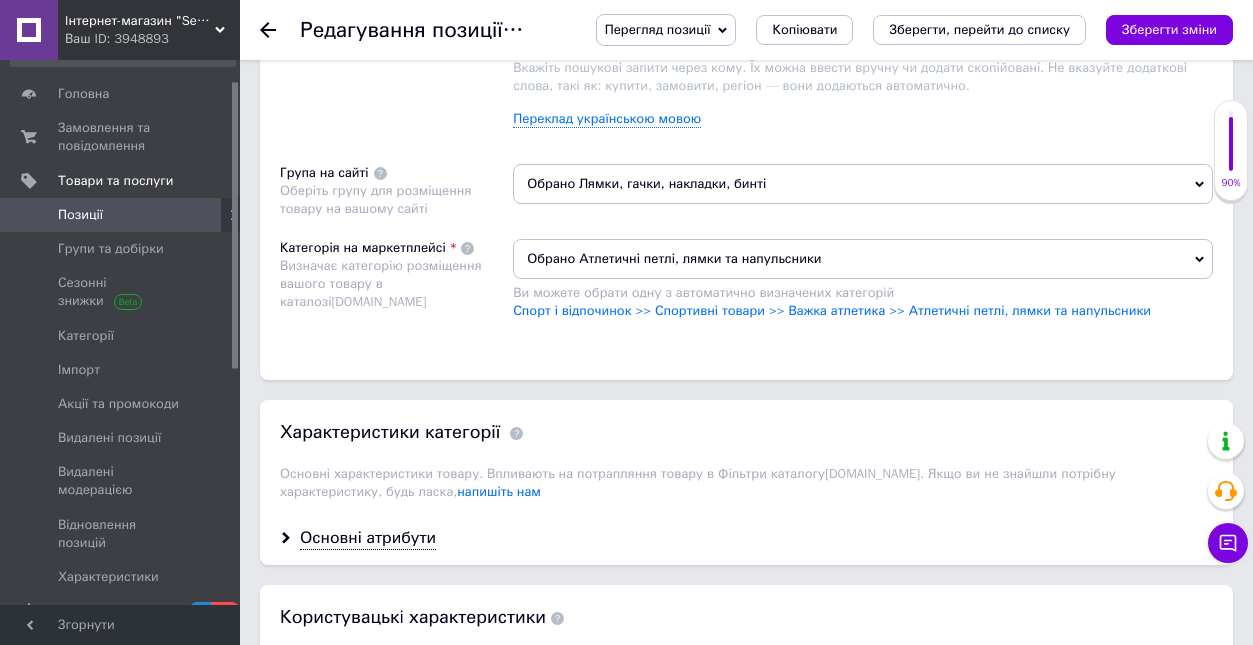 click 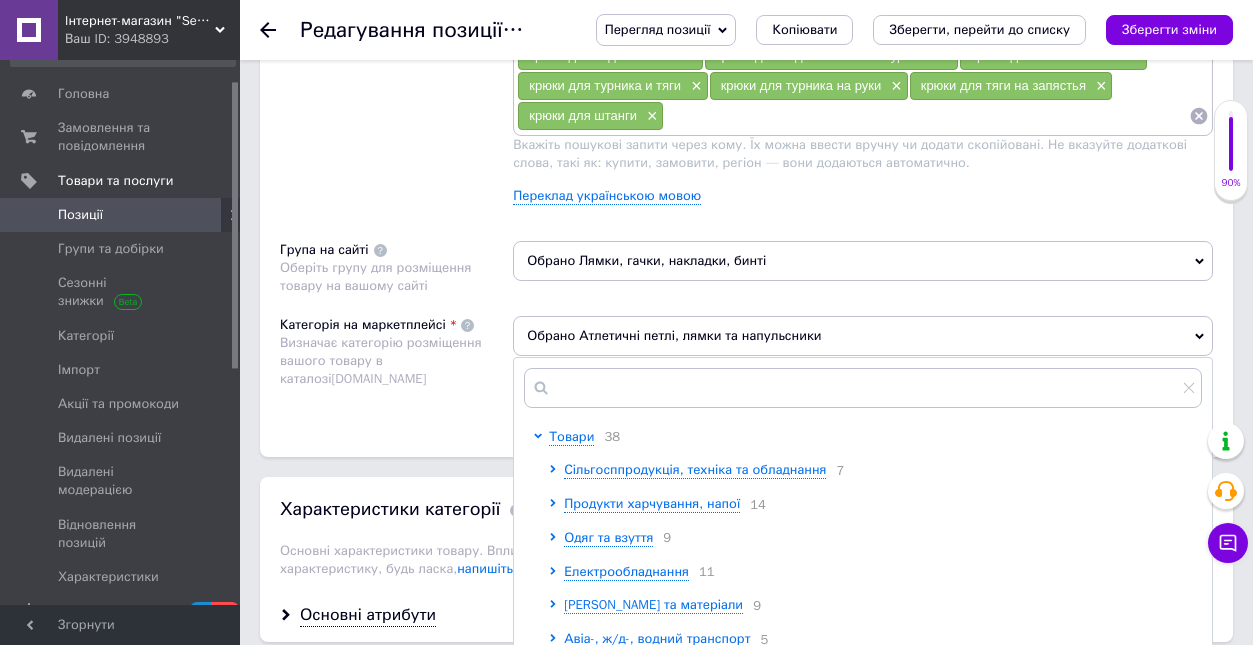 scroll, scrollTop: 1483, scrollLeft: 0, axis: vertical 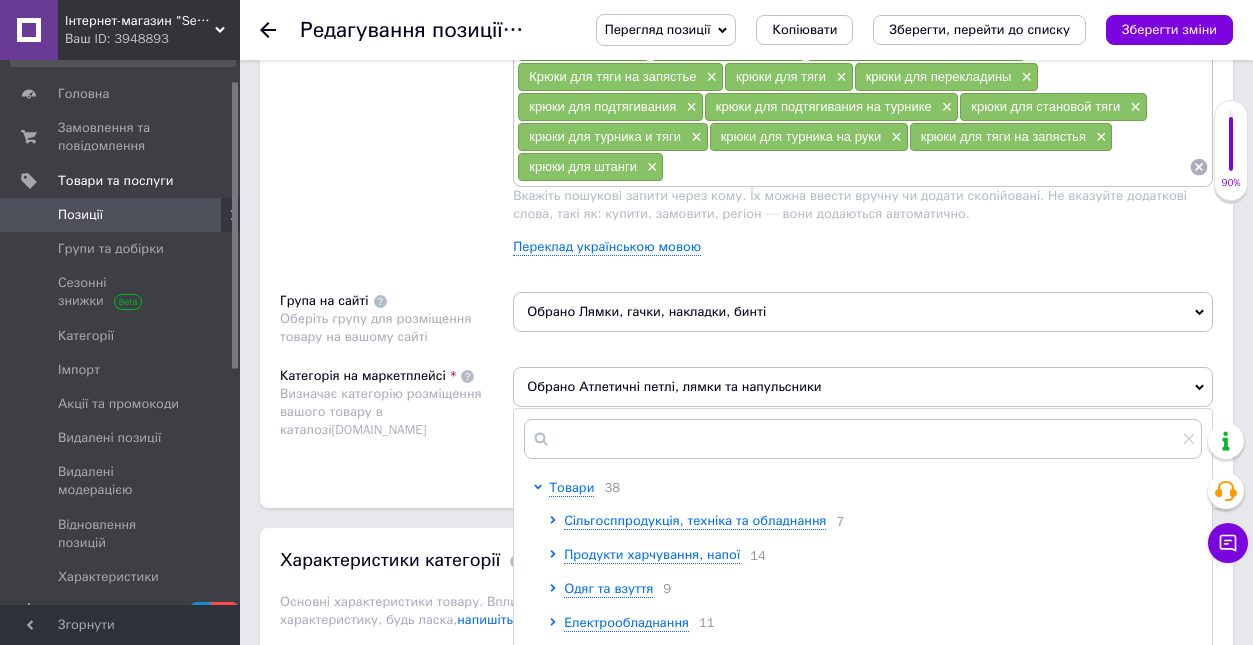 click on "Розміщення Пошукові запити Використовуються для пошуку товару в каталозі  [DOMAIN_NAME] крюки для турника × крюки для запястья × крюки для спортзала × крюки для становой тяги× × крюки для зала × крюки для фитнеса × крюки для разгрузки запястья × Крюки для тяги на запястье × крюки для тяги × крюки для перекладины × крюки для подтягивания × крюки для подтягивания на турнике × крюки для становой тяги × крюки для турника и тяги × крюки для турника на руки × крюки для тяги на запястья × крюки для штанги × Переклад українською мовою Група на сайті [DOMAIN_NAME] Товари 38 7 14 9 11 9 5 7 34 12" at bounding box center (746, 224) 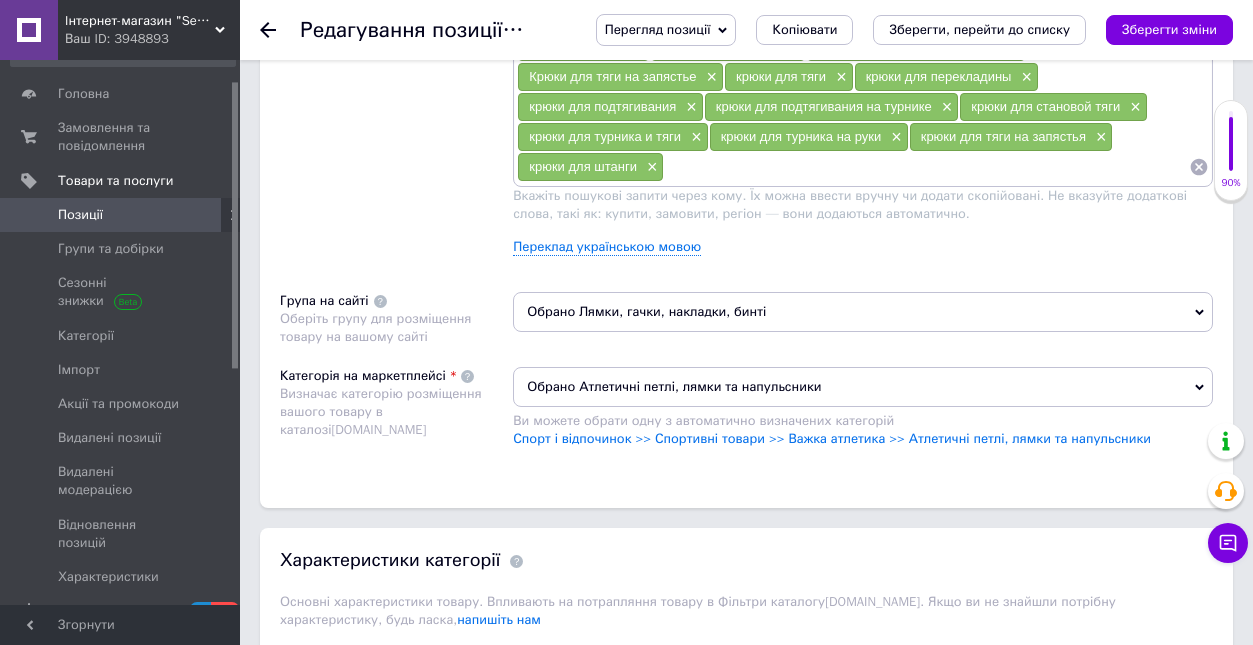 click 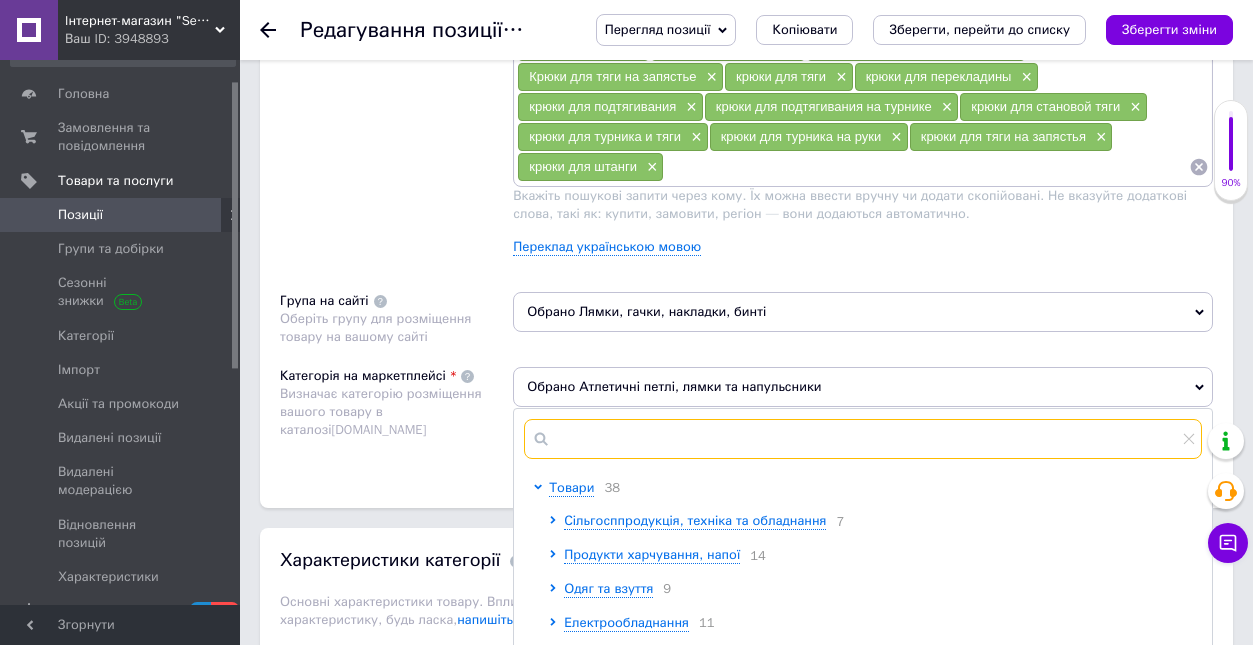 click at bounding box center [863, 439] 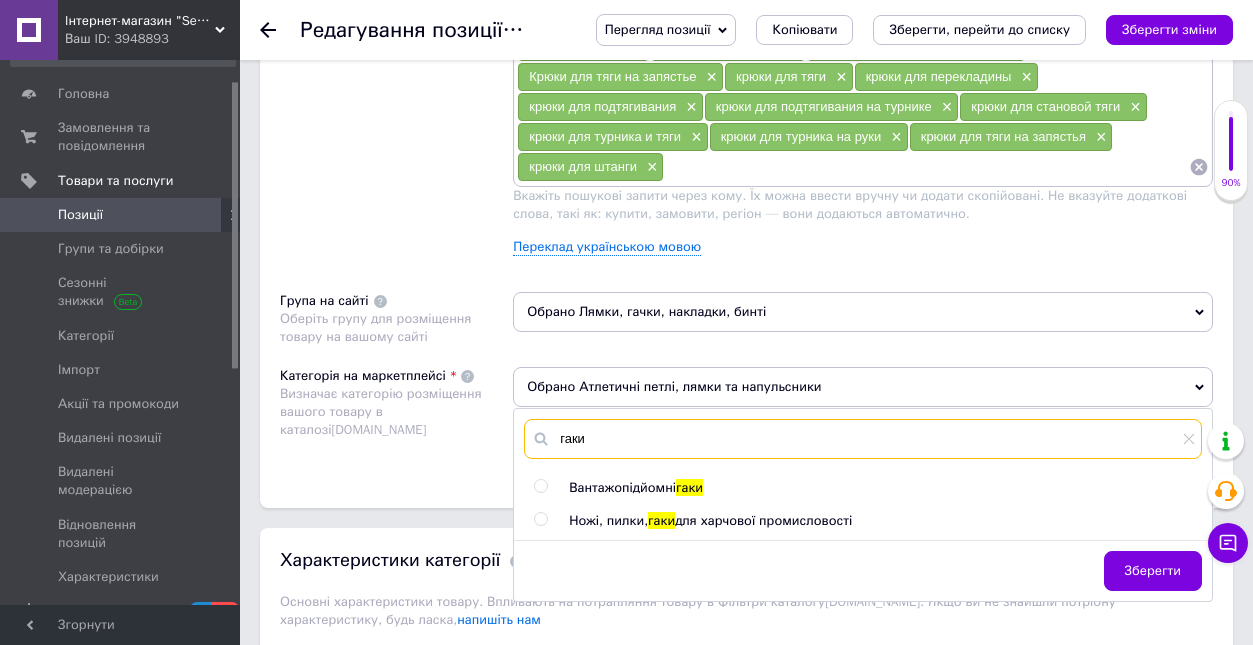 type on "гаки" 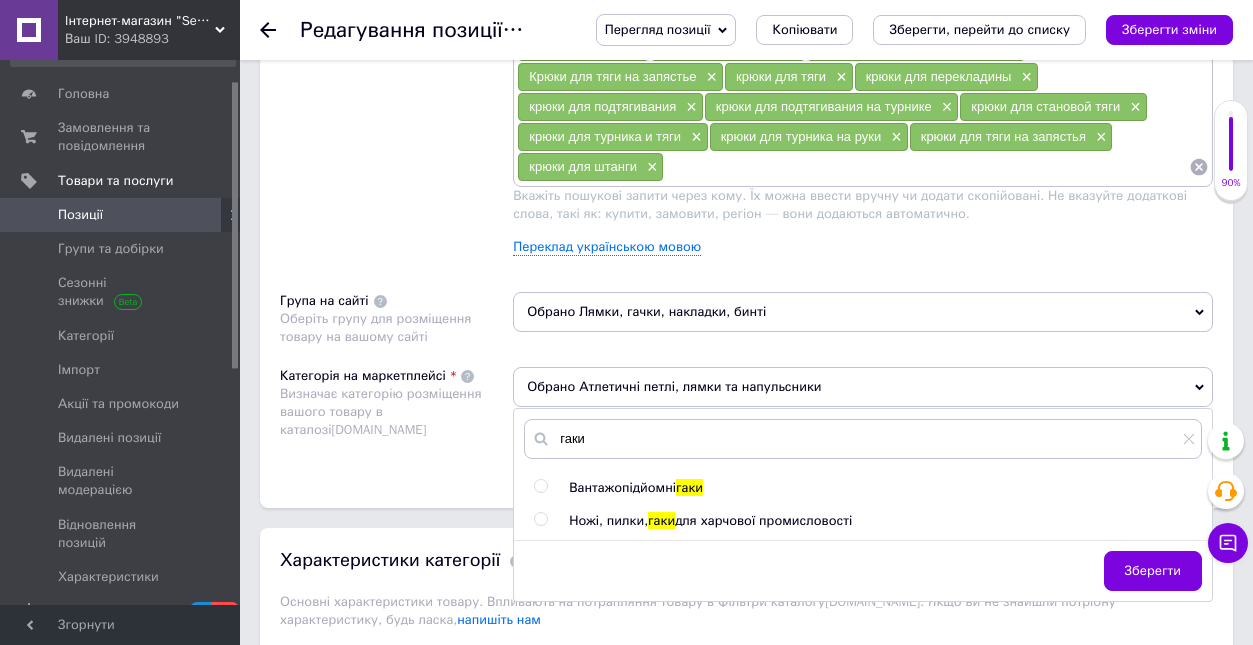 click on "Категорія на маркетплейсі Визначає категорію розміщення вашого товару в каталозі  [DOMAIN_NAME]" at bounding box center (396, 417) 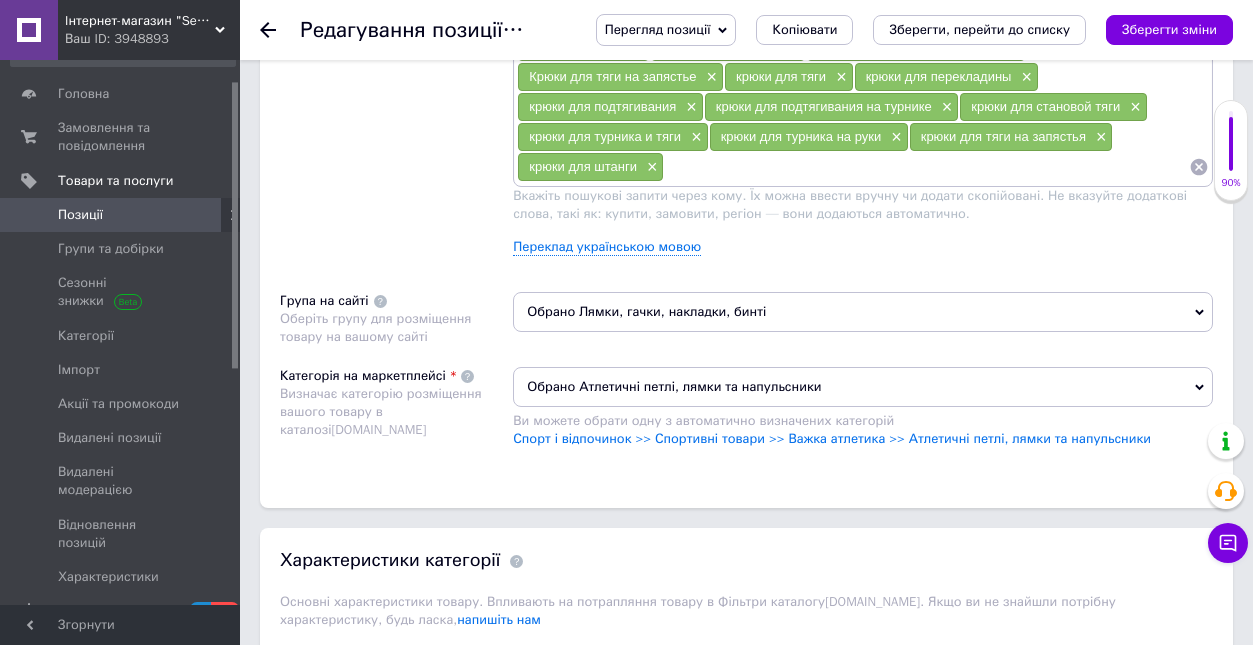 scroll, scrollTop: 1487, scrollLeft: 0, axis: vertical 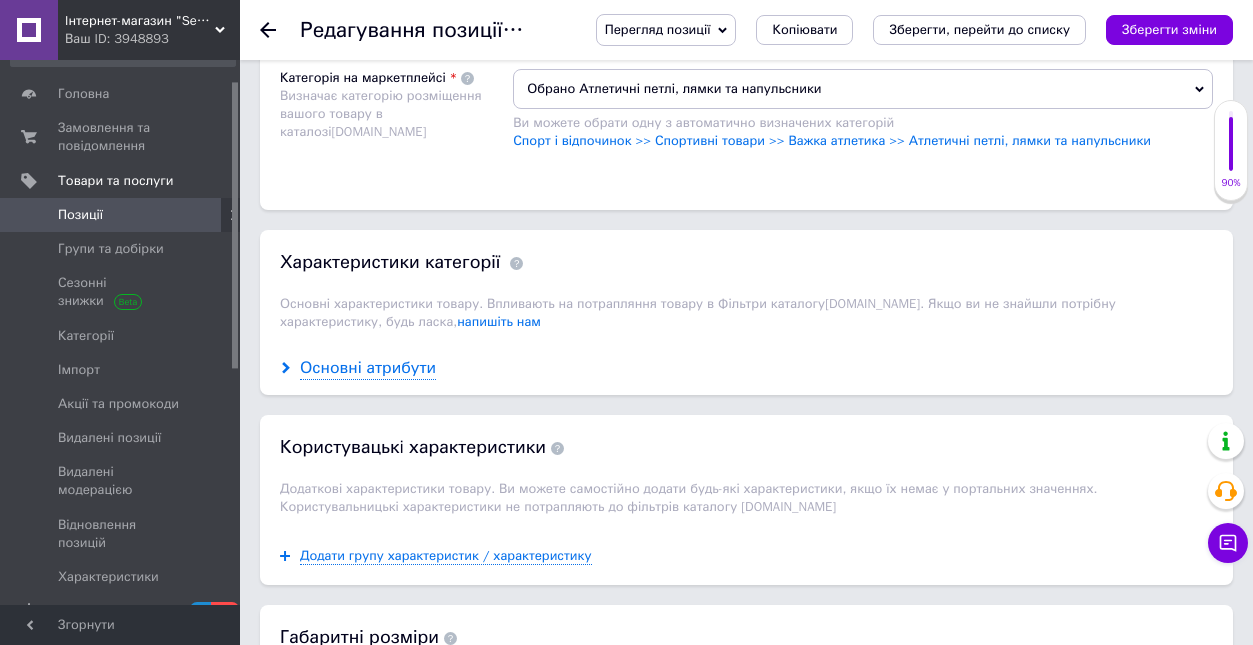 click on "Основні атрибути" at bounding box center [368, 368] 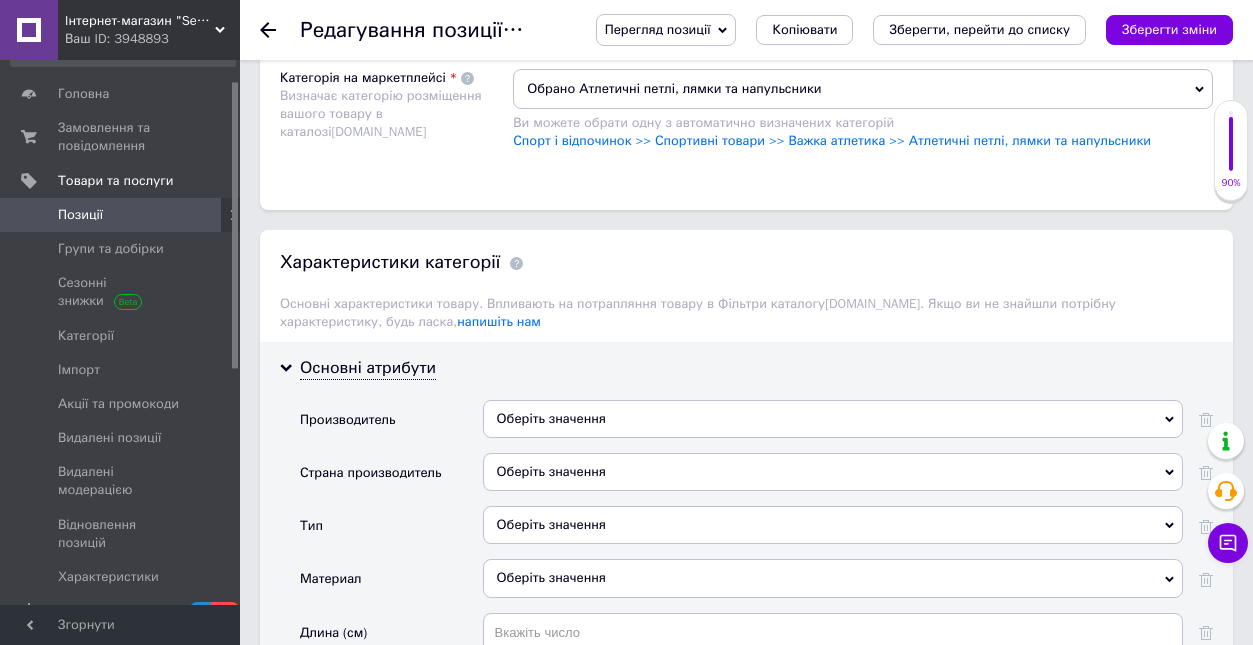click on "Оберіть значення" at bounding box center (833, 472) 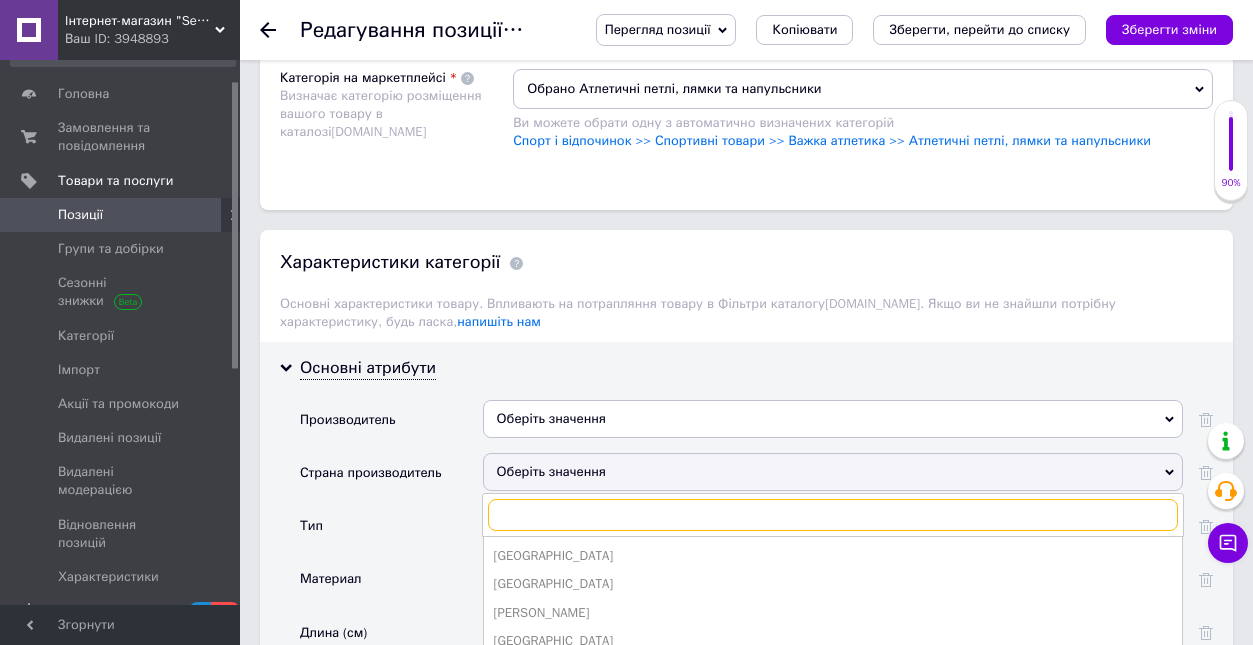 click at bounding box center [833, 515] 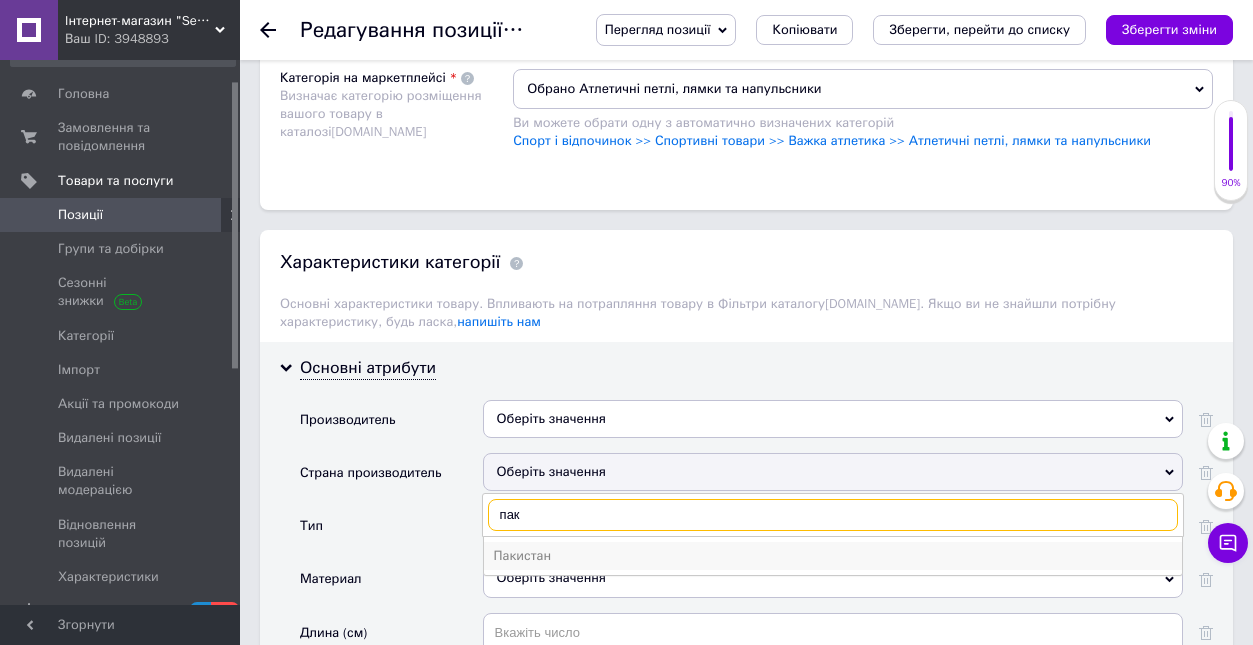 type on "пак" 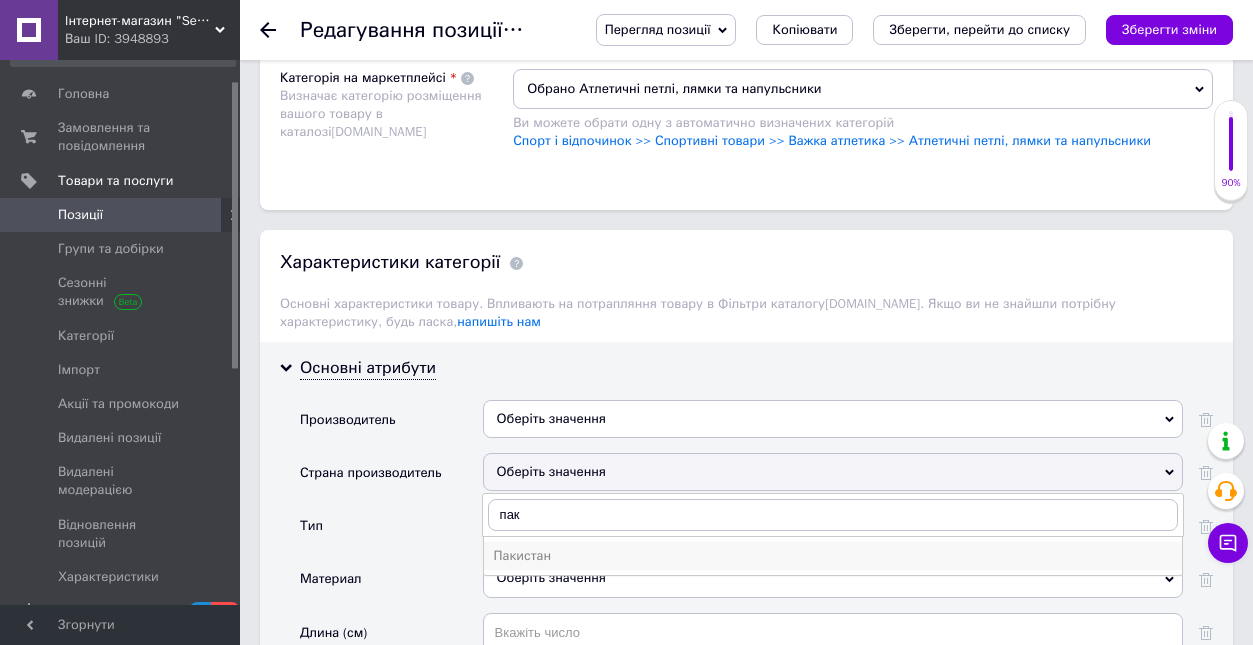 click on "Пакистан" at bounding box center [833, 556] 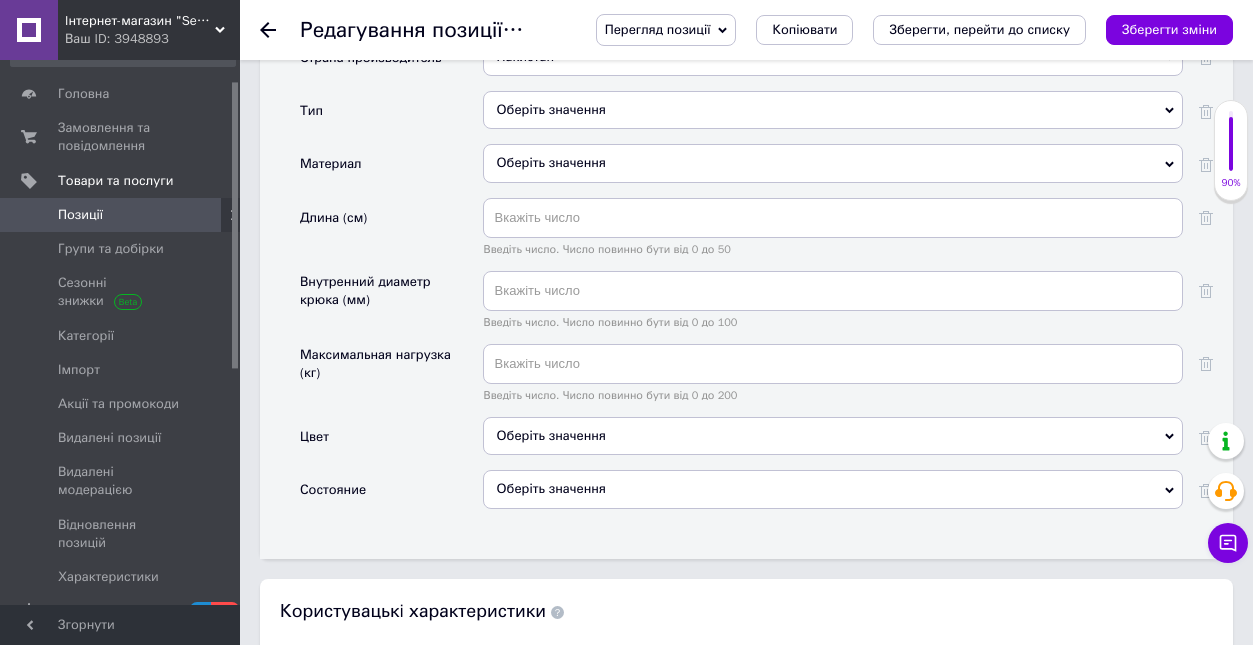 scroll, scrollTop: 2202, scrollLeft: 0, axis: vertical 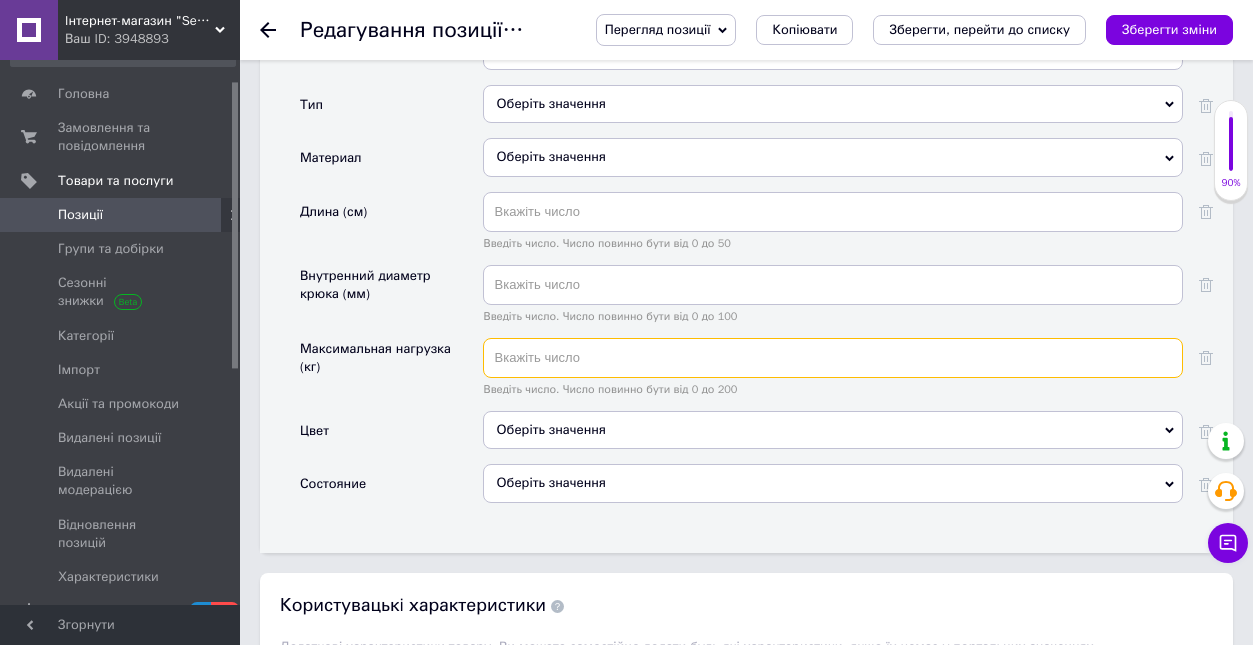 click at bounding box center (833, 358) 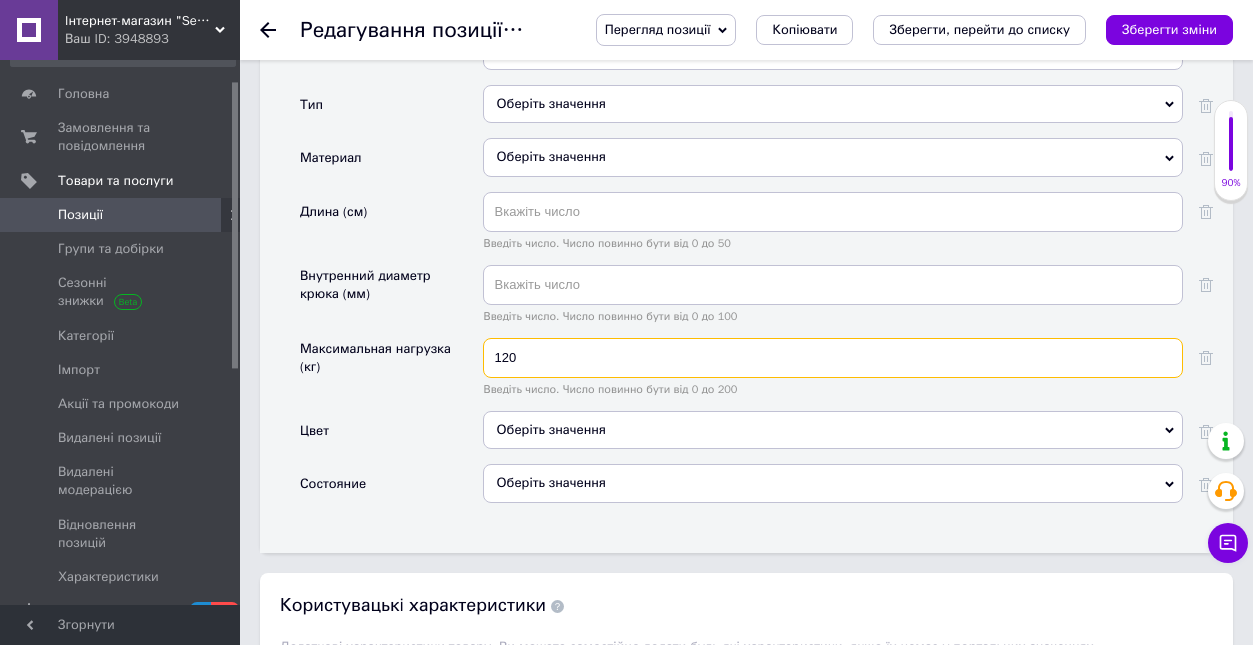 type on "120" 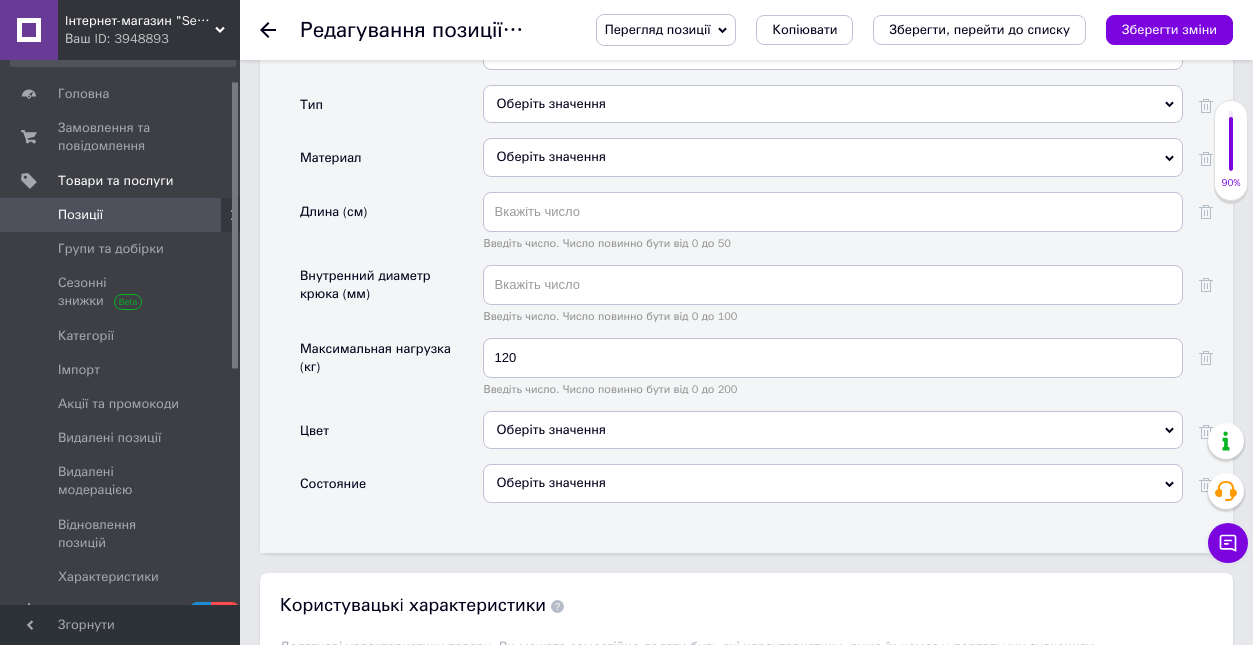 click on "Цвет" at bounding box center [391, 437] 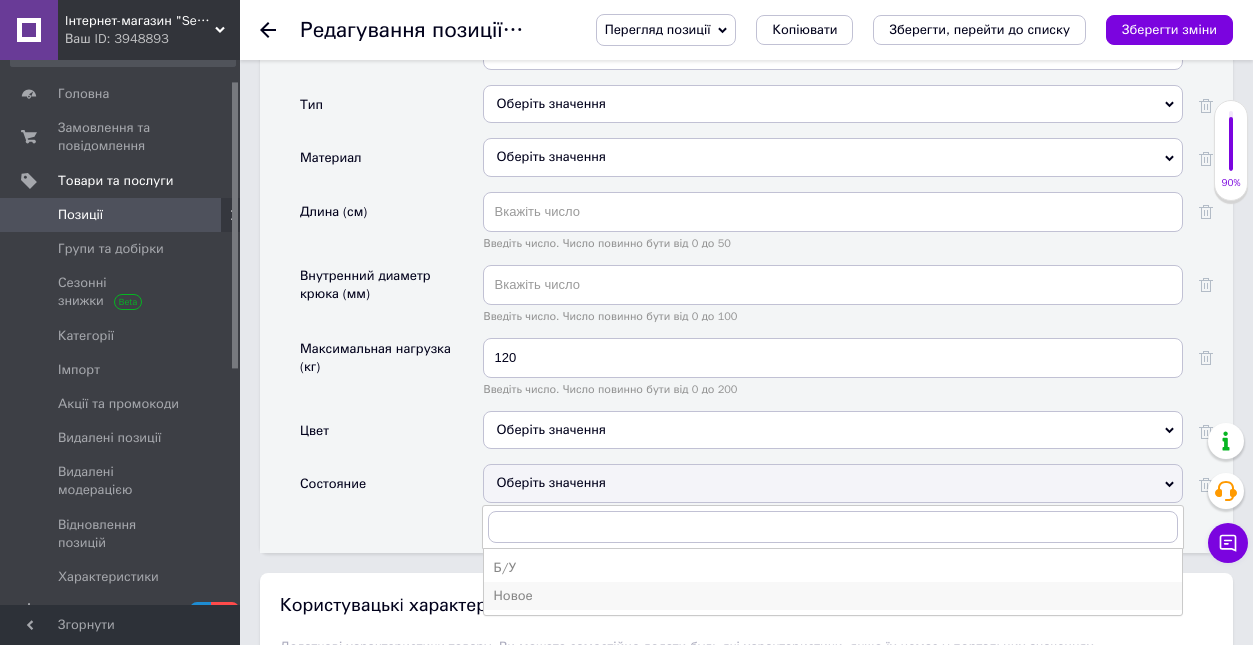 click on "Новое" at bounding box center [833, 596] 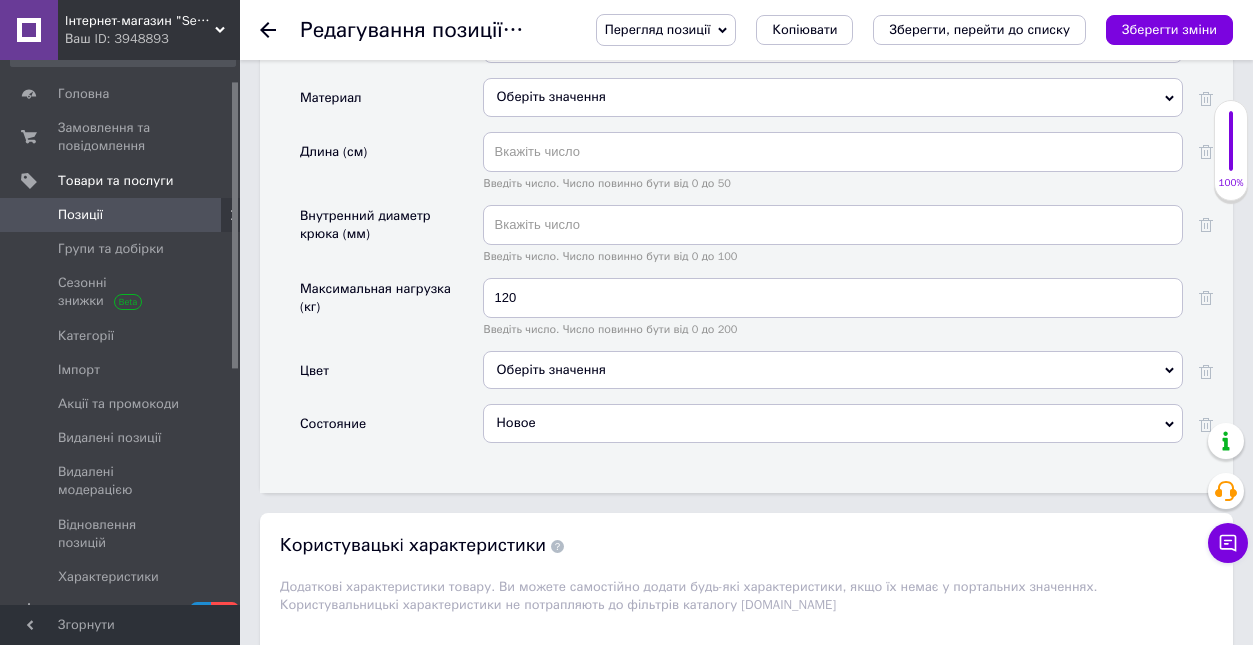 scroll, scrollTop: 2268, scrollLeft: 0, axis: vertical 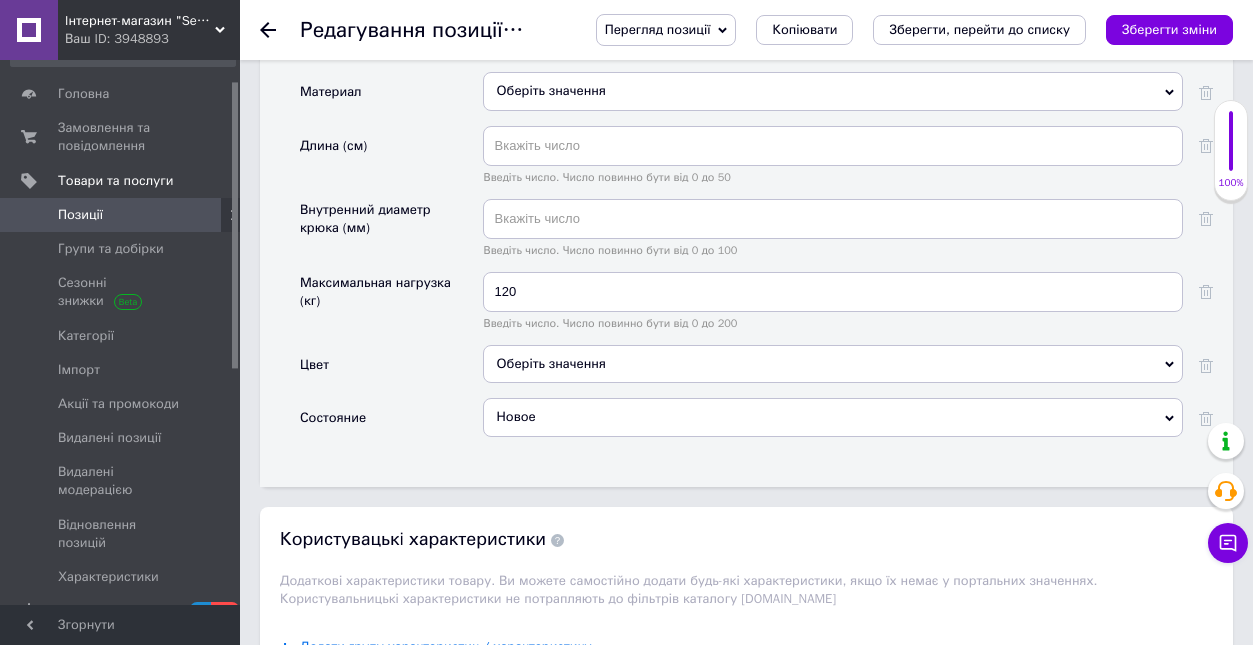 click on "Оберіть значення" at bounding box center (833, 364) 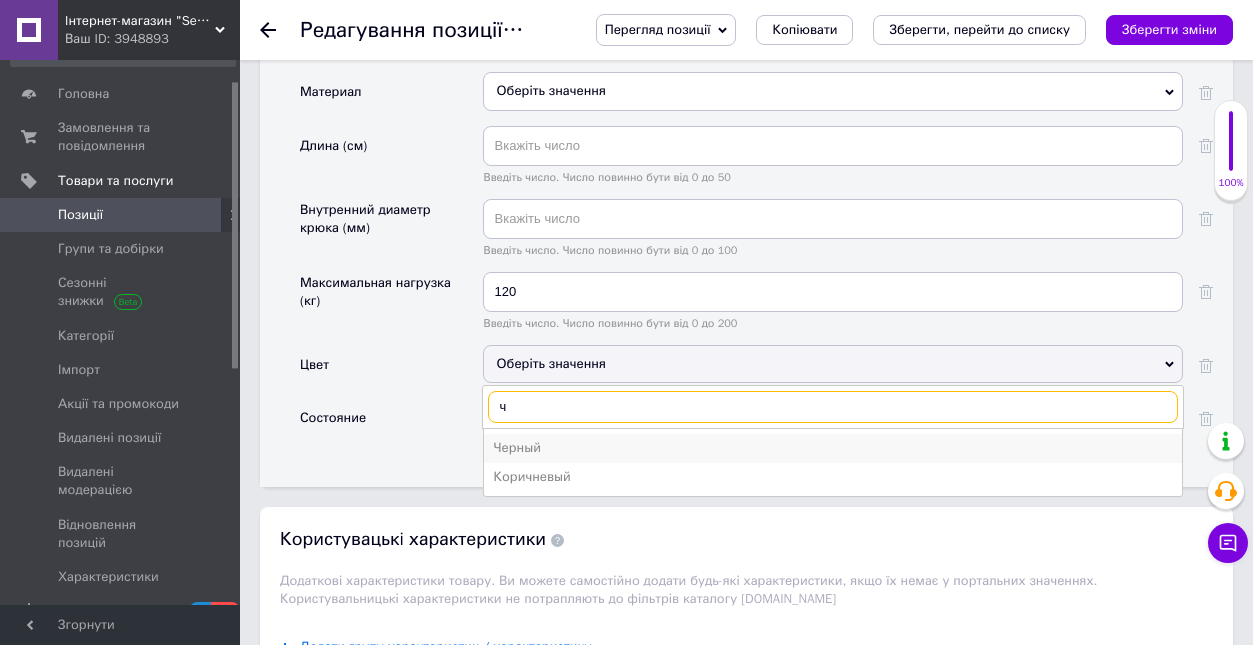 type on "ч" 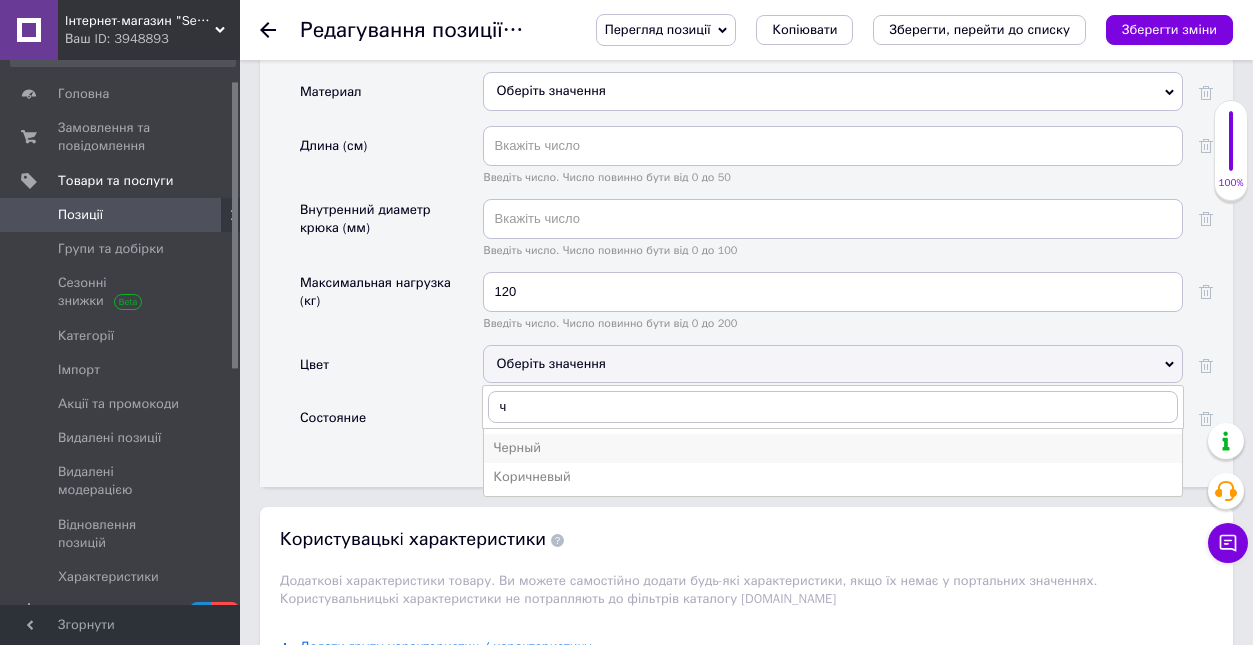 click on "Черный" at bounding box center [833, 448] 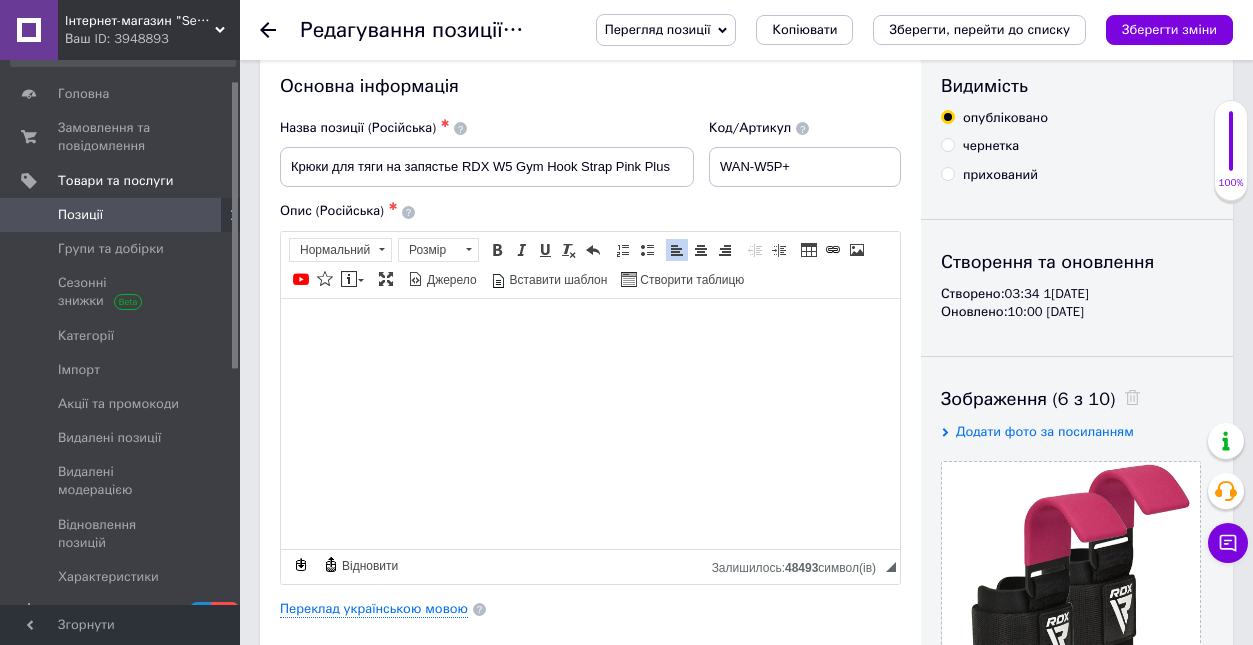scroll, scrollTop: 24, scrollLeft: 0, axis: vertical 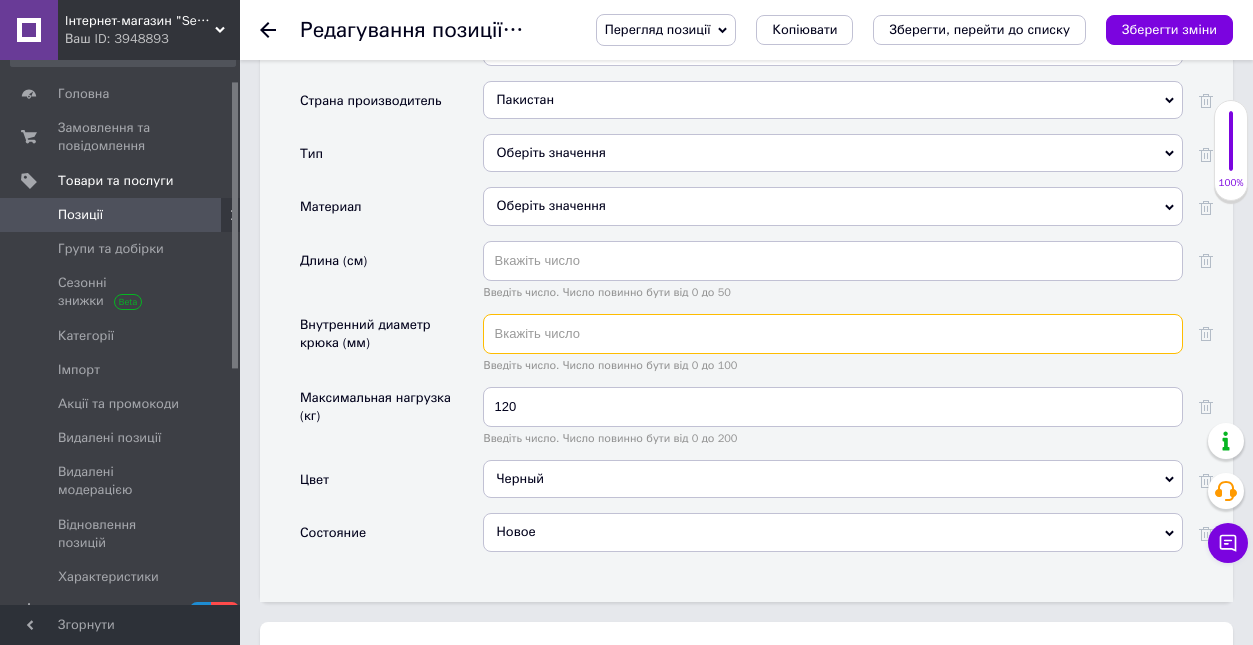 click at bounding box center (833, 334) 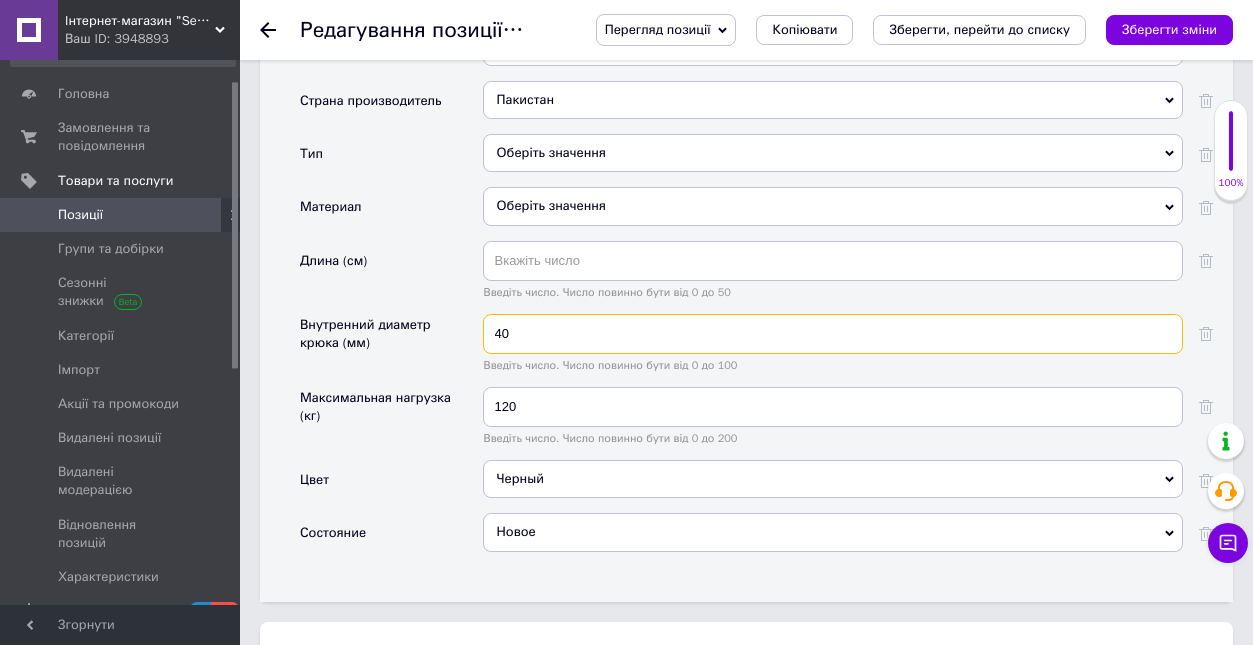 type on "40" 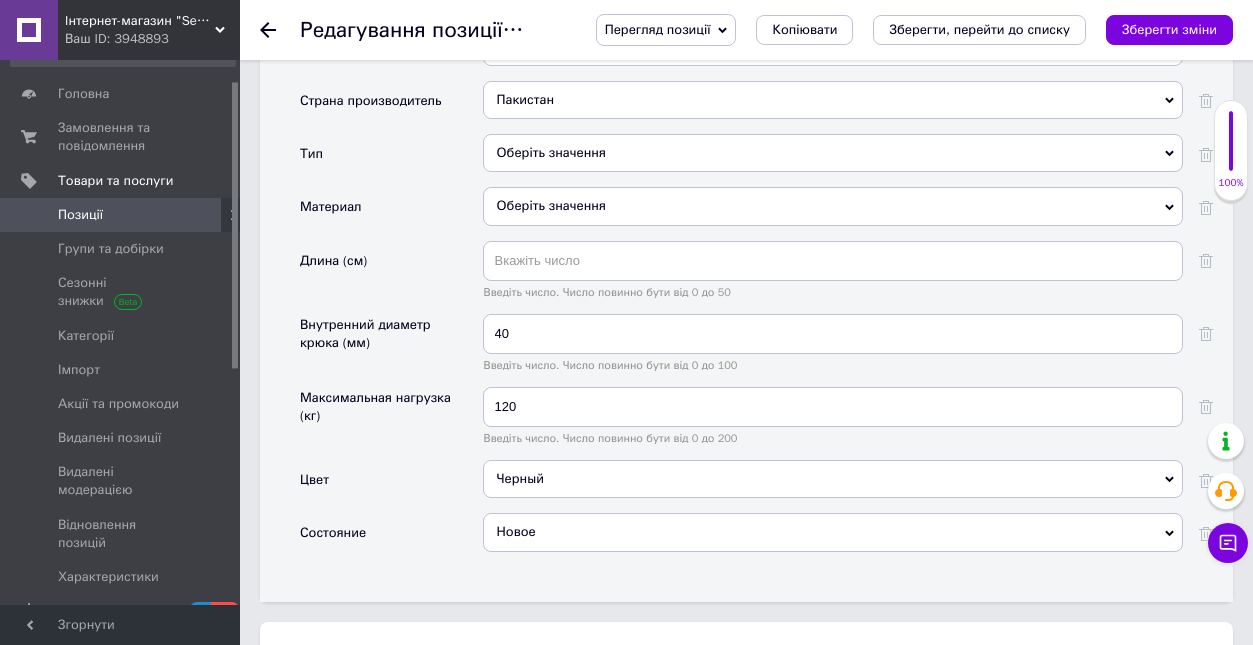 click on "Оберіть значення" at bounding box center [833, 206] 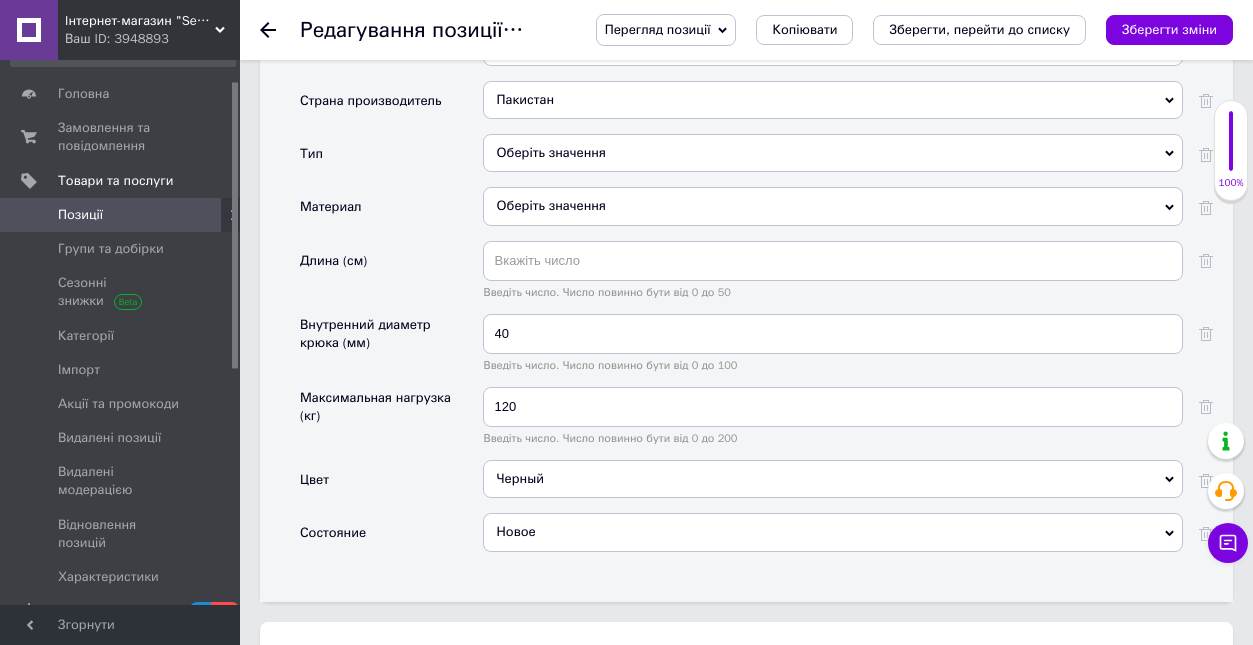 scroll, scrollTop: 3254, scrollLeft: 0, axis: vertical 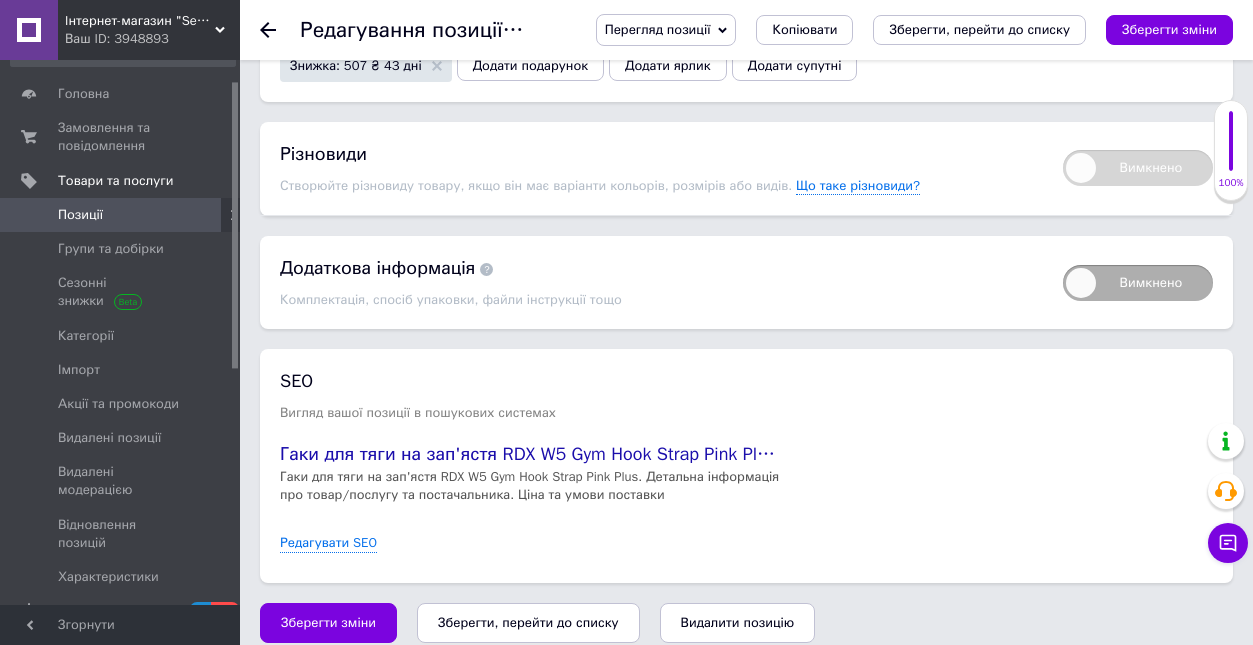 click on "Зберегти, перейти до списку" at bounding box center [528, 622] 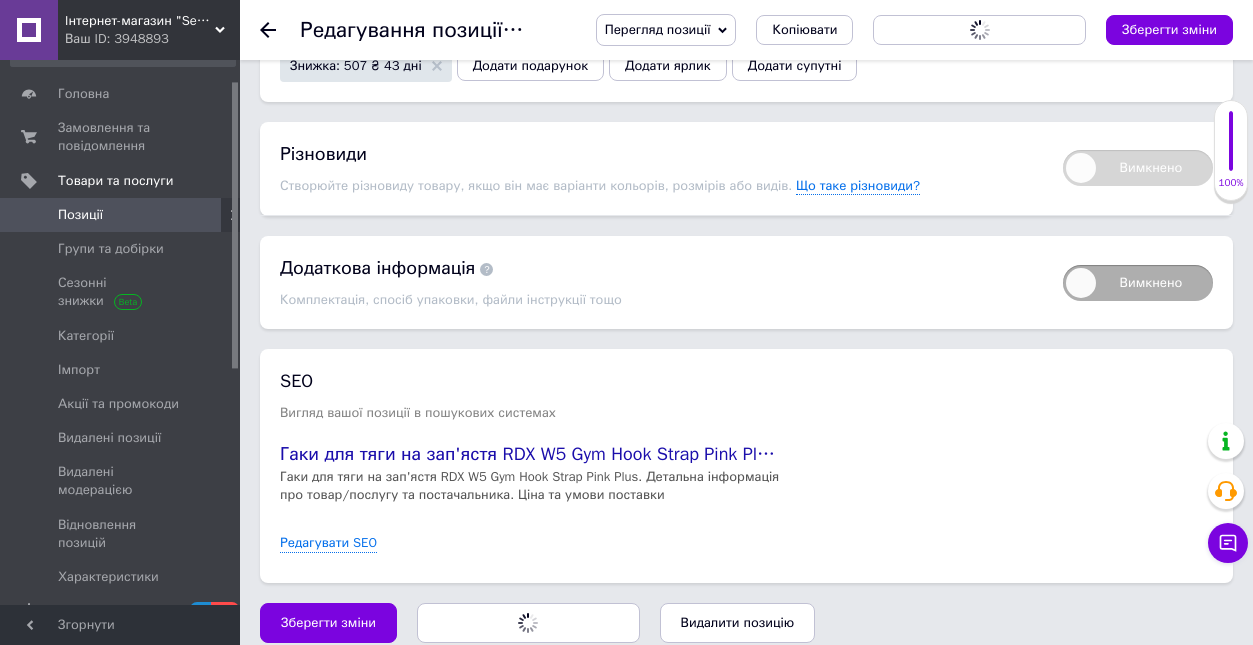 scroll, scrollTop: 0, scrollLeft: 0, axis: both 